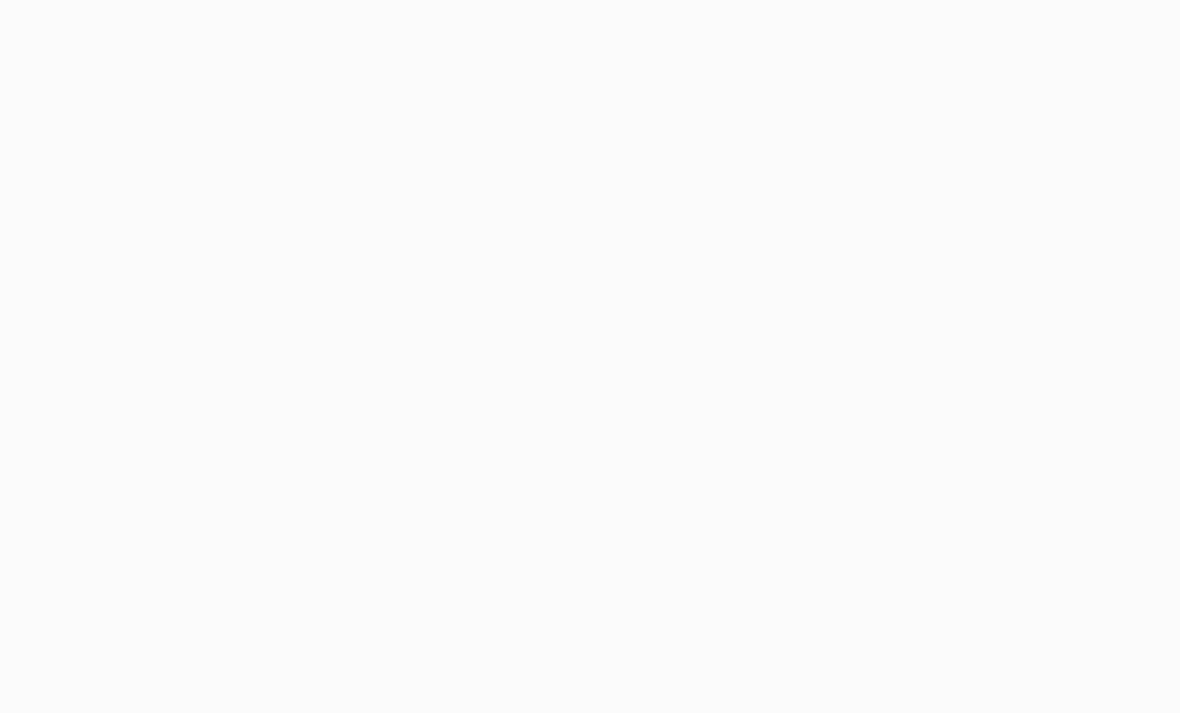 scroll, scrollTop: 0, scrollLeft: 0, axis: both 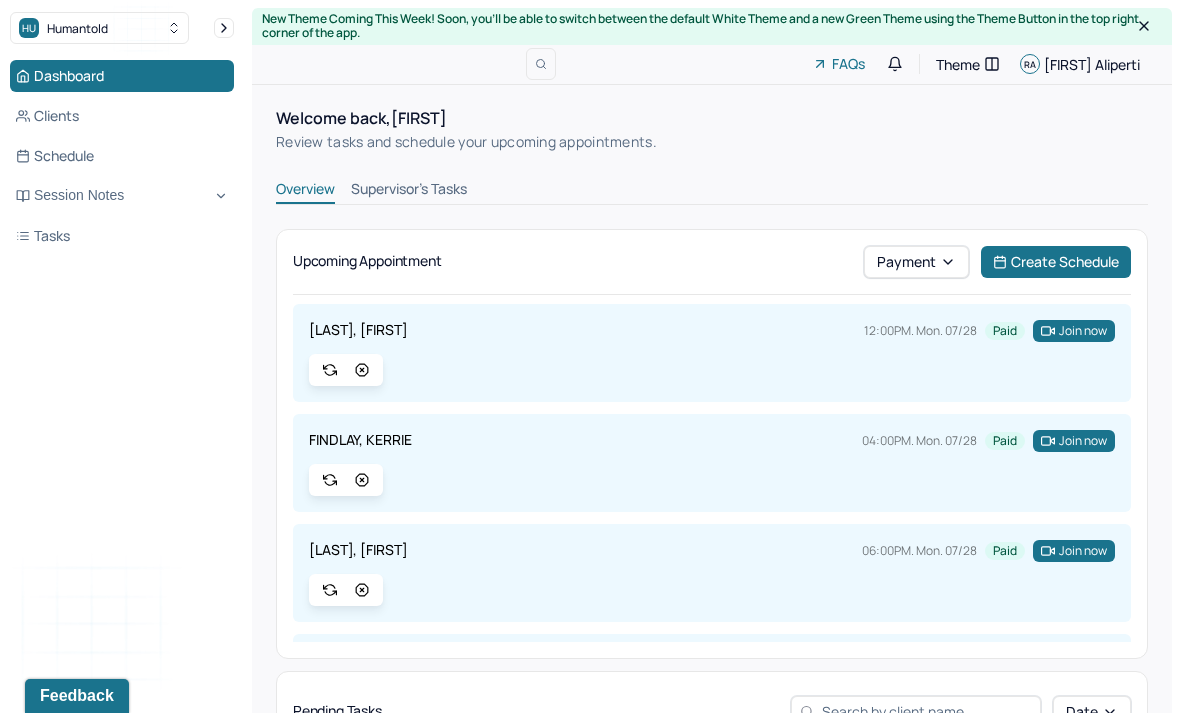 click on "Session Notes" at bounding box center (122, 196) 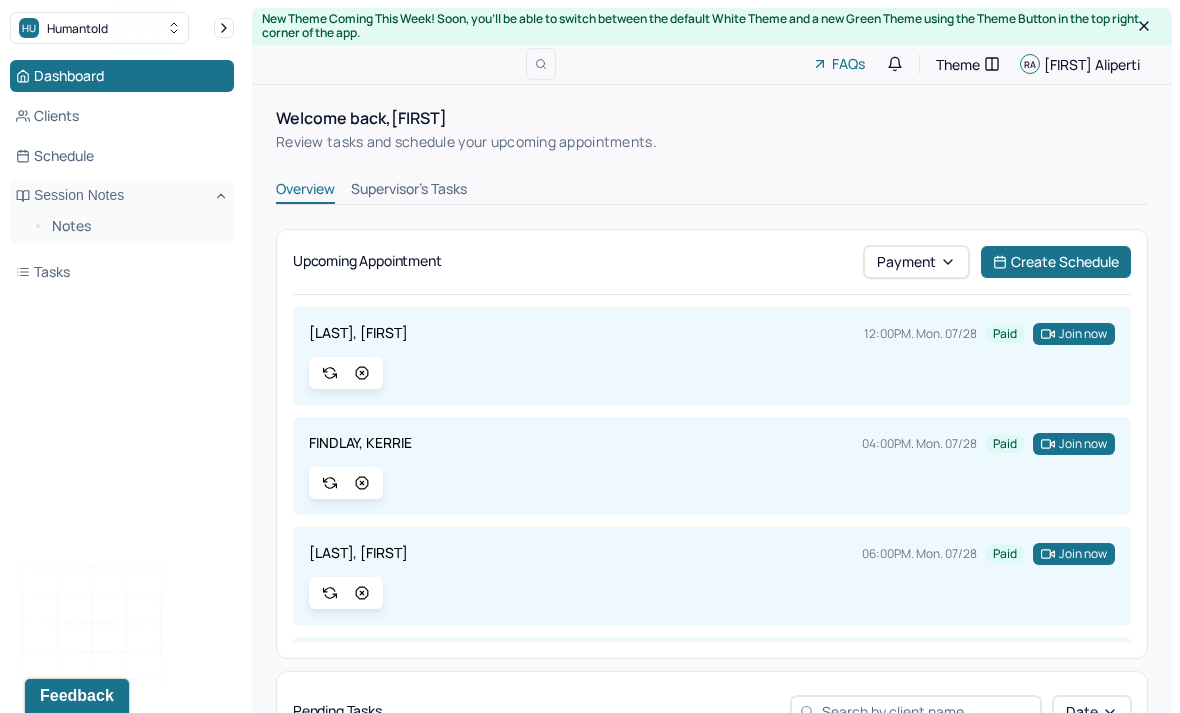 scroll, scrollTop: 0, scrollLeft: 0, axis: both 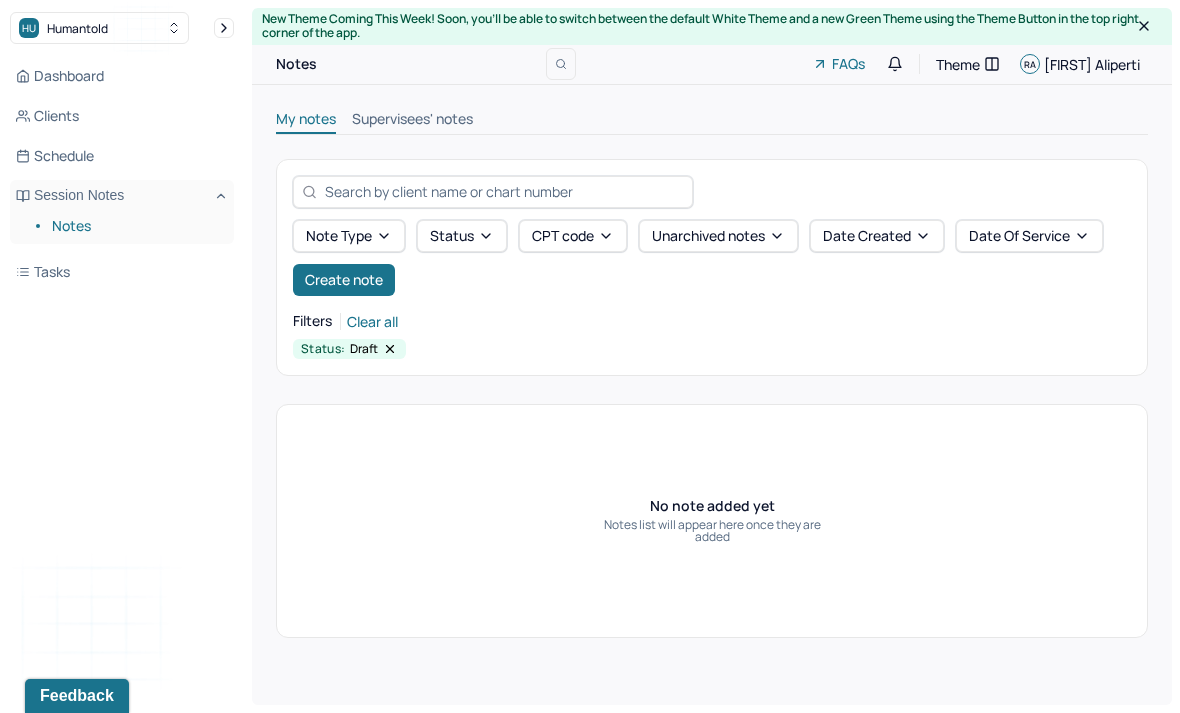 click on "Create note" at bounding box center (344, 280) 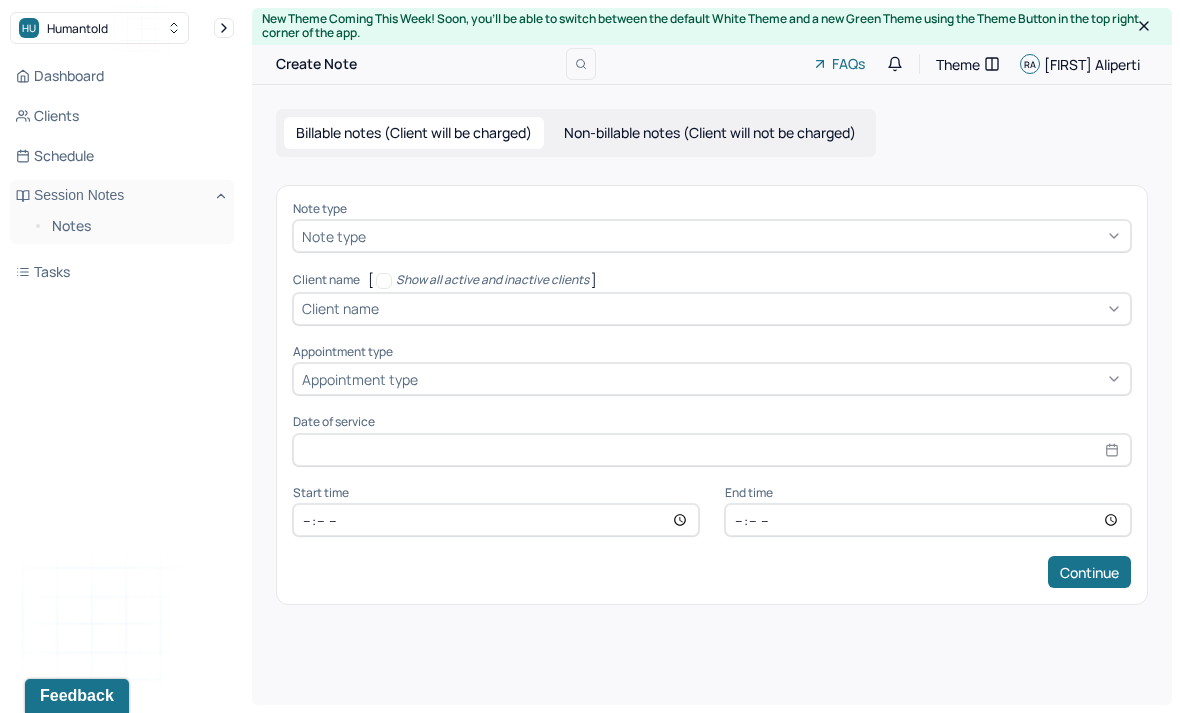click on "Note type" at bounding box center [712, 209] 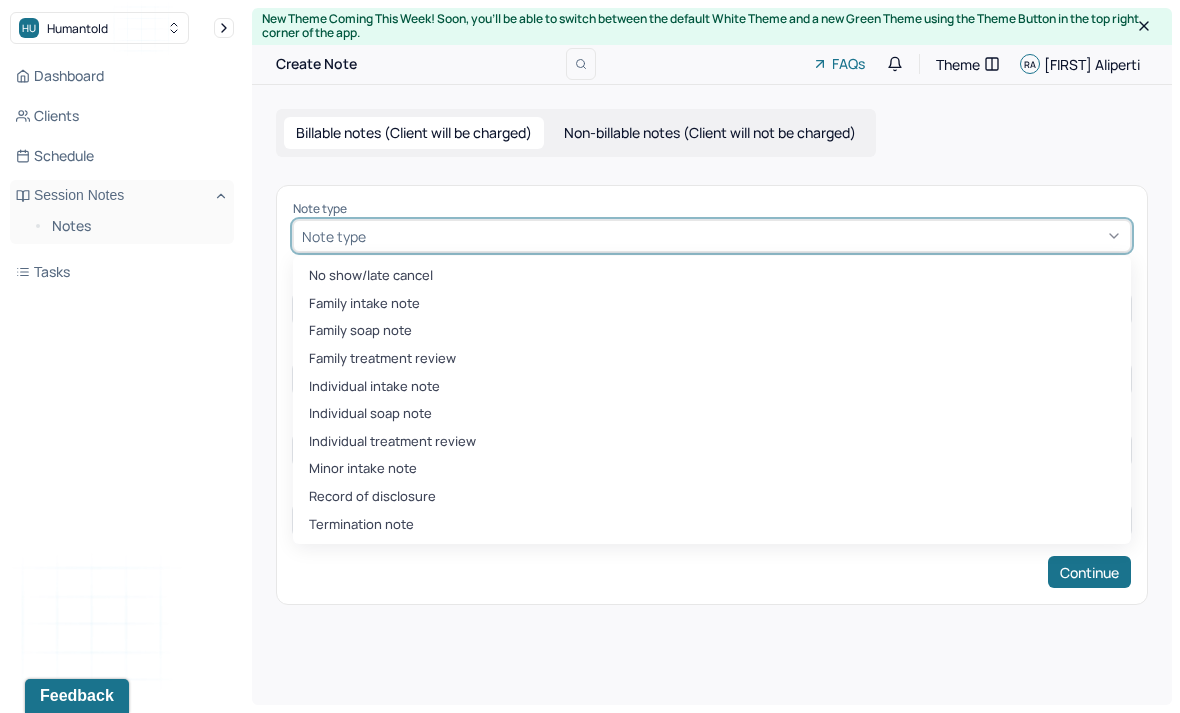 click on "Individual intake note" at bounding box center (712, 387) 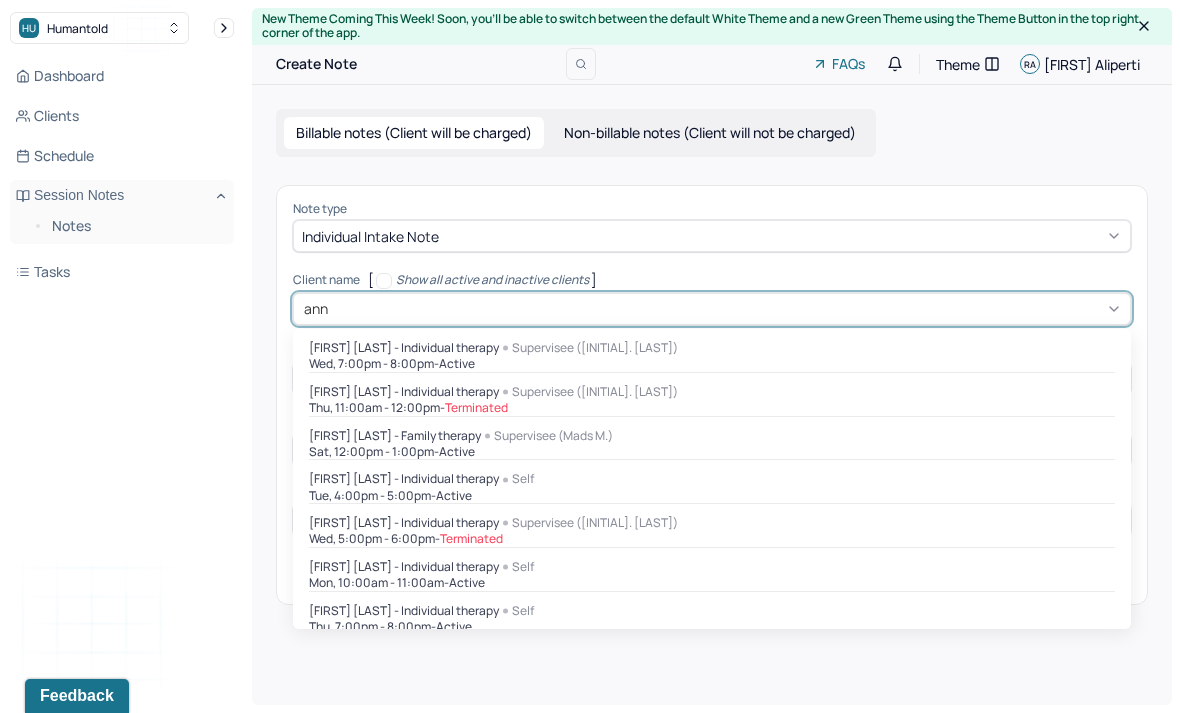 click on "Sat, 12:00pm - 1:00pm  -  active" at bounding box center (712, 452) 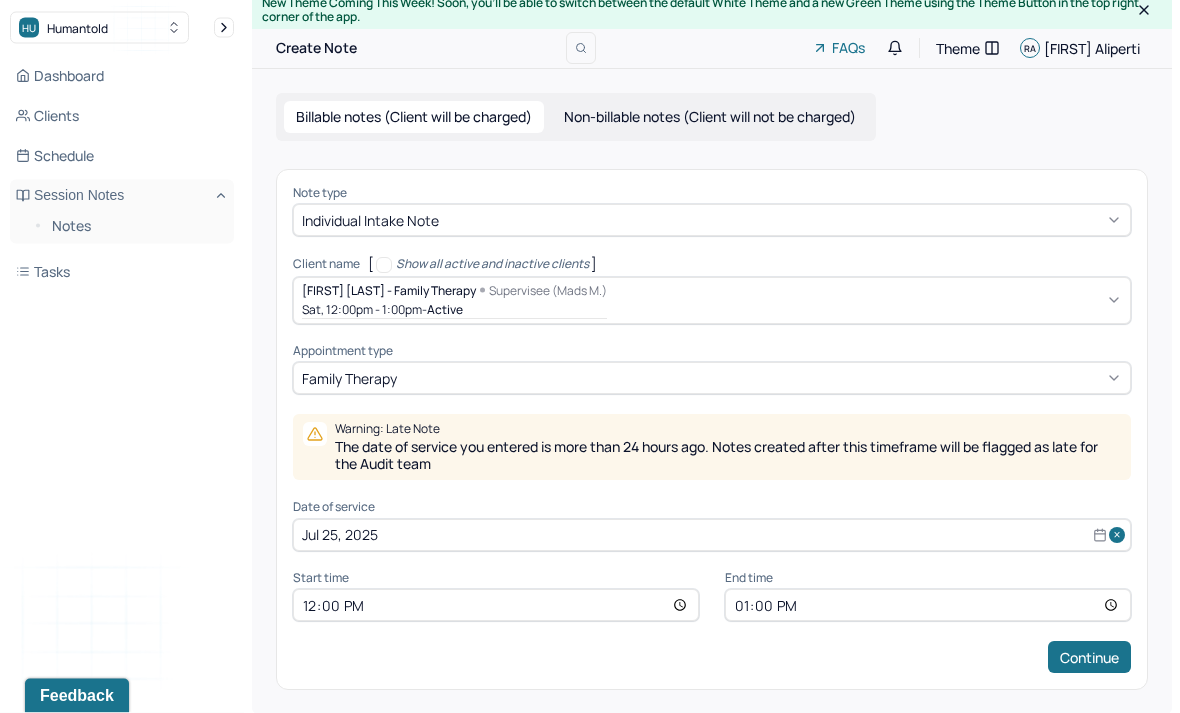 scroll, scrollTop: 18, scrollLeft: 0, axis: vertical 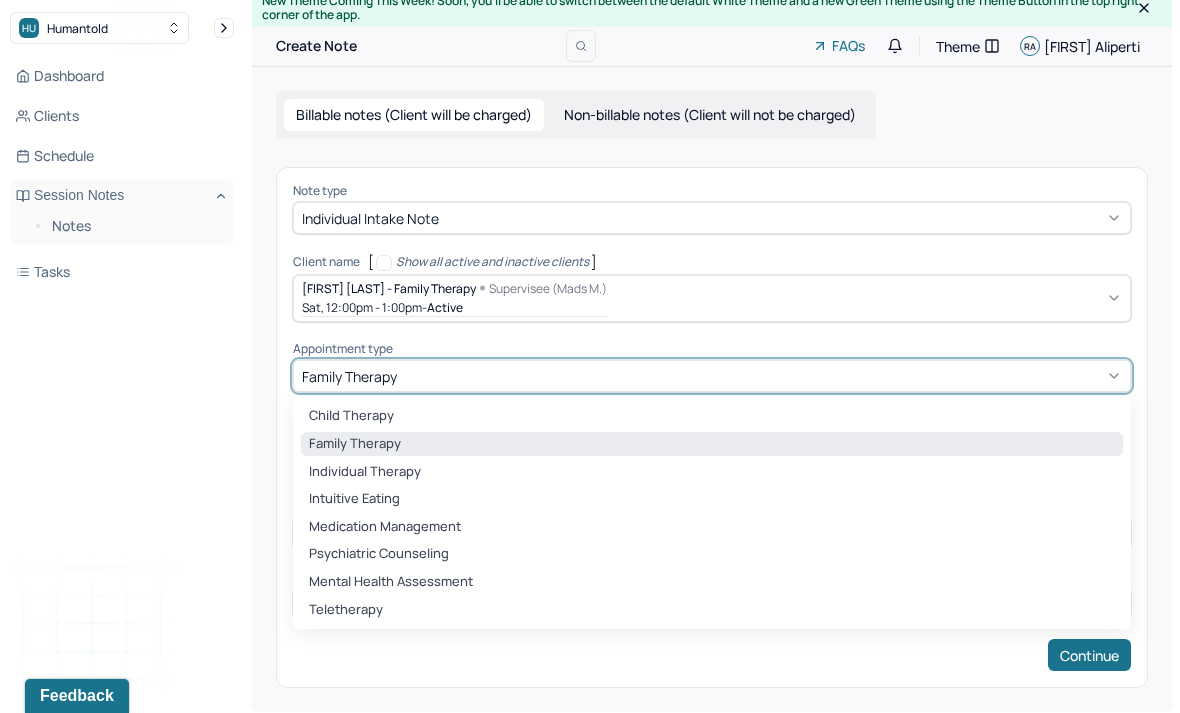 click on "individual therapy" at bounding box center (365, 471) 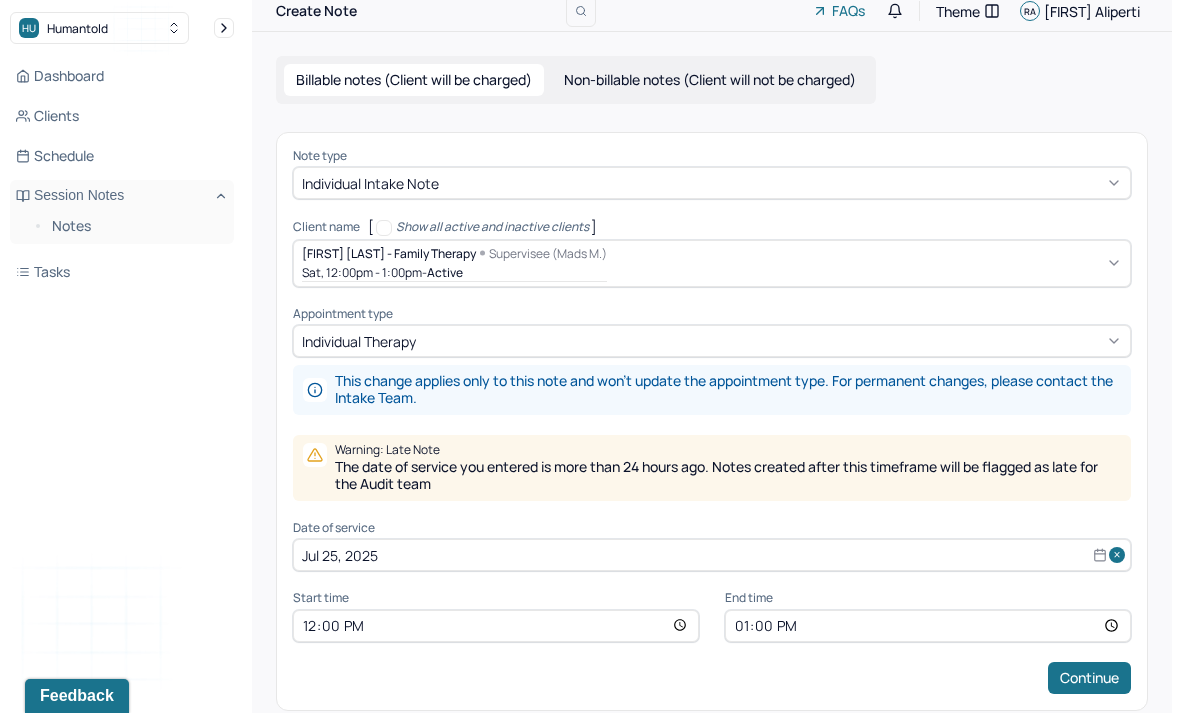 scroll, scrollTop: 74, scrollLeft: 0, axis: vertical 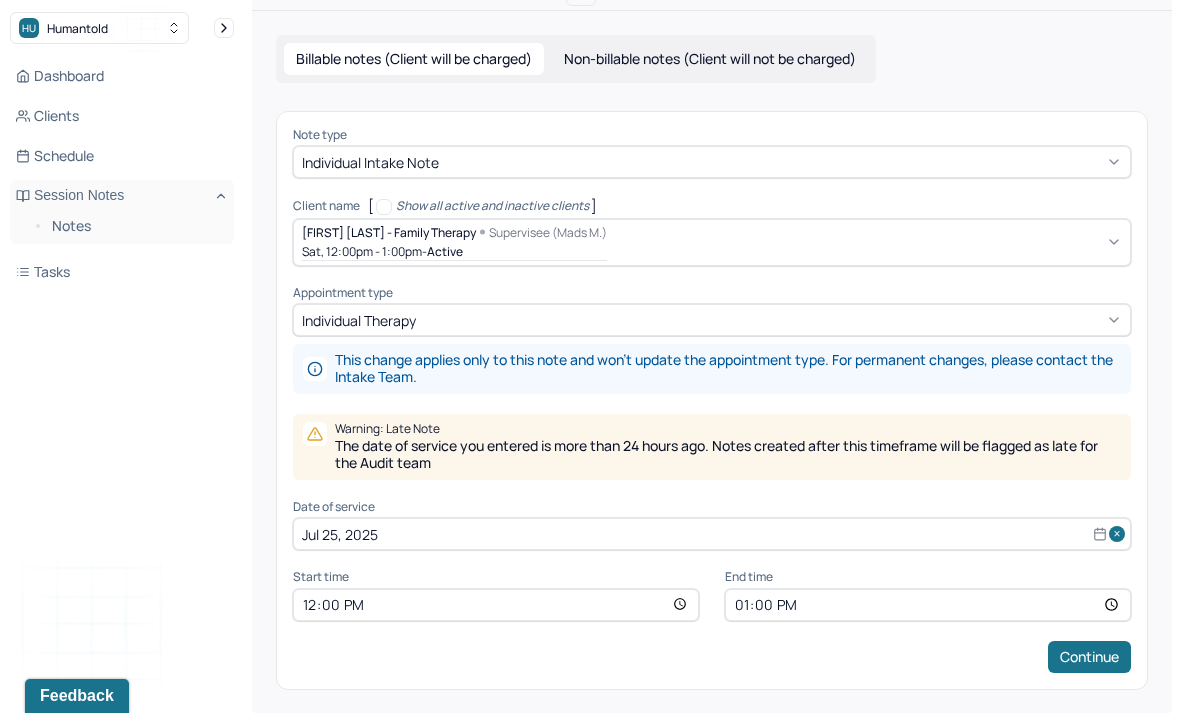 click on "Jul 25, 2025" at bounding box center [712, 534] 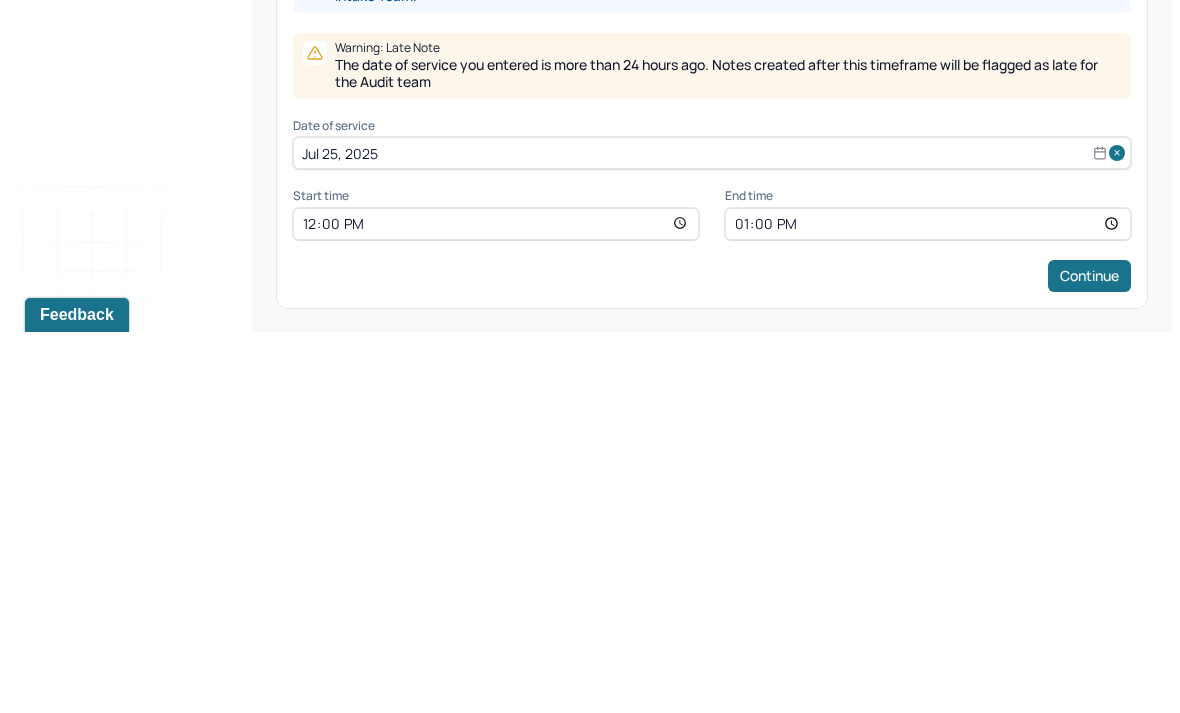 select on "6" 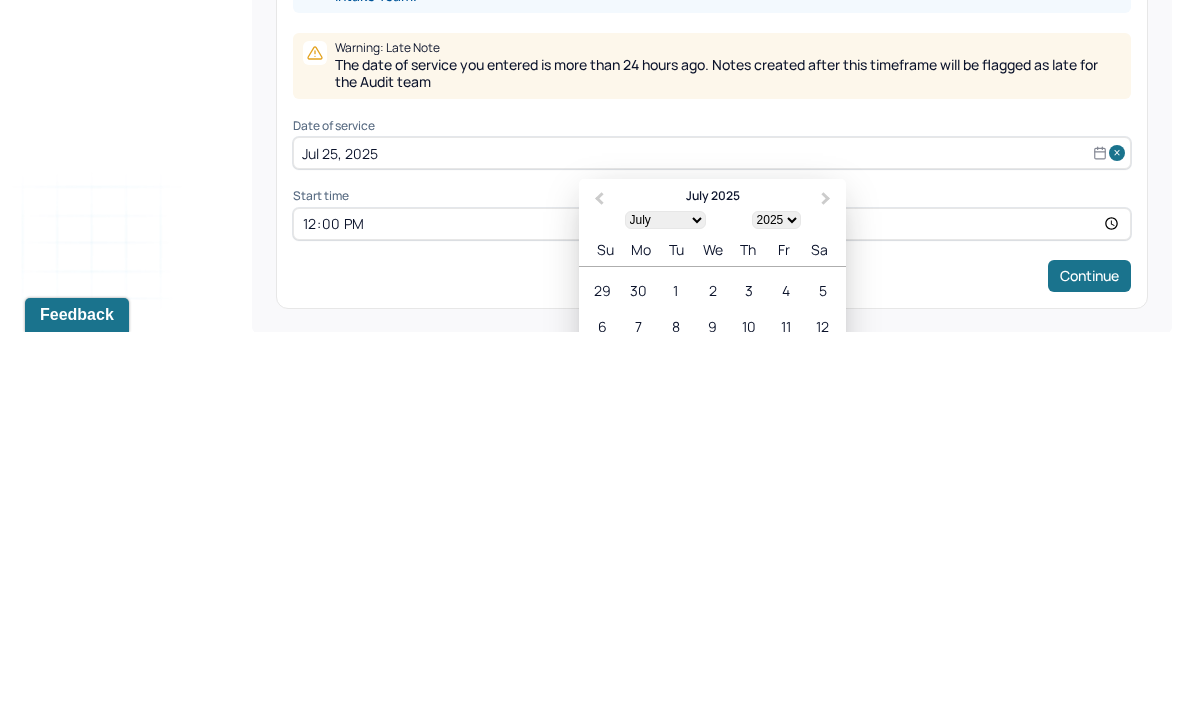 click on "Next Month" at bounding box center (828, 581) 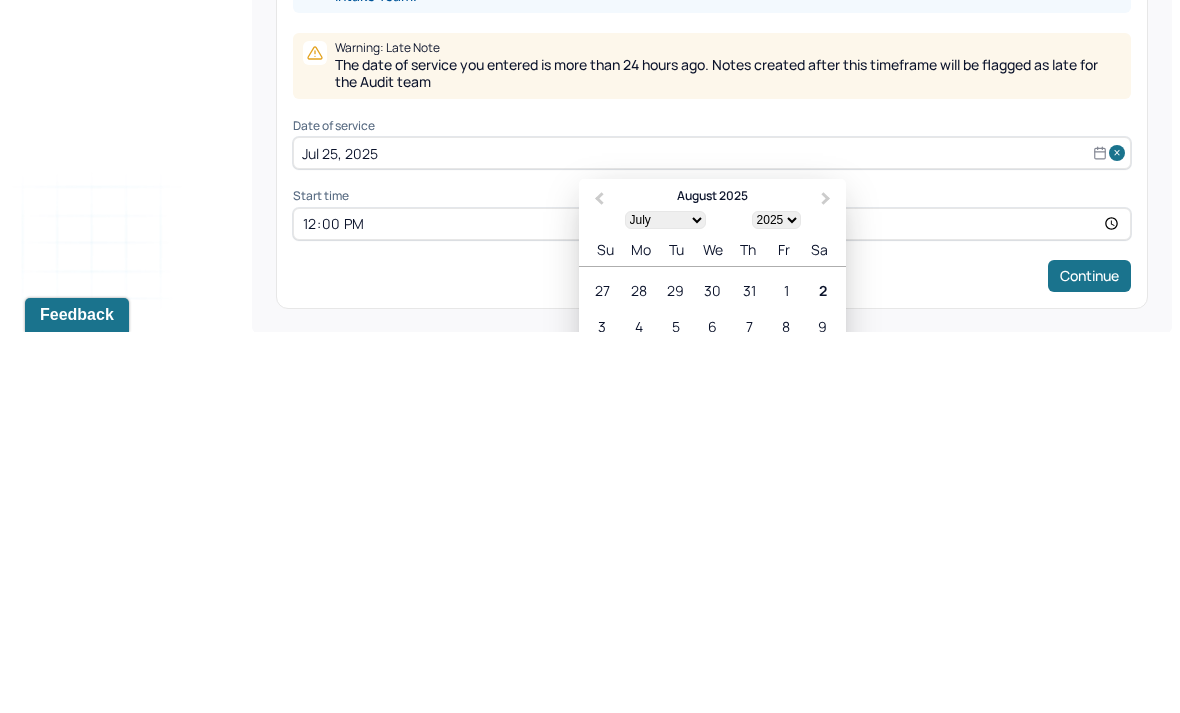 select on "7" 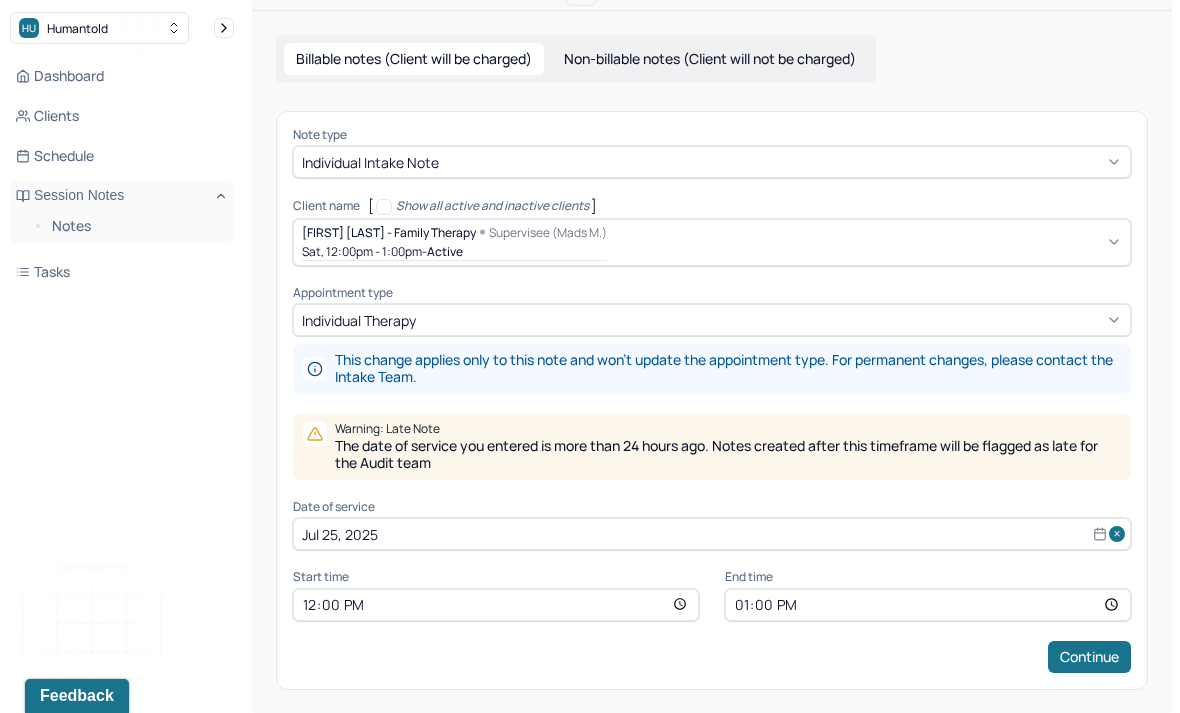 click on "Billable notes (Client will be charged) Non-billable notes (Client will not be charged) Note type Individual intake note Client name [ Show all active and inactive clients ] [FIRST] [LAST] - Family therapy Supervisee (Mads M.)
[DAY], [TIME] -  active Supervisee name Mads Madelaine Bukiet Appointment type individual therapy This change applies only to this note and won't update the appointment type. For permanent changes, please contact the Intake Team. Warning: Late Note The date of service you entered is more than 24 hours ago. Notes created after this timeframe will be flagged as late for the Audit team Date of service [DATE] Start time [TIME] End time [TIME] Continue" at bounding box center (712, 362) 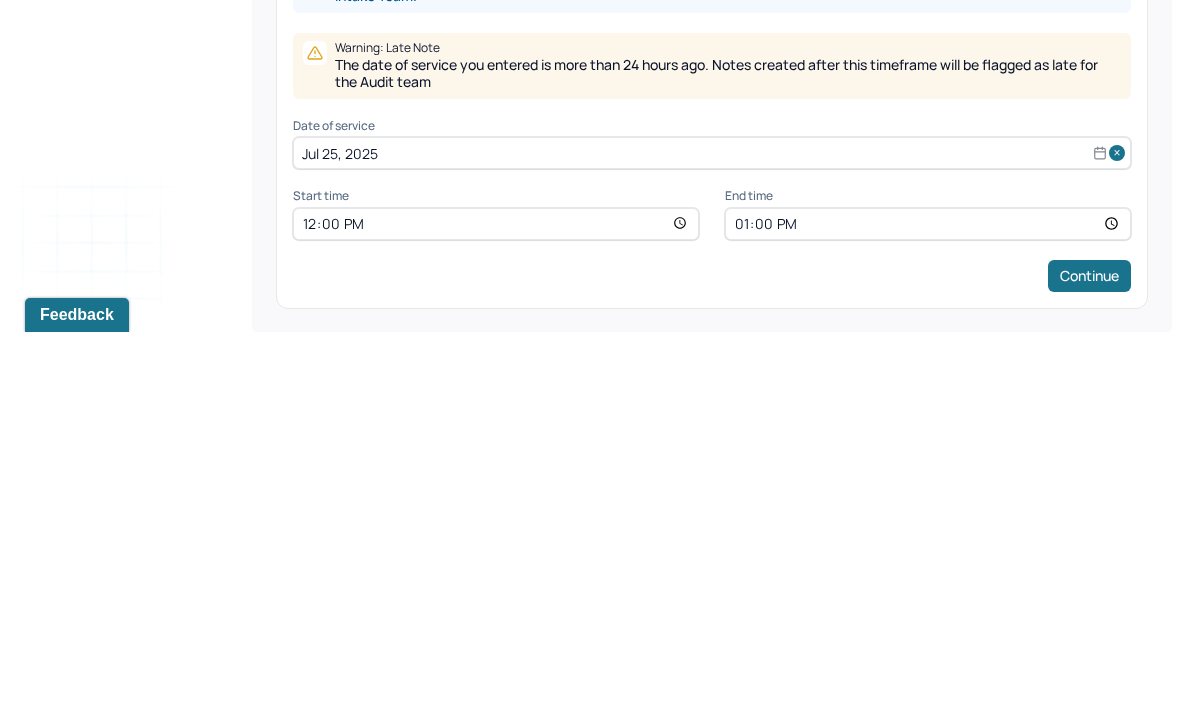 select on "6" 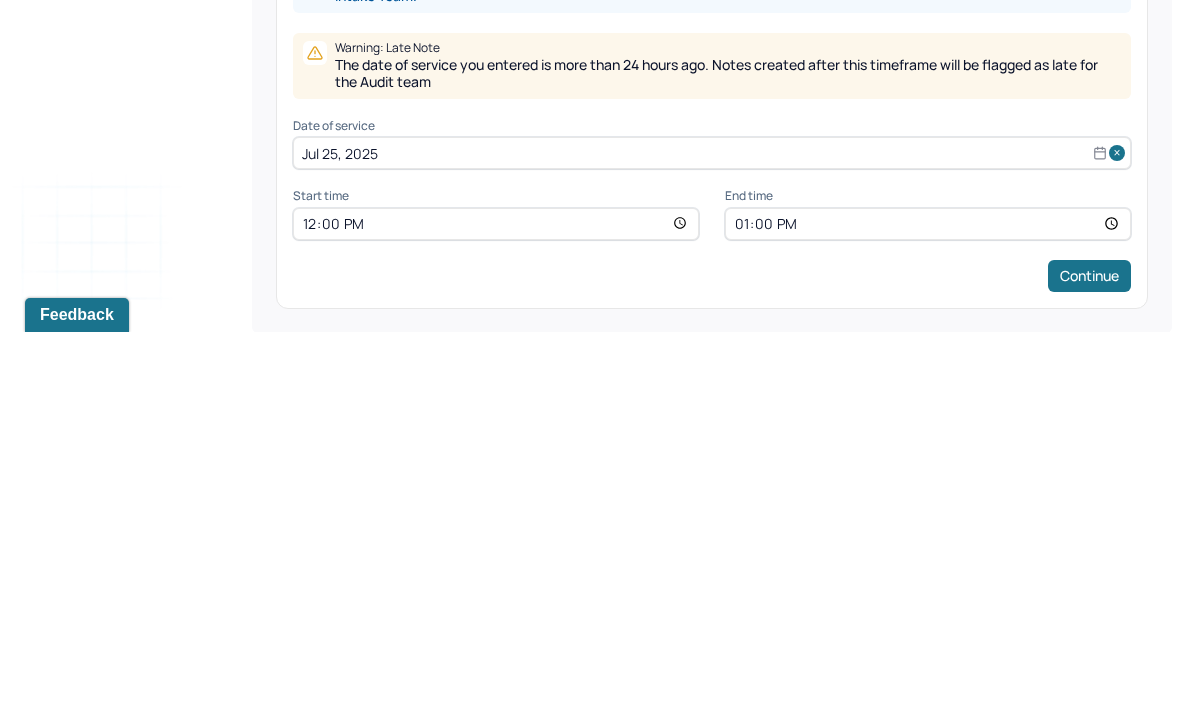 select on "2025" 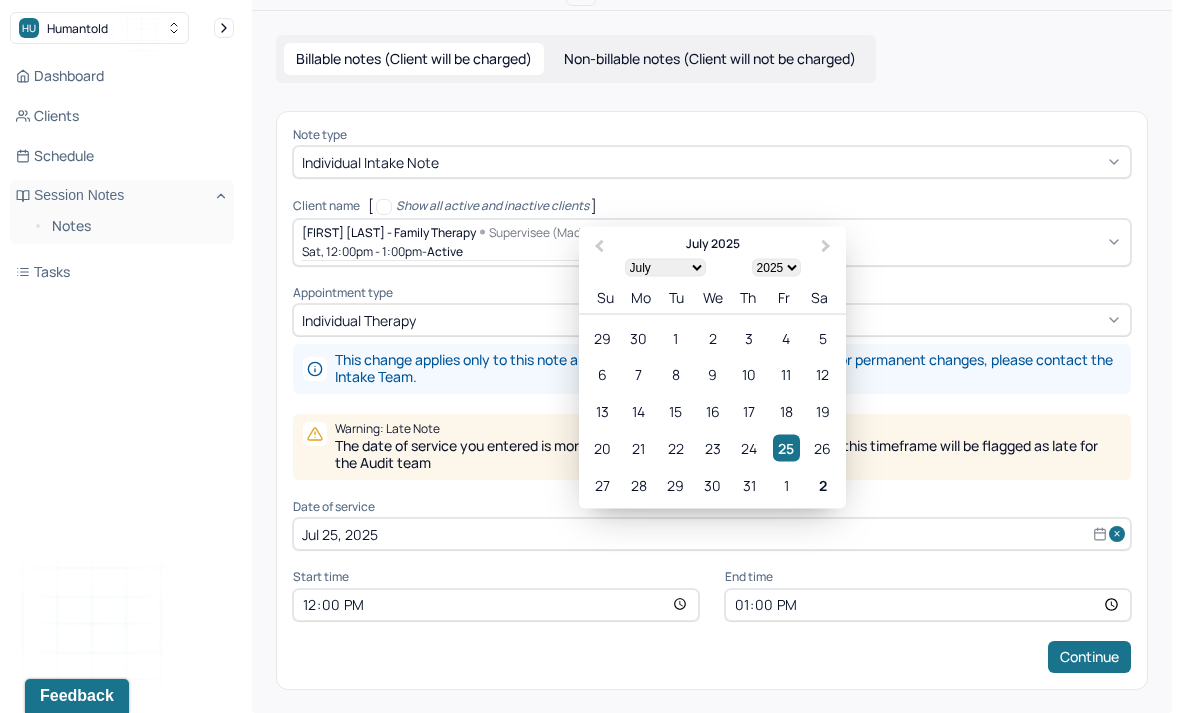 click on "31" at bounding box center [749, 485] 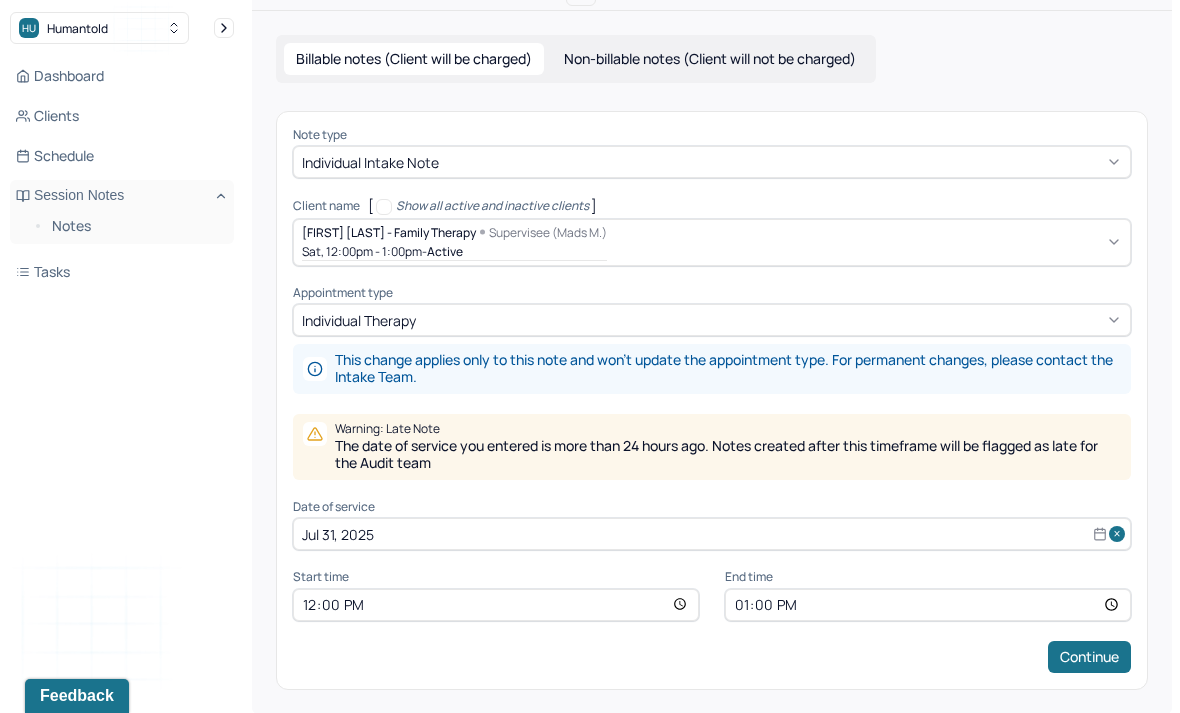 click on "12:00" at bounding box center (496, 605) 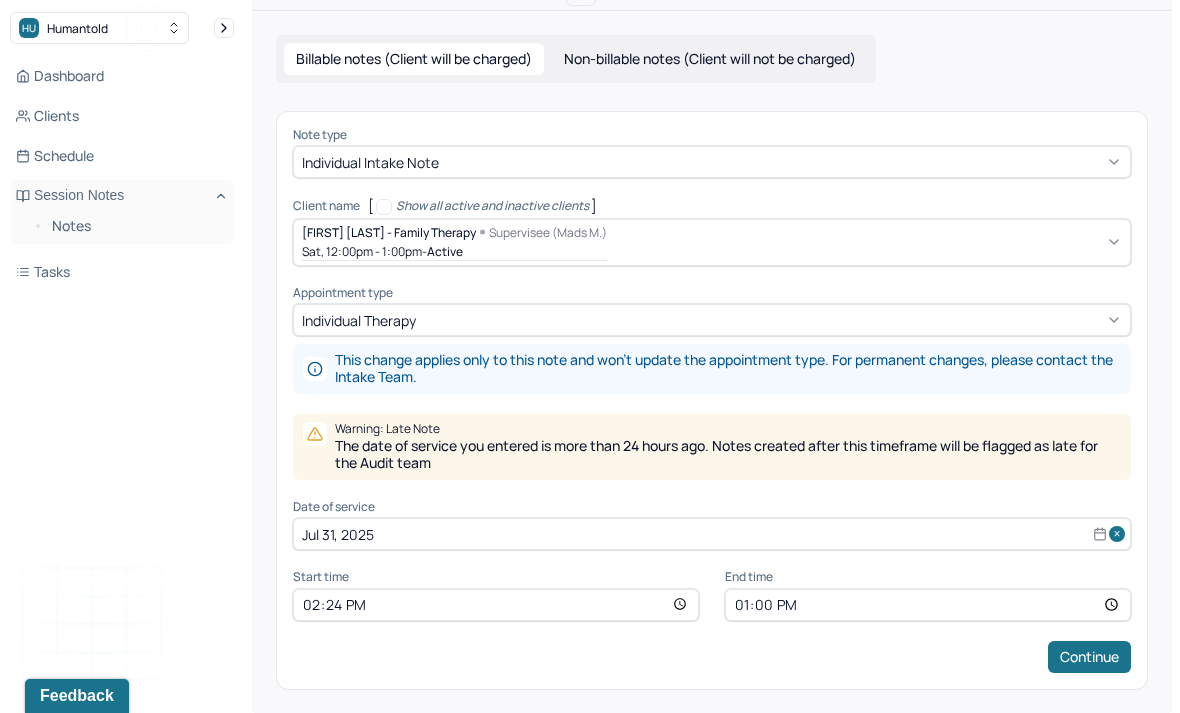 click on "Note type Individual intake note Client name [ Show all active and inactive clients ] Annette Navarro - Family therapy Supervisee (Mads M.)
Sat, 12:00pm - 1:00pm  -  active Supervisee name Mads Madelaine Bukiet Appointment type individual therapy This change applies only to this note and won't update the appointment type. For permanent changes, please contact the Intake Team. Warning: Late Note The date of service you entered is more than 24 hours ago. Notes created after this timeframe will be flagged as late for the Audit team Date of service Jul 31, 2025 Start time 14:24 End time 13:00 Continue" at bounding box center (712, 400) 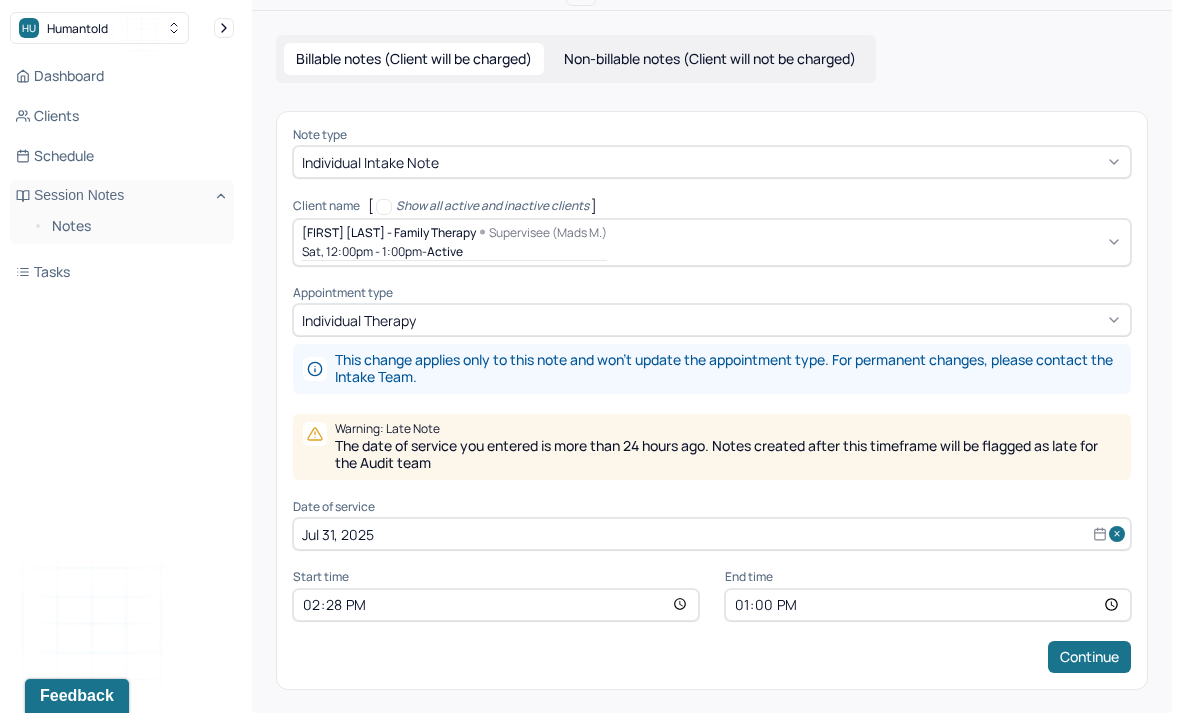 type on "14:30" 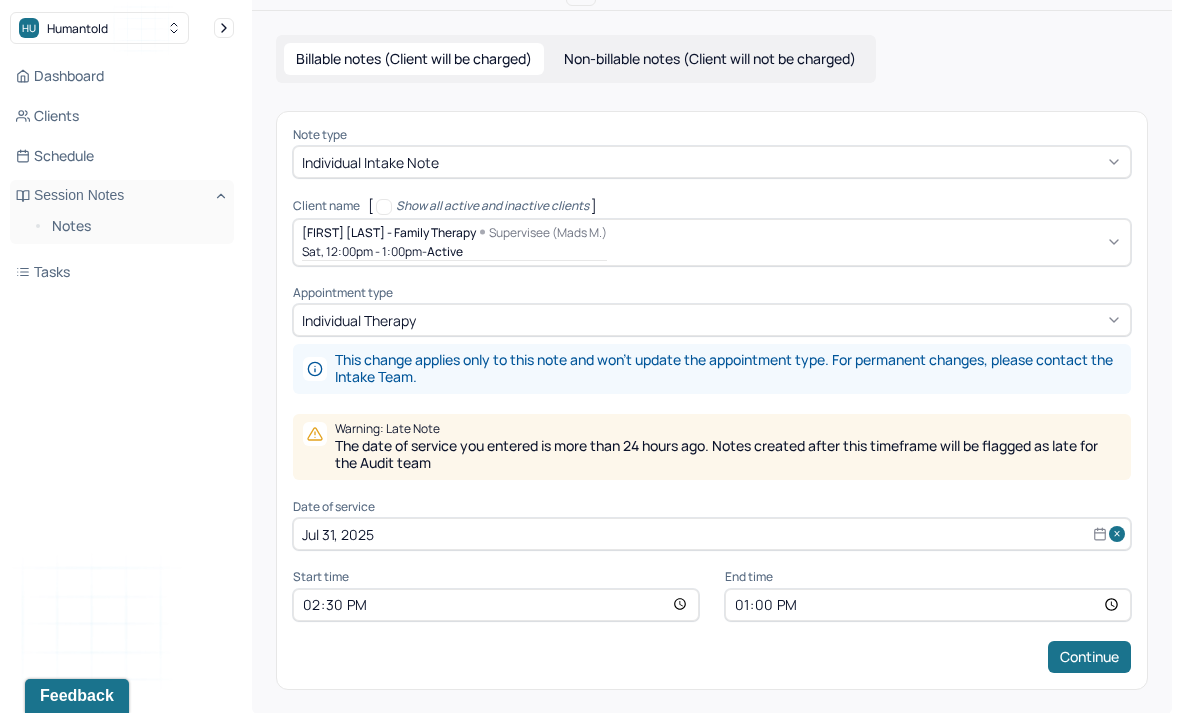 click on "13:00" at bounding box center (928, 605) 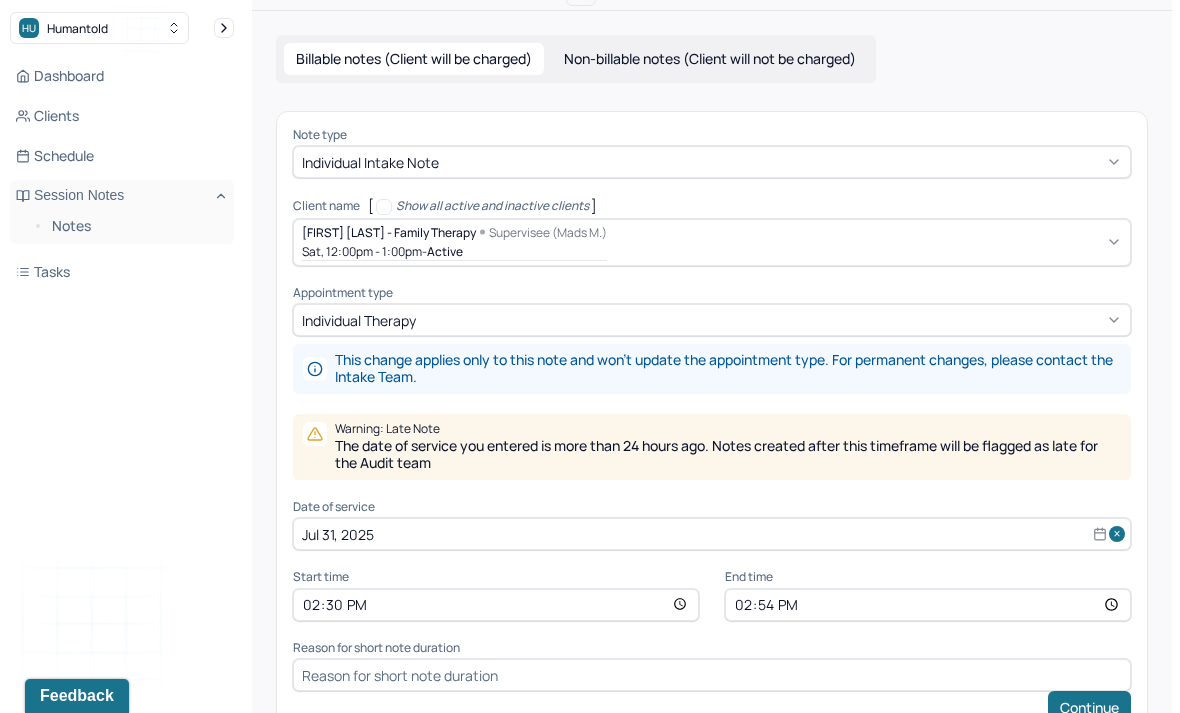 type on "14:50" 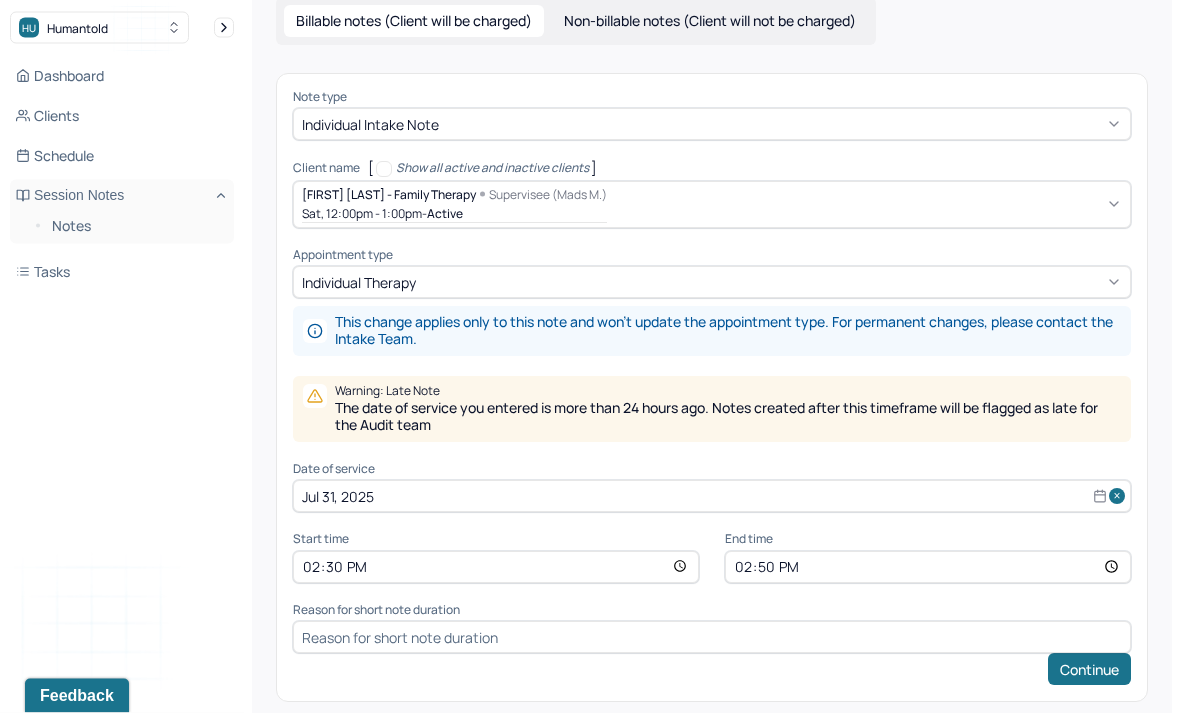 scroll, scrollTop: 124, scrollLeft: 0, axis: vertical 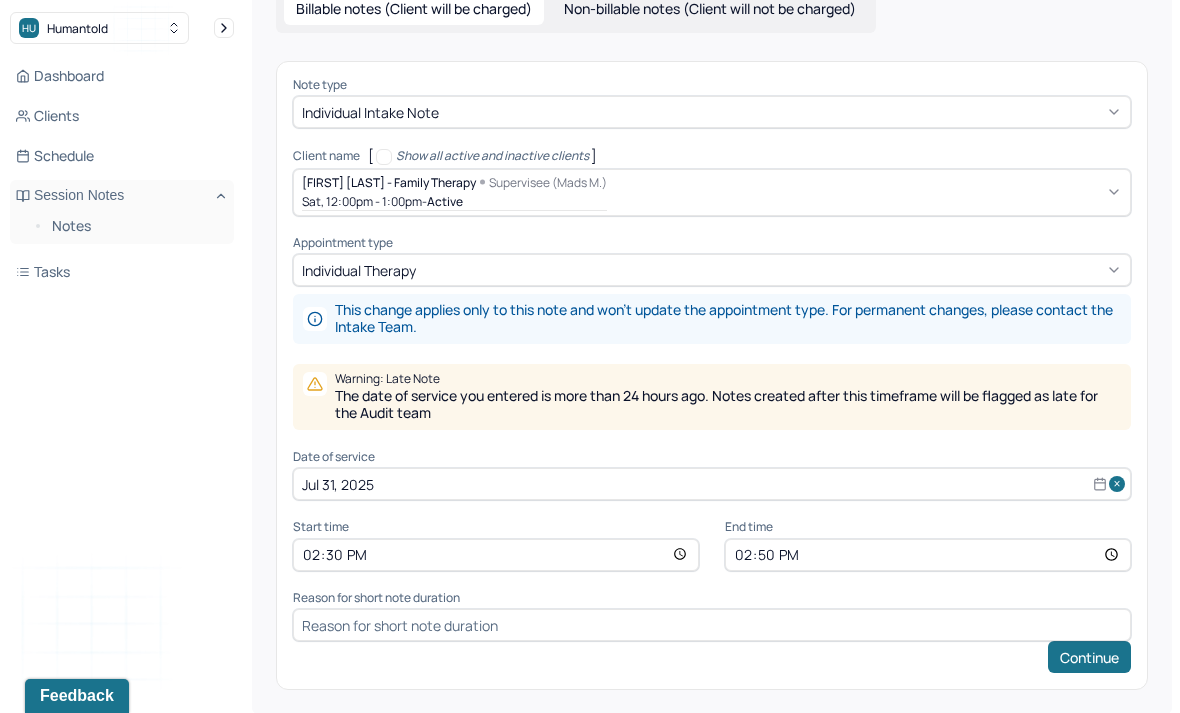 click at bounding box center [712, 625] 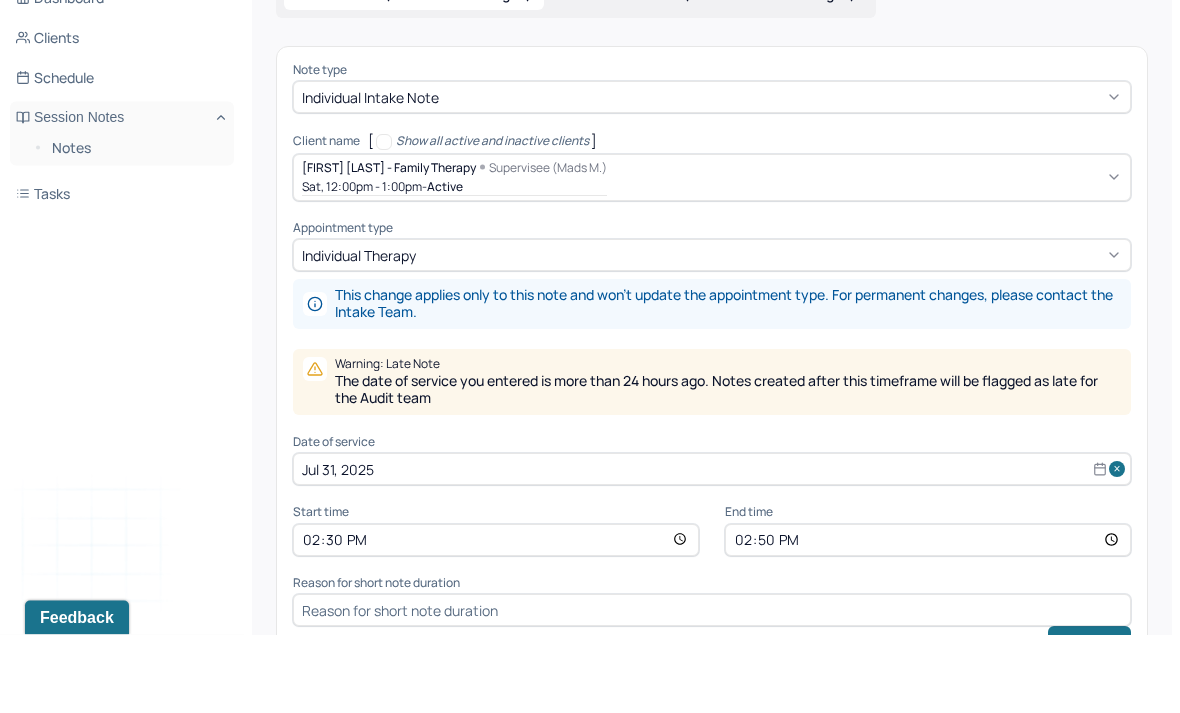 scroll, scrollTop: 60, scrollLeft: 0, axis: vertical 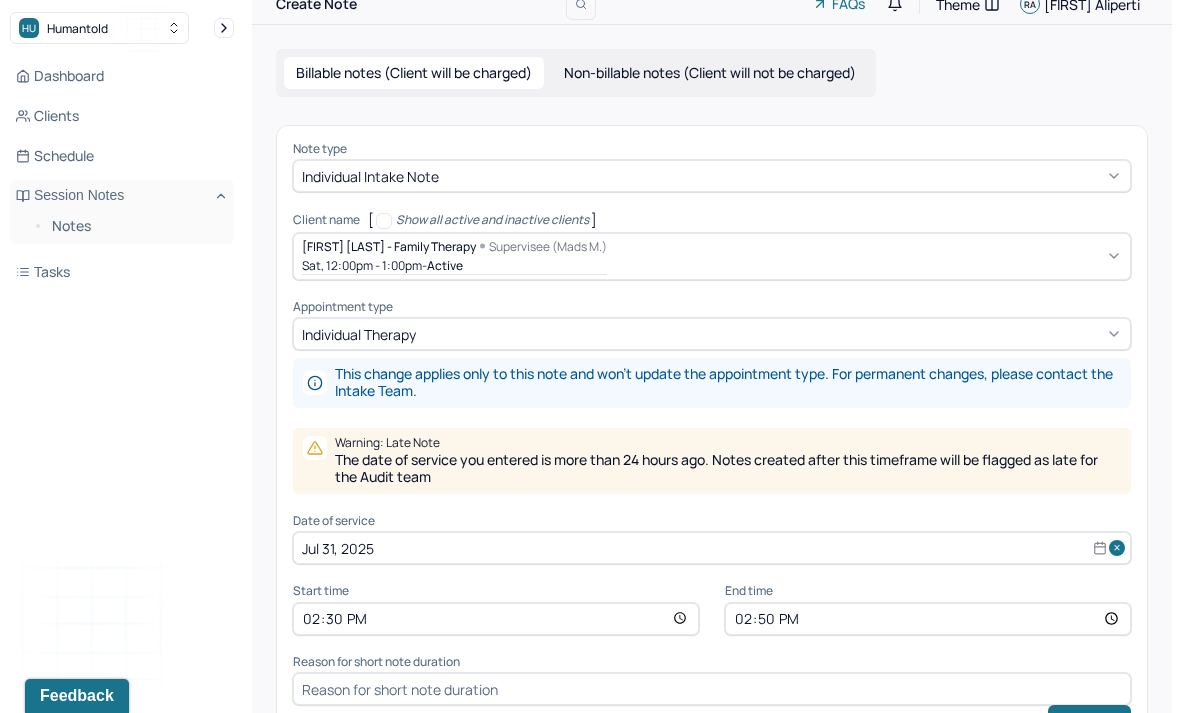 click at bounding box center (712, 689) 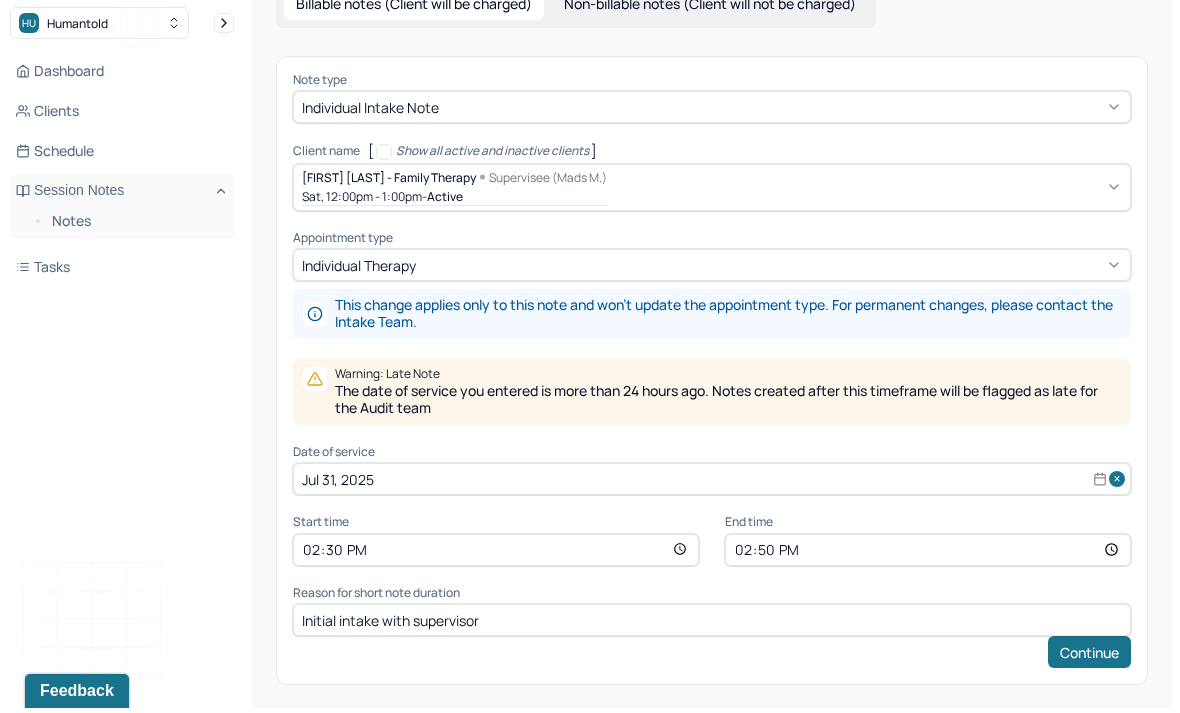 type on "Initial intake with supervisor" 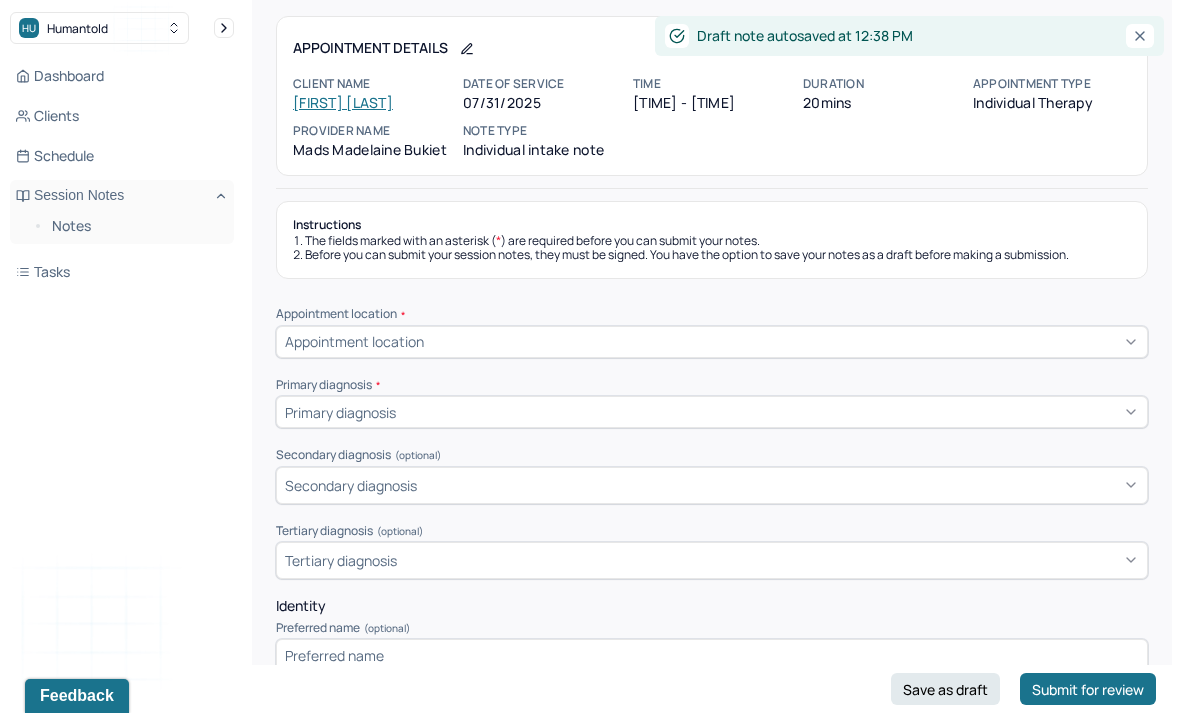 scroll, scrollTop: 116, scrollLeft: 0, axis: vertical 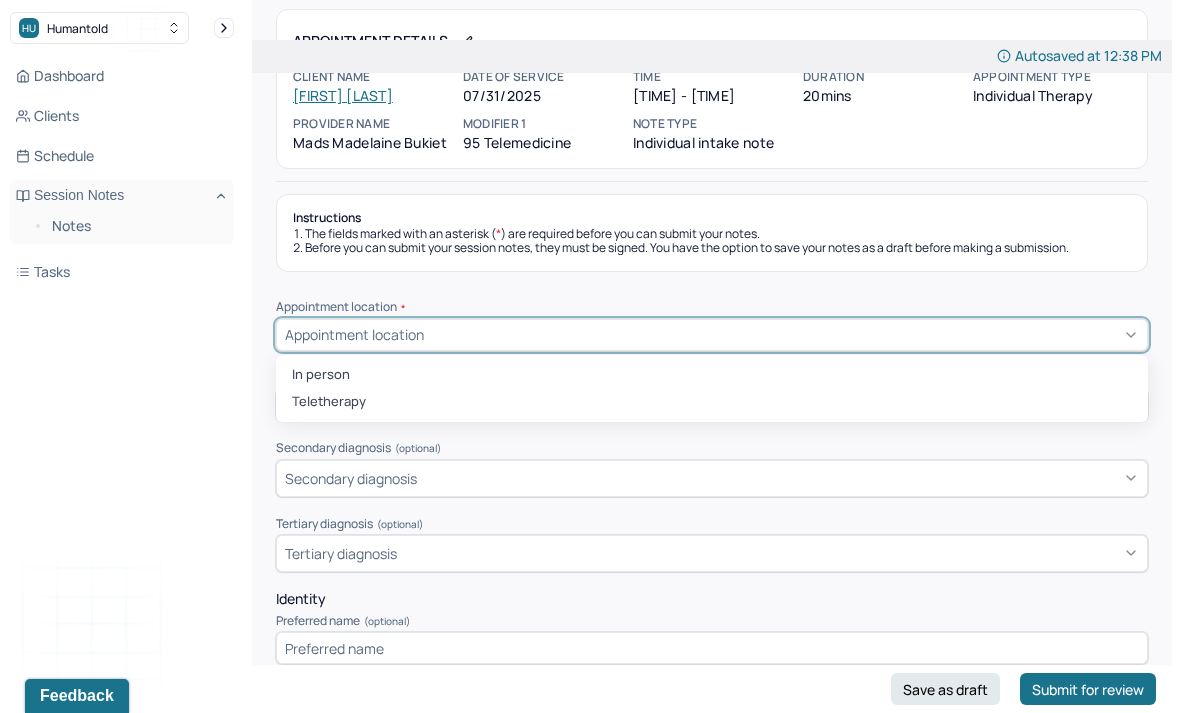 click on "Teletherapy" at bounding box center [712, 402] 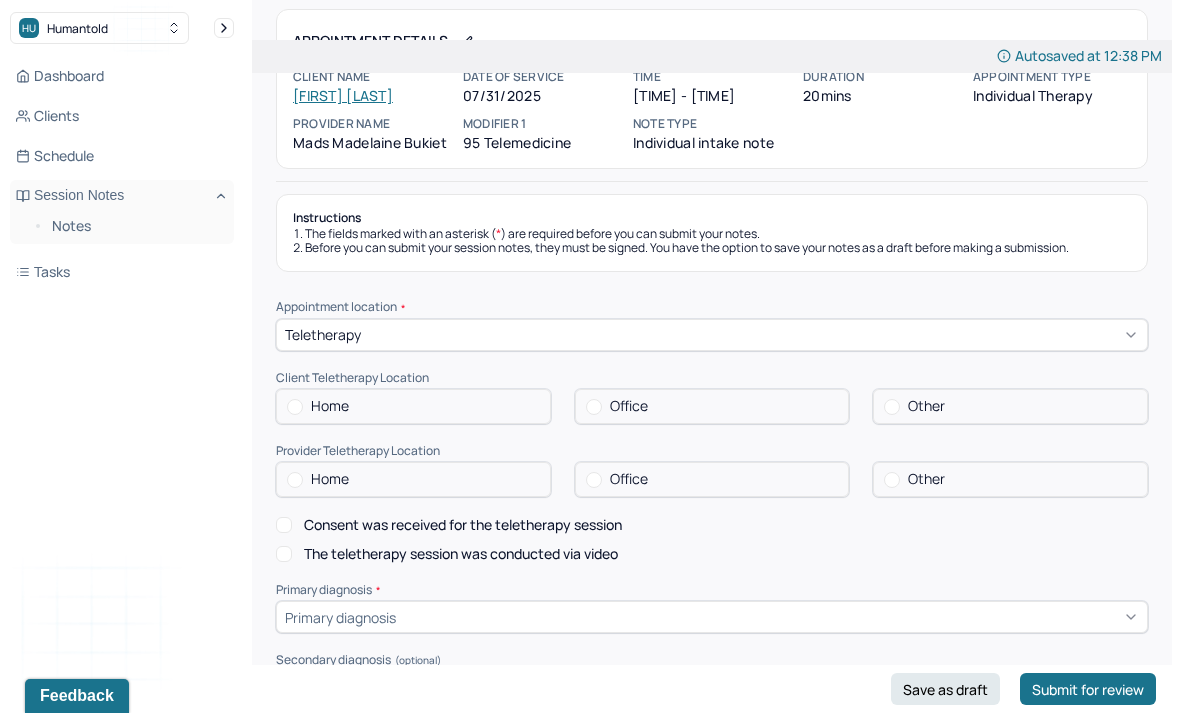 click at bounding box center [295, 407] 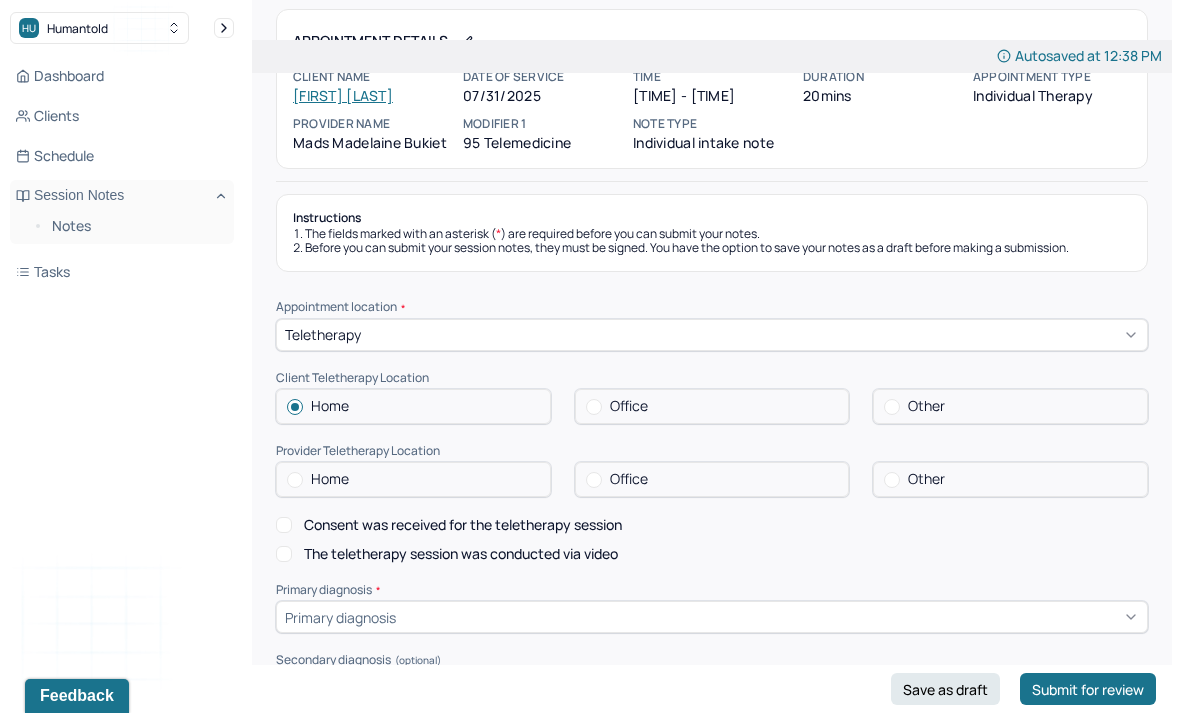 click on "Office" at bounding box center (712, 479) 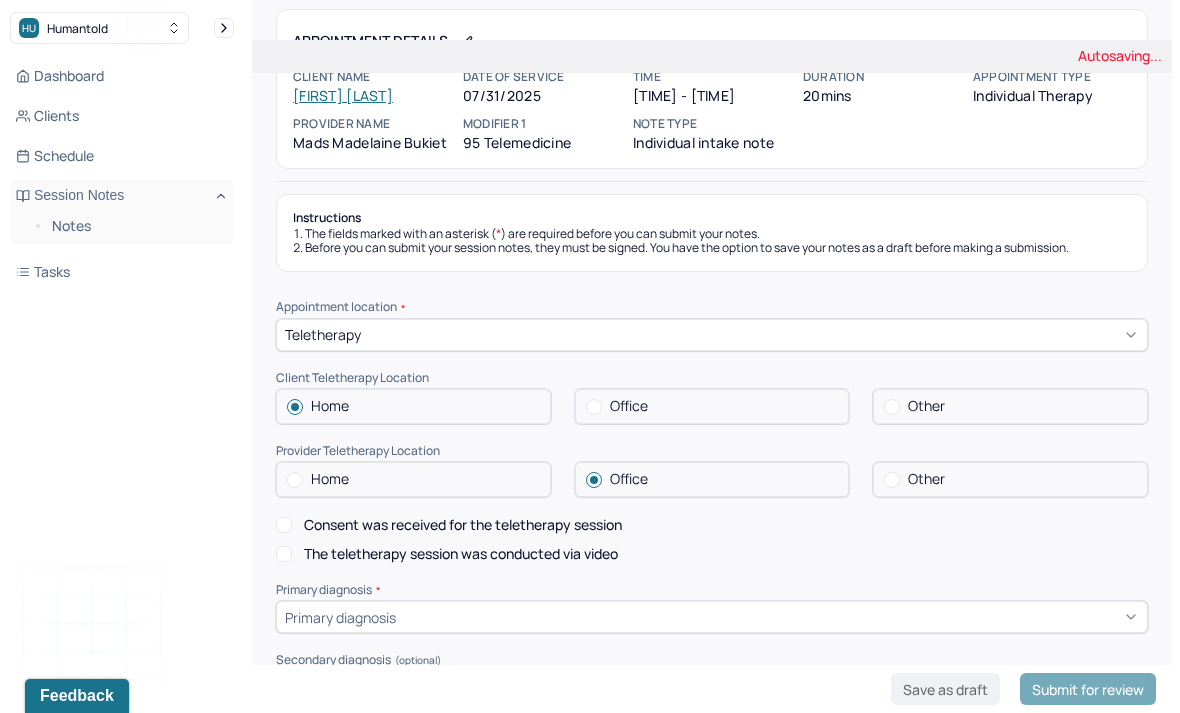 click on "Consent was received for the teletherapy session" at bounding box center (284, 525) 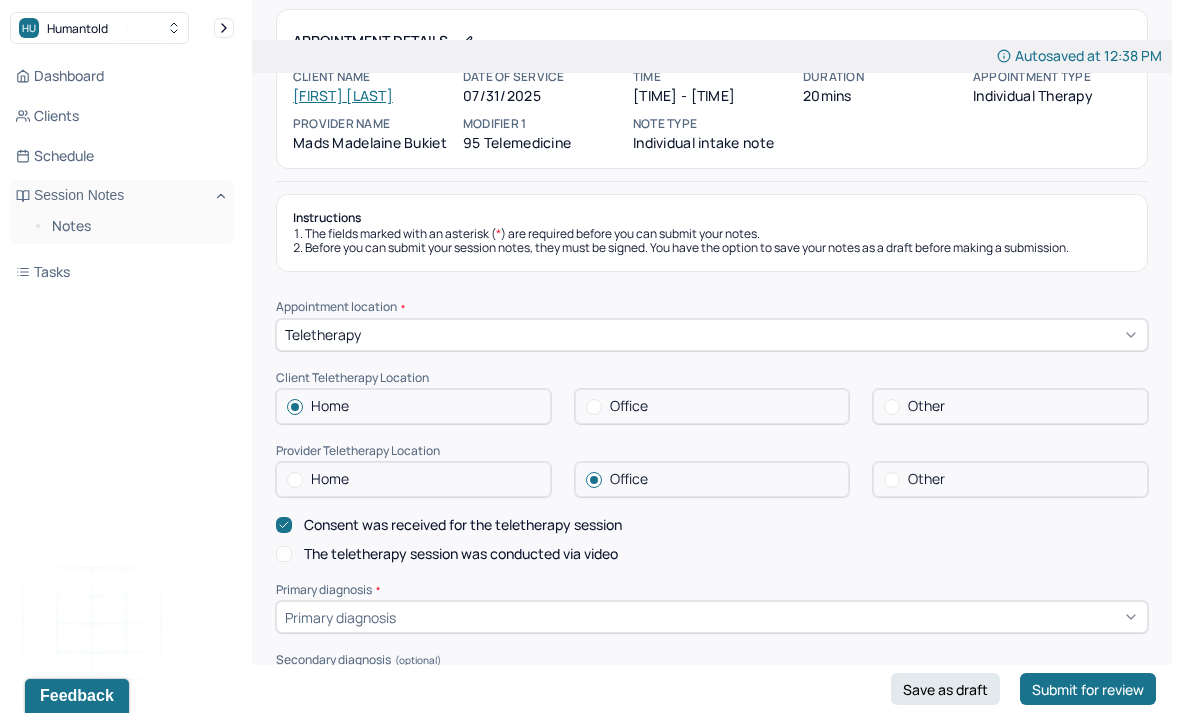click on "The teletherapy session was conducted via video" at bounding box center (284, 554) 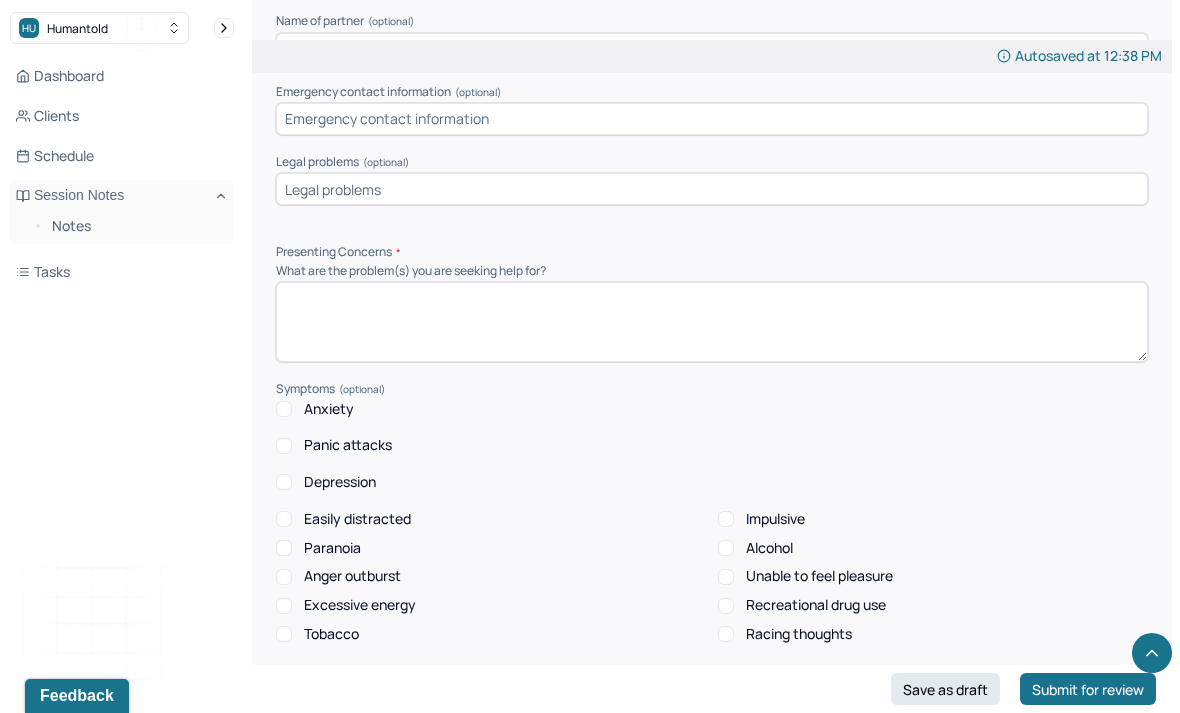 scroll, scrollTop: 1751, scrollLeft: 0, axis: vertical 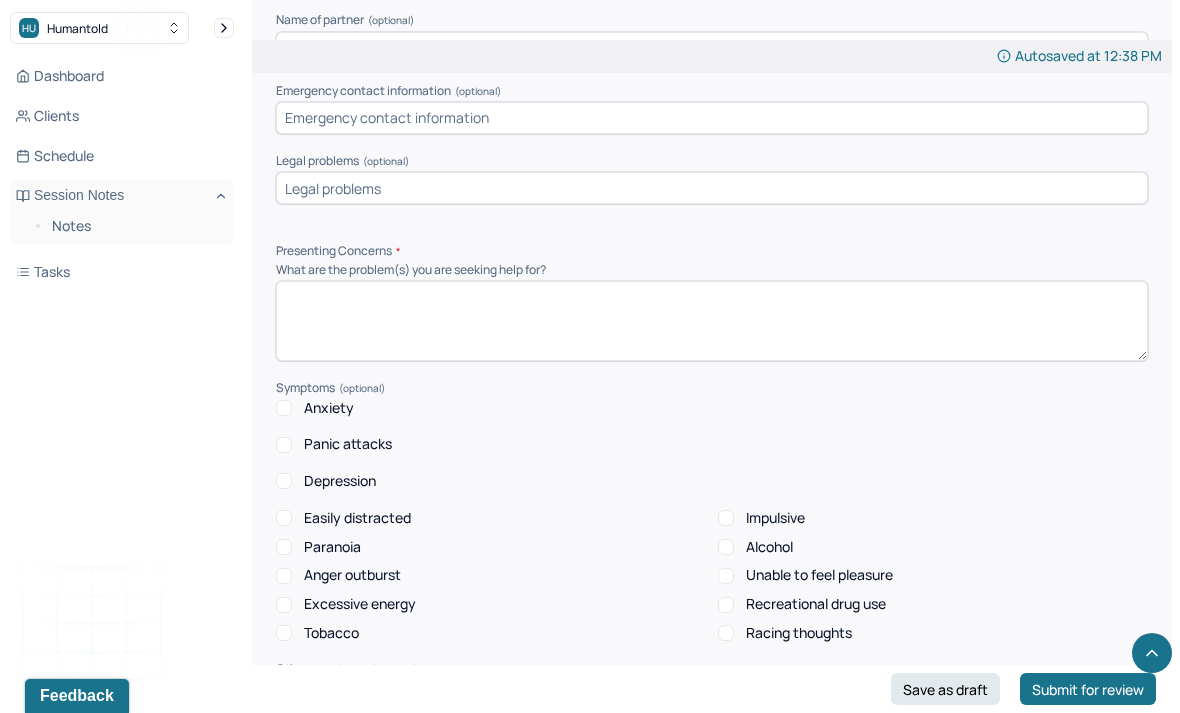 click at bounding box center (712, 321) 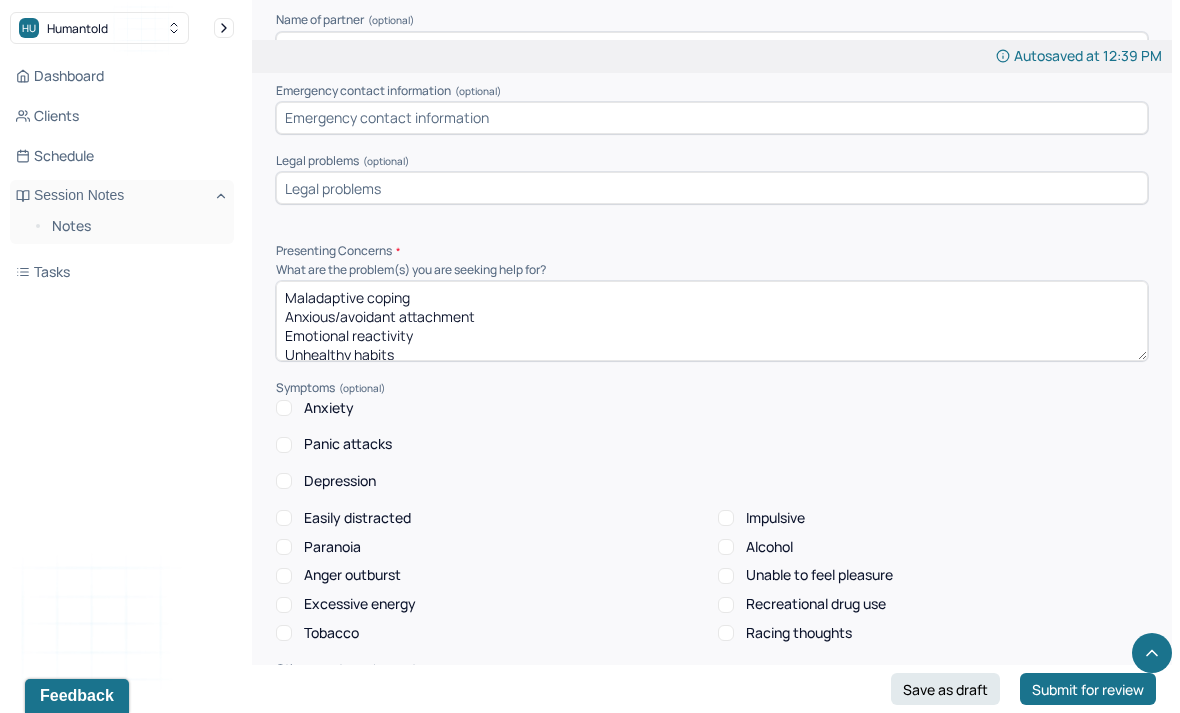 scroll, scrollTop: -2, scrollLeft: 0, axis: vertical 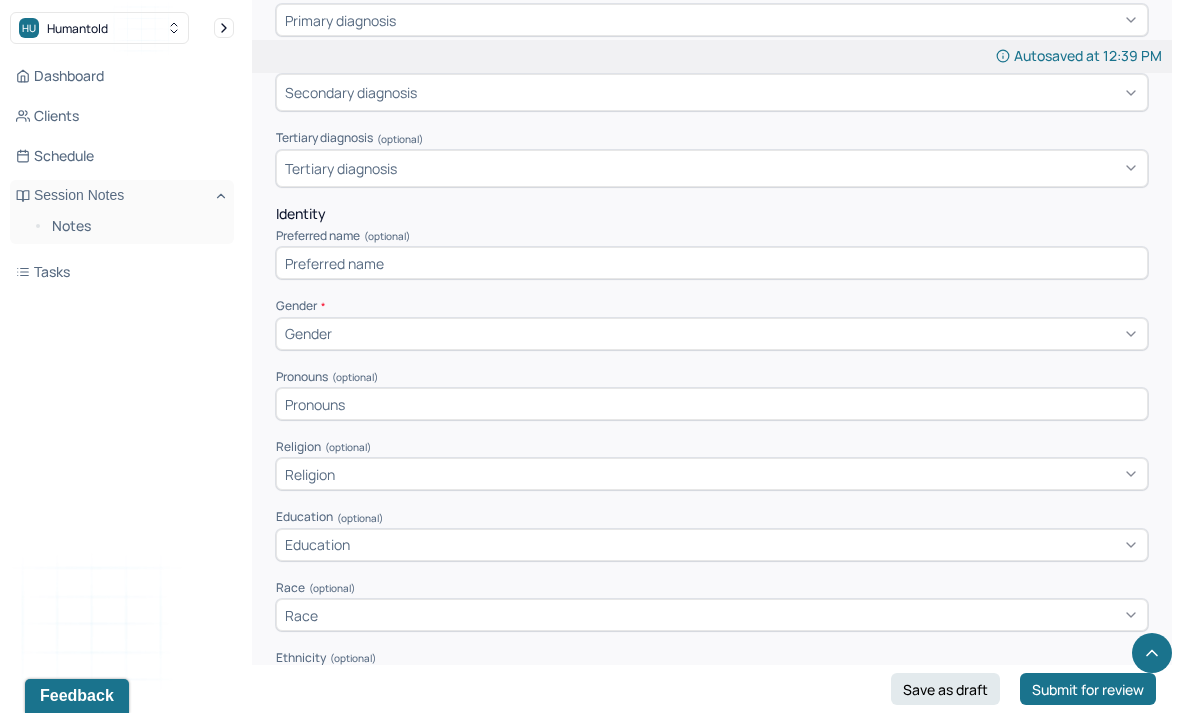 type on "Maladaptive coping
Anxious/avoidant attachment
Emotional reactivity
Unhealthy habits" 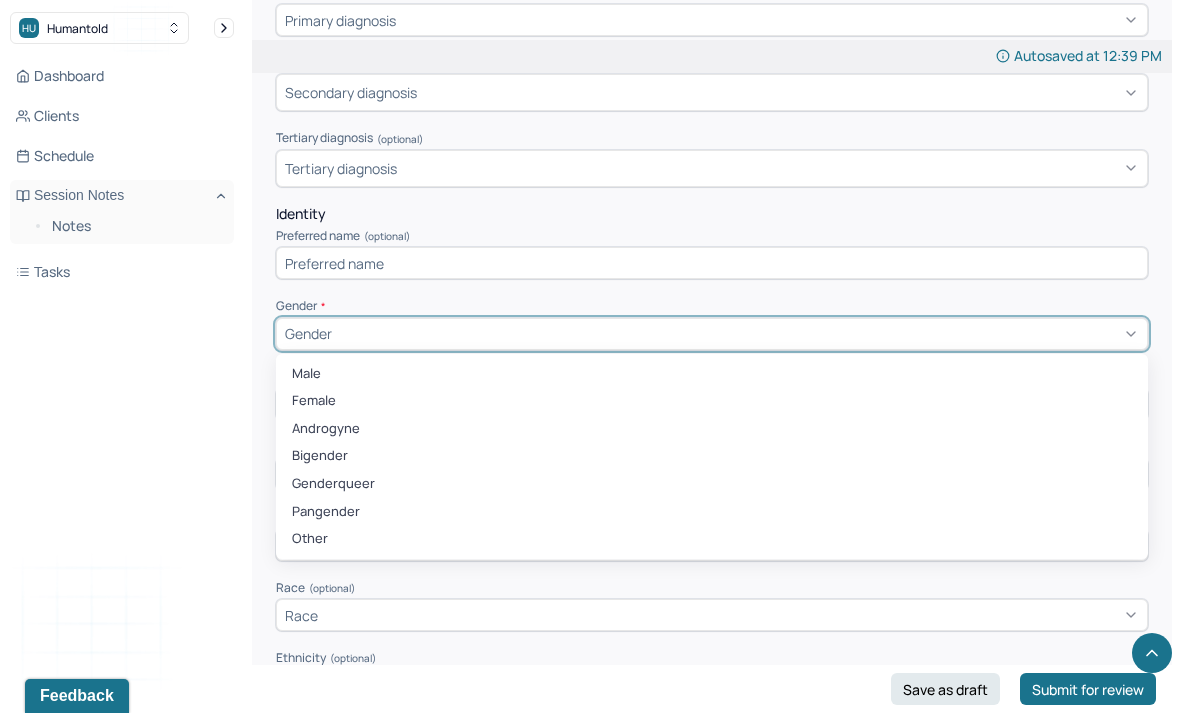 click on "Female" at bounding box center [712, 401] 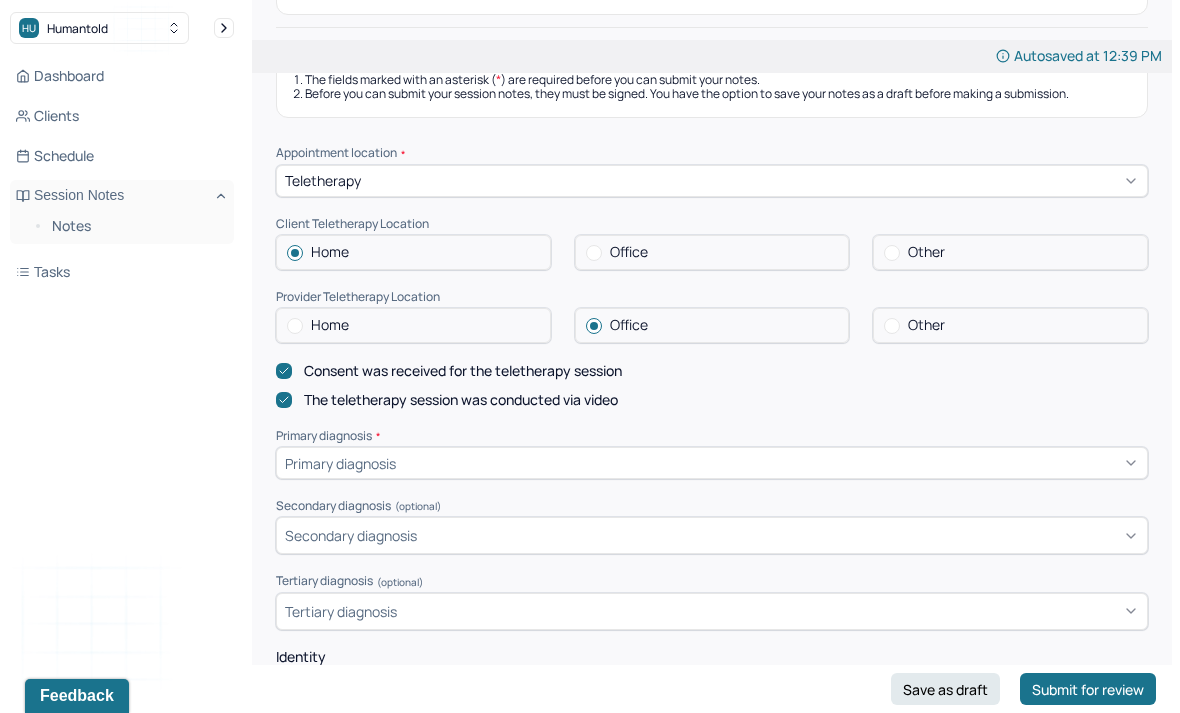 scroll, scrollTop: 277, scrollLeft: 0, axis: vertical 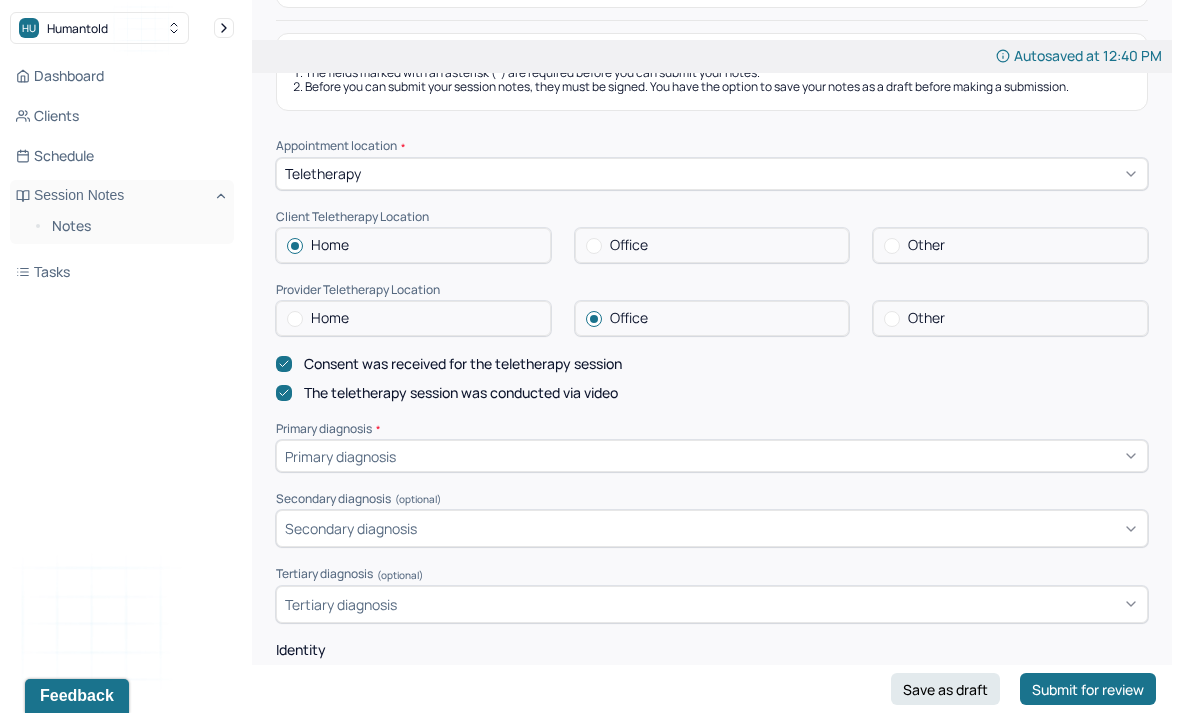 click on "Primary diagnosis *" at bounding box center [712, 429] 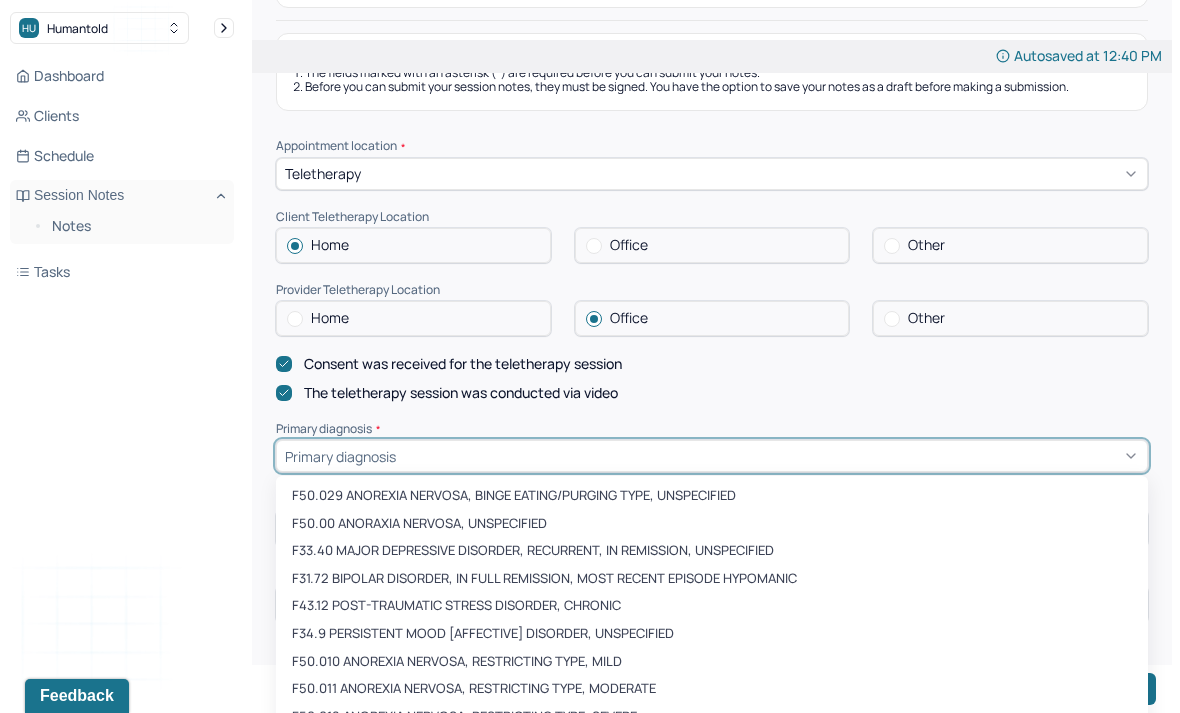 scroll, scrollTop: 276, scrollLeft: 0, axis: vertical 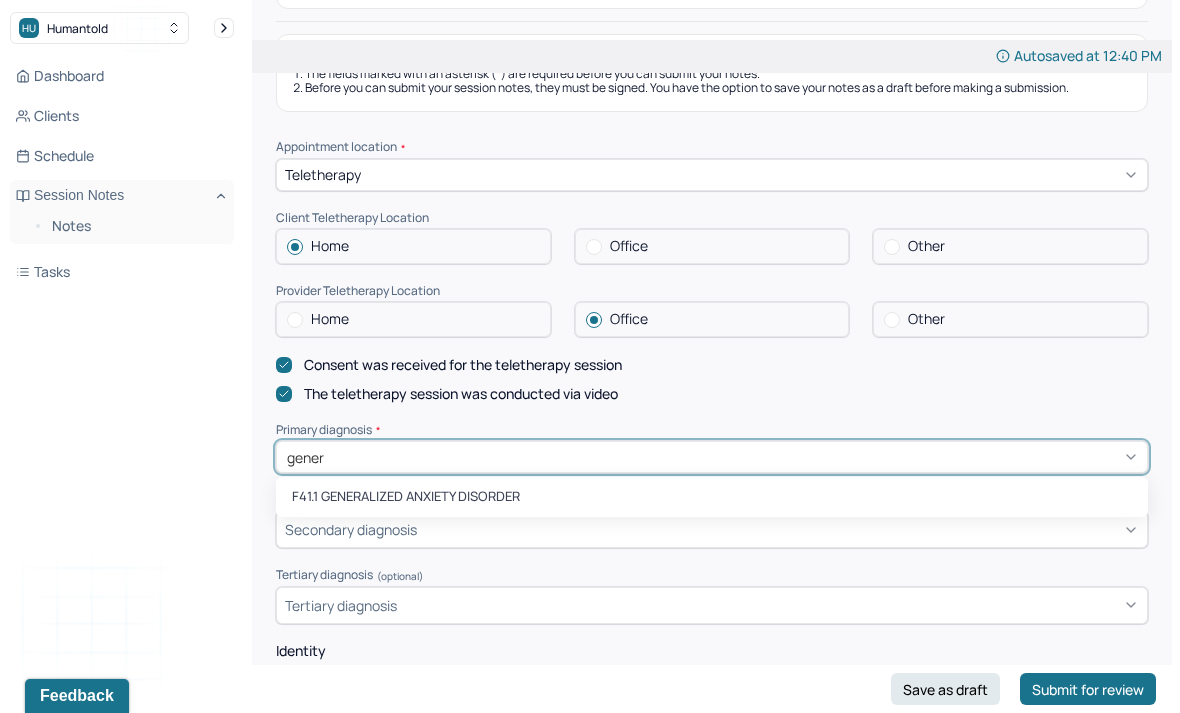 click on "F41.1 GENERALIZED ANXIETY DISORDER" at bounding box center [712, 497] 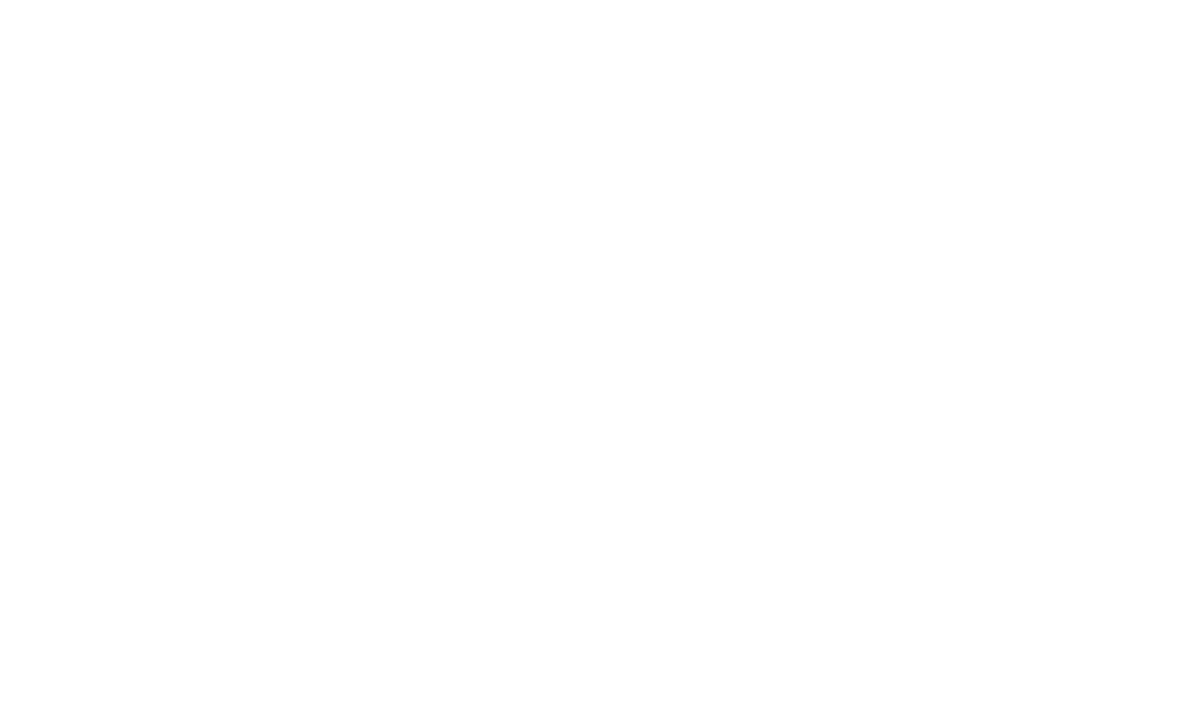 scroll, scrollTop: 4886, scrollLeft: 0, axis: vertical 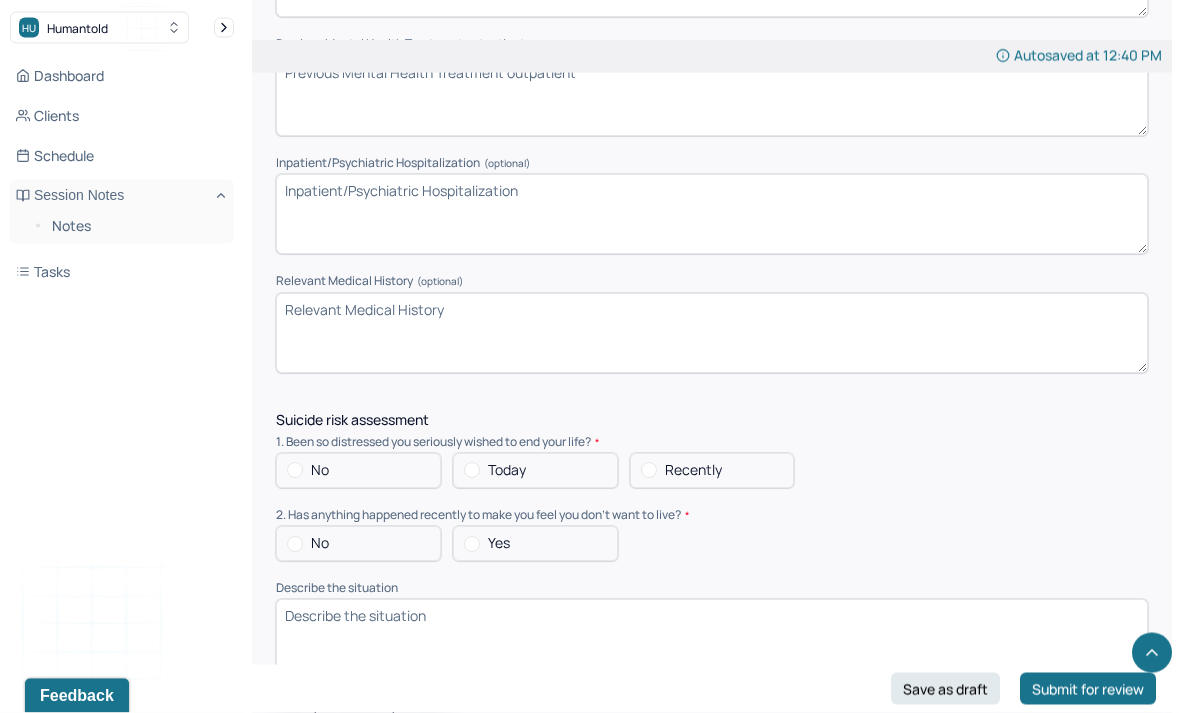 click on "No" at bounding box center [358, 471] 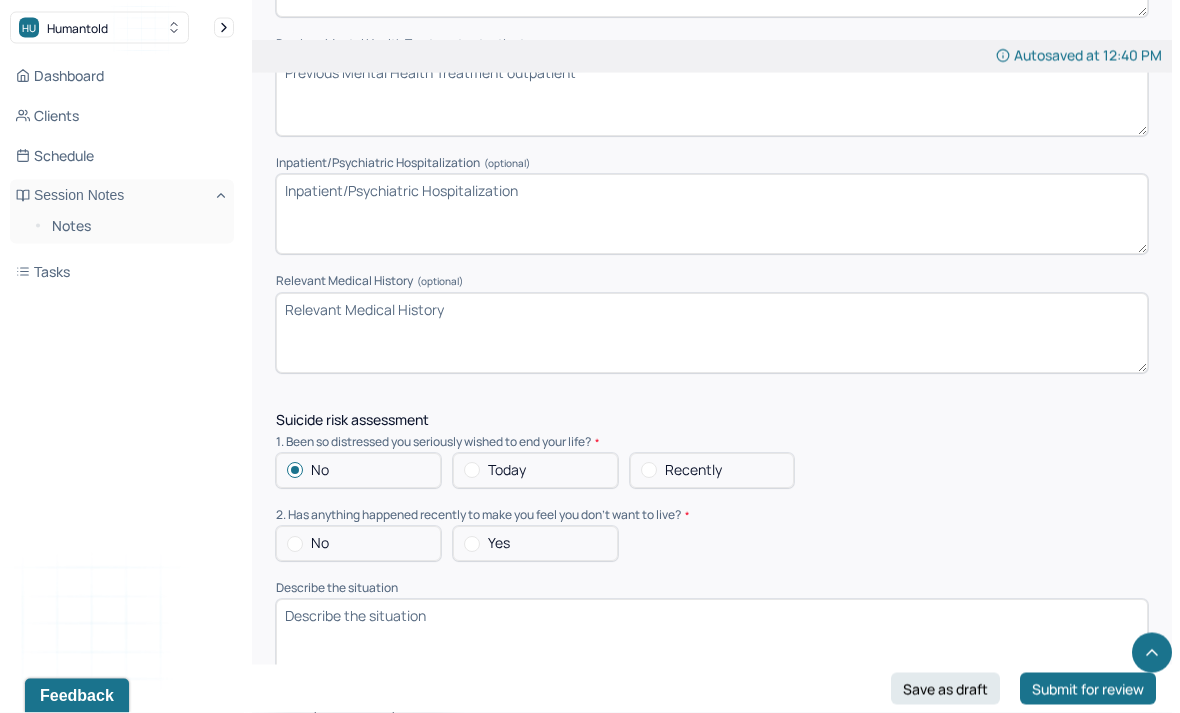 scroll, scrollTop: 4887, scrollLeft: 0, axis: vertical 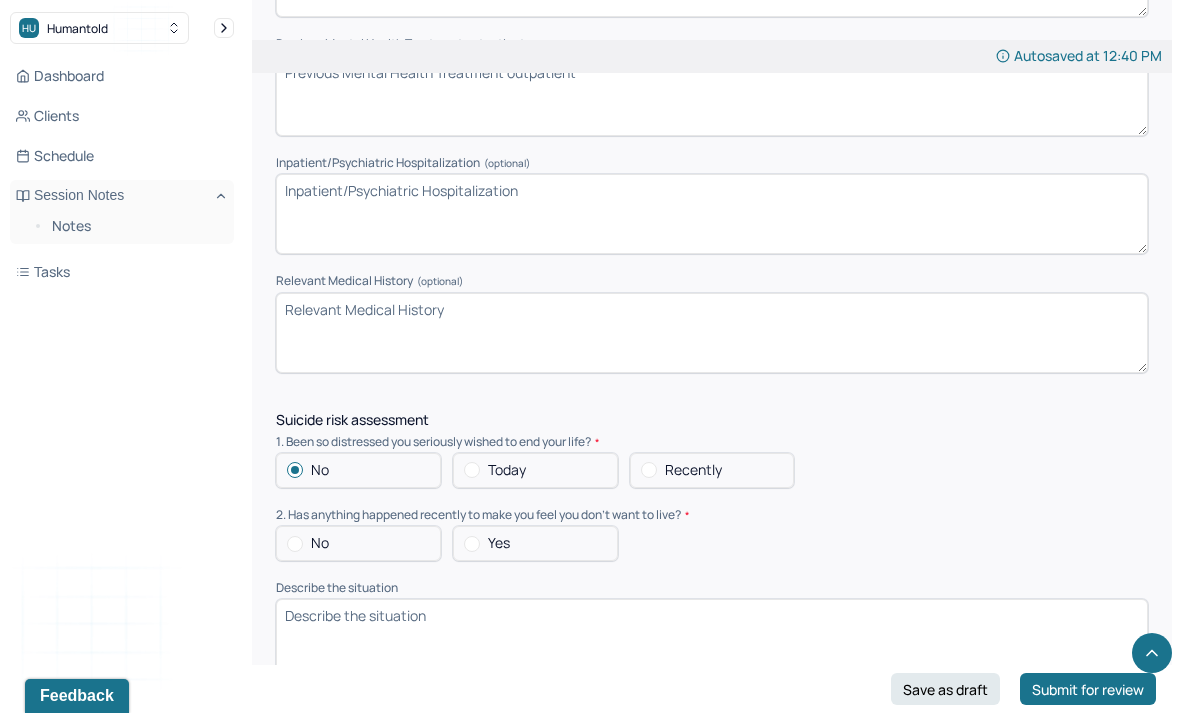 click on "No" at bounding box center (358, 543) 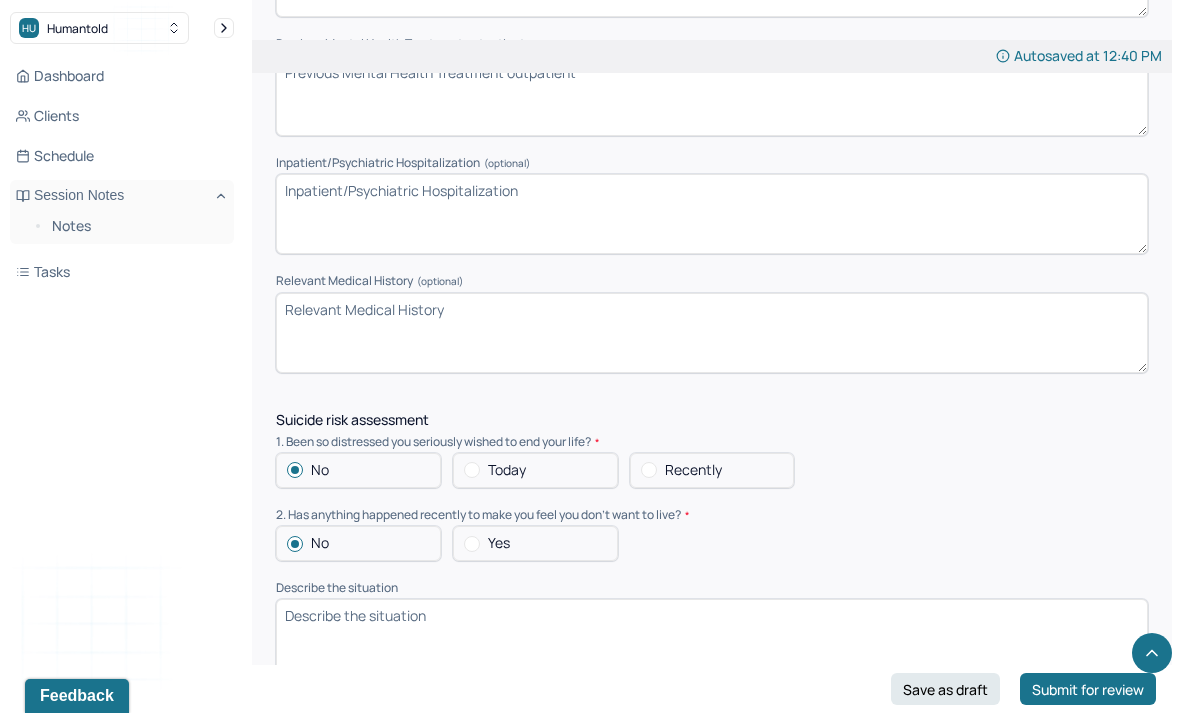 click on "No" at bounding box center [320, 757] 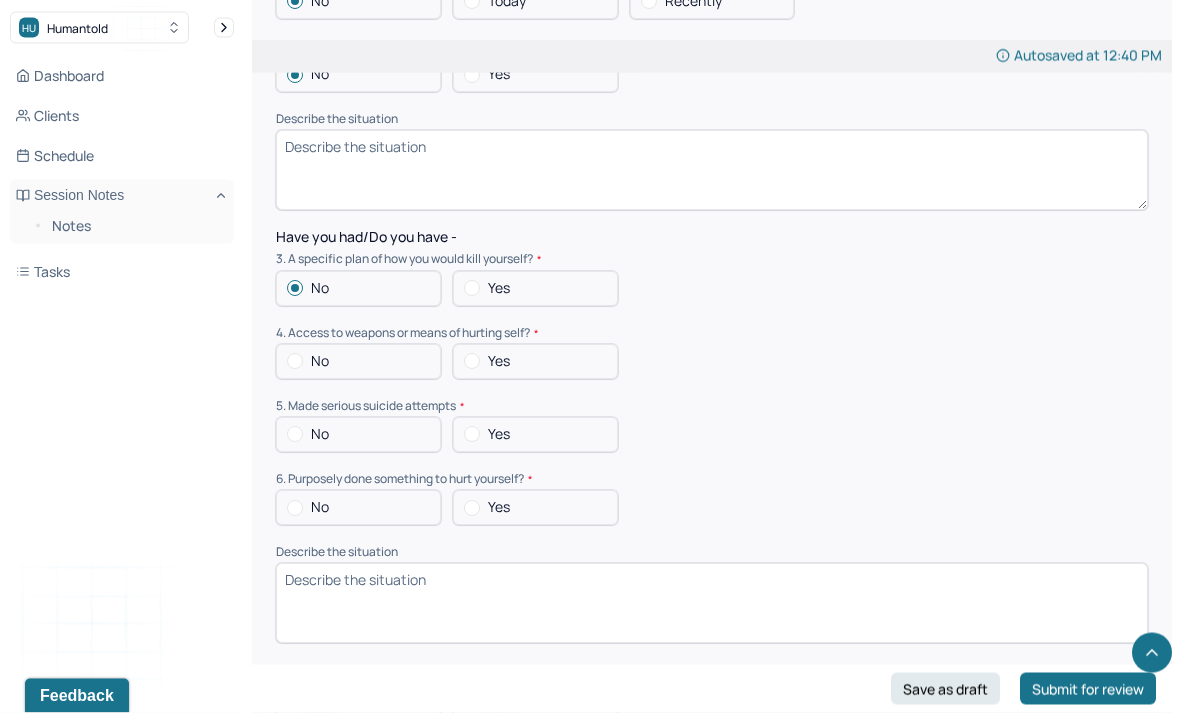 scroll, scrollTop: 5379, scrollLeft: 0, axis: vertical 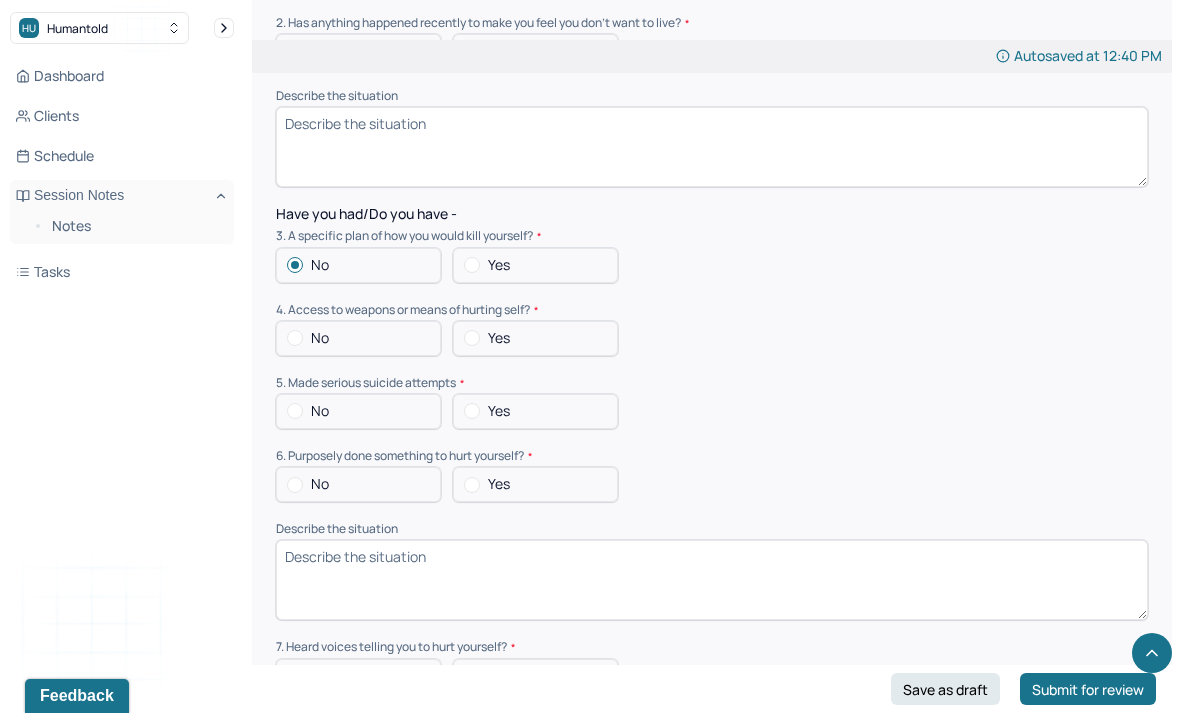 click on "No" at bounding box center [320, 411] 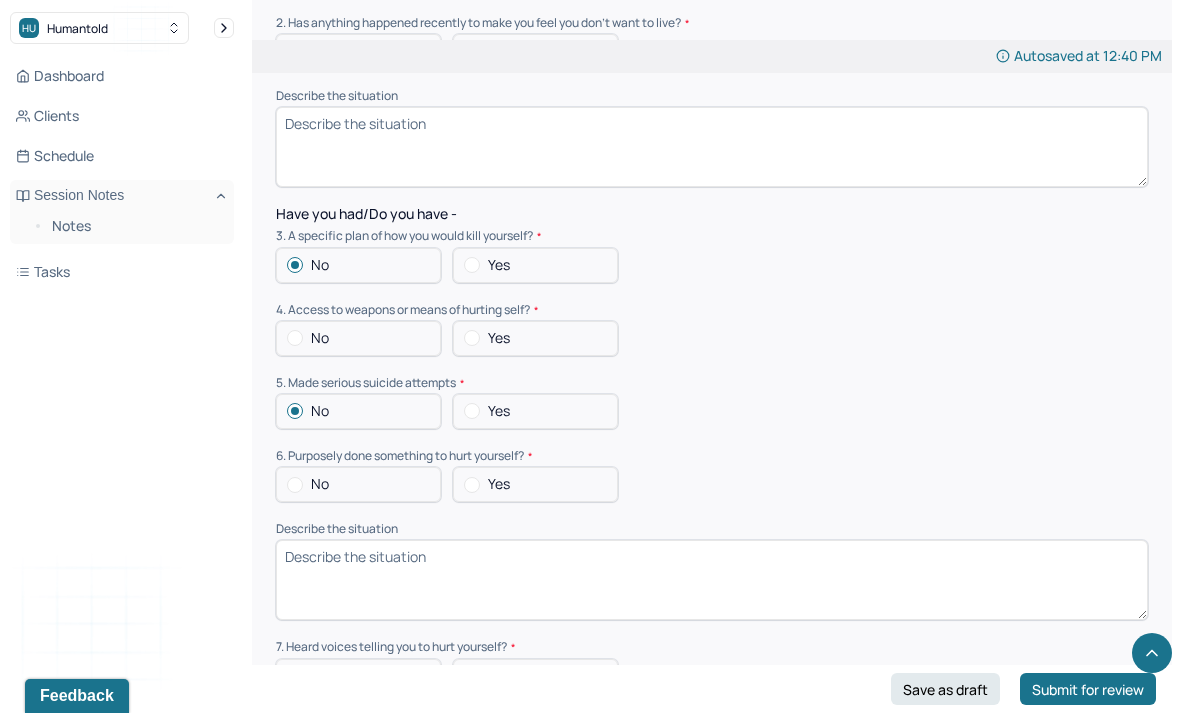 click on "No" at bounding box center [287, 338] 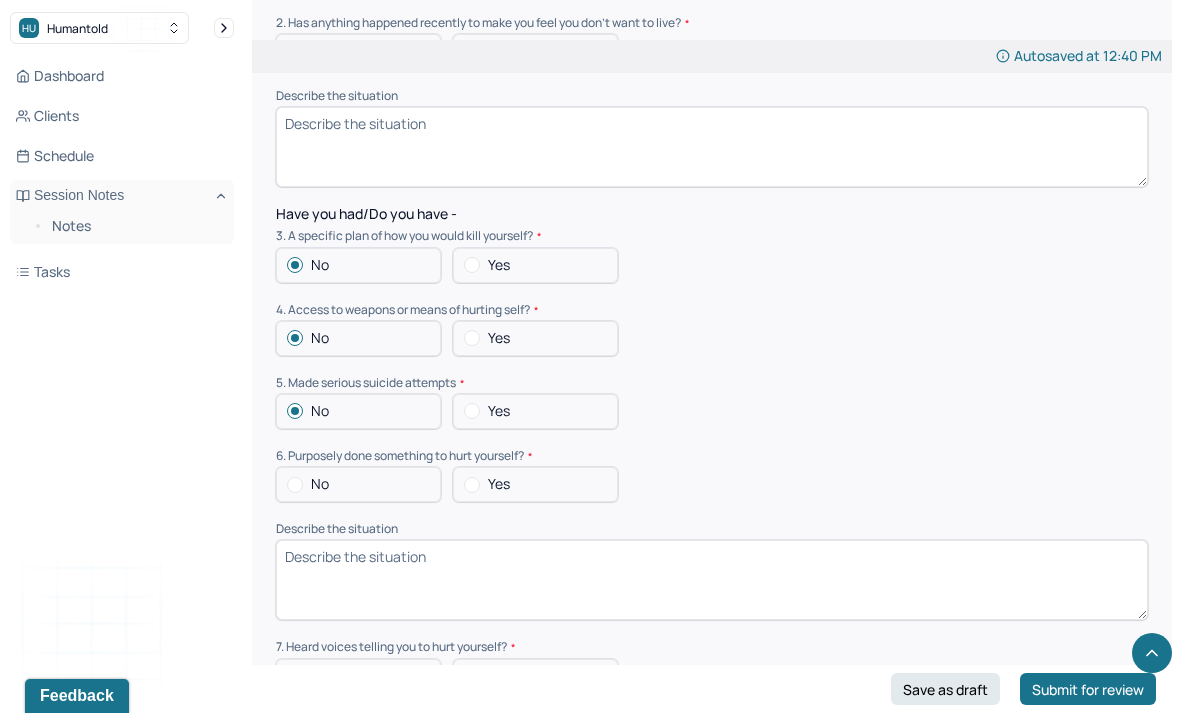 click on "No" at bounding box center (358, 484) 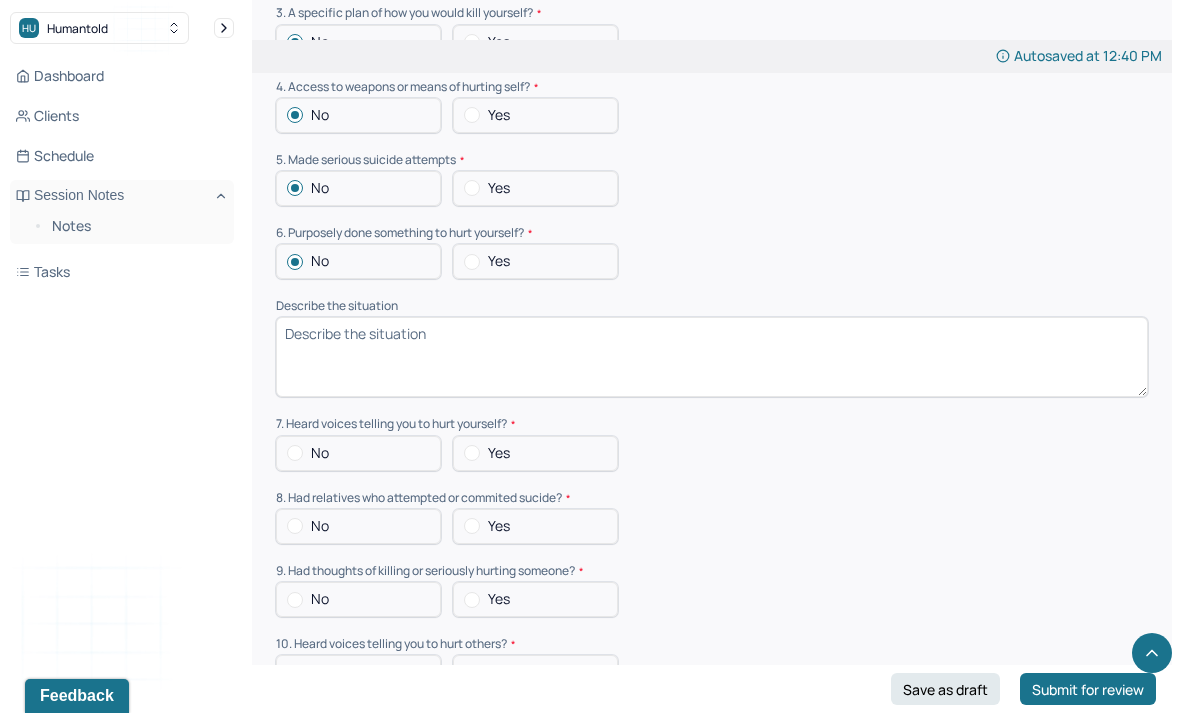 scroll, scrollTop: 5623, scrollLeft: 0, axis: vertical 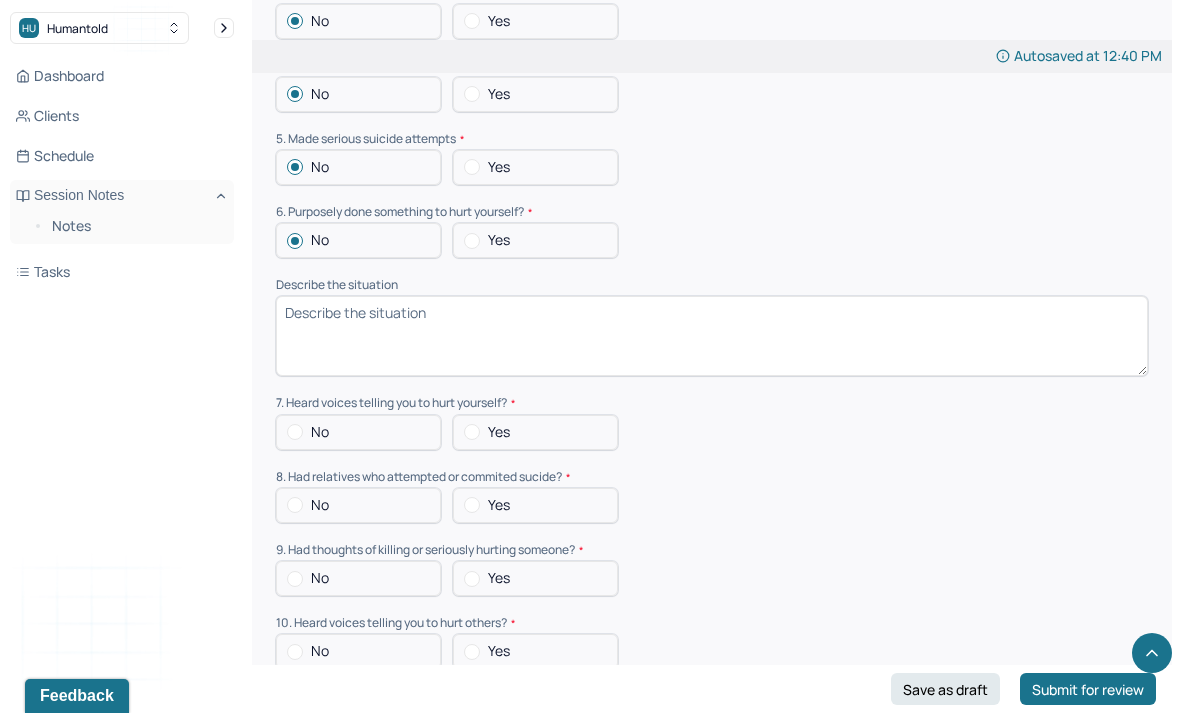 click on "No" at bounding box center (358, 505) 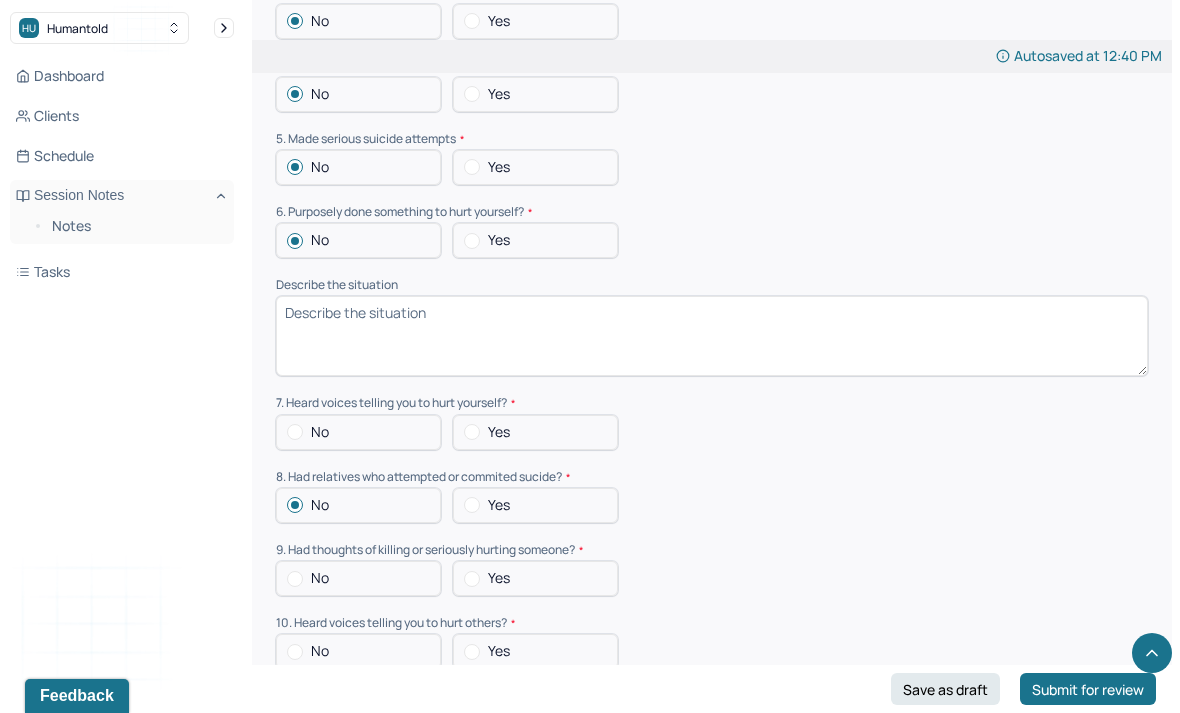 click at bounding box center (295, 432) 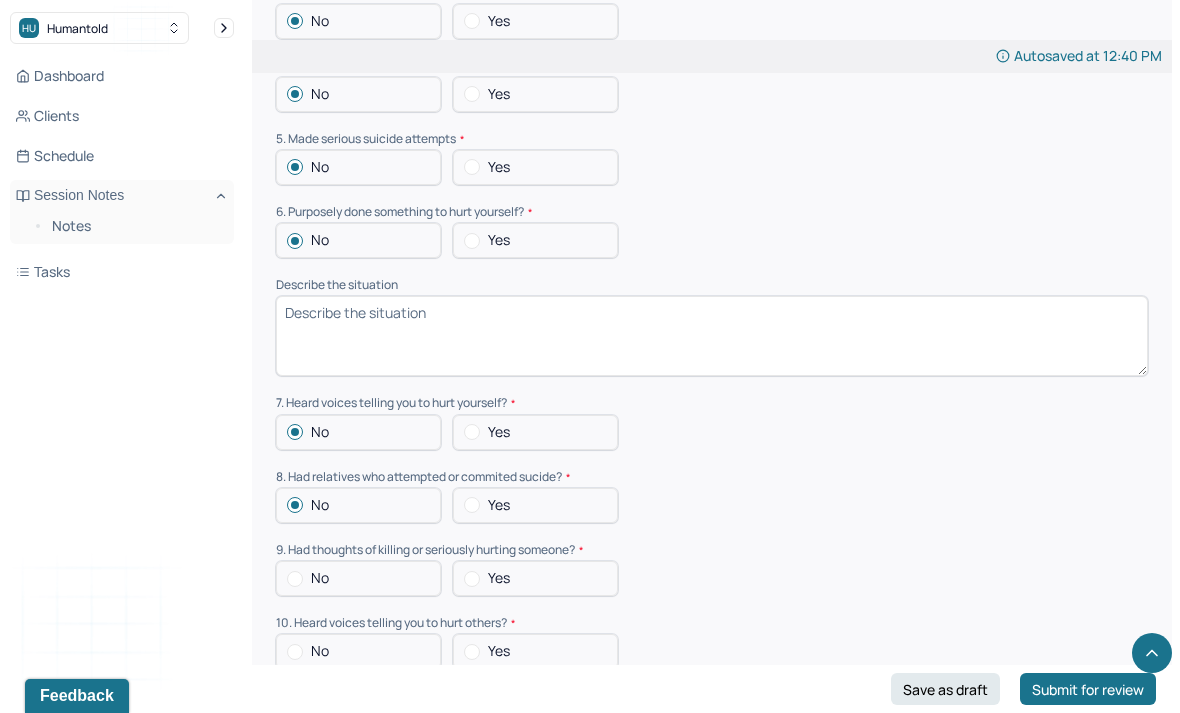 click on "No" at bounding box center (358, 578) 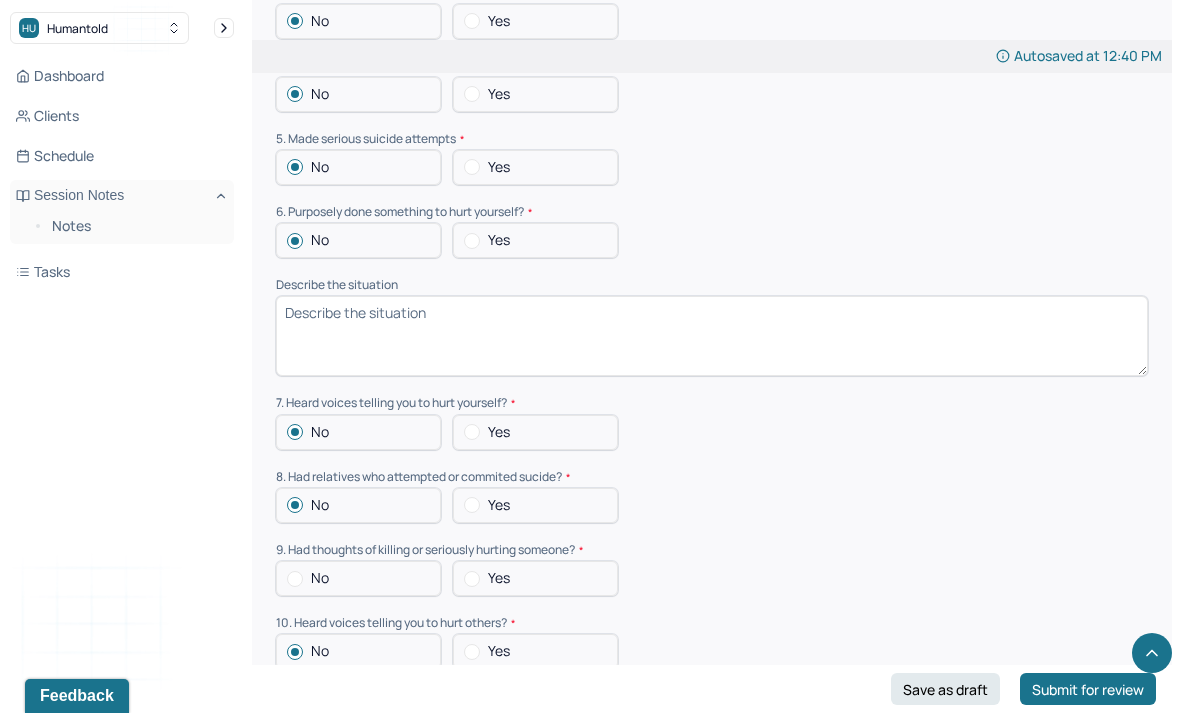 click at bounding box center [295, 579] 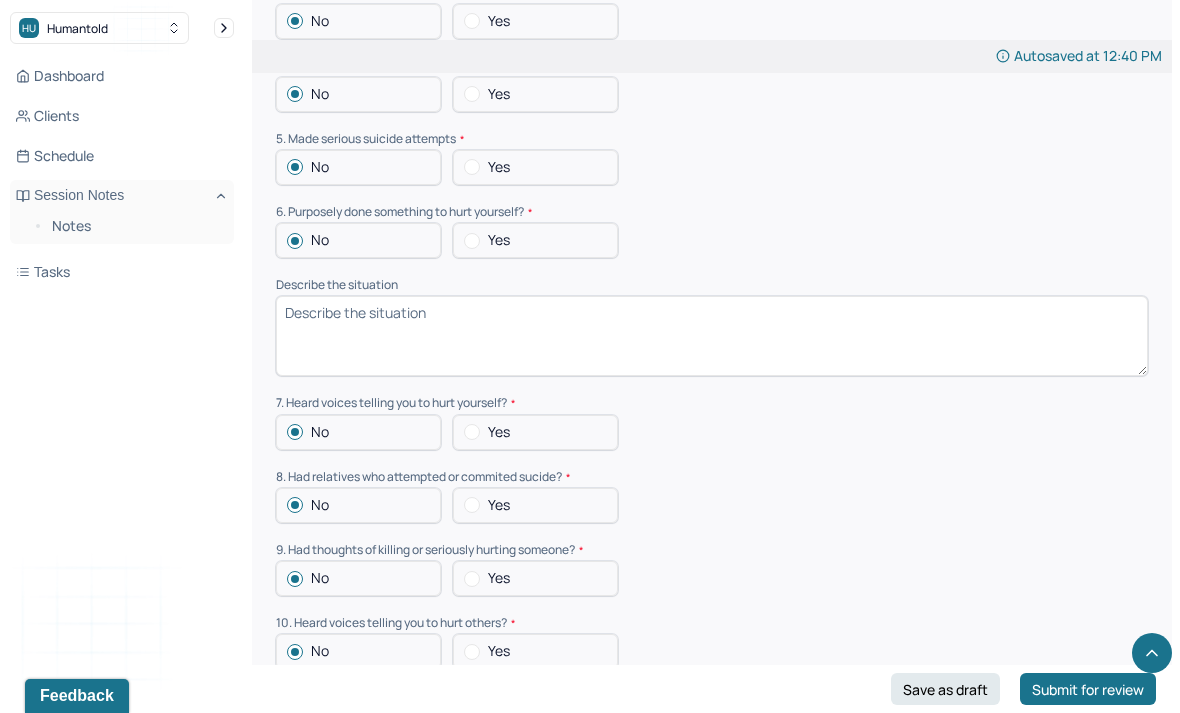 click on "No" at bounding box center [358, 725] 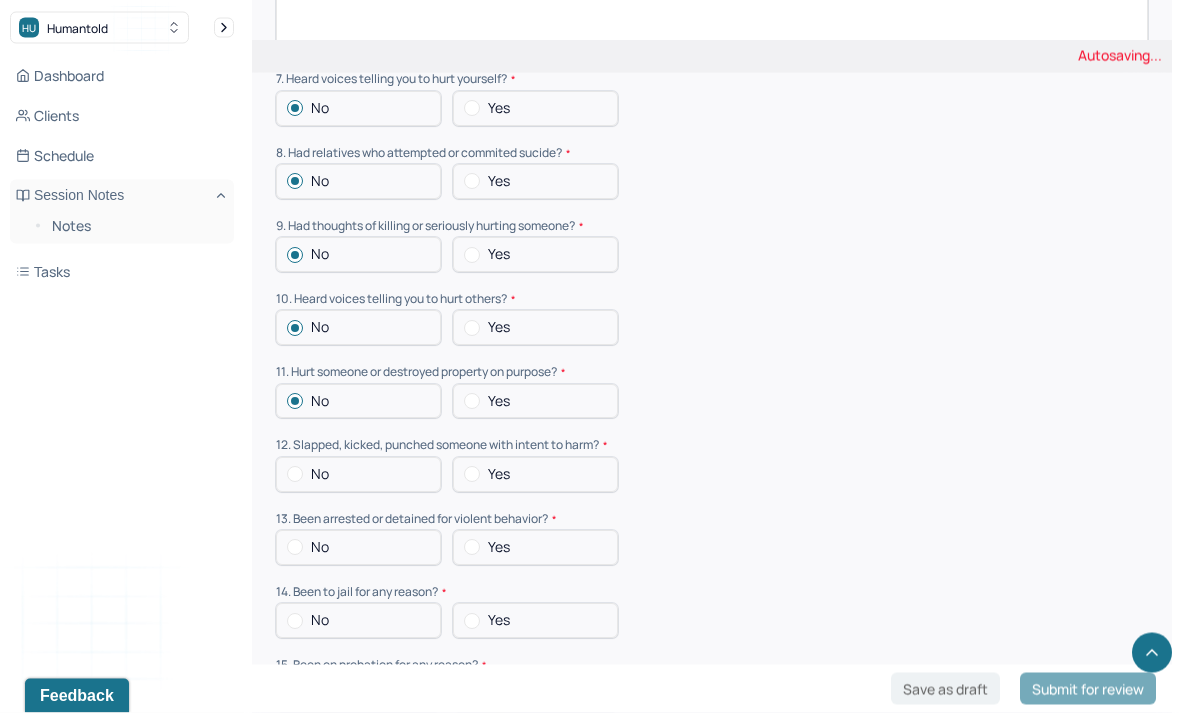 scroll, scrollTop: 5947, scrollLeft: 0, axis: vertical 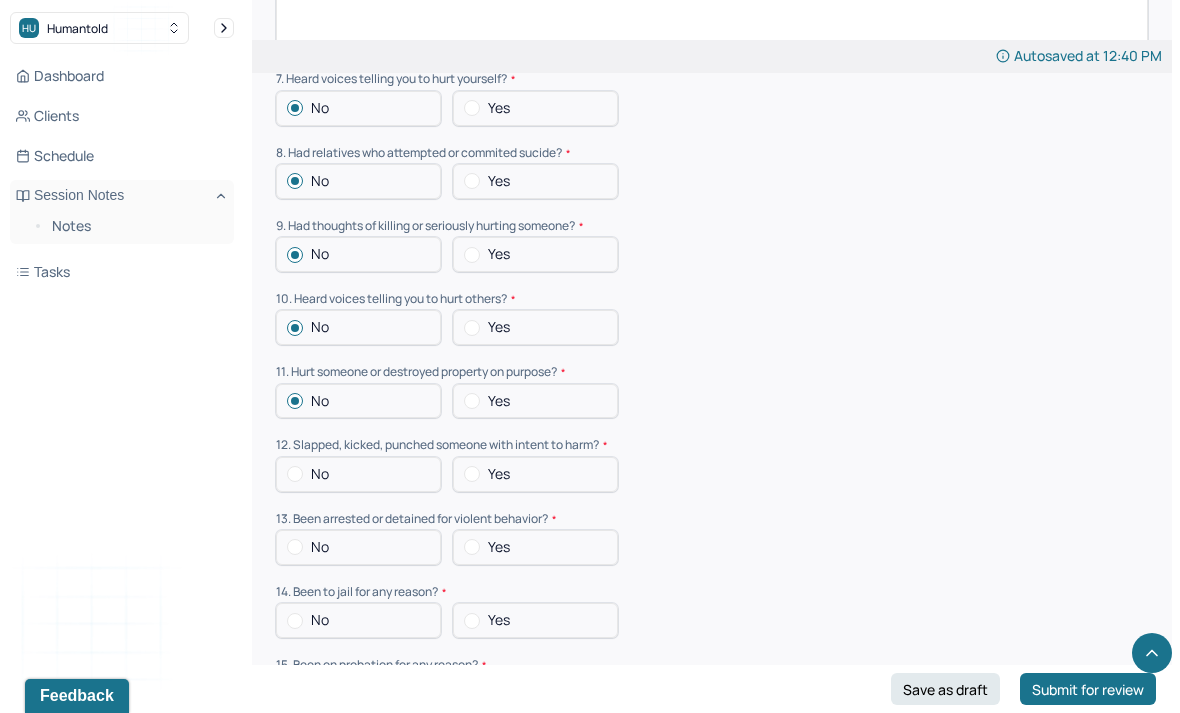 click at bounding box center [295, 474] 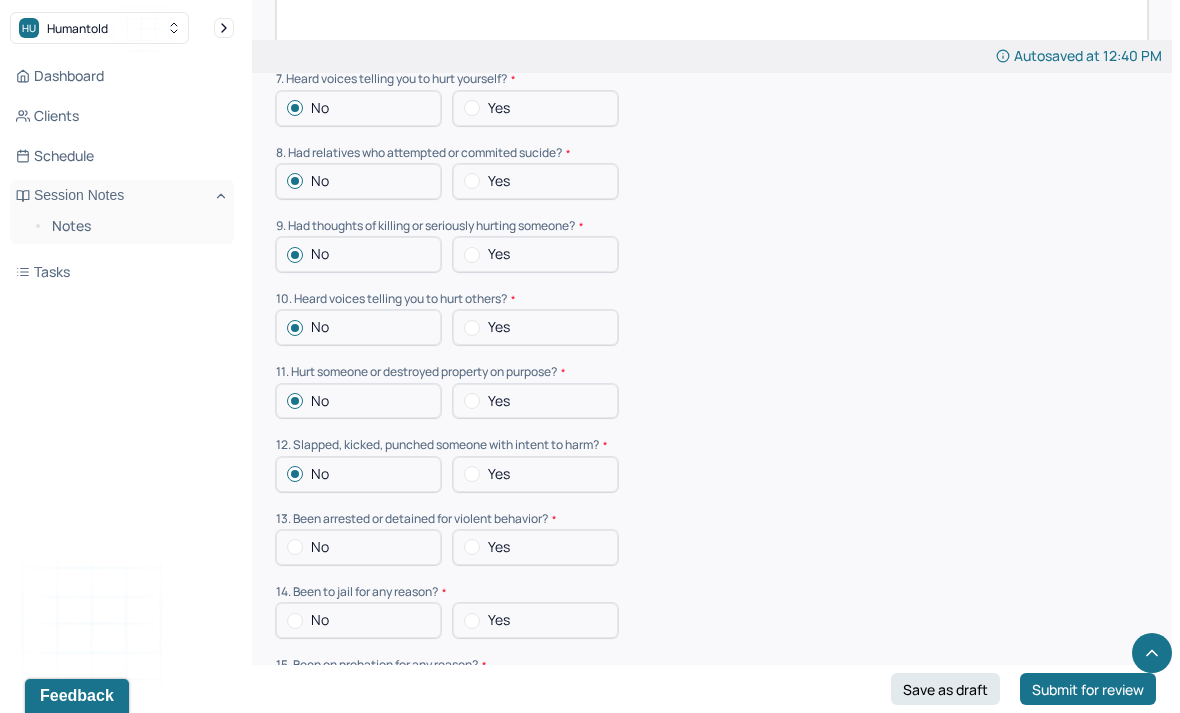 click at bounding box center (295, 621) 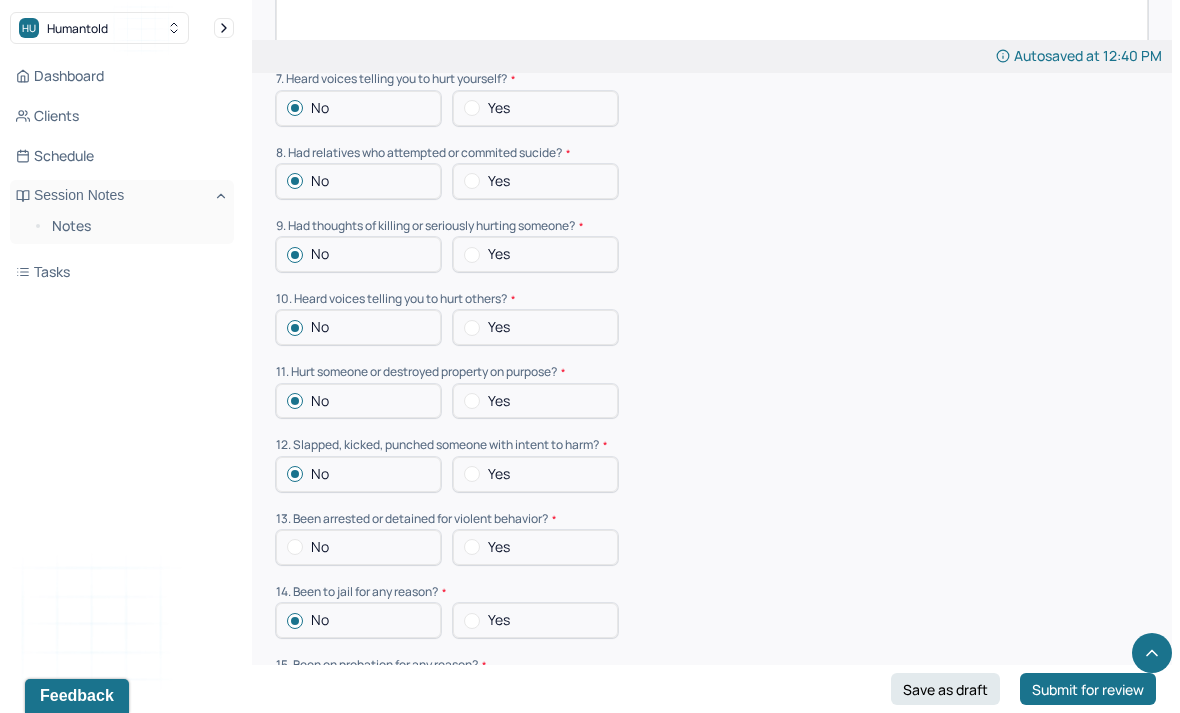 click on "No" at bounding box center (358, 547) 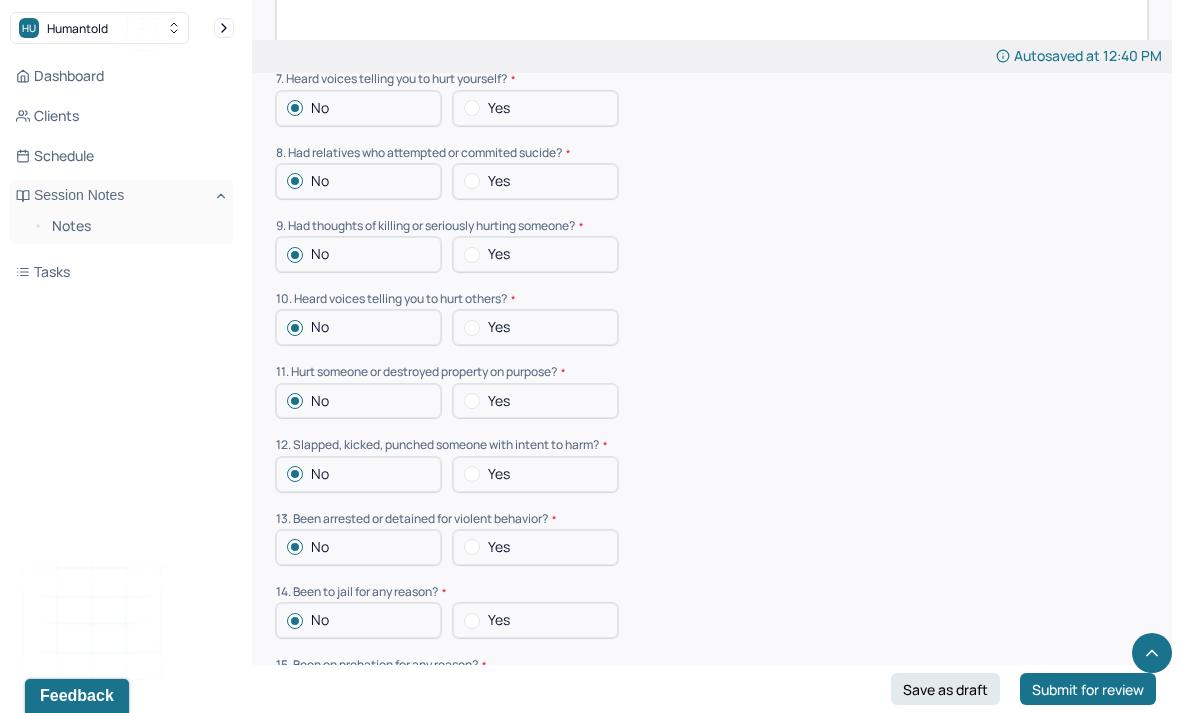 click at bounding box center (295, 694) 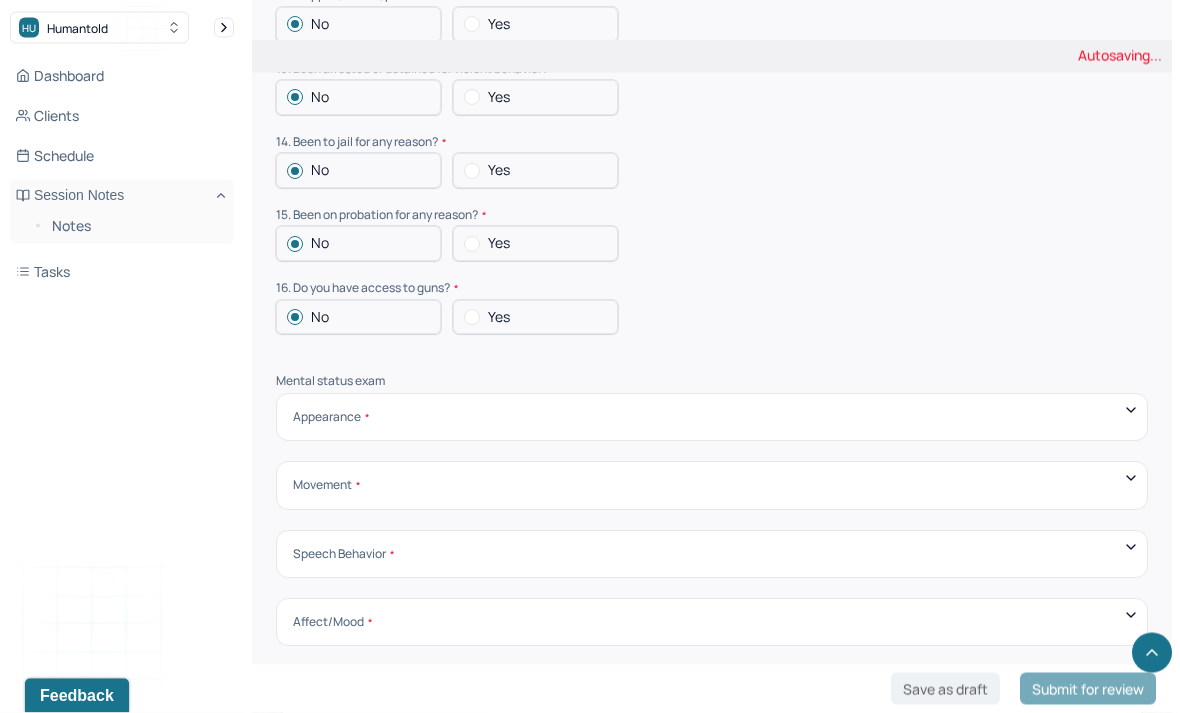 scroll, scrollTop: 6397, scrollLeft: 0, axis: vertical 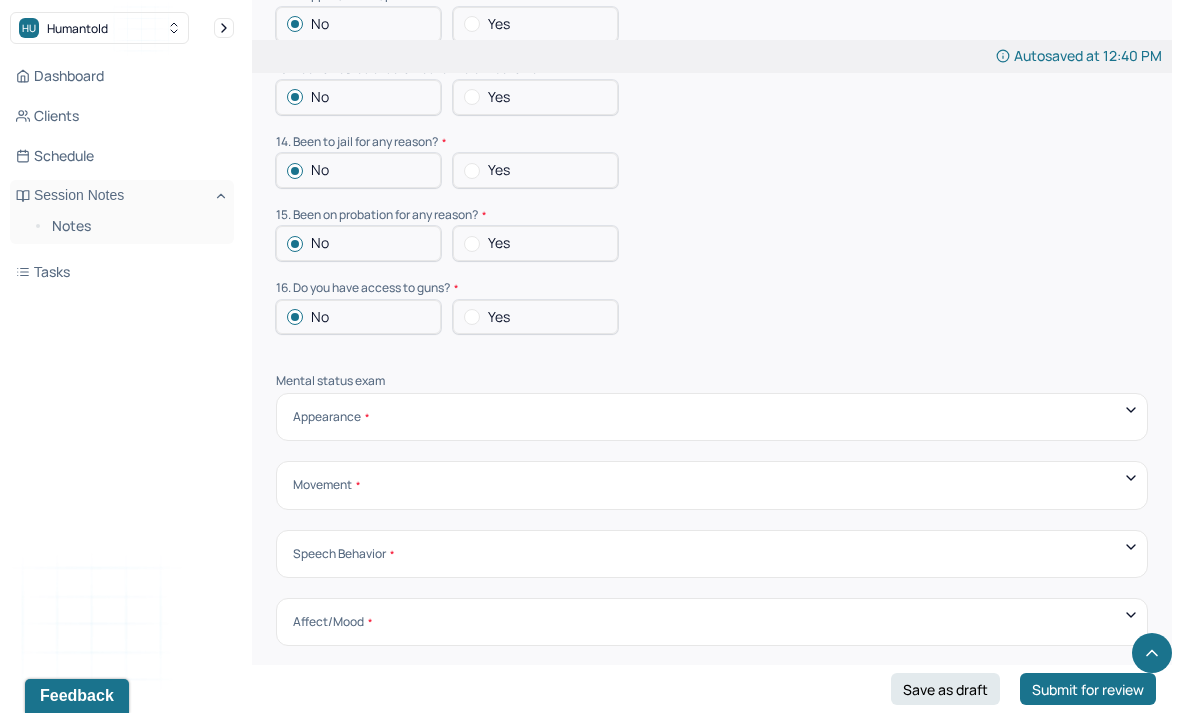 click 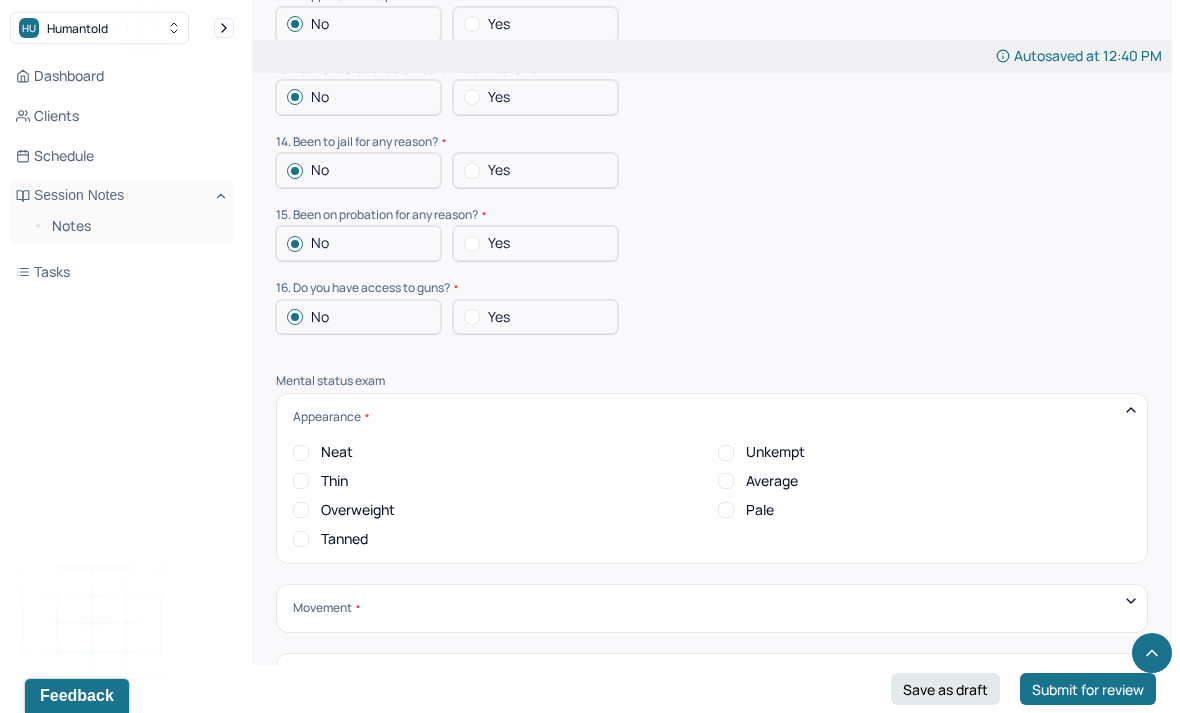 click on "Neat" at bounding box center (301, 453) 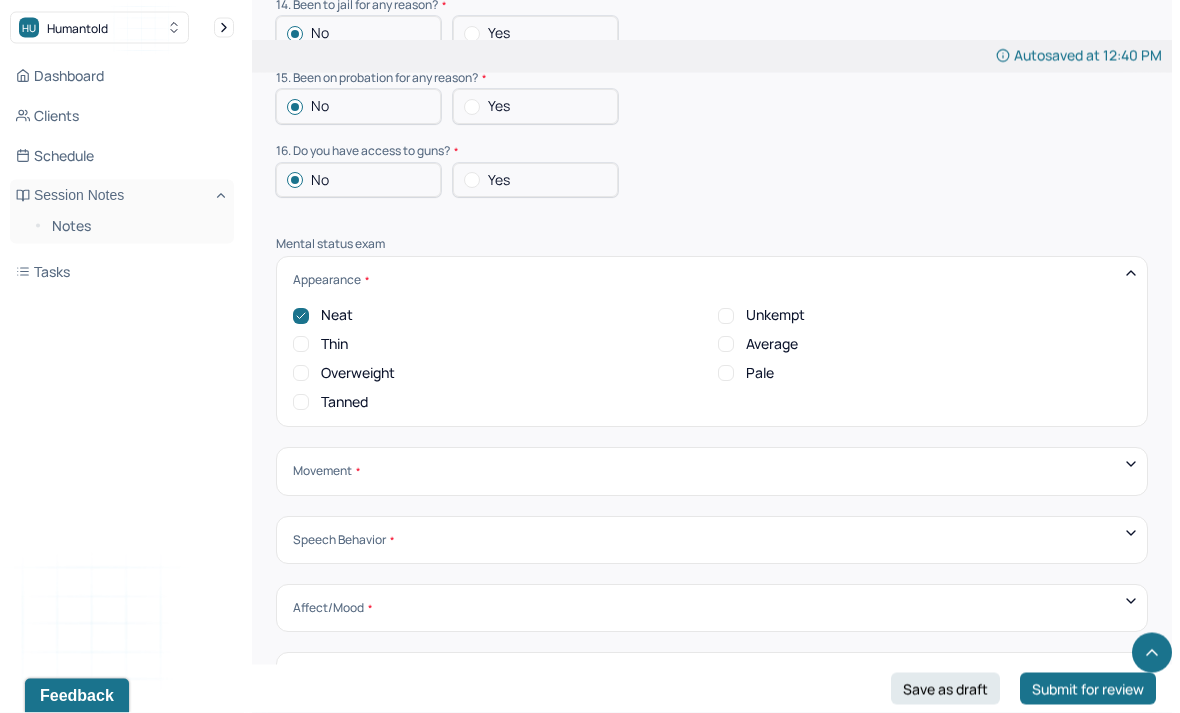 scroll, scrollTop: 6534, scrollLeft: 0, axis: vertical 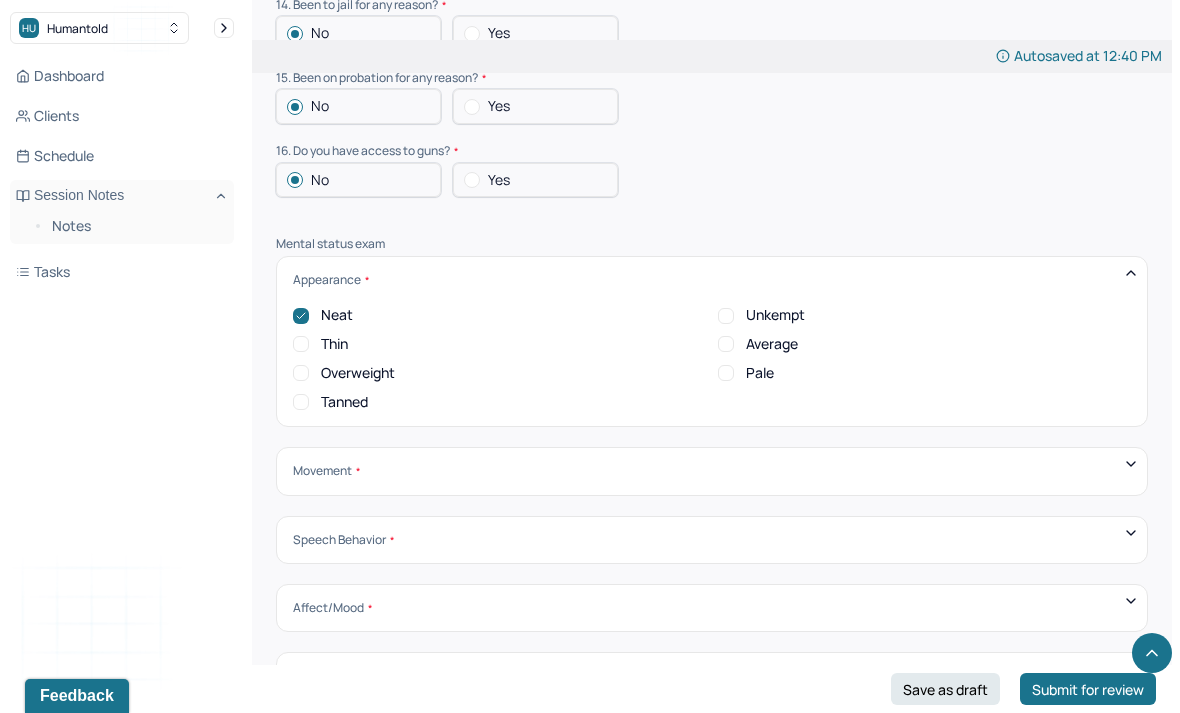 click on "Movement Coordinated Uncoordinated Mannerisms/oddities Good eye contact Kept eyes downcast Stared into space" at bounding box center [712, 471] 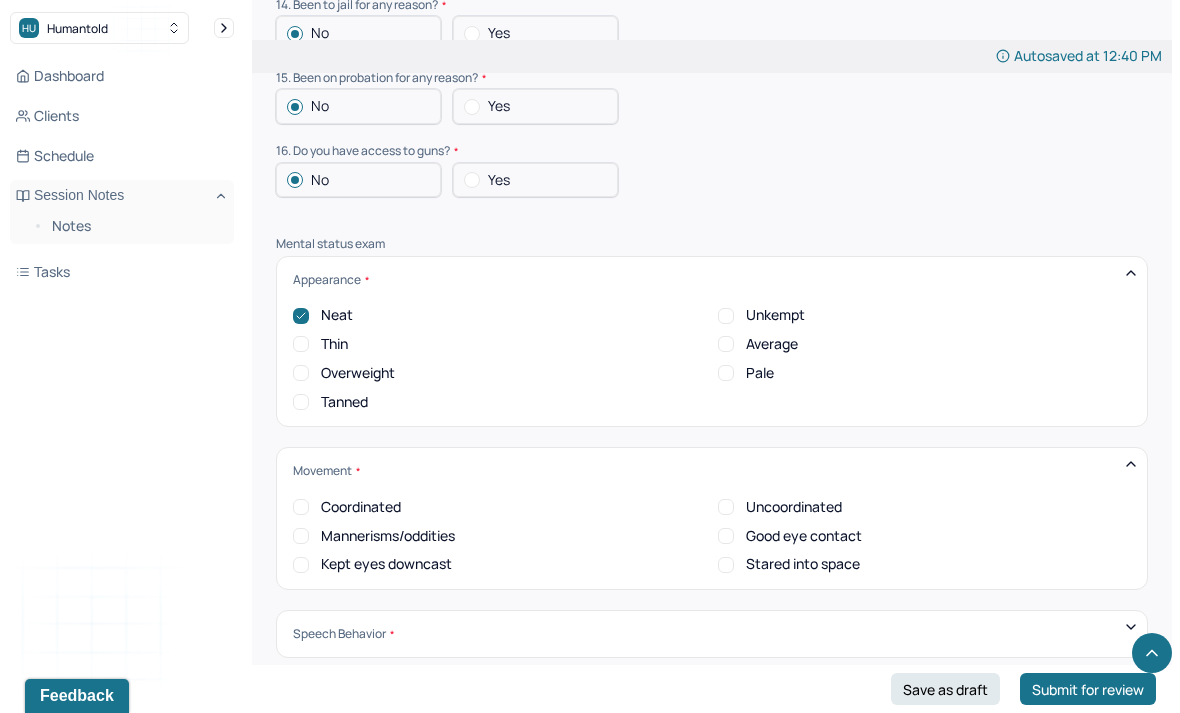 click on "Coordinated" at bounding box center [301, 507] 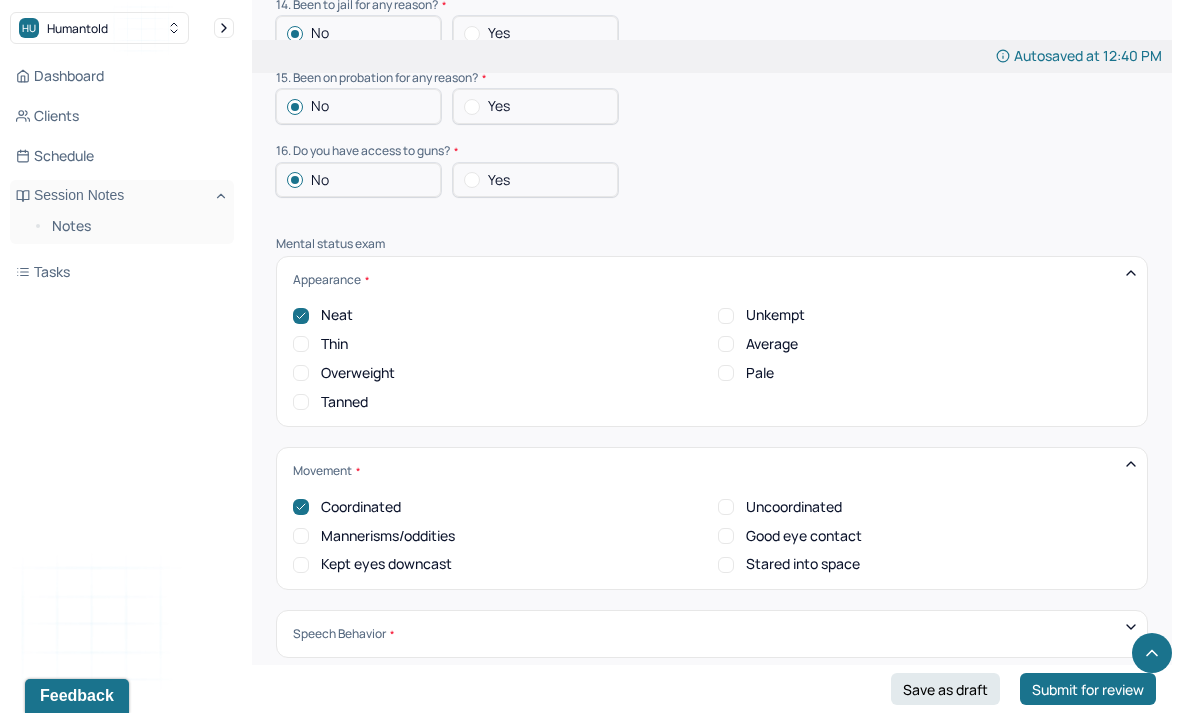 click on "Good eye contact" at bounding box center (726, 536) 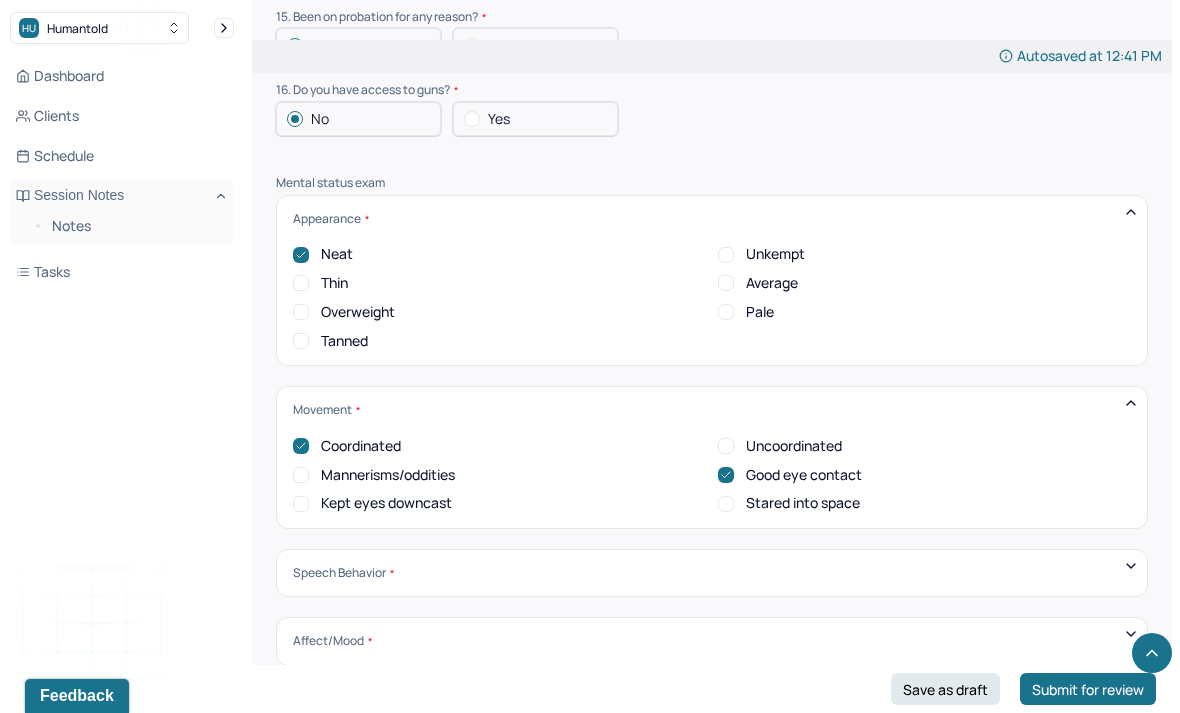 scroll, scrollTop: 6596, scrollLeft: 0, axis: vertical 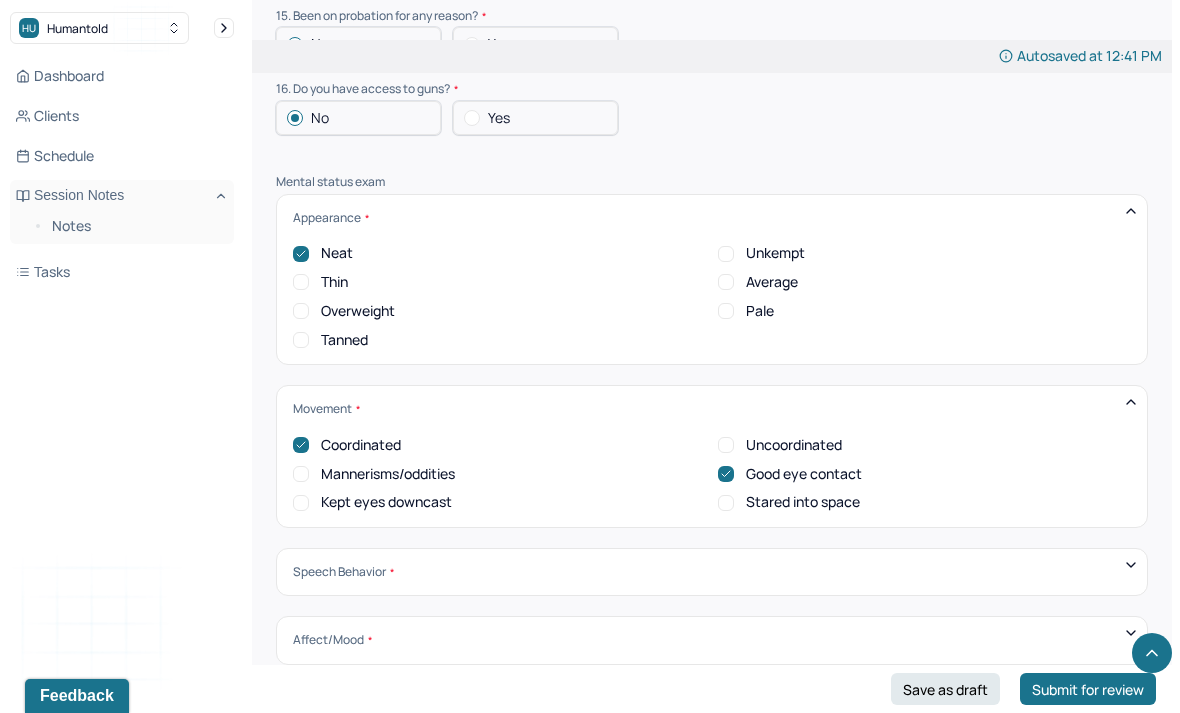 click on "Speech Behavior" at bounding box center [712, 572] 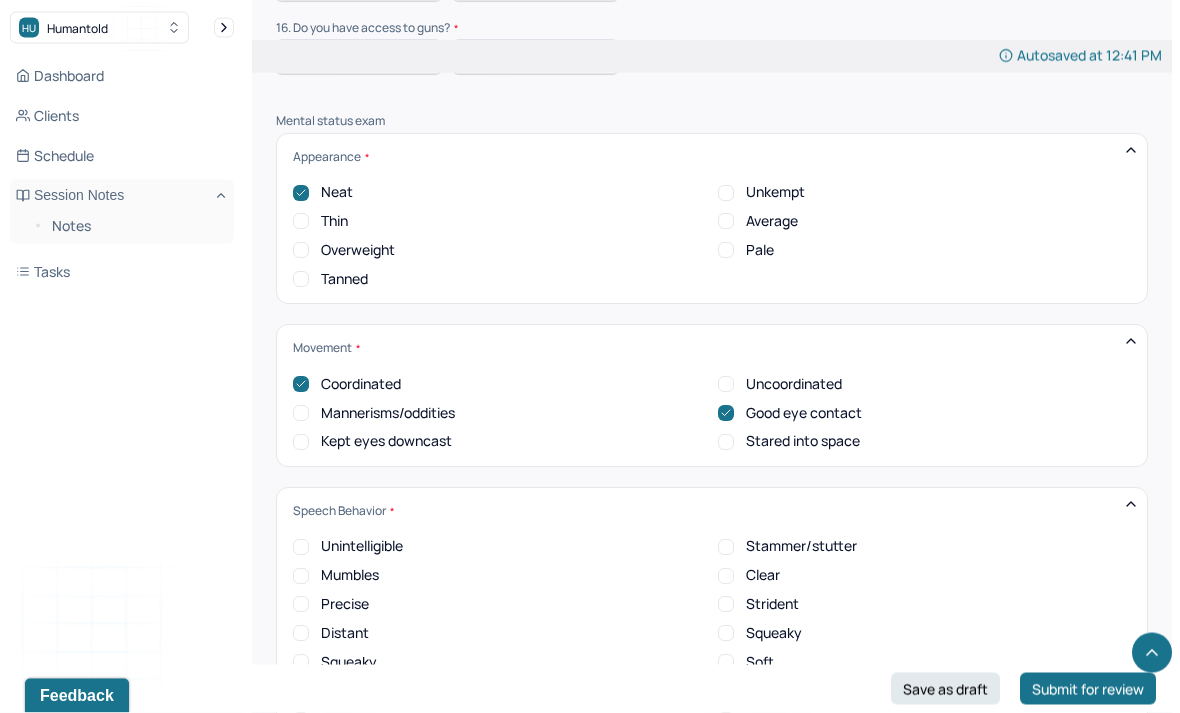scroll, scrollTop: 6756, scrollLeft: 0, axis: vertical 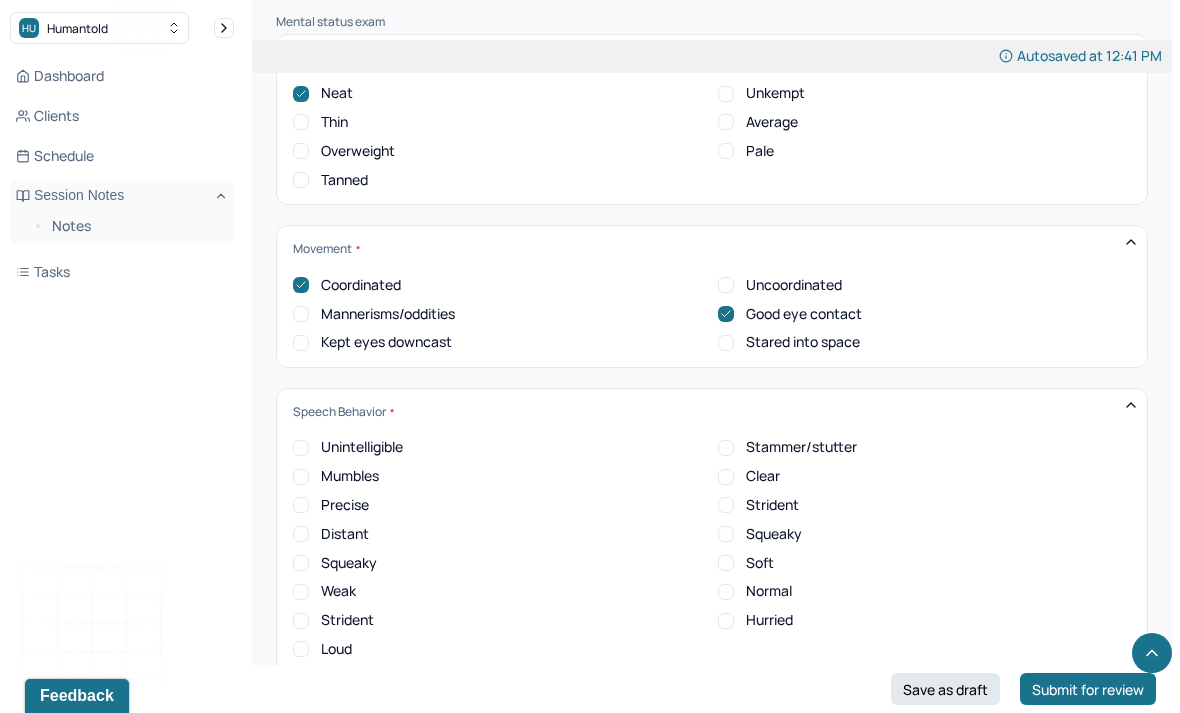 click on "Clear" at bounding box center [749, 476] 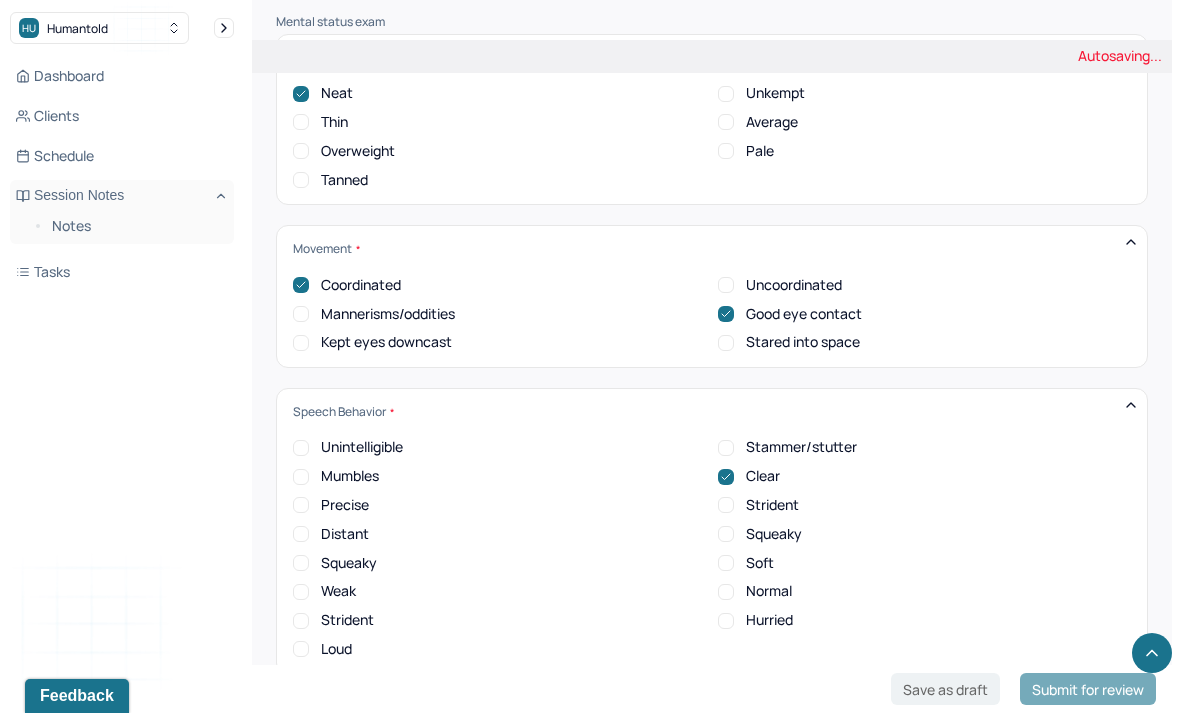 click on "Normal" at bounding box center (726, 592) 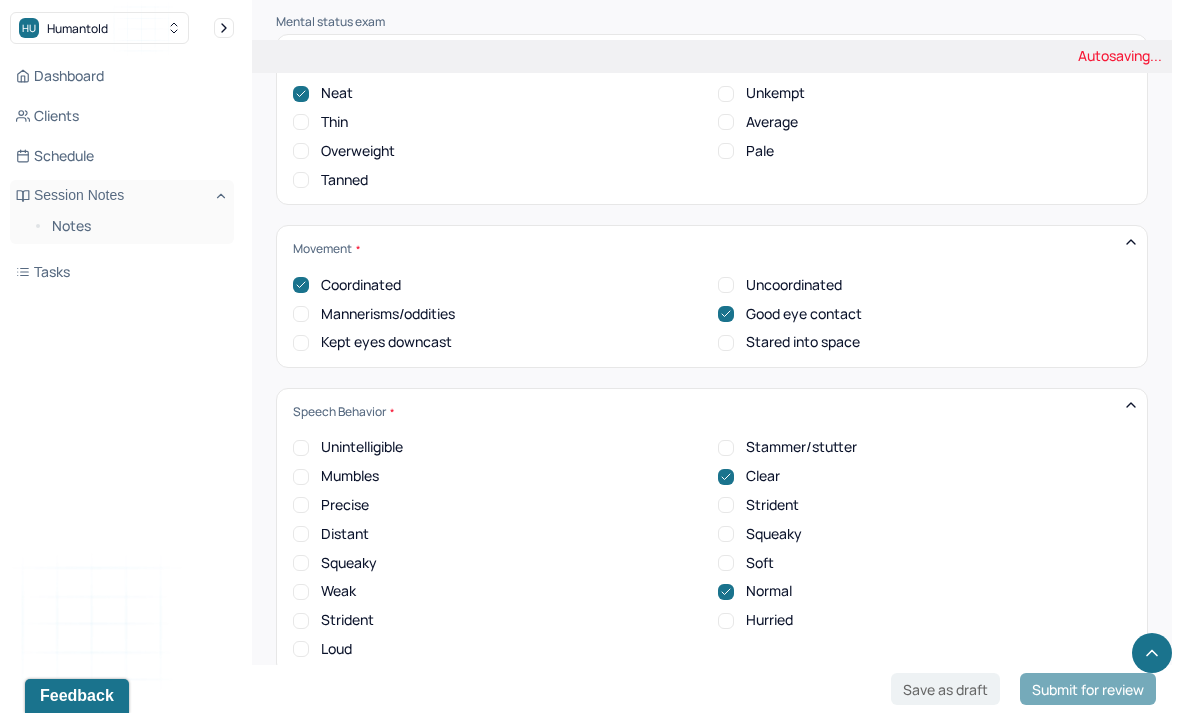 click on "Affect/Mood" at bounding box center (712, 719) 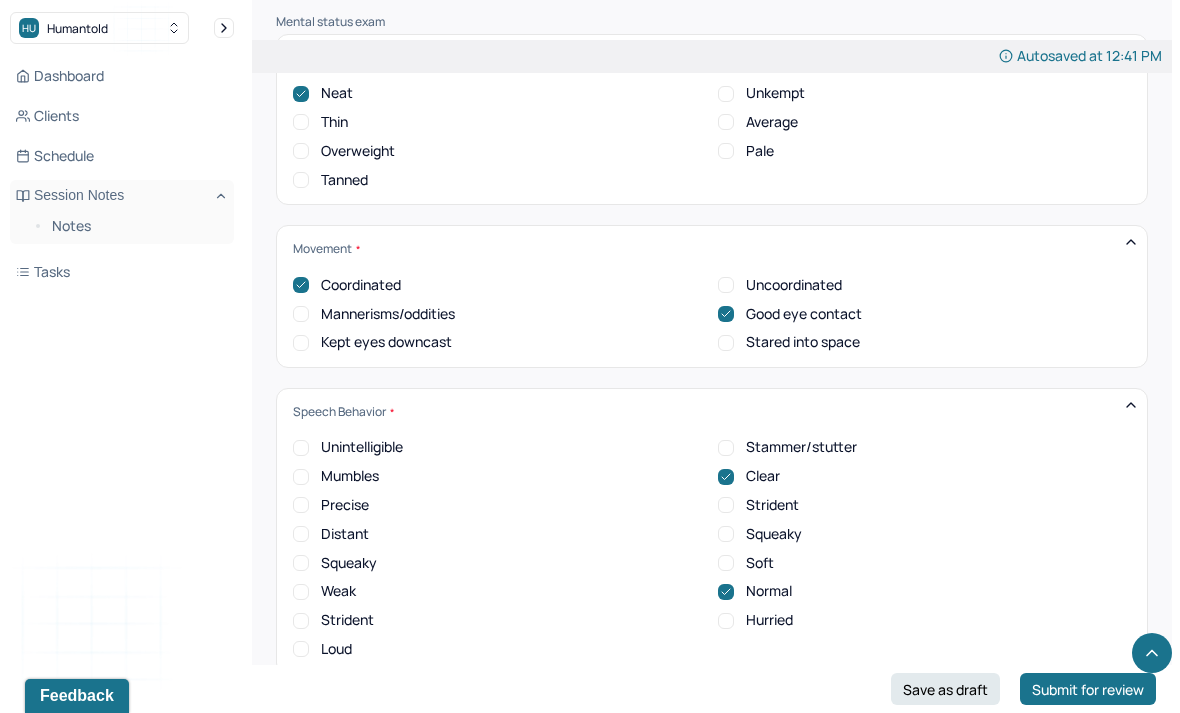click on "Affect/Mood Blunted Constricted Normal Broad Inappropriate Indifferent to problems Congruent Irritated Hostile Flushing Dizziness Can't sit still Panicked Fearful Wretched Melancholy Sad Hopeless Bored Sorrow Grief Flight of ideas Manic Hypomanic Ashamed Embarrassed Apologetic Calm Guilty Flat" at bounding box center [712, 719] 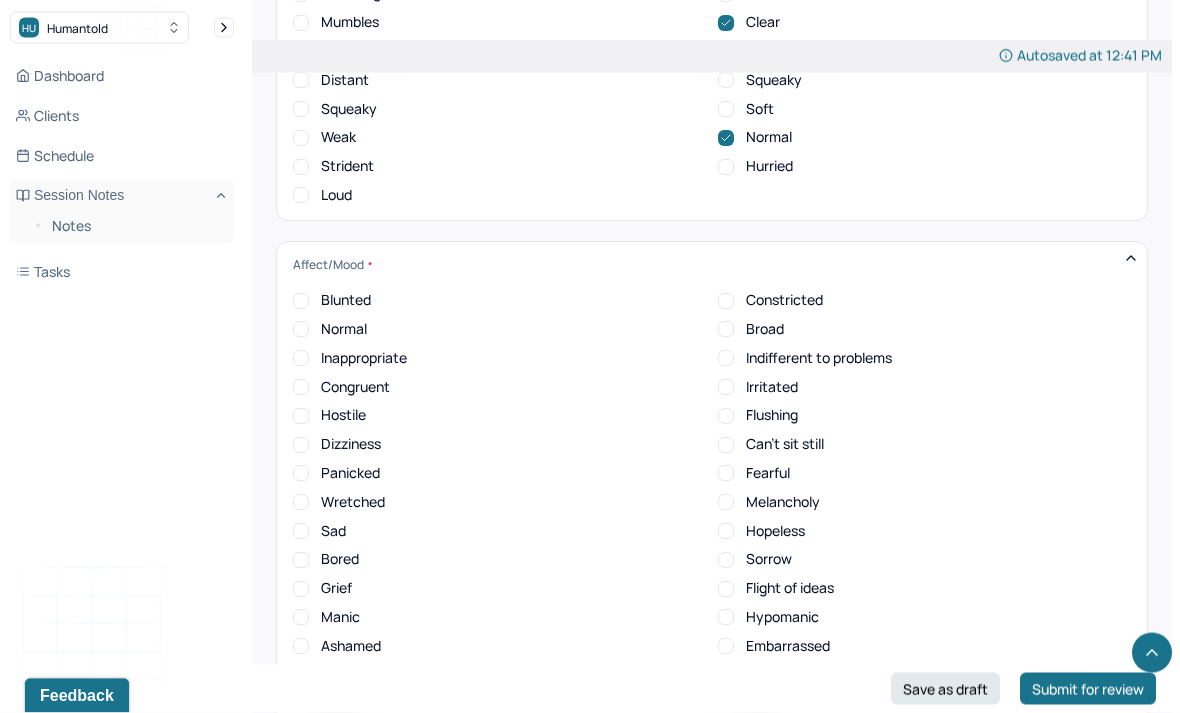 click on "Normal" at bounding box center (301, 330) 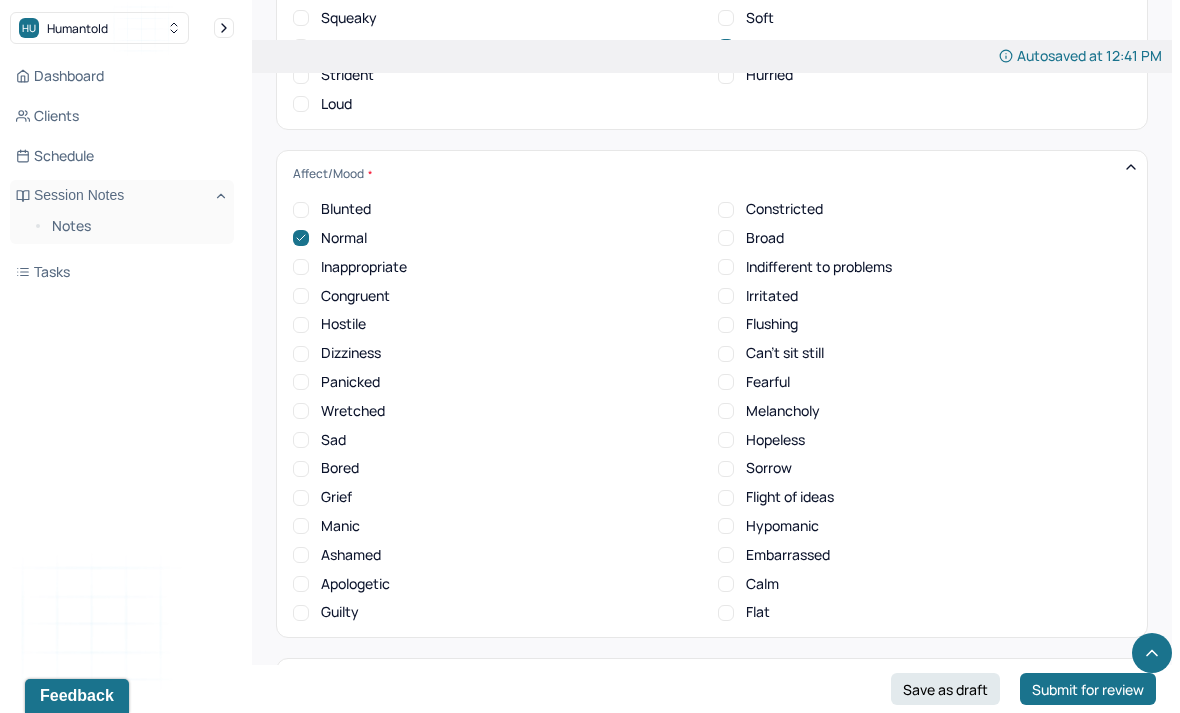 scroll, scrollTop: 7288, scrollLeft: 0, axis: vertical 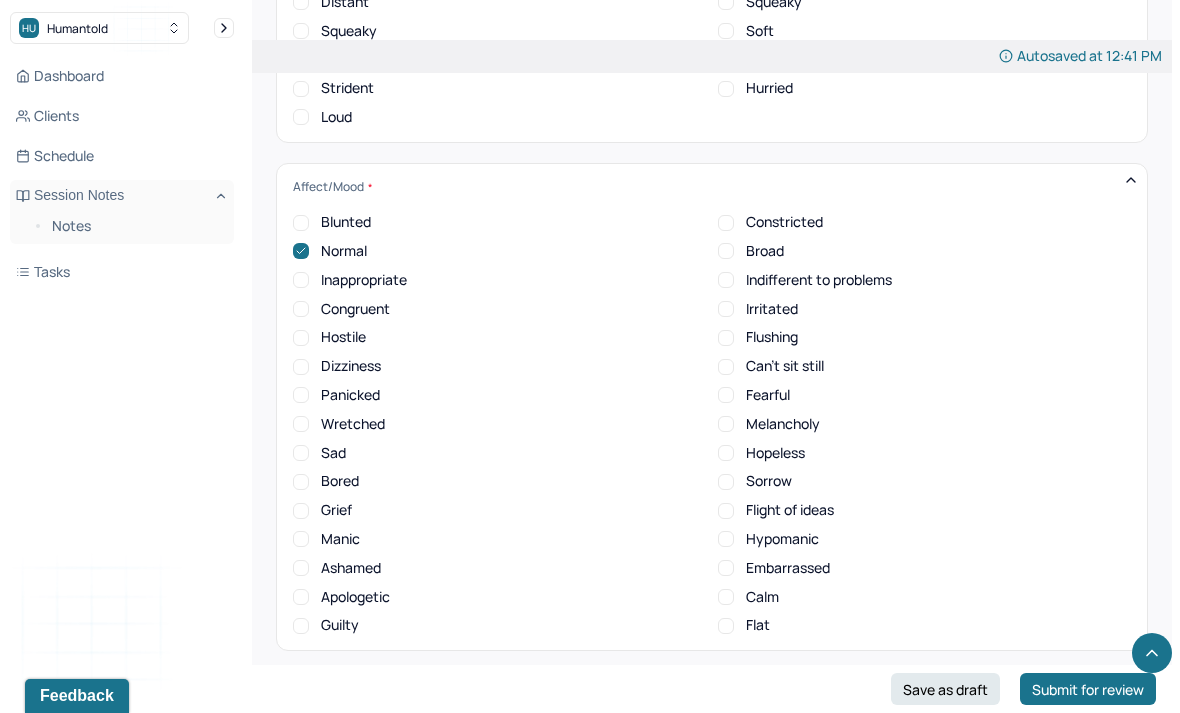 click on "Congruent" at bounding box center (301, 309) 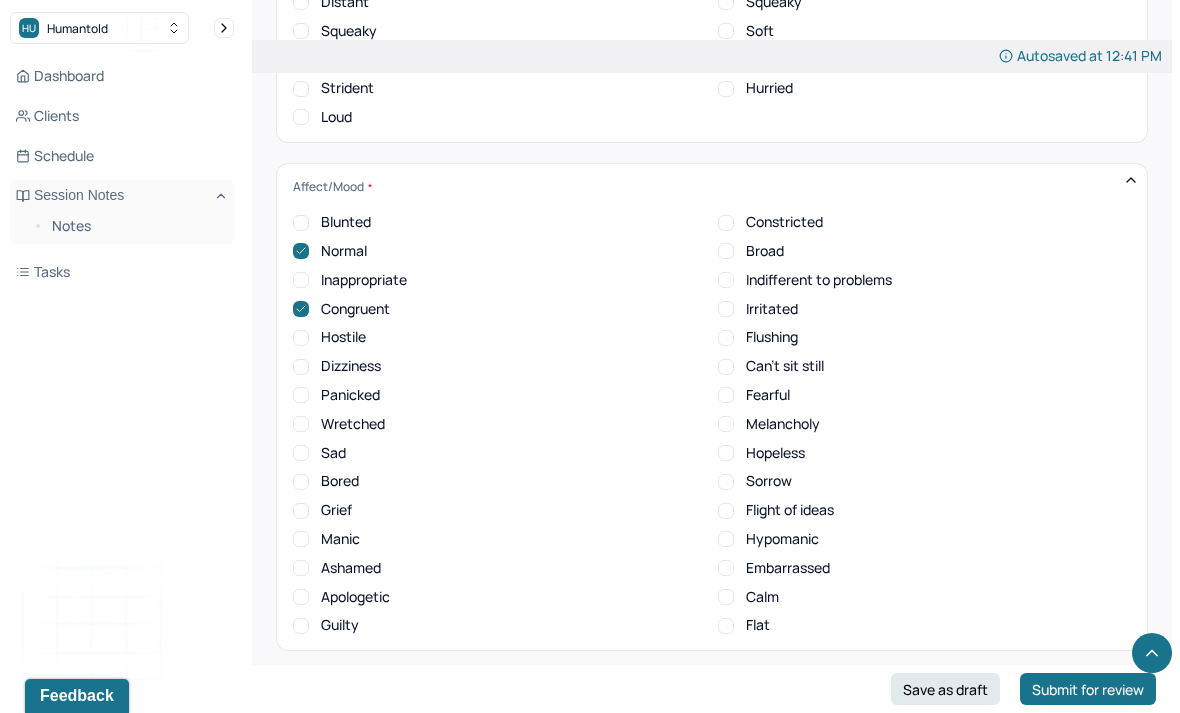 click on "Calm" at bounding box center [726, 597] 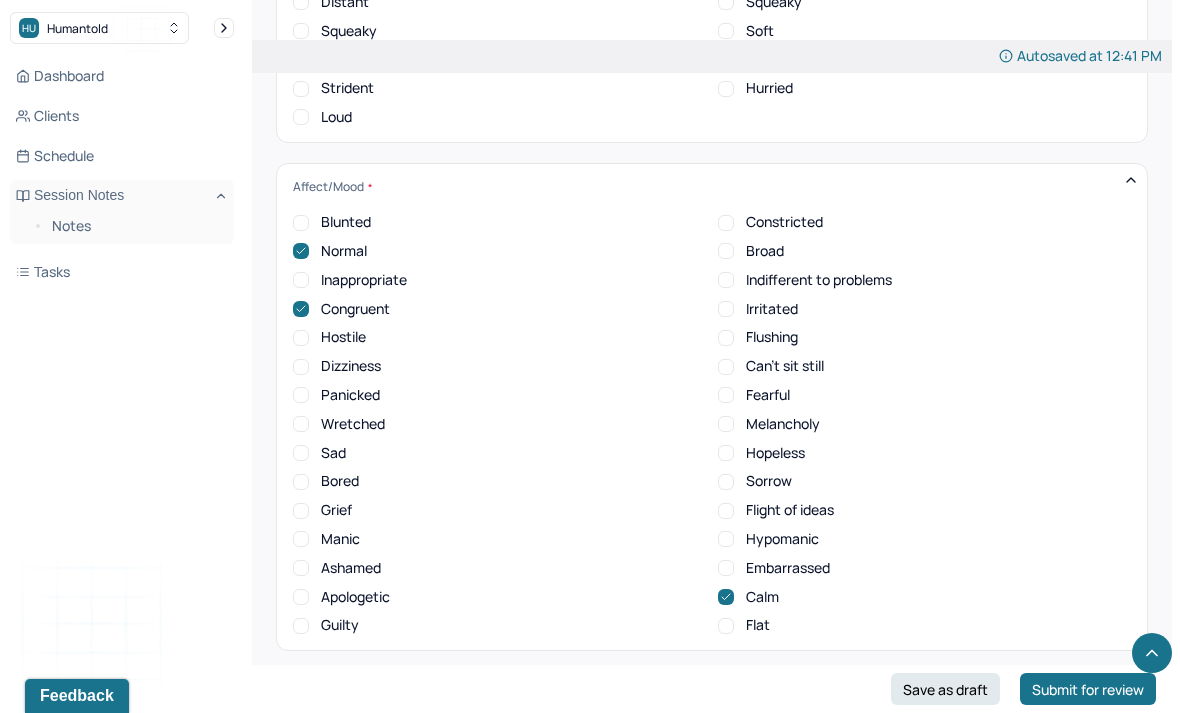 click 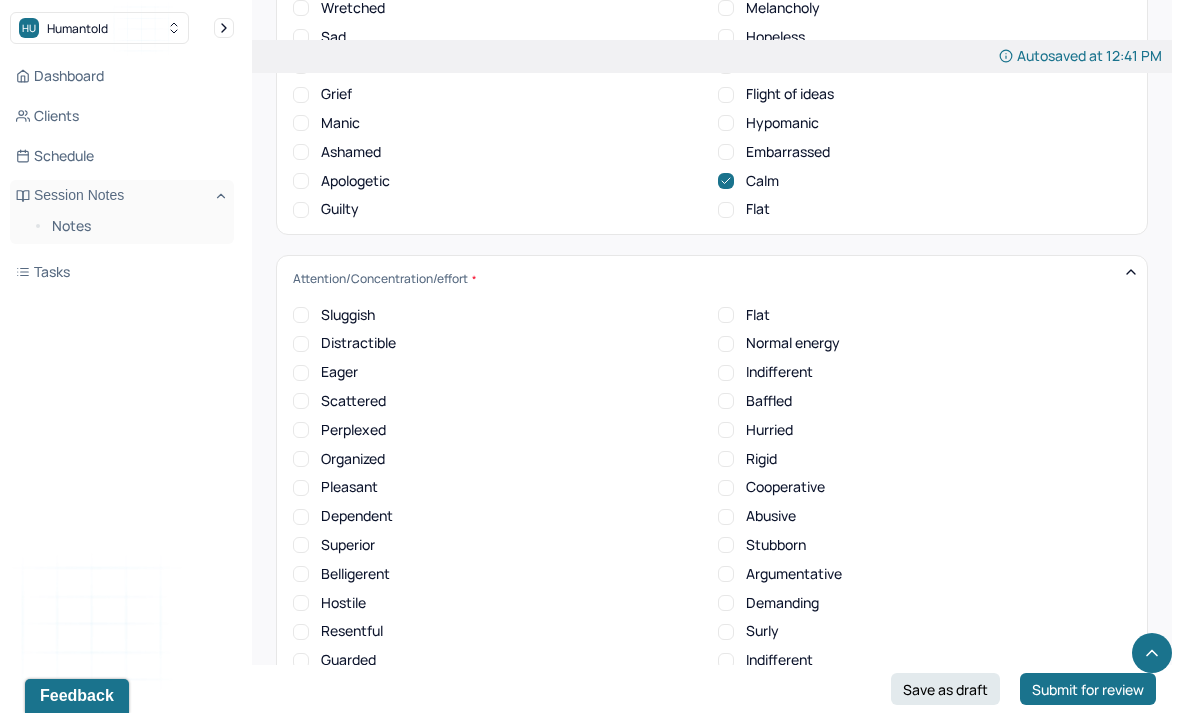 scroll, scrollTop: 7700, scrollLeft: 0, axis: vertical 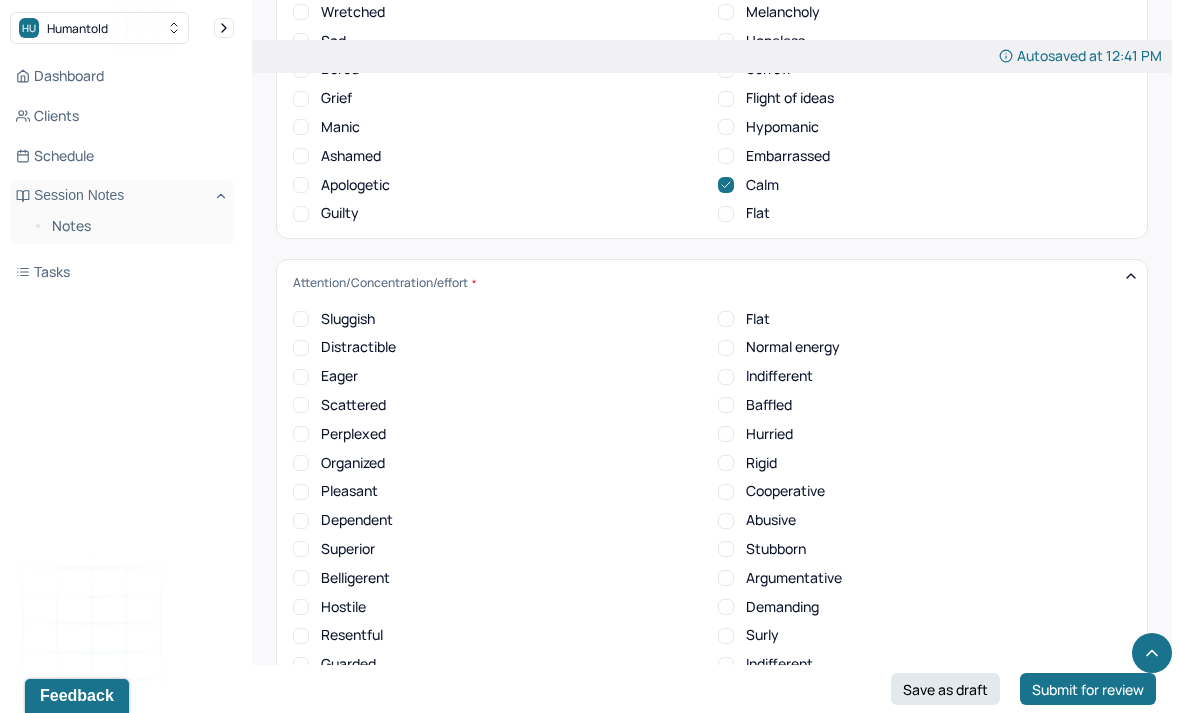 click on "Organized" at bounding box center [301, 463] 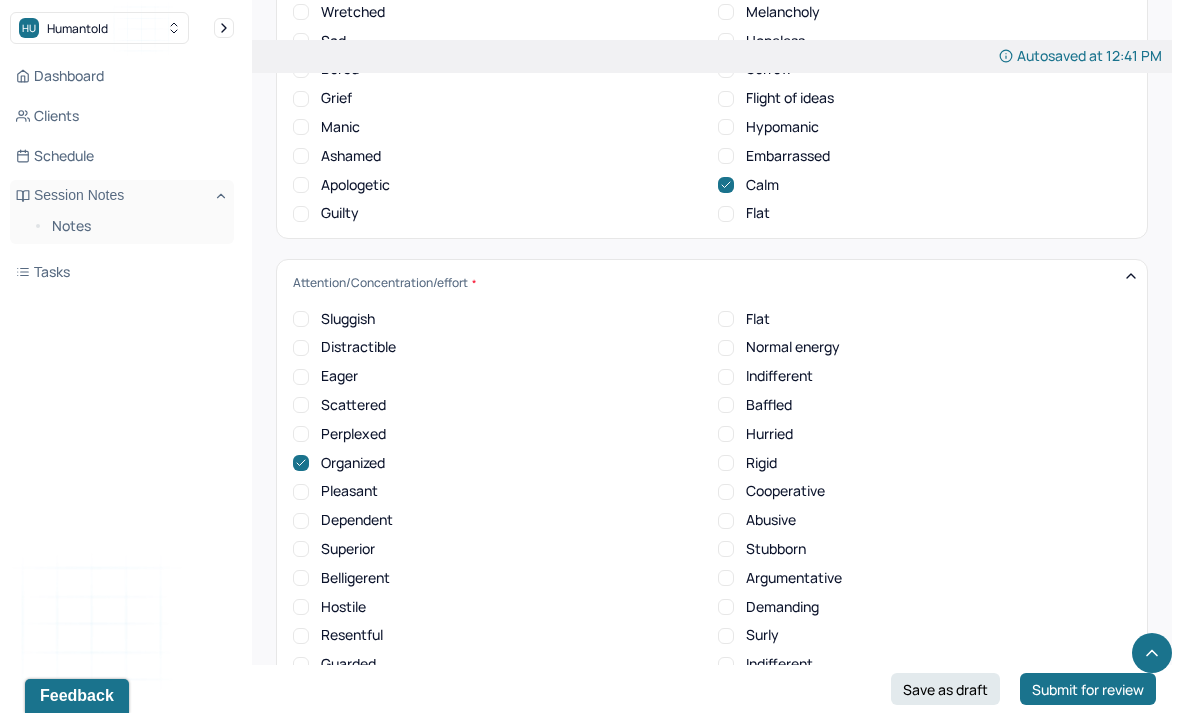 click on "Pleasant" at bounding box center [301, 492] 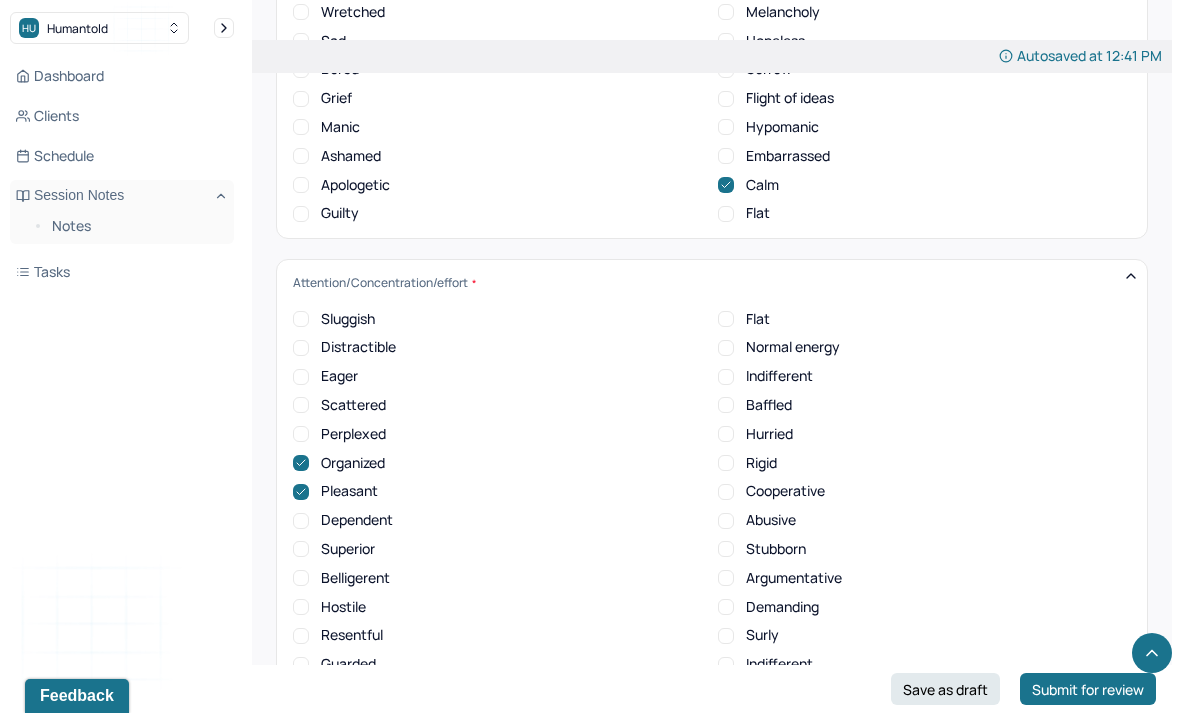 click on "Normal energy" at bounding box center [793, 347] 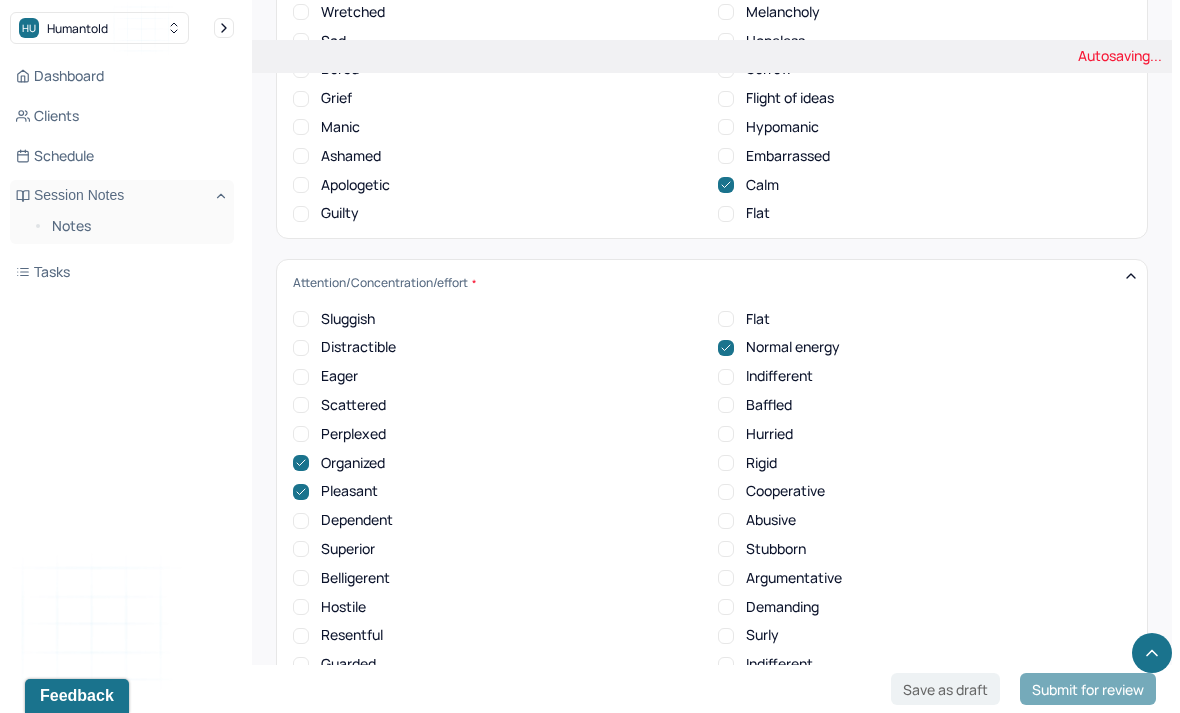 click on "Cooperative" at bounding box center (726, 492) 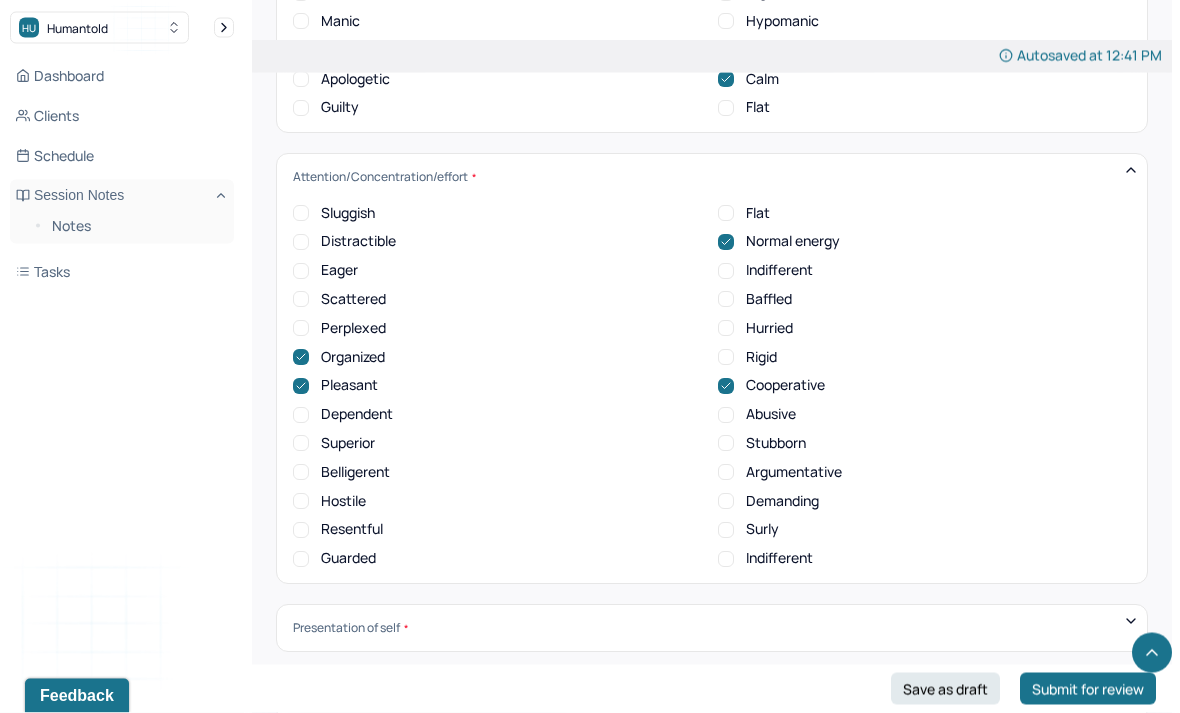 scroll, scrollTop: 7809, scrollLeft: 0, axis: vertical 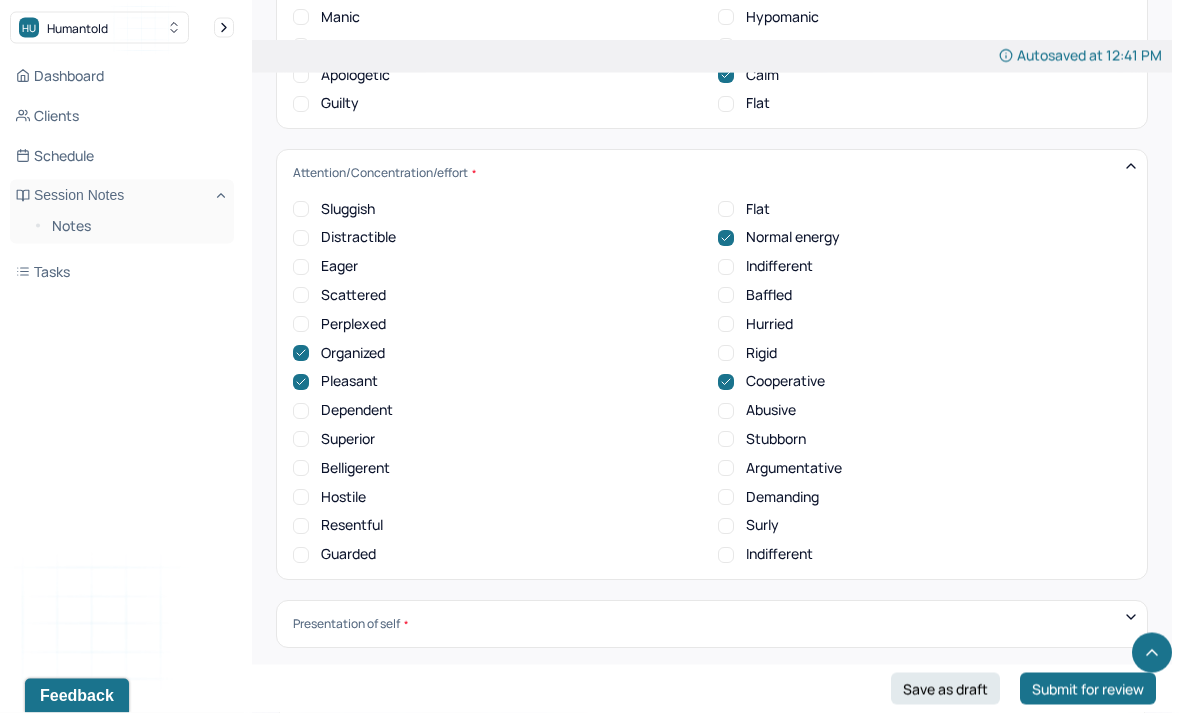 click on "Presentation of self Withdrawn Threatened Vulnerable Shy Friendly Confident Grandiose Humble Self-doubting Hopeful Pessimistic Overindulgent Warm hearted Distant Harsh" at bounding box center (712, 625) 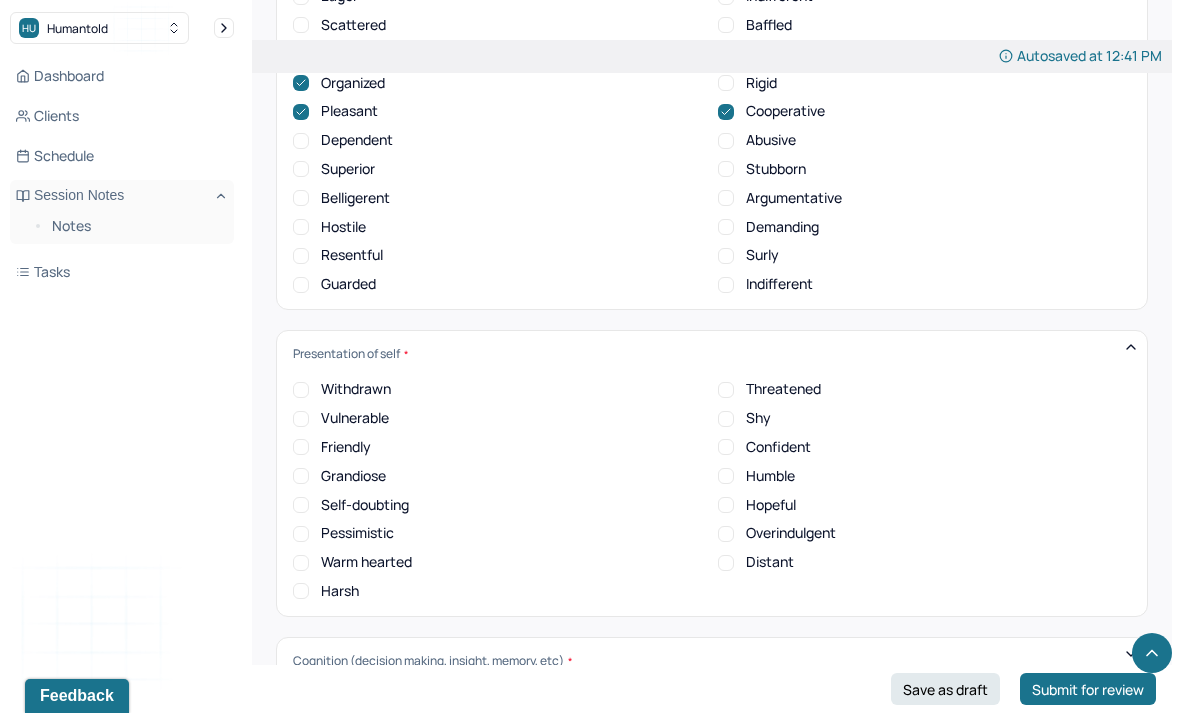 scroll, scrollTop: 8081, scrollLeft: 0, axis: vertical 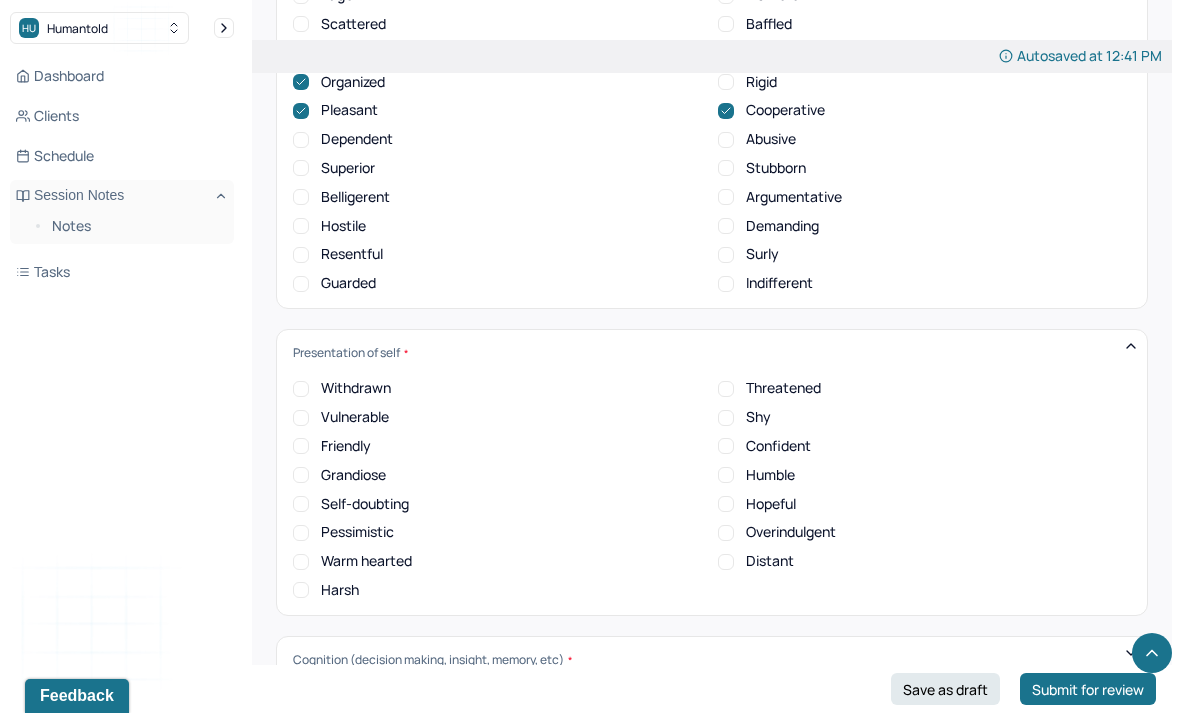 click on "Friendly" at bounding box center [301, 446] 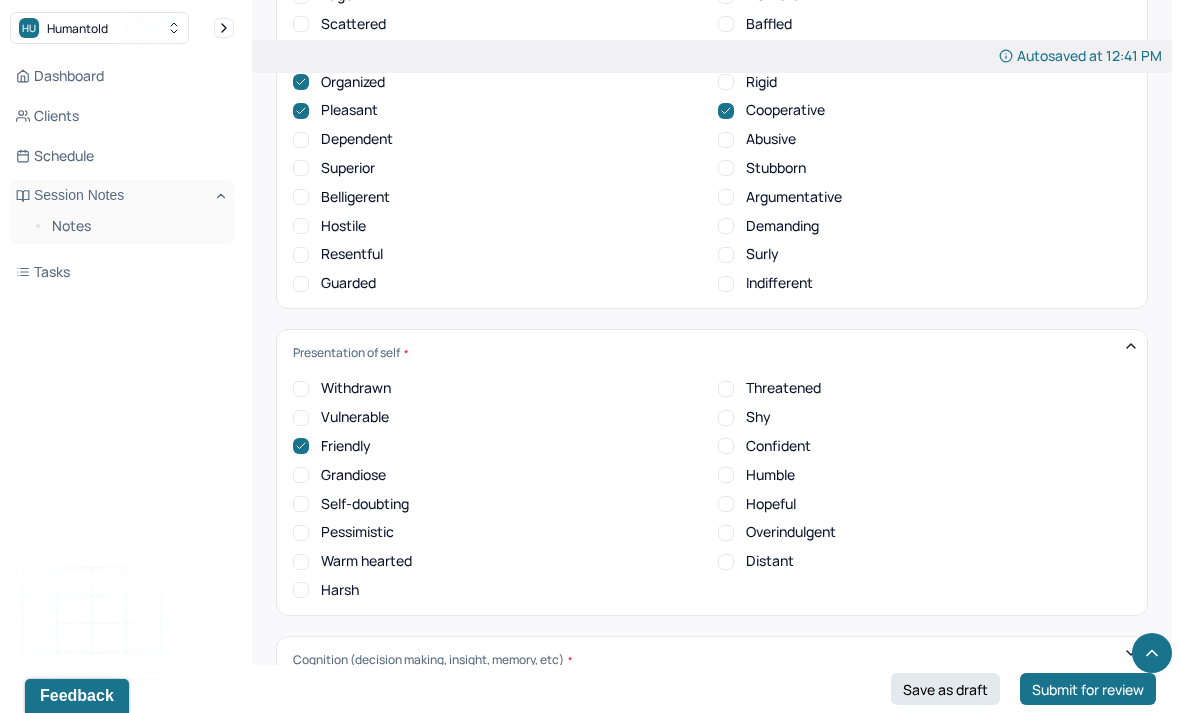 click on "Confident" at bounding box center [726, 446] 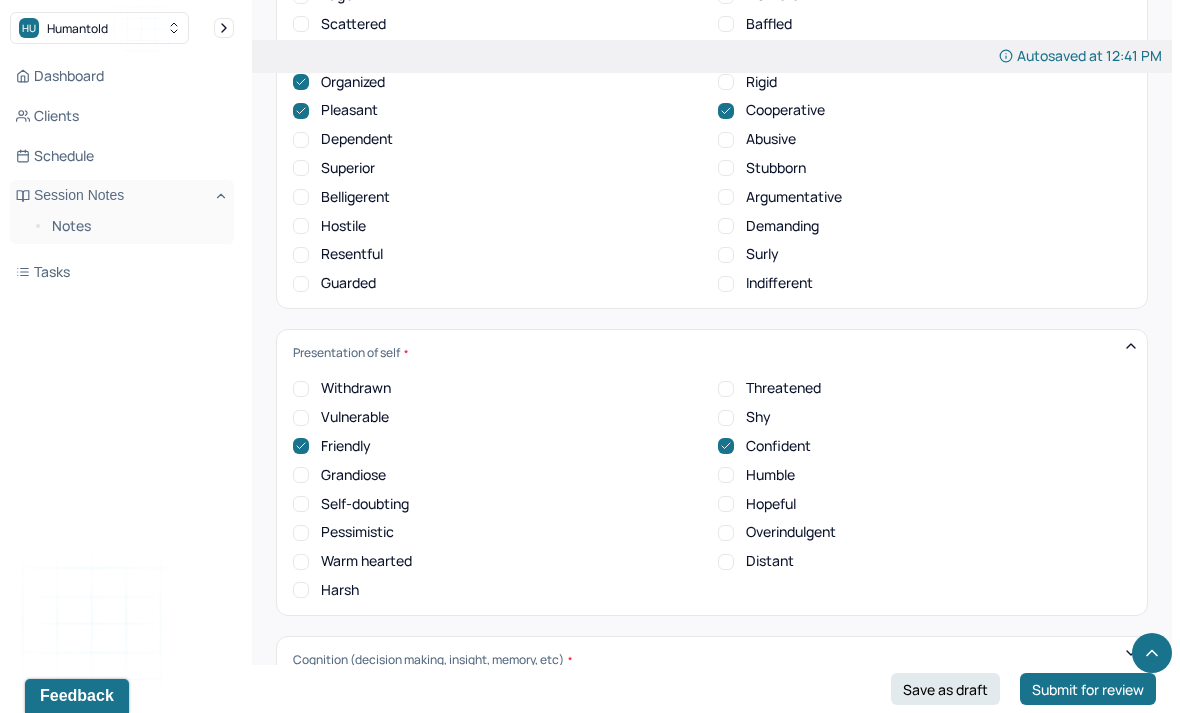 click on "Confident" at bounding box center [764, 446] 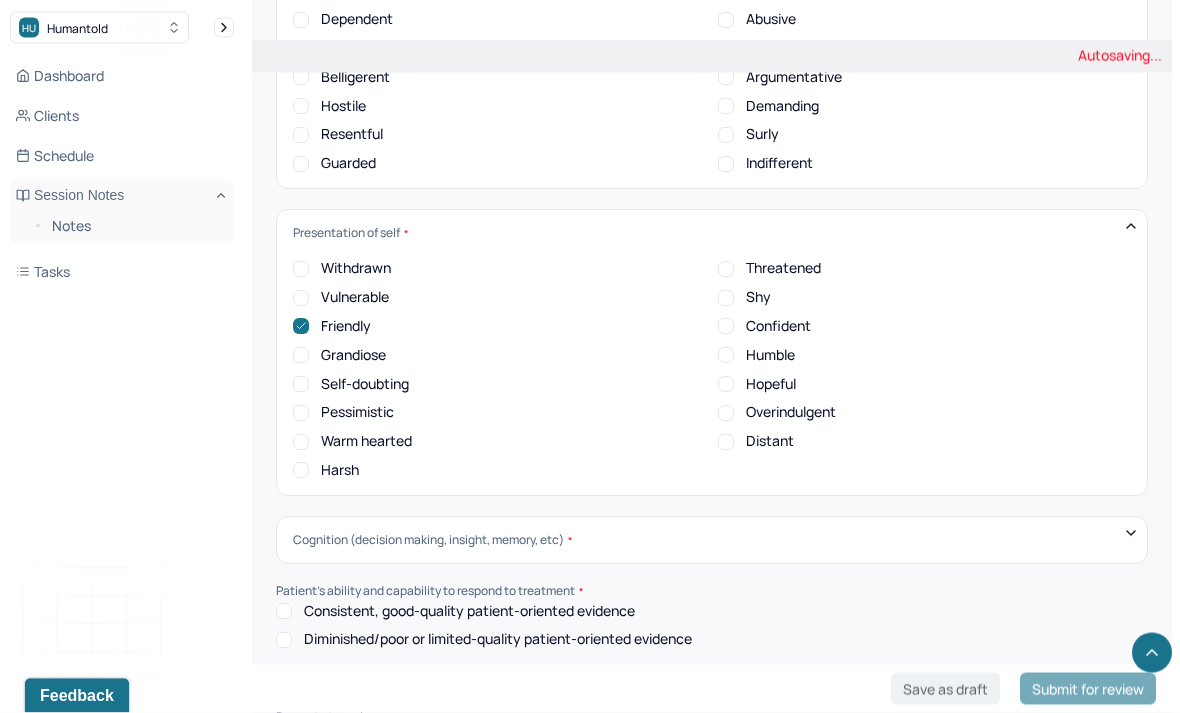 scroll, scrollTop: 8201, scrollLeft: 0, axis: vertical 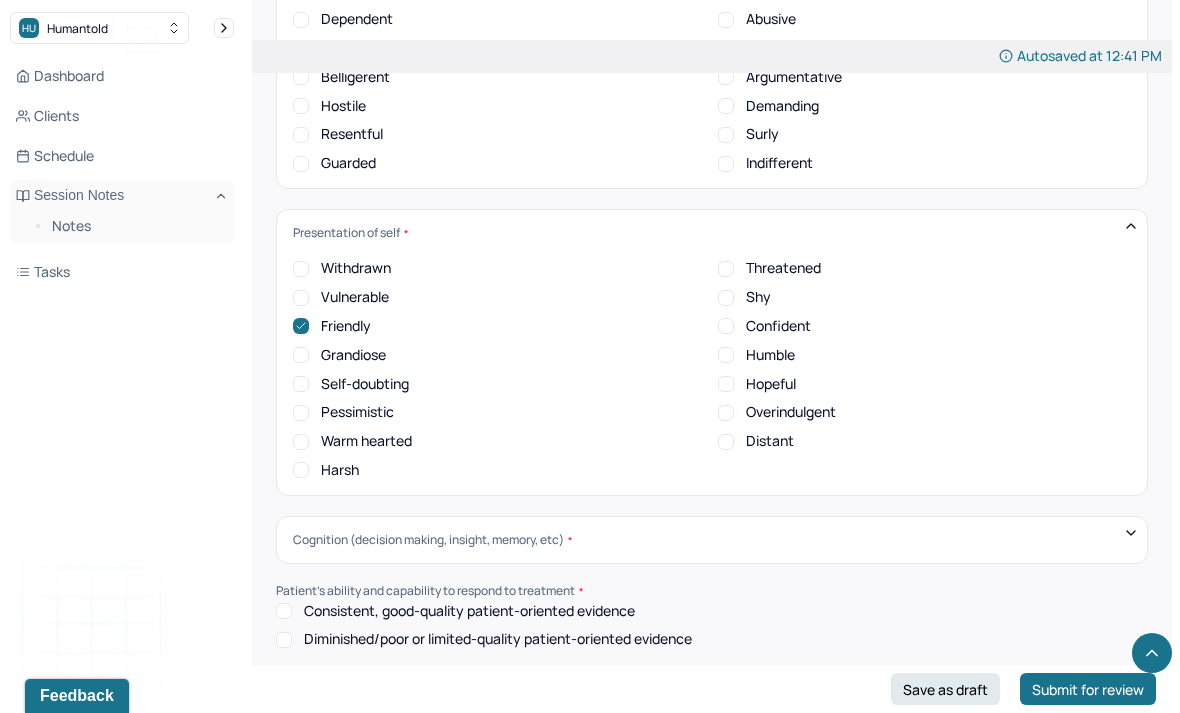 click on "Cognition (decision making, insight, memory, etc)" at bounding box center (712, 540) 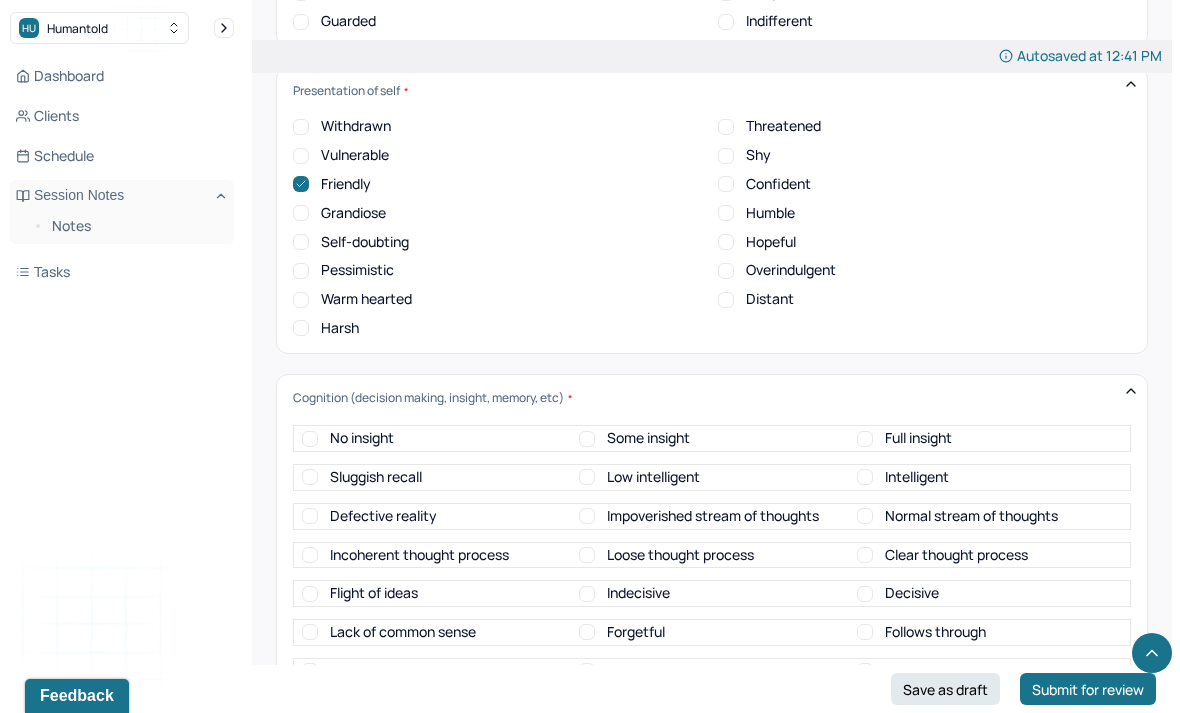 scroll, scrollTop: 8363, scrollLeft: 0, axis: vertical 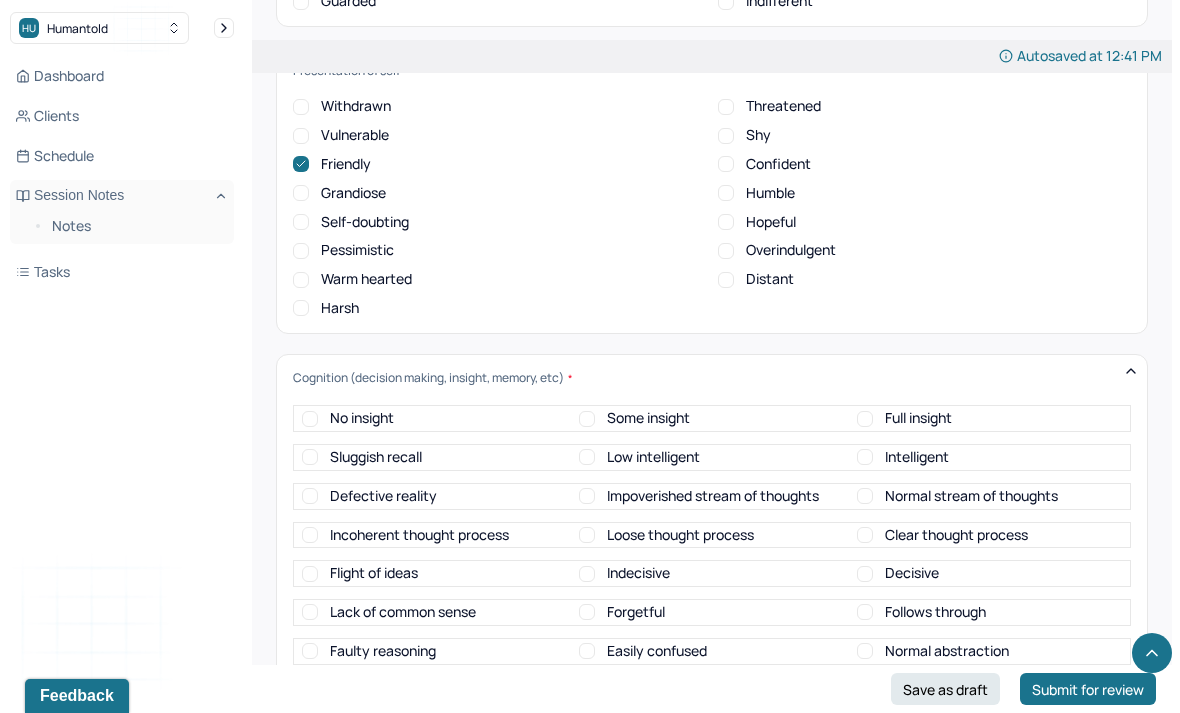 click on "Full insight" at bounding box center (865, 419) 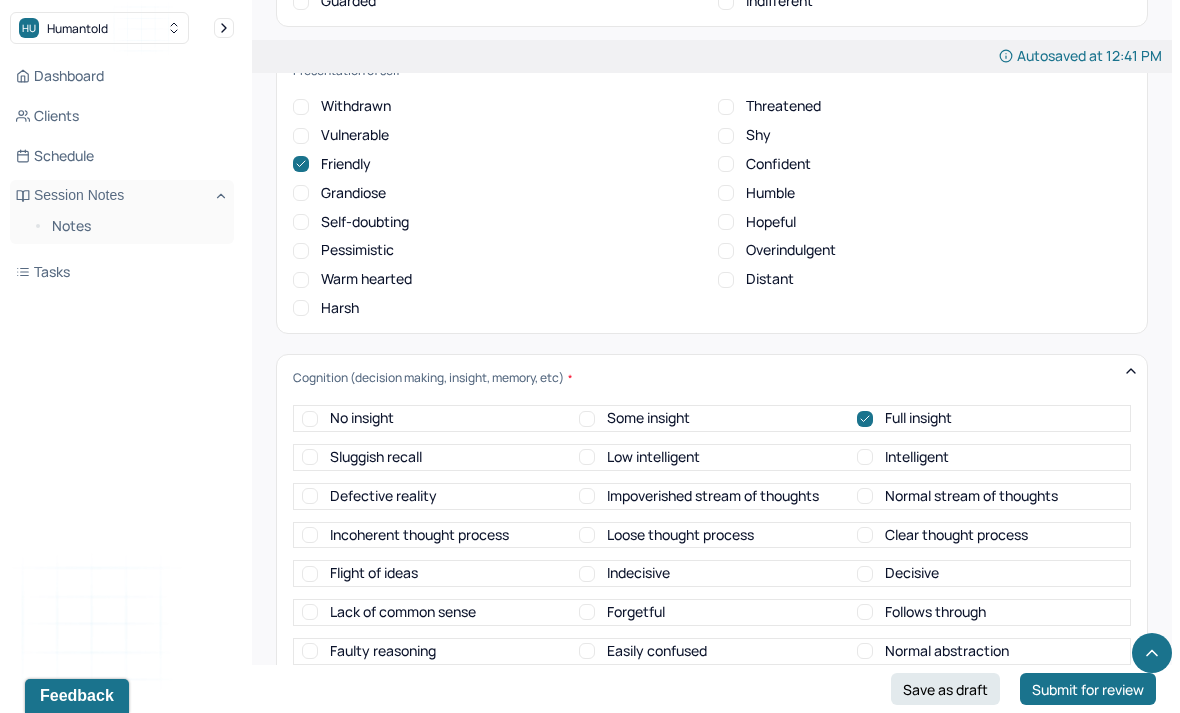 click on "Intelligent" at bounding box center [865, 457] 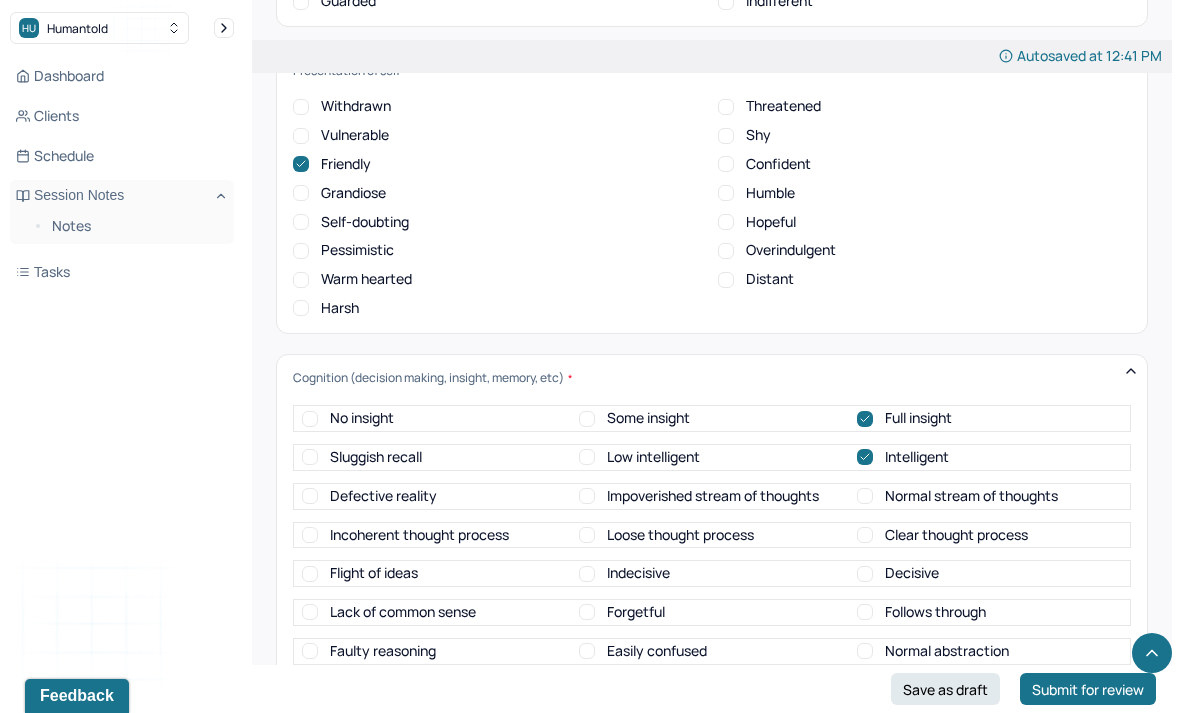 click on "Normal stream of thoughts" at bounding box center (865, 496) 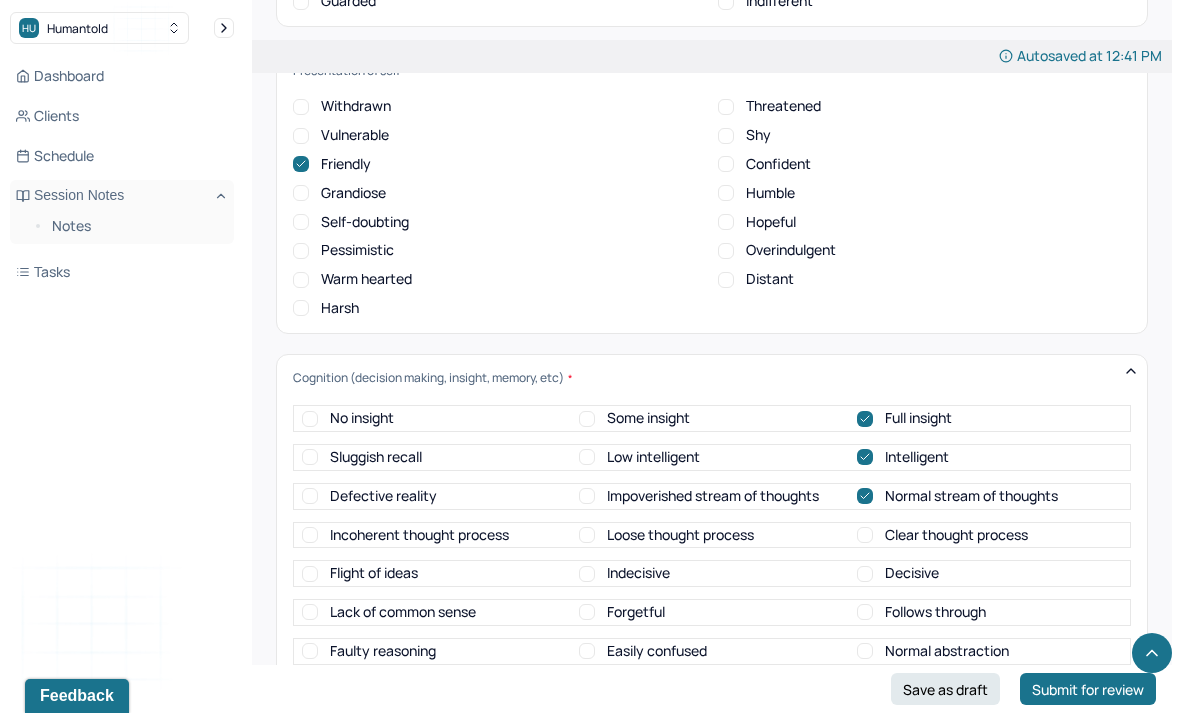 click on "Clear thought process" at bounding box center (865, 535) 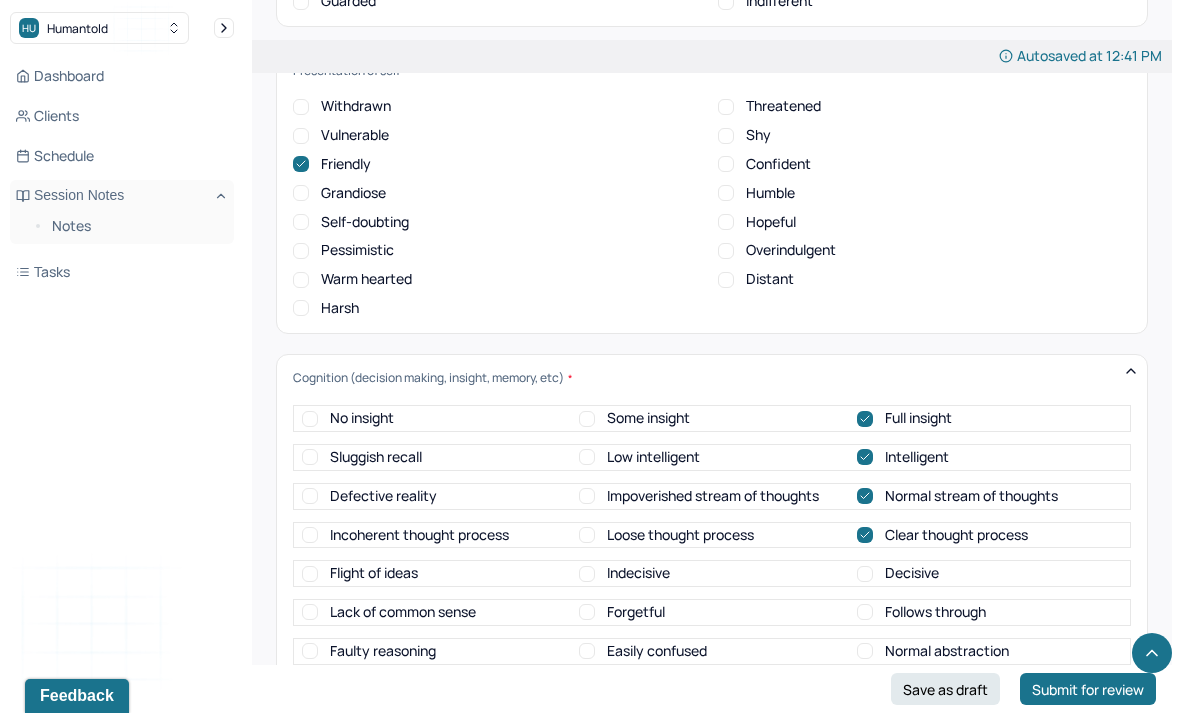 click on "Decisive" at bounding box center (898, 573) 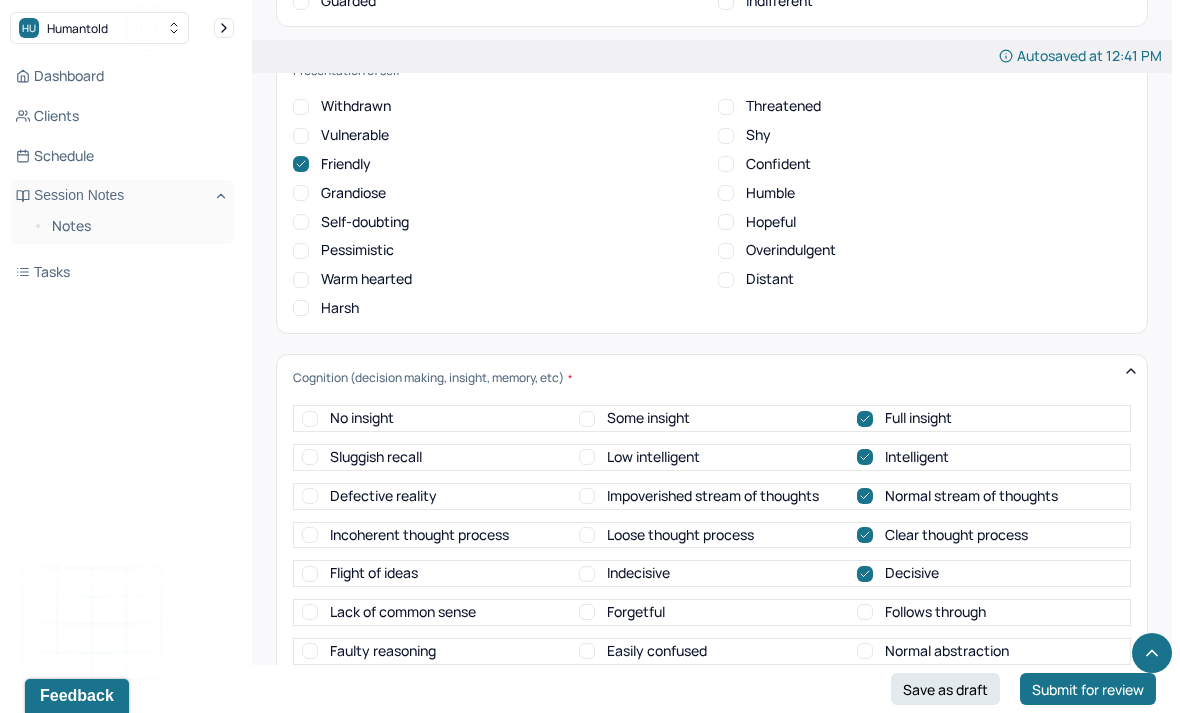 click on "Follows through" at bounding box center (865, 612) 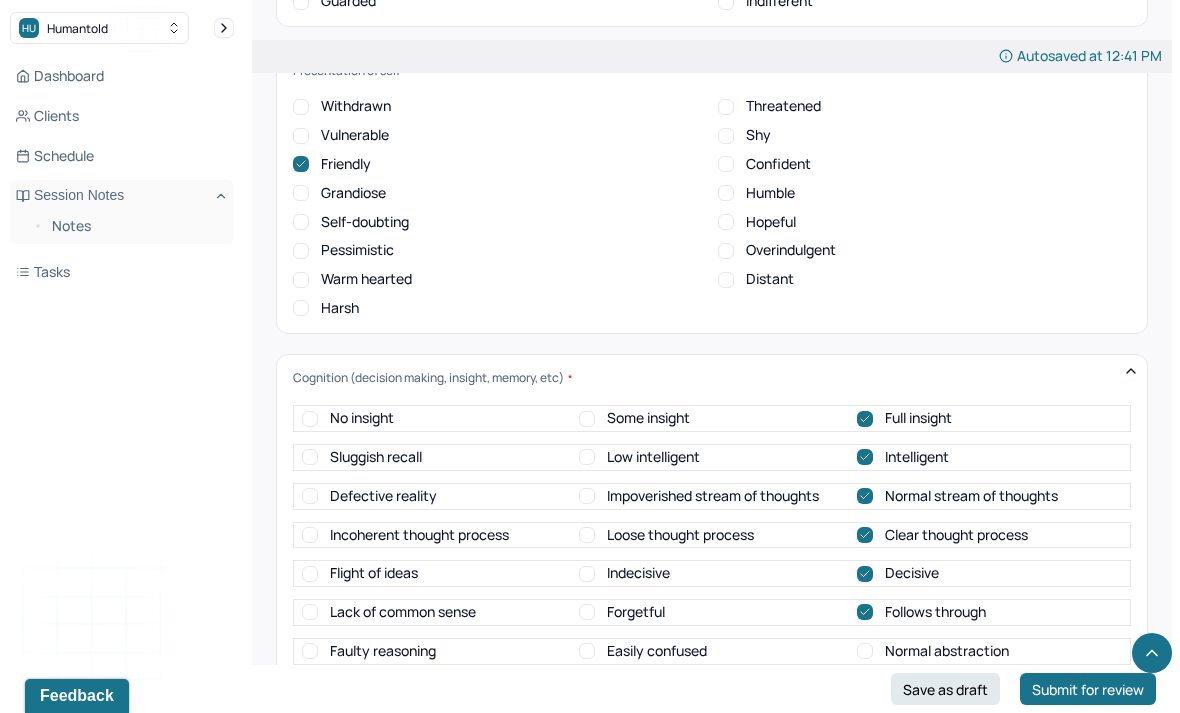 click on "Normal abstraction" at bounding box center [865, 651] 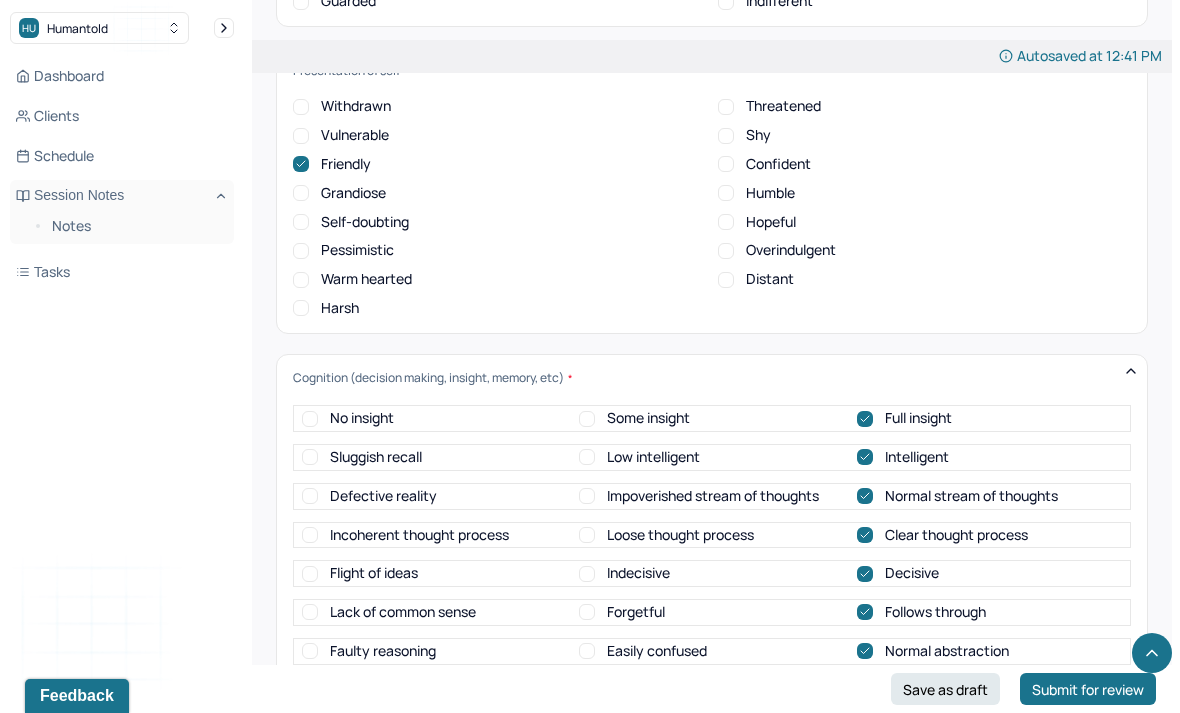 click on "Normal memory" at bounding box center [865, 690] 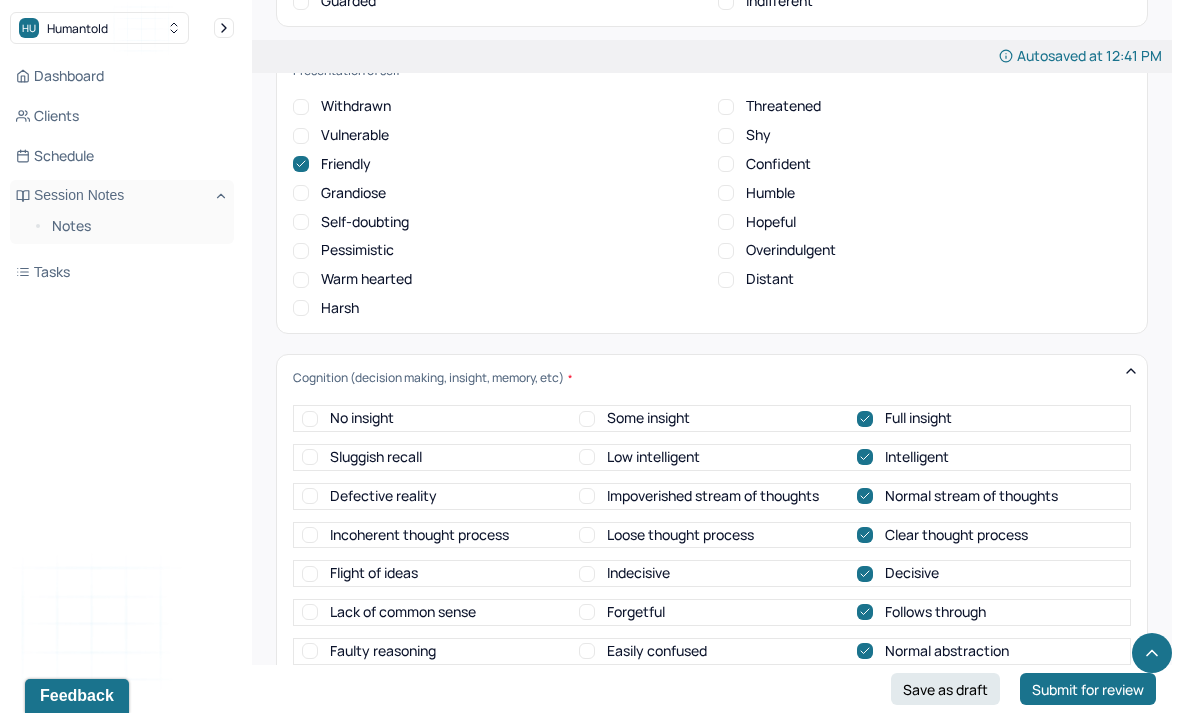 click on "Good orientation" at bounding box center [925, 737] 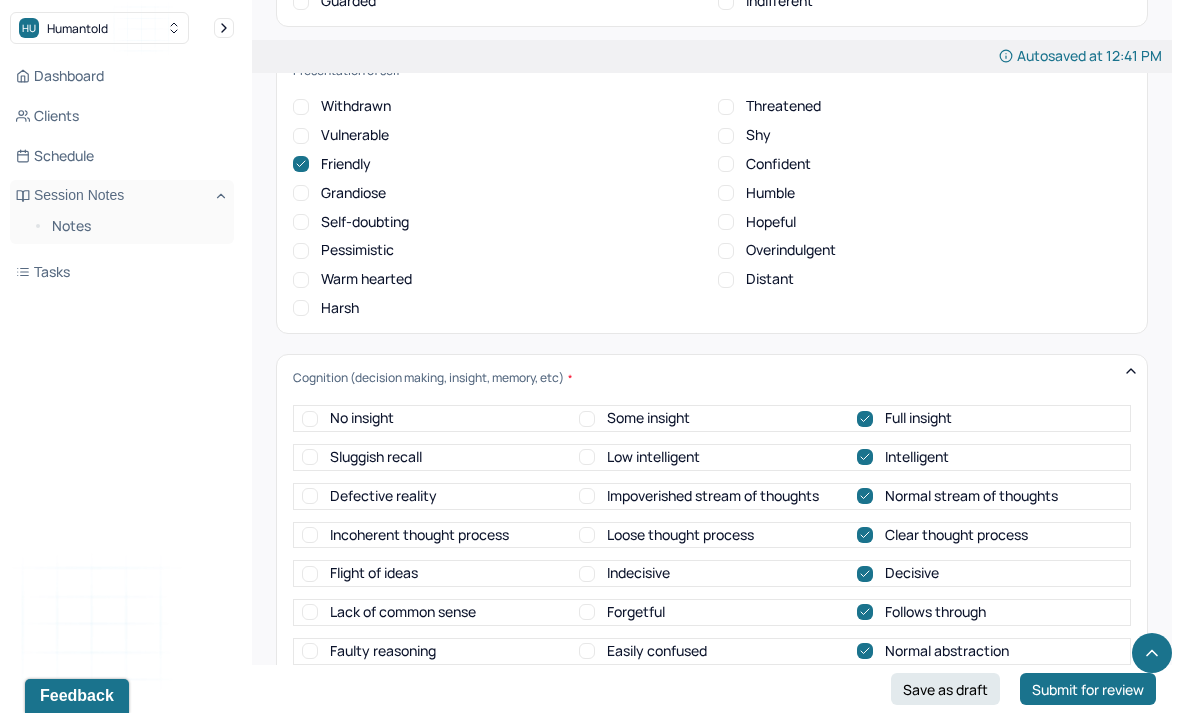 click on "Normal judgement" at bounding box center [865, 784] 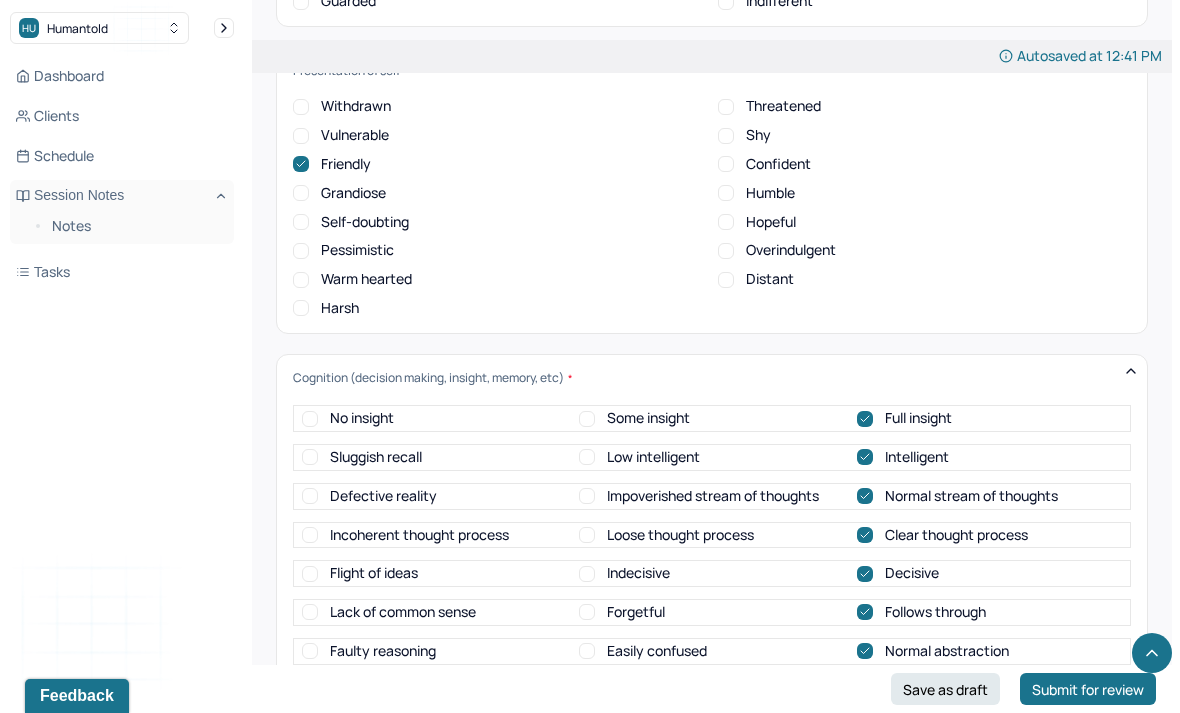click on "No insight Some insight Full insight Sluggish recall Low intelligent Intelligent Defective reality Impoverished stream of thoughts Normal stream of thoughts Incoherent thought process Loose thought process Clear thought process Flight of ideas Indecisive Decisive Lack of common sense Forgetful Follows through Faulty reasoning Easily confused Normal abstraction Procrastinates Confuses time frames/sequence Normal memory Amnesia Confused present location/date/persons, places Good orientation Victimization Normal judgement Intact reality" at bounding box center [712, 617] 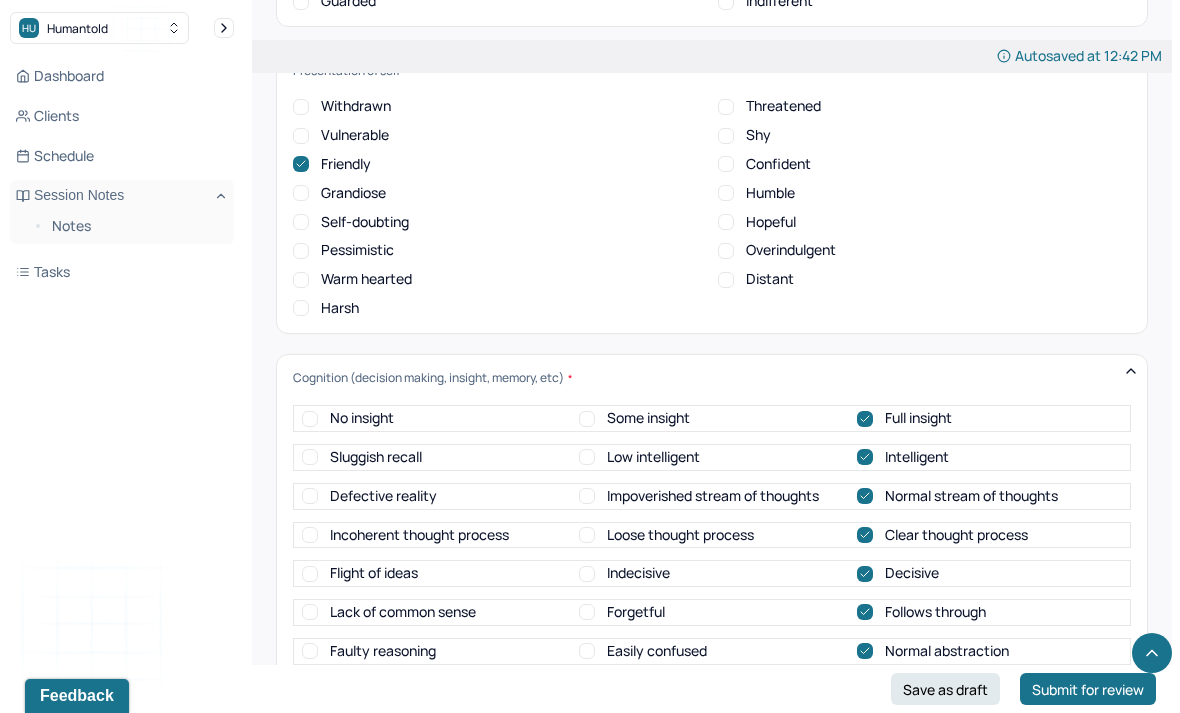 click on "Intact reality" at bounding box center (912, 823) 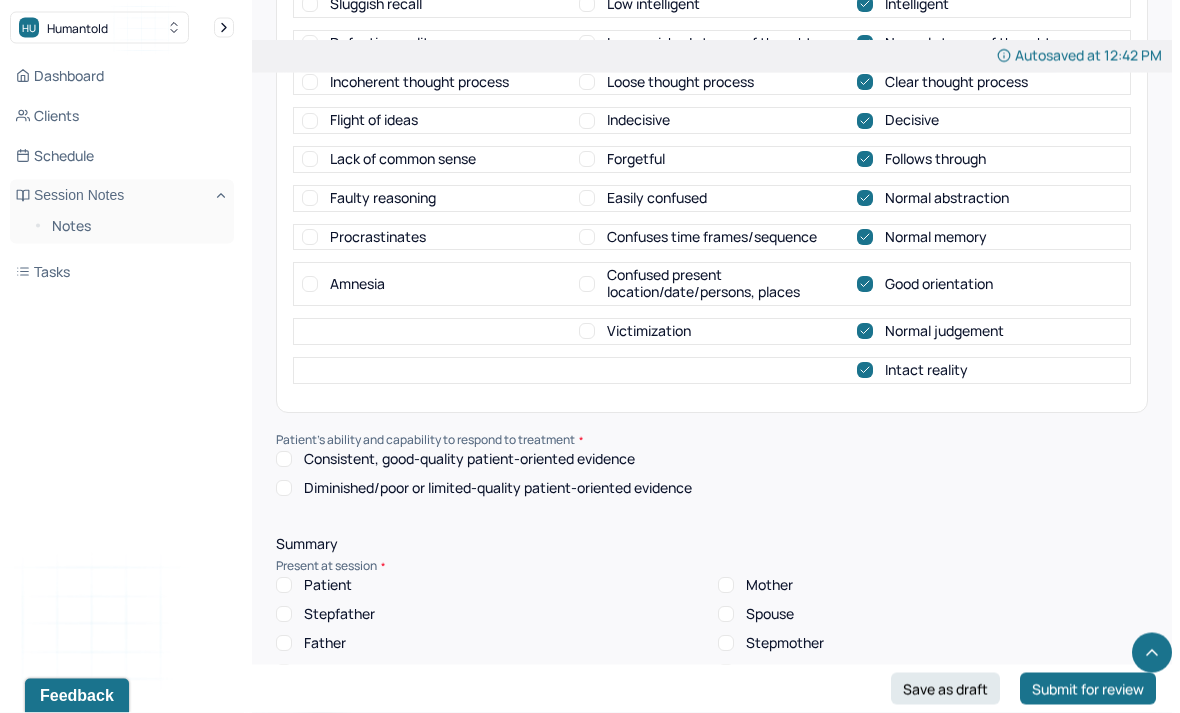 click on "Consistent, good-quality patient-oriented evidence" at bounding box center (284, 460) 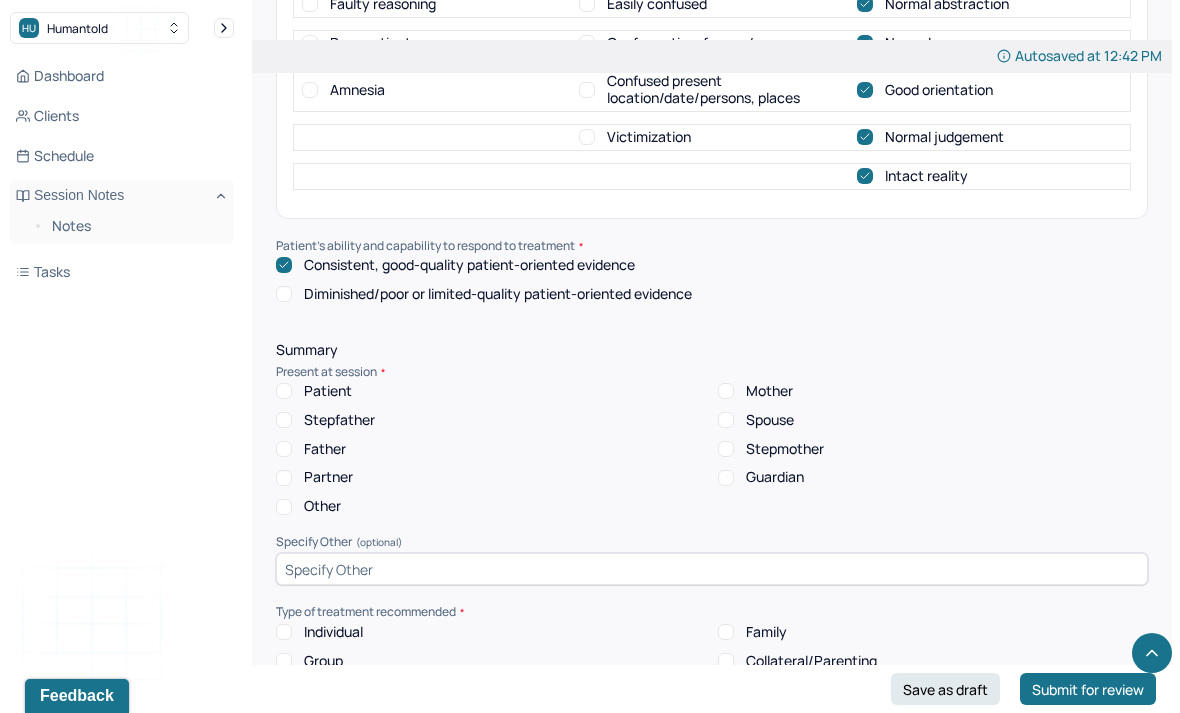 scroll, scrollTop: 9019, scrollLeft: 0, axis: vertical 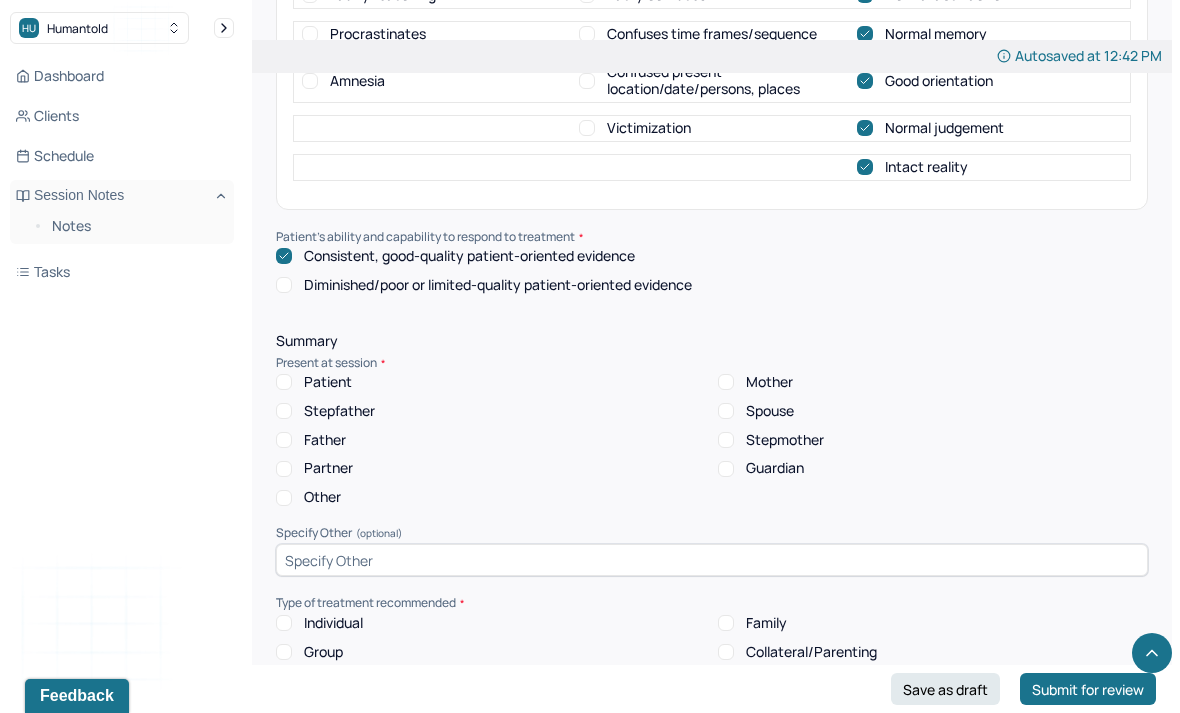 click on "Autosaved at 12:42 PM Appointment Details Client name Annette Navarro Date of service 07/31/2025 Time 2:30pm - 2:50pm Duration 20mins Appointment type individual therapy Provider name Mads Madelaine Bukiet Modifier 1 95 Telemedicine Note type Individual intake note Instructions The fields marked with an asterisk ( * ) are required before you can submit your notes. Before you can submit your session notes, they must be signed. You have the option to save your notes as a draft before making a submission. Appointment location * Teletherapy Client Teletherapy Location Home Office Other Provider Teletherapy Location Home Office Other Consent was received for the teletherapy session The teletherapy session was conducted via video Primary diagnosis * F41.1 GENERALIZED ANXIETY DISORDER Secondary diagnosis (optional) Secondary diagnosis Tertiary diagnosis (optional) Tertiary diagnosis Identity Preferred name (optional) Gender * Female Pronouns (optional) Religion (optional) Religion Education (optional) Education Race" at bounding box center [712, -3339] 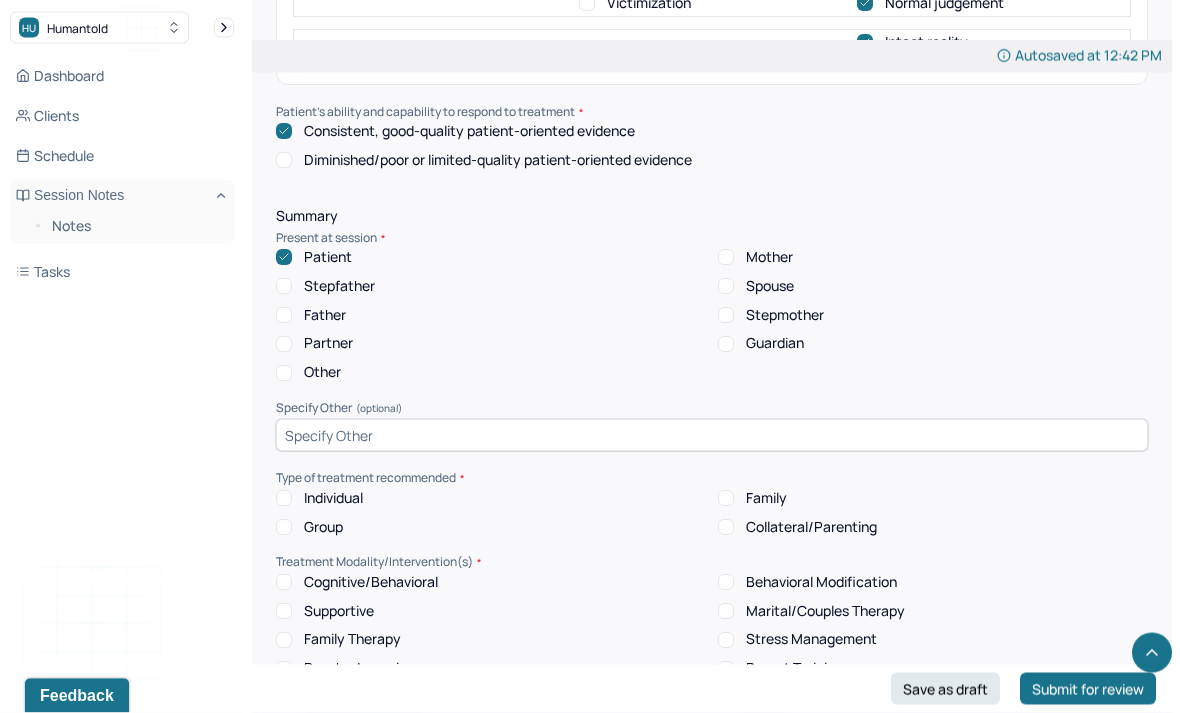 scroll, scrollTop: 9146, scrollLeft: 0, axis: vertical 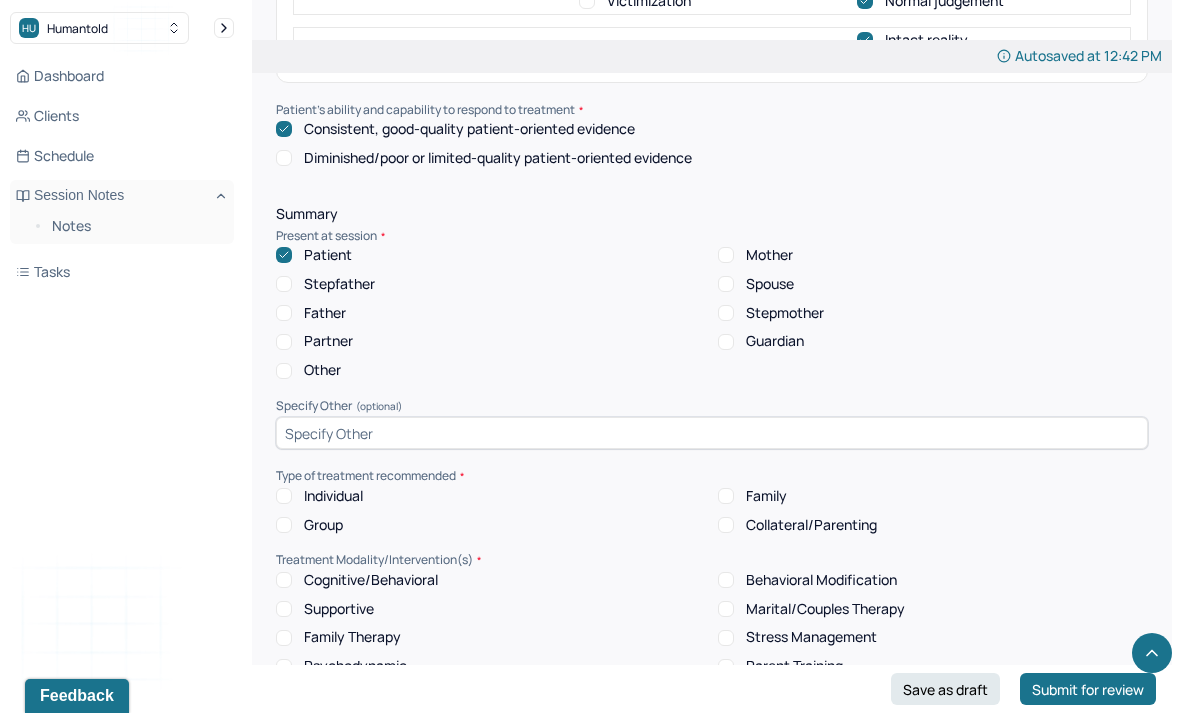click on "Individual" at bounding box center (319, 496) 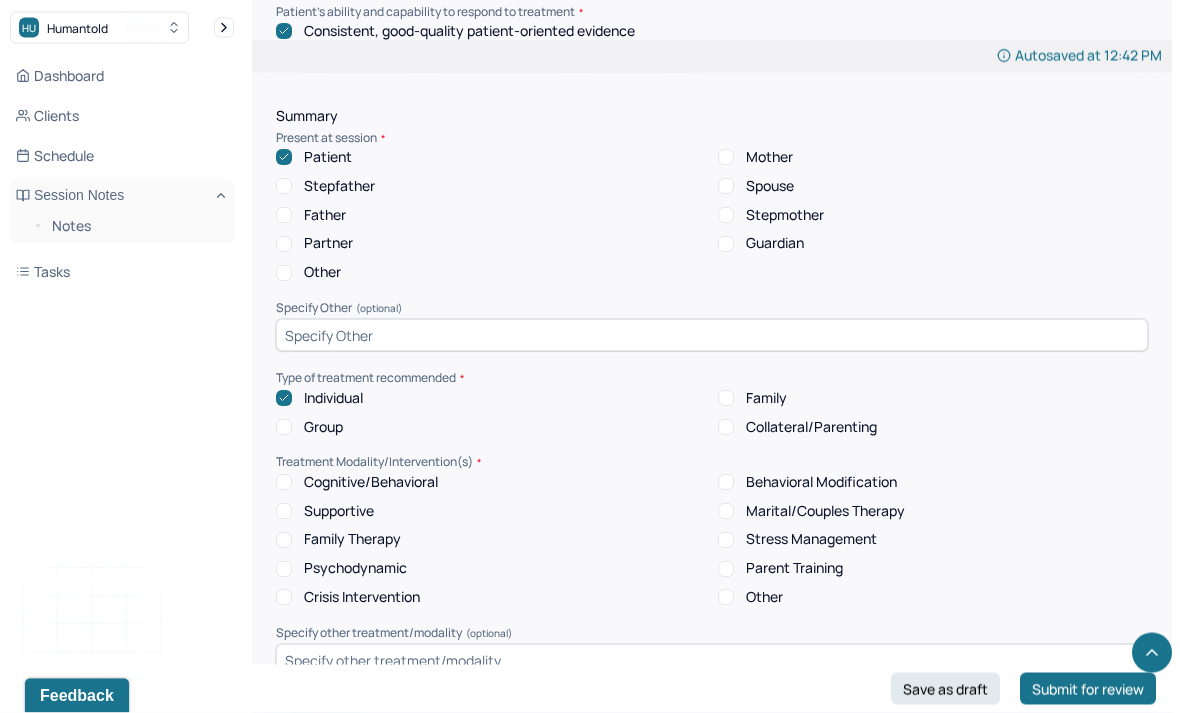 scroll, scrollTop: 9246, scrollLeft: 0, axis: vertical 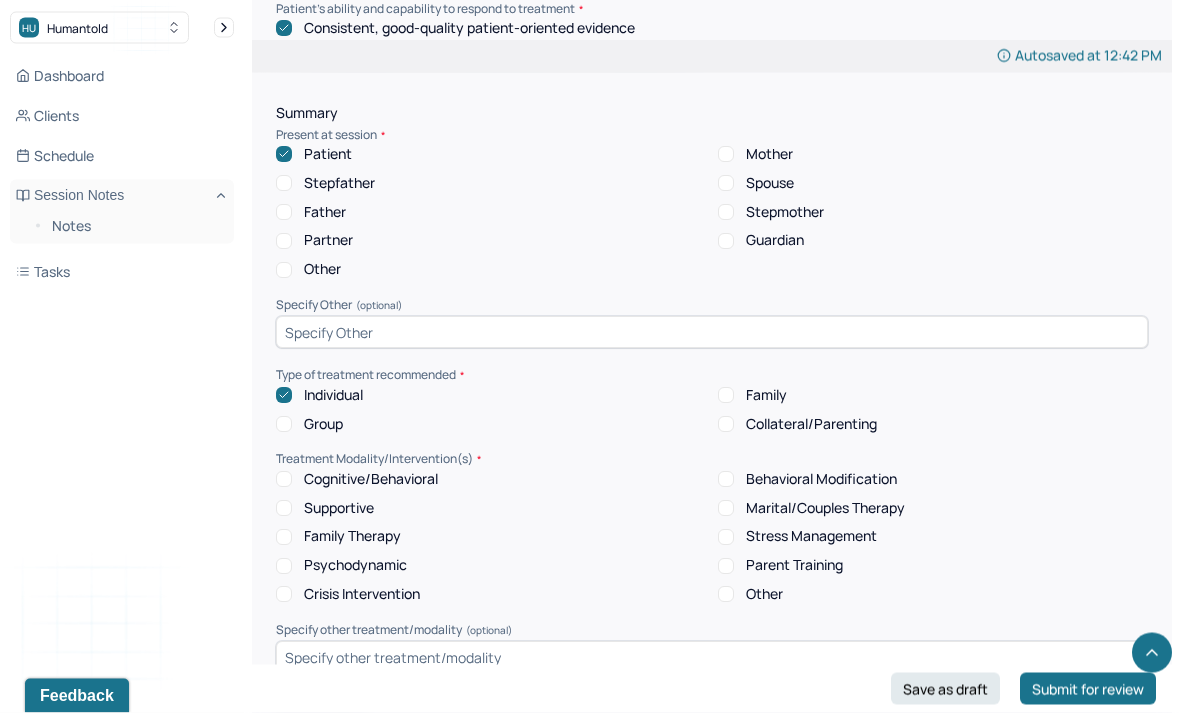 click on "Cognitive/Behavioral" at bounding box center [357, 480] 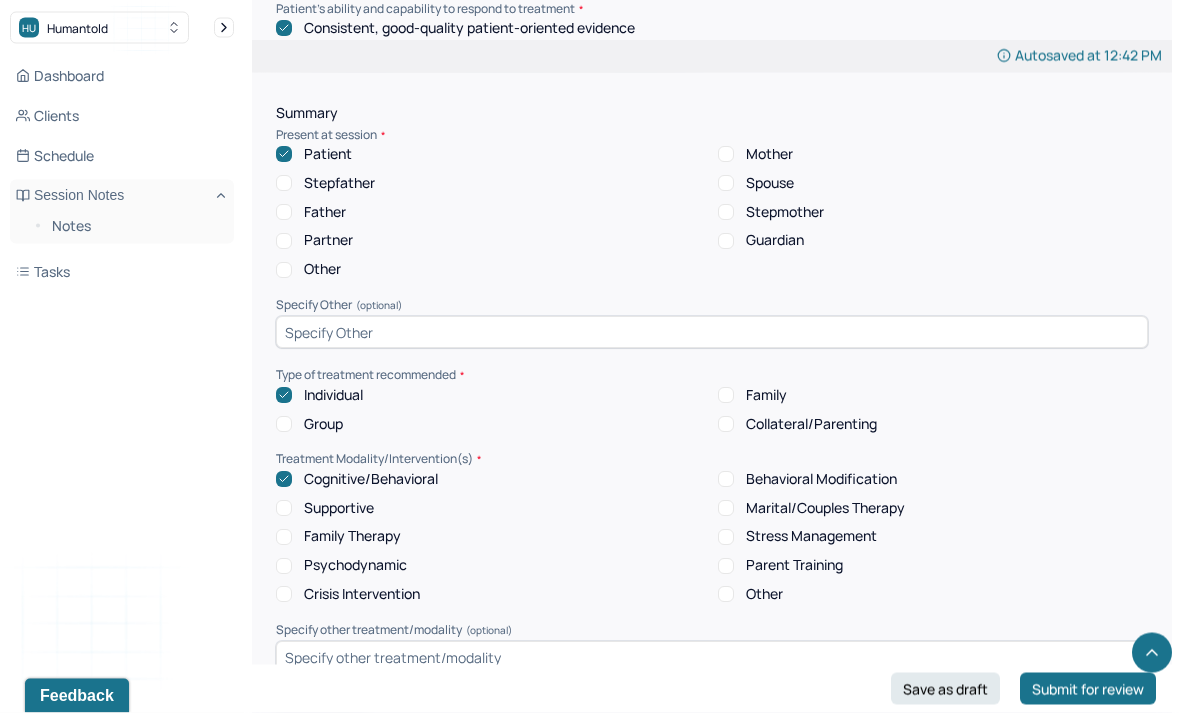 scroll, scrollTop: 9247, scrollLeft: 0, axis: vertical 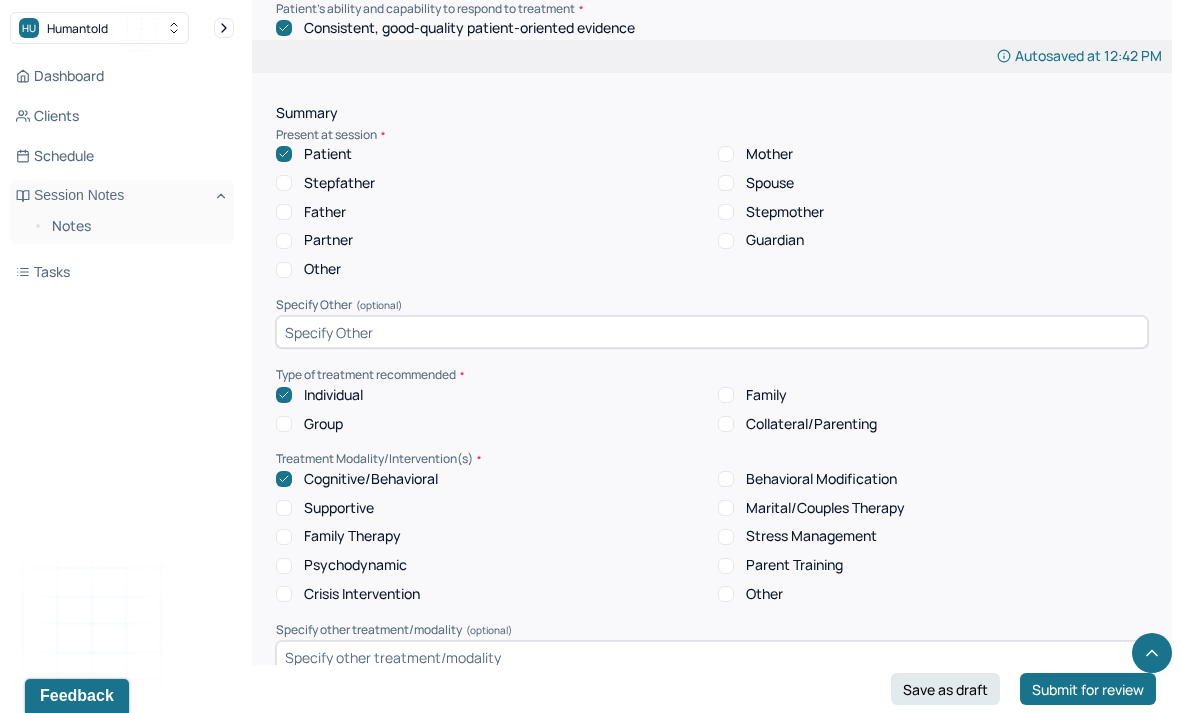 click on "Supportive" at bounding box center (284, 508) 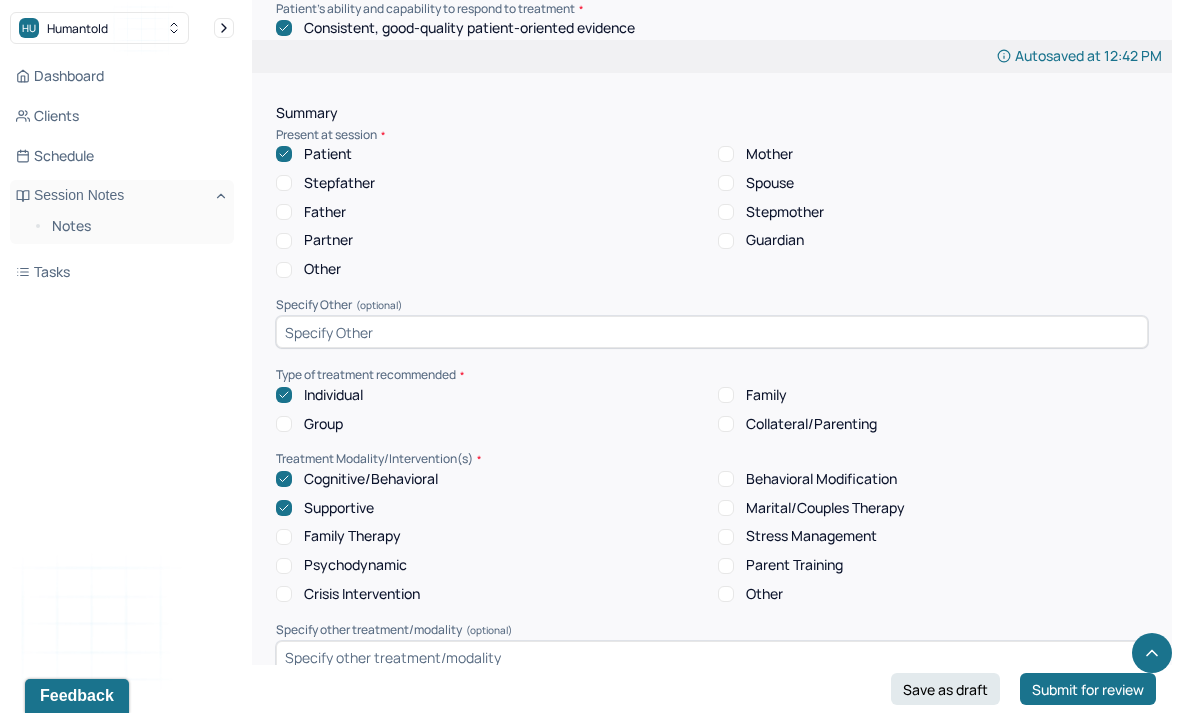 click on "Autosaved at 12:42 PM Appointment Details Client name Annette Navarro Date of service 07/31/2025 Time 2:30pm - 2:50pm Duration 20mins Appointment type individual therapy Provider name Mads Madelaine Bukiet Modifier 1 95 Telemedicine Note type Individual intake note Instructions The fields marked with an asterisk ( * ) are required before you can submit your notes. Before you can submit your session notes, they must be signed. You have the option to save your notes as a draft before making a submission. Appointment location * Teletherapy Client Teletherapy Location Home Office Other Provider Teletherapy Location Home Office Other Consent was received for the teletherapy session The teletherapy session was conducted via video Primary diagnosis * F41.1 GENERALIZED ANXIETY DISORDER Secondary diagnosis (optional) Secondary diagnosis Tertiary diagnosis (optional) Tertiary diagnosis Identity Preferred name (optional) Gender * Female Pronouns (optional) Religion (optional) Religion Education (optional) Education Race" at bounding box center [712, -3567] 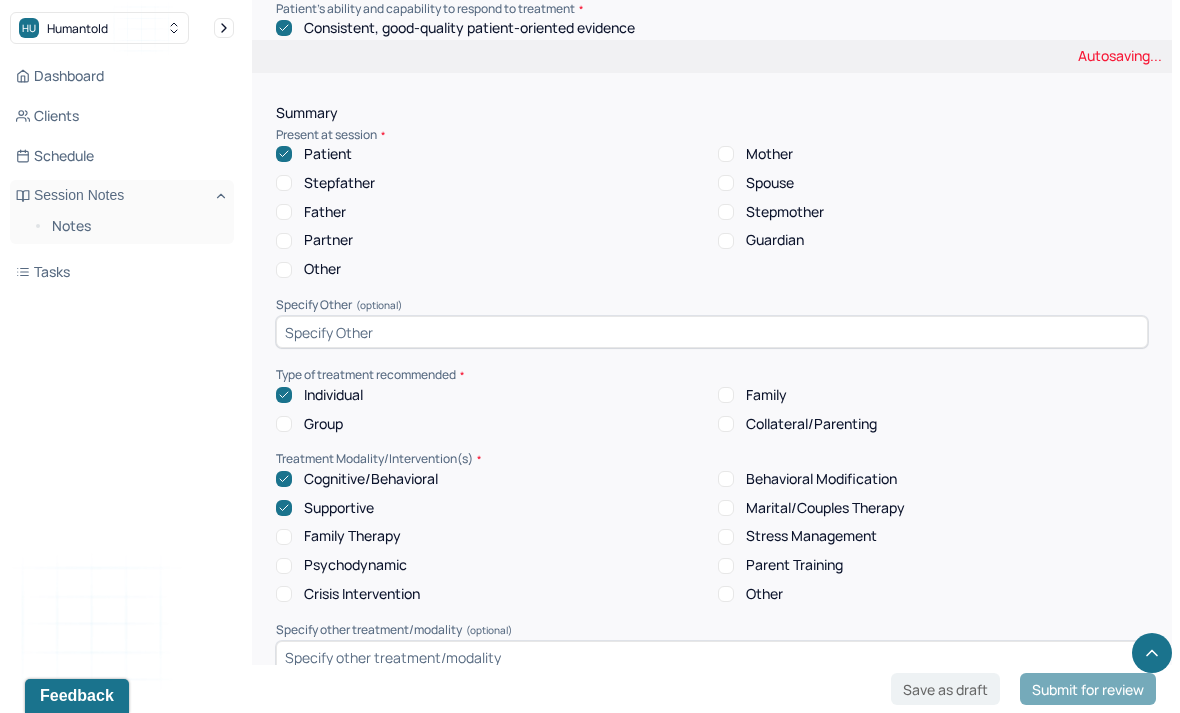 click on "Psychodynamic" at bounding box center (284, 566) 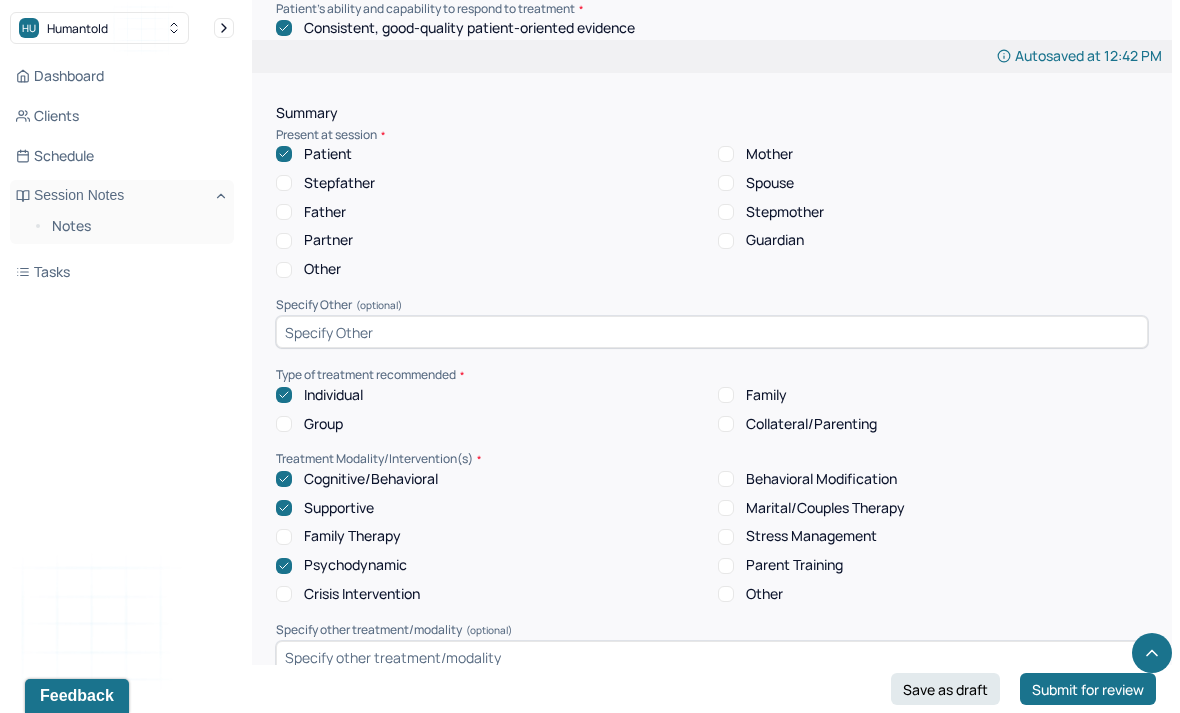 click on "Stress Management" at bounding box center [726, 537] 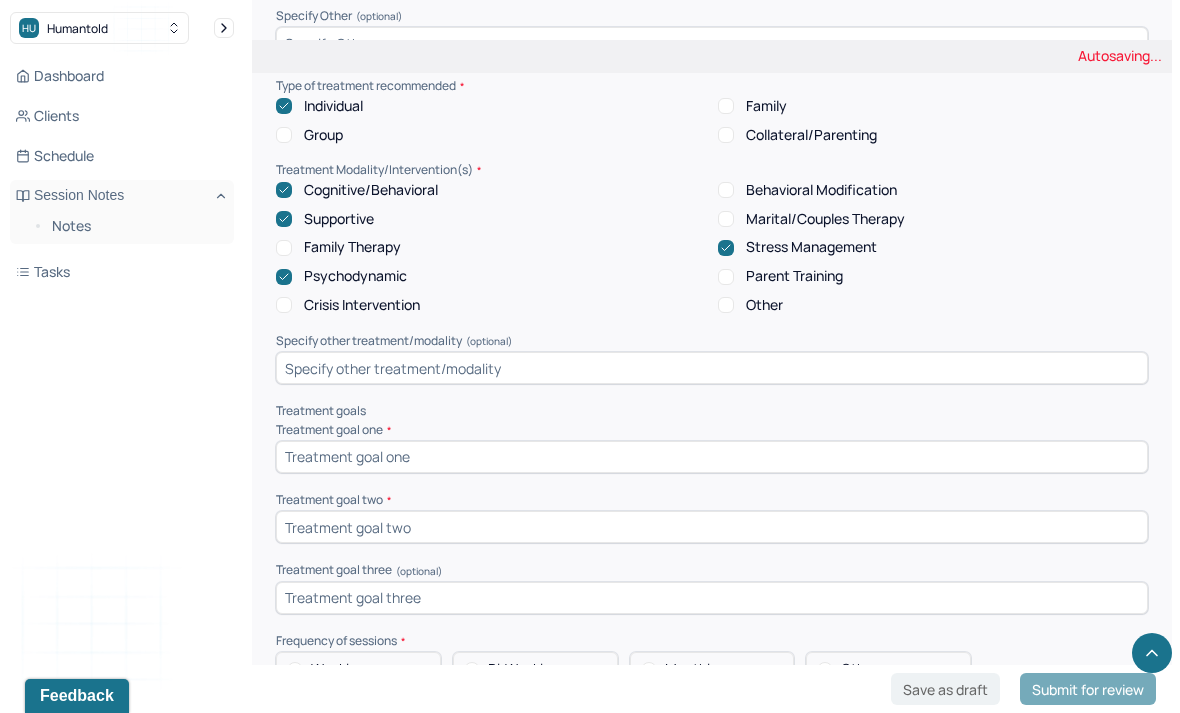 scroll, scrollTop: 9539, scrollLeft: 0, axis: vertical 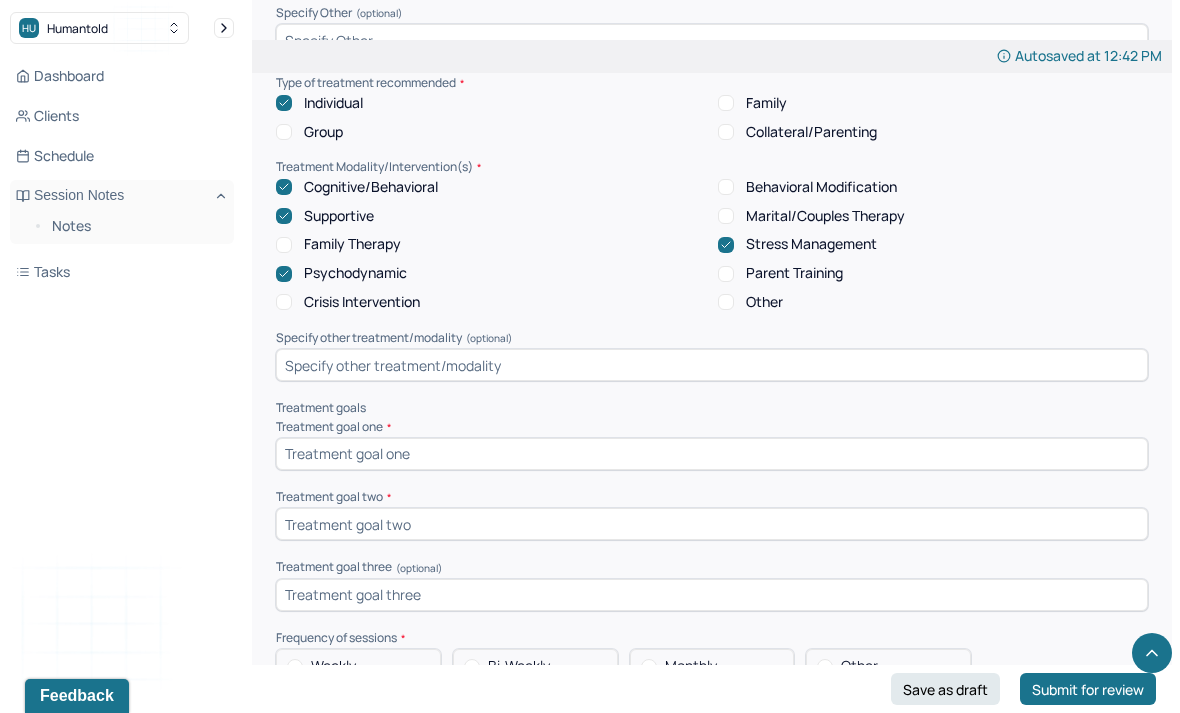 click on "Weekly" at bounding box center [287, 667] 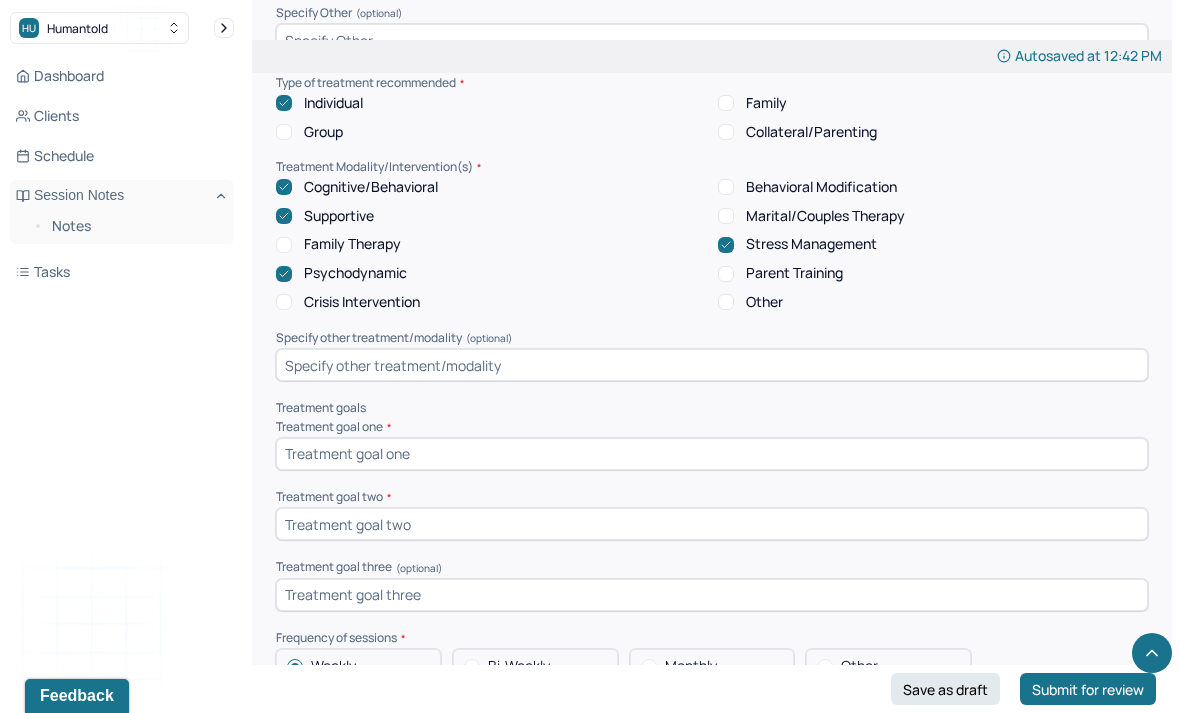 click at bounding box center (712, 738) 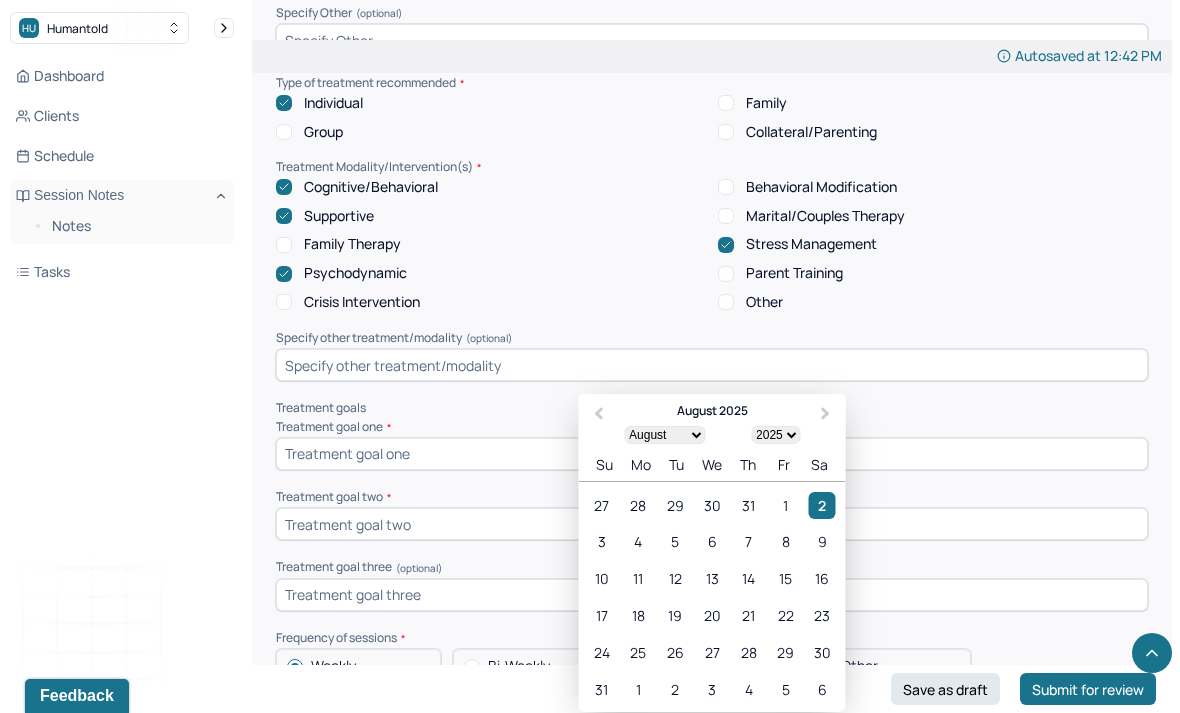 click on "1" at bounding box center (785, 505) 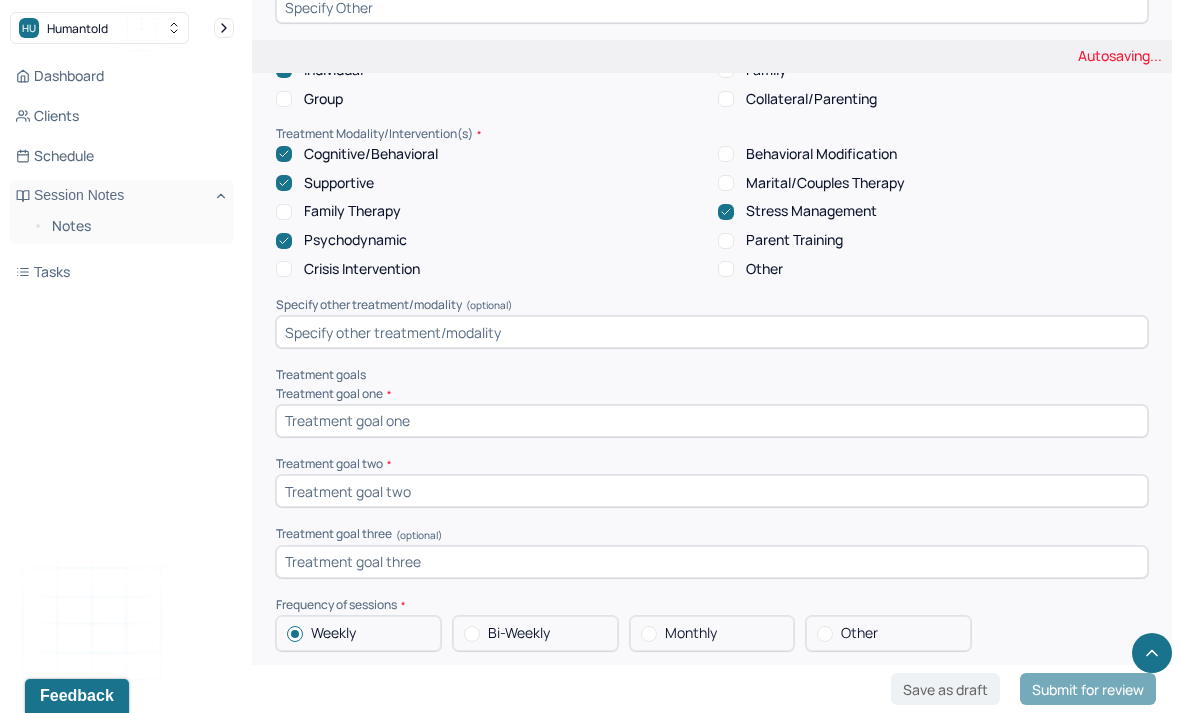 scroll, scrollTop: 9566, scrollLeft: 0, axis: vertical 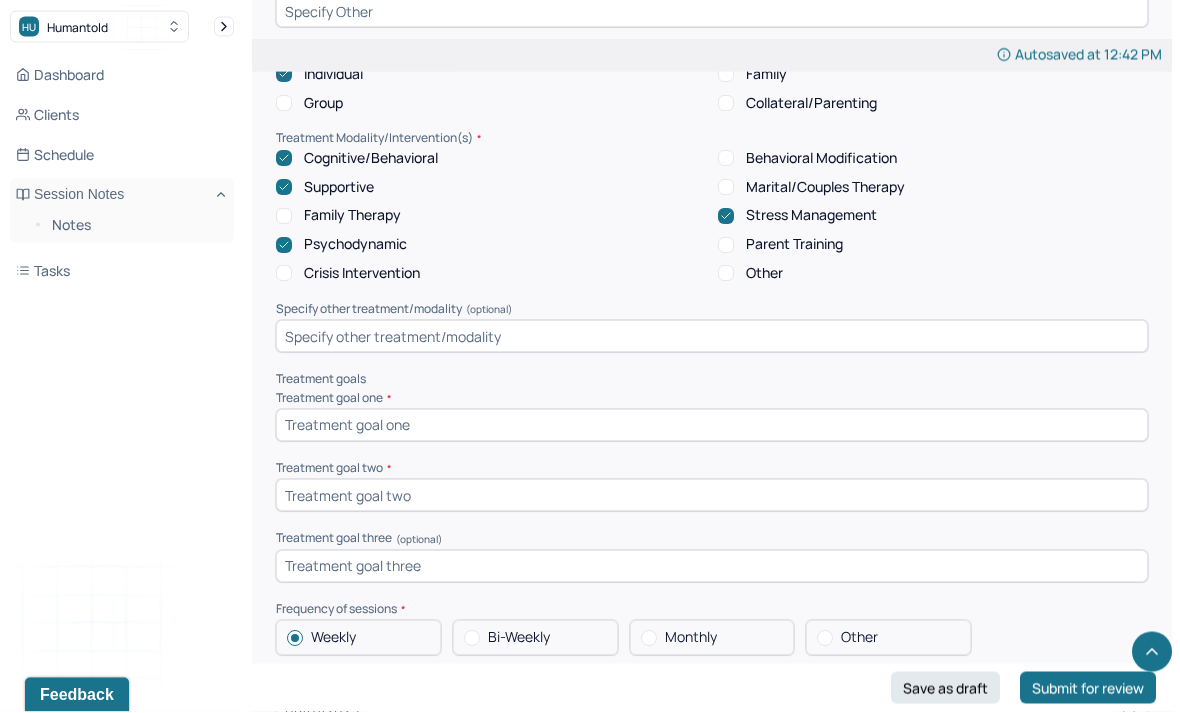 click at bounding box center (712, 427) 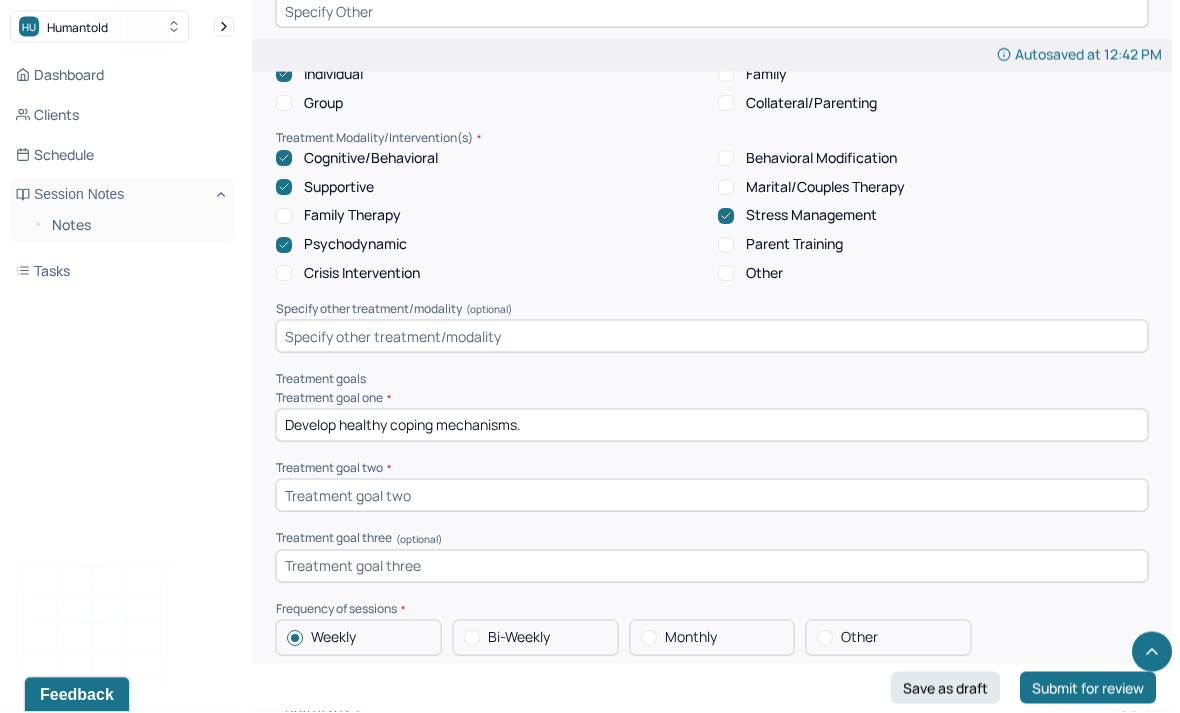 type on "Develop healthy coping mechanisms." 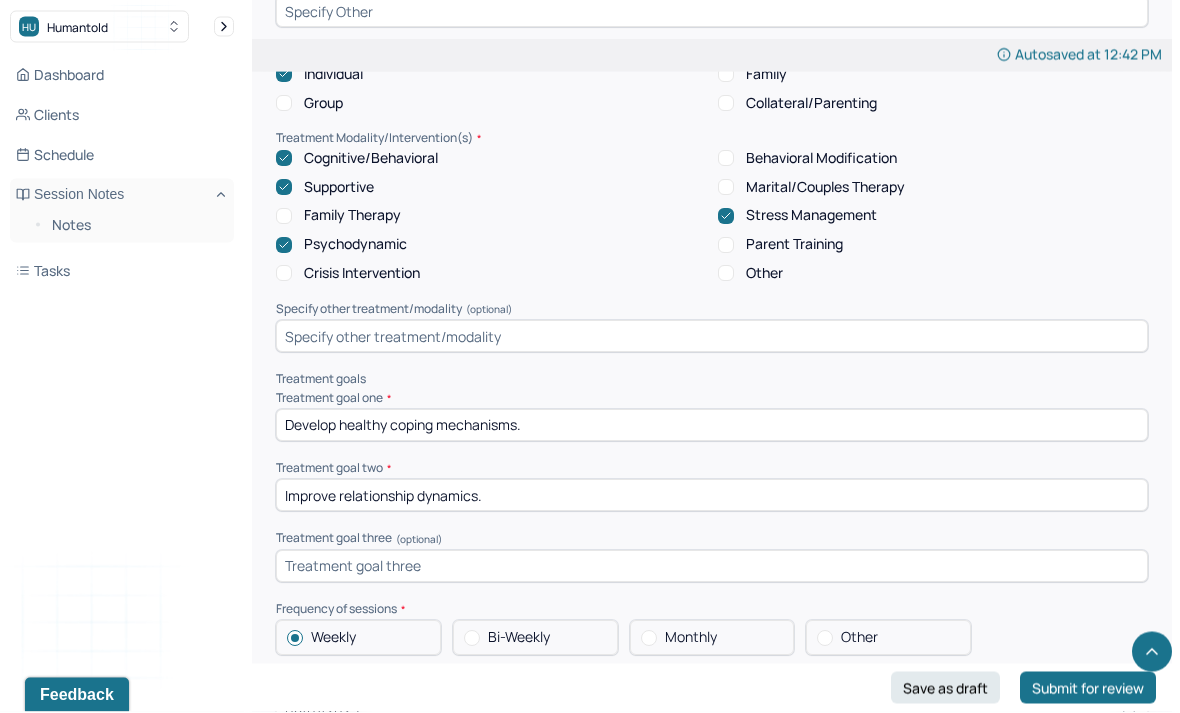 type on "Improve relationship dynamics." 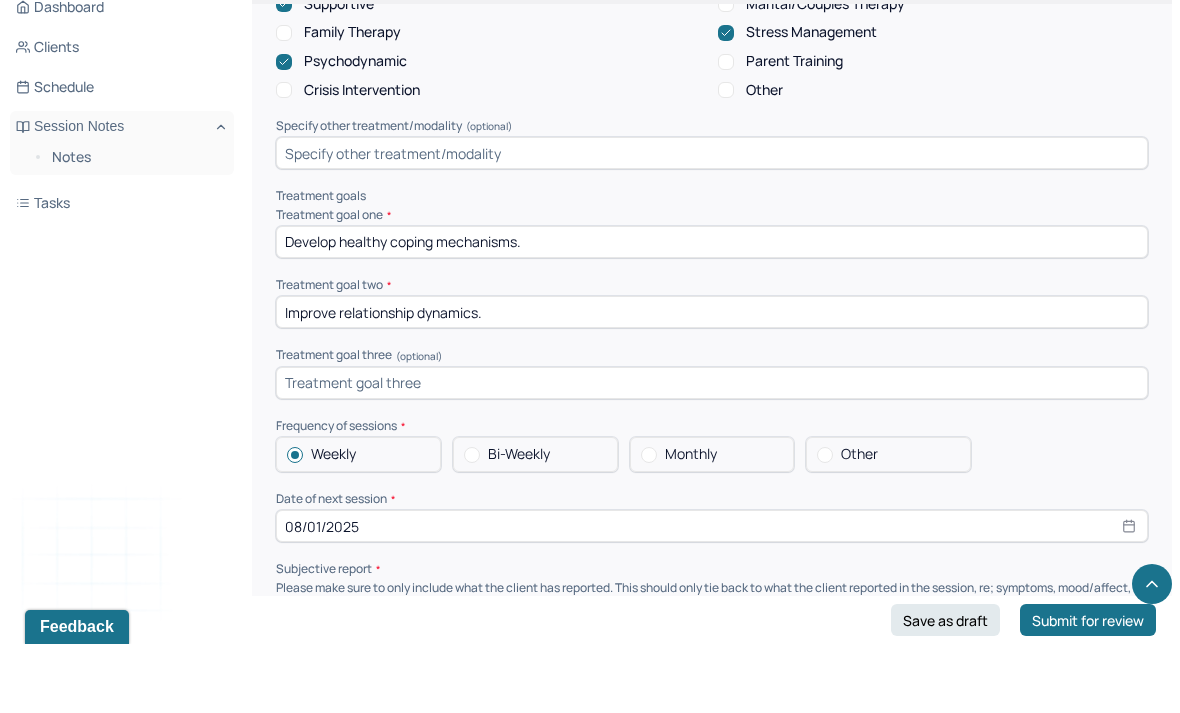 scroll, scrollTop: 9682, scrollLeft: 0, axis: vertical 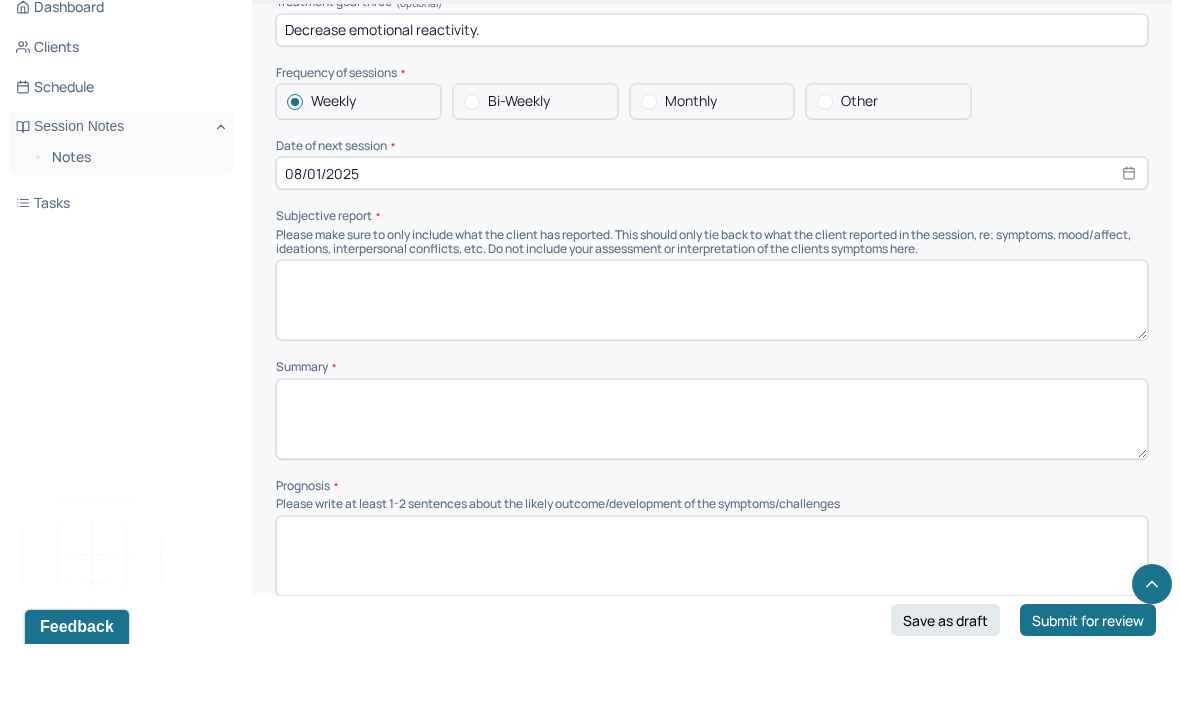 type on "Decrease emotional reactivity." 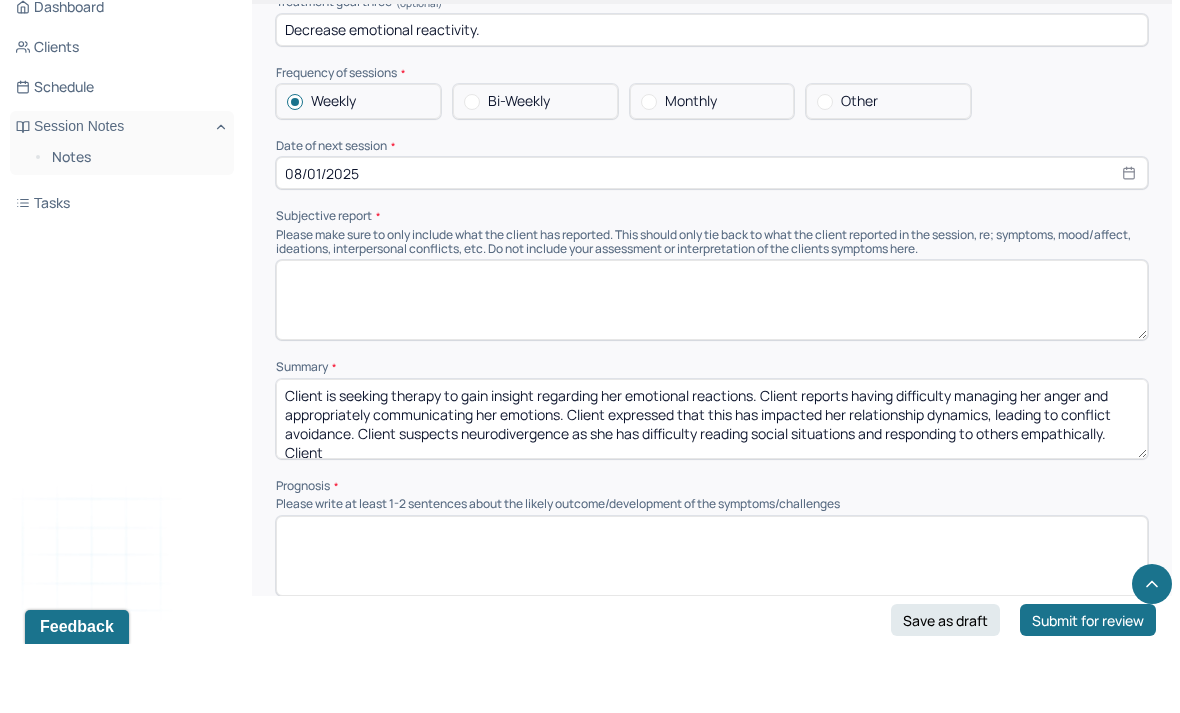scroll, scrollTop: 8, scrollLeft: 0, axis: vertical 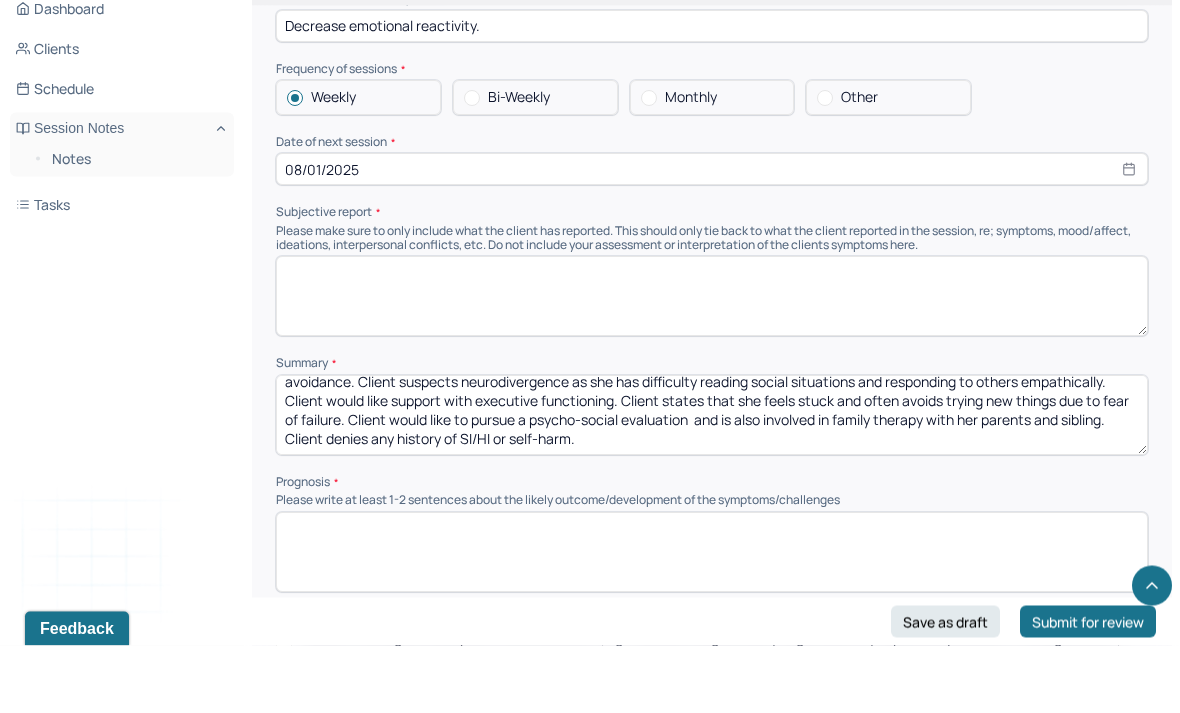 type on "Client is seeking therapy to gain insight regarding her emotional reactions. Client reports having difficulty managing her anger and appropriately communicating her emotions. Client expressed that this has impacted her relationship dynamics, leading to conflict avoidance. Client suspects neurodivergence as she has difficulty reading social situations and responding to others empathically. Client would like support with executive functioning. Client states that she feels stuck and often avoids trying new things due to fear of failure. Client would like to pursue a psycho-social evaluation  and is also involved in family therapy with her parents and sibling. Client denies any history of SI/HI or self-harm." 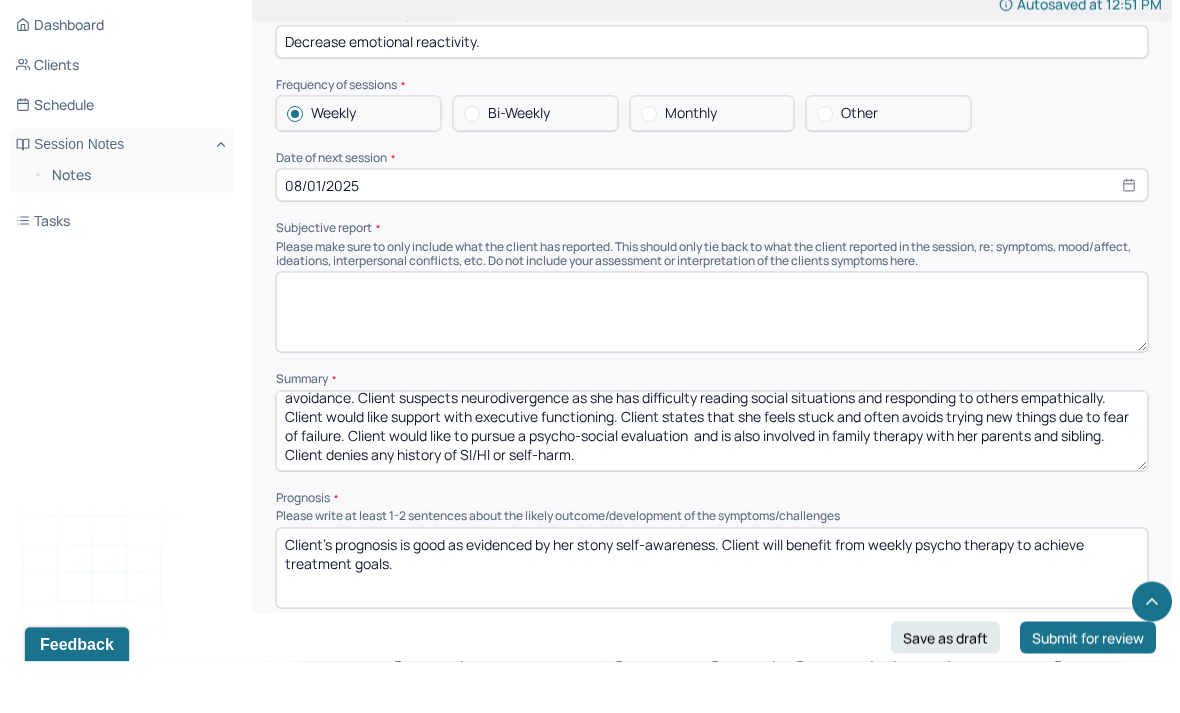 scroll, scrollTop: 54, scrollLeft: 0, axis: vertical 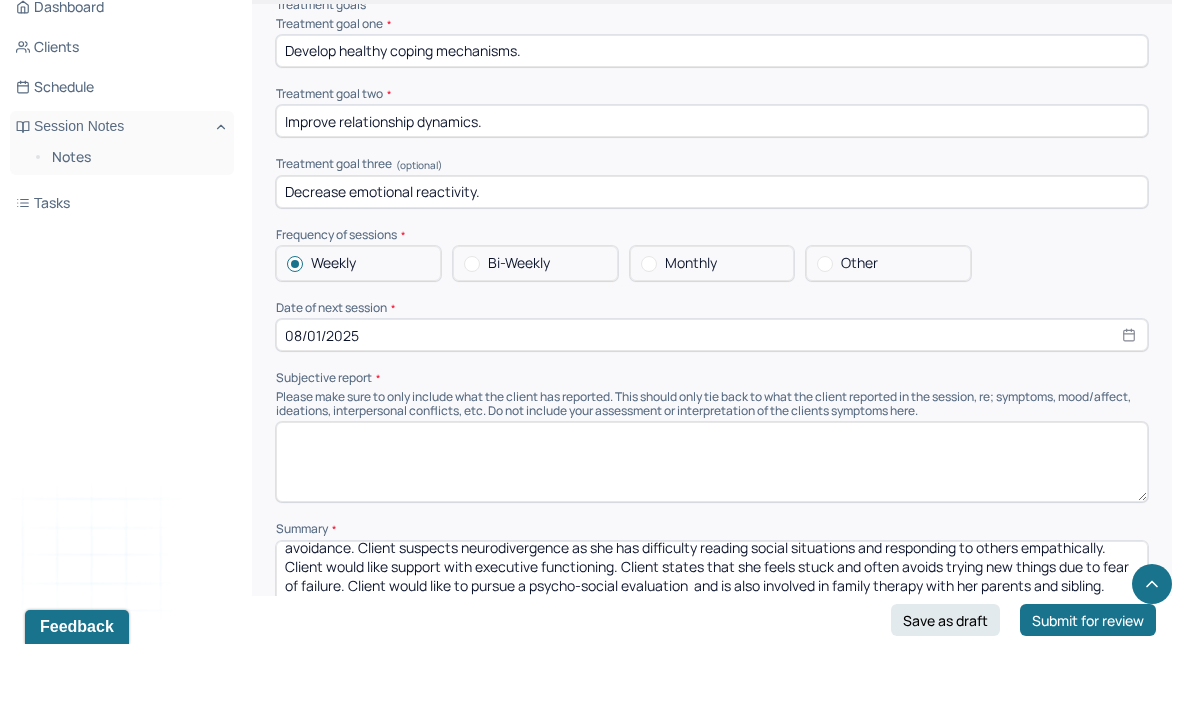 type on "Client’s prognosis is good as evidenced by her stony self-awareness. Client will benefit from weekly psycho therapy to achieve treatment goals." 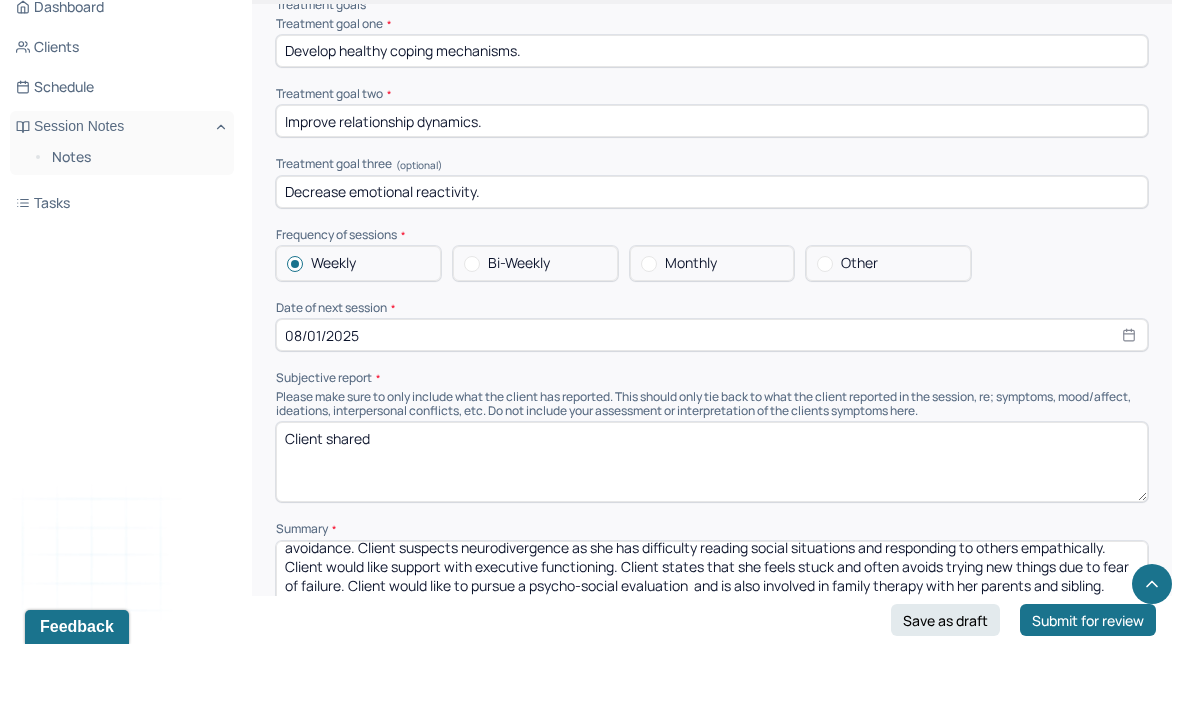 type on "Client shared" 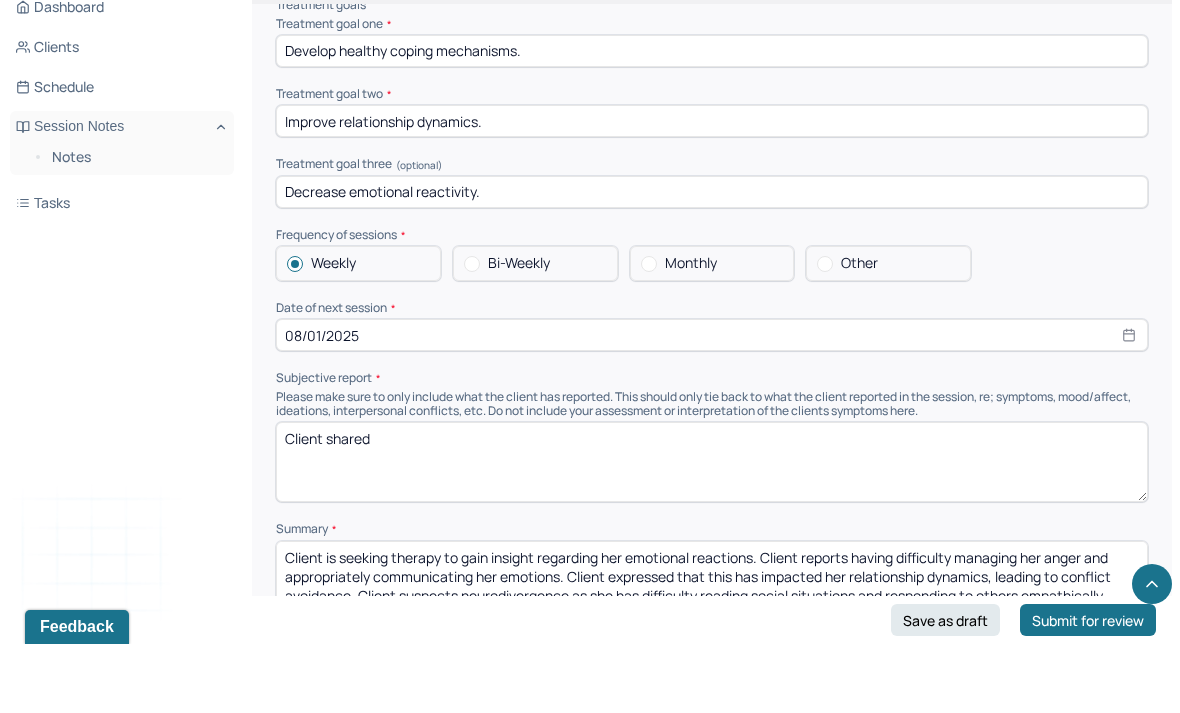 scroll, scrollTop: 53, scrollLeft: 0, axis: vertical 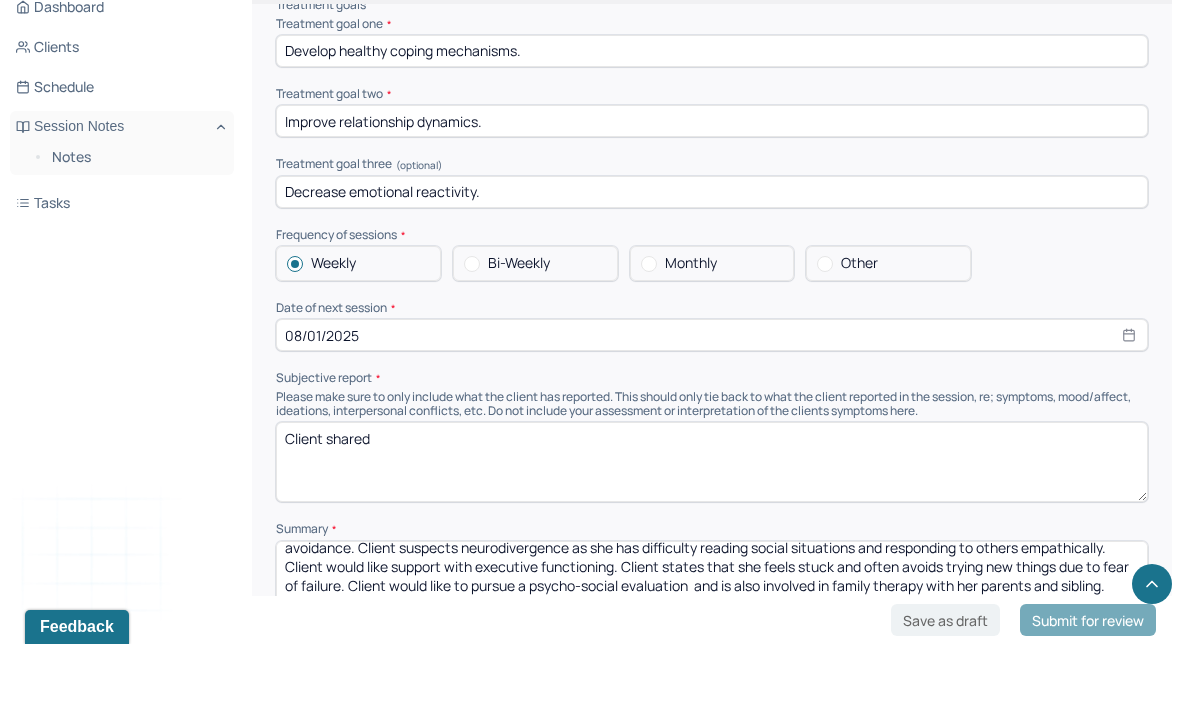 type on "Client is seeking therapy to gain insight regarding her emotional reactions. Client reports having difficulty managing her anger and appropriately communicating her emotions. Client expressed that this has impacted her relationship dynamics, leading to conflict avoidance. Client suspects neurodivergence as she has difficulty reading social situations and responding to others empathically. Client would like support with executive functioning. Client states that she feels stuck and often avoids trying new things due to fear of failure. Client would like to pursue a psycho-social evaluation  and is also involved in family therapy with her parents and sibling. Client denies any history of SI/HI or self-harm." 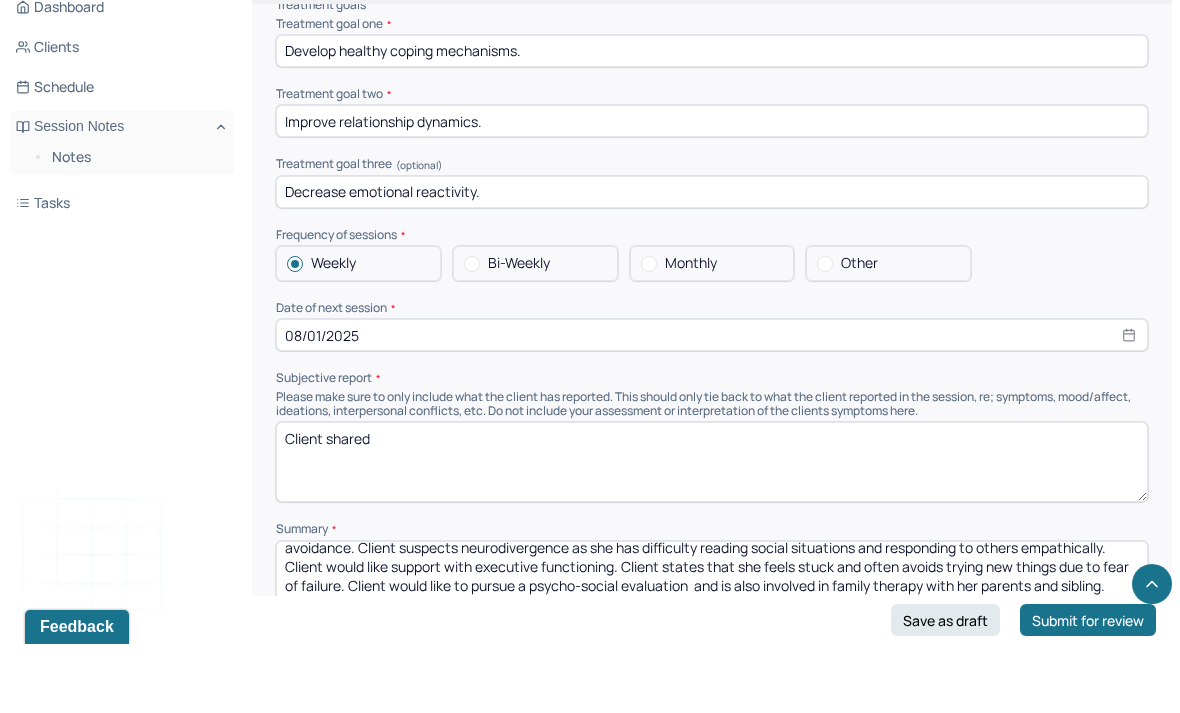 click on "Client shared" at bounding box center (712, 531) 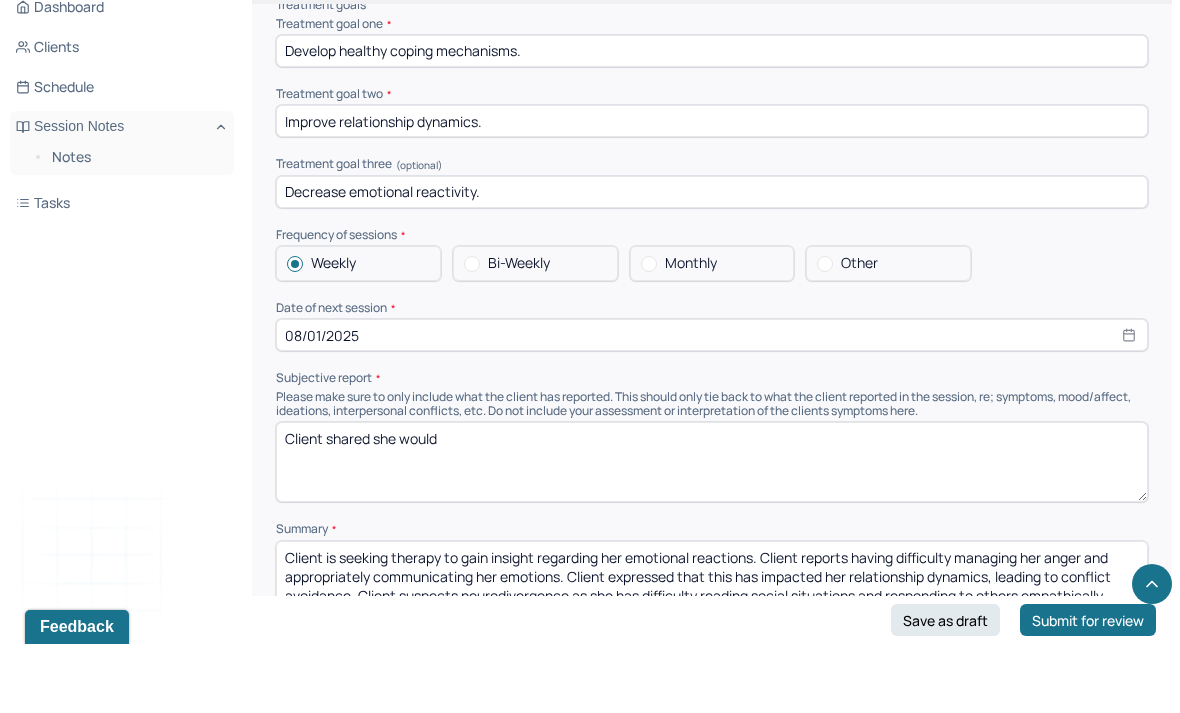 scroll, scrollTop: 0, scrollLeft: 0, axis: both 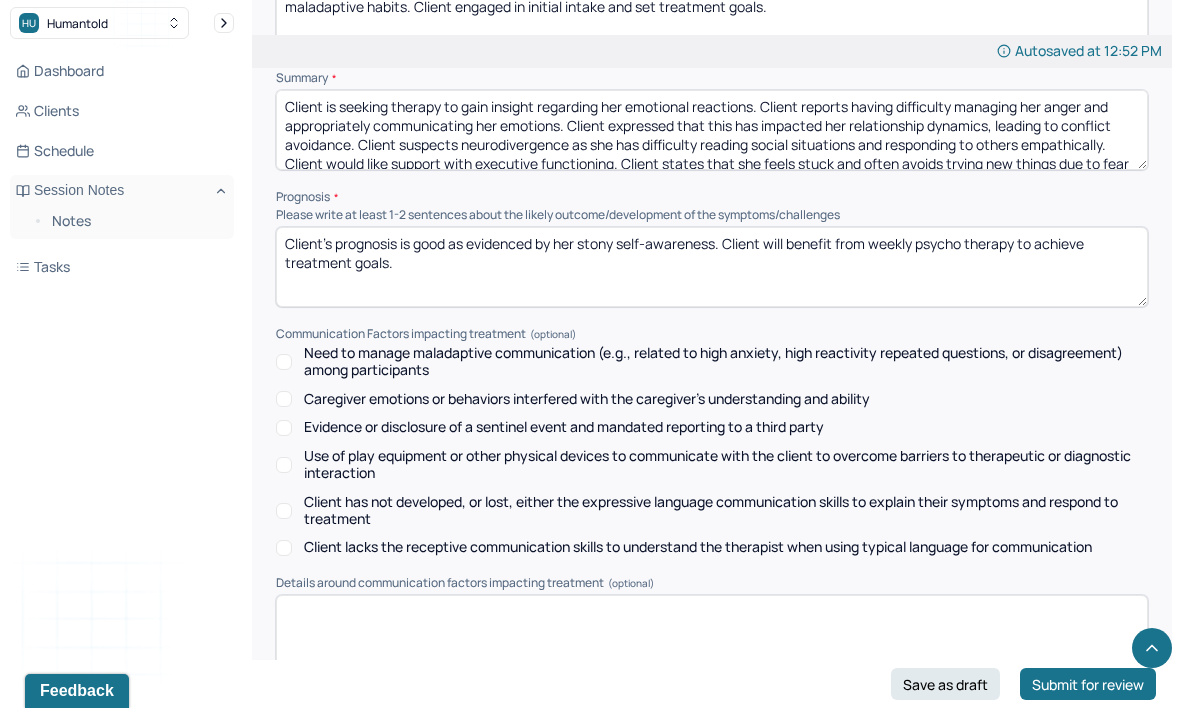 type on "Client shared she would like to work on her emotional regulation and communication. Client processed her emotional triggers and maladaptive habits. Client engaged in initial intake and set treatment goals." 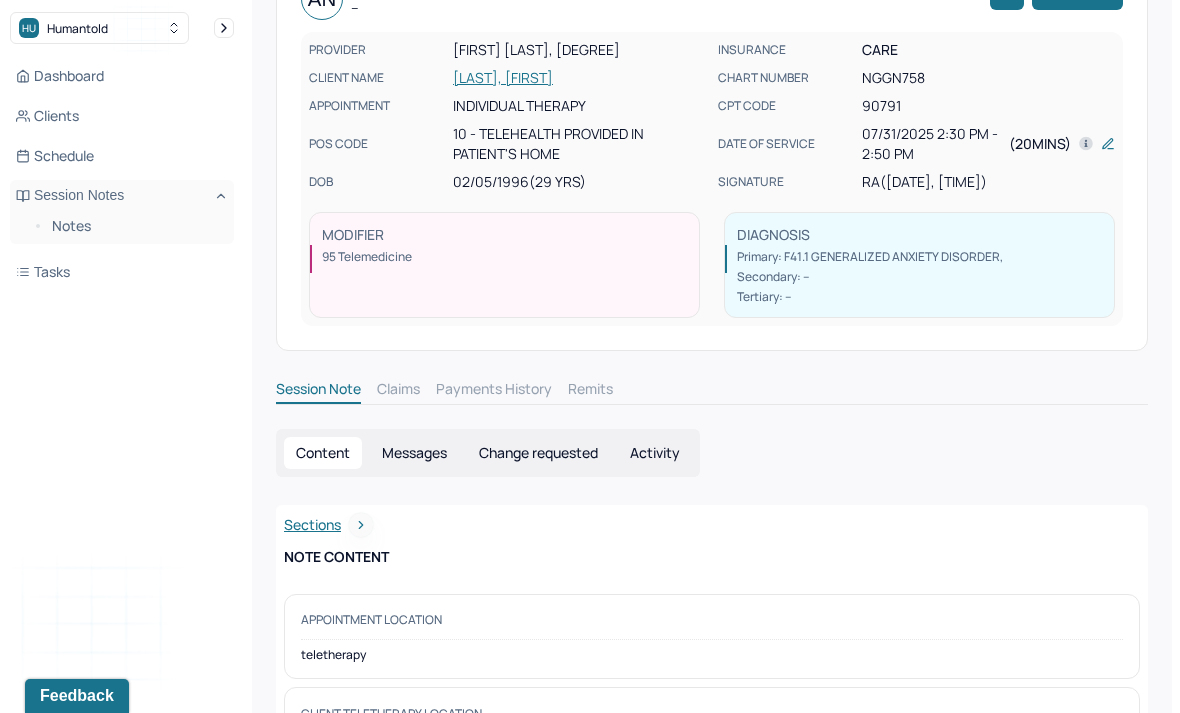 scroll, scrollTop: 0, scrollLeft: 0, axis: both 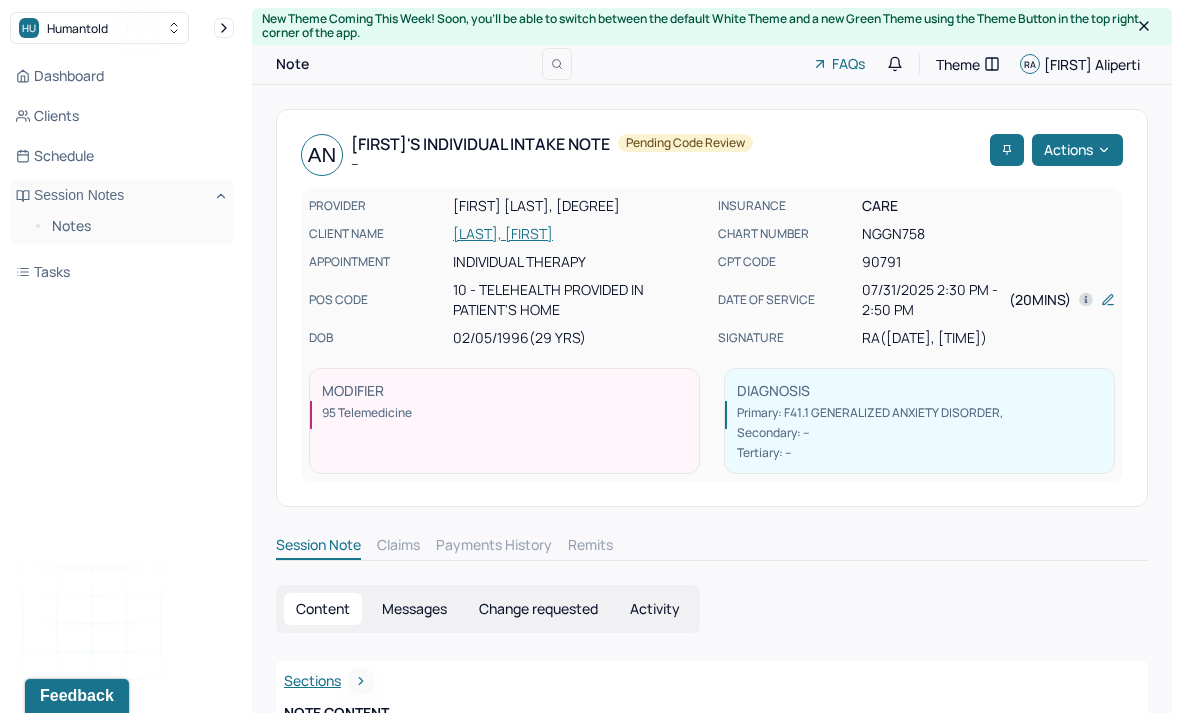click 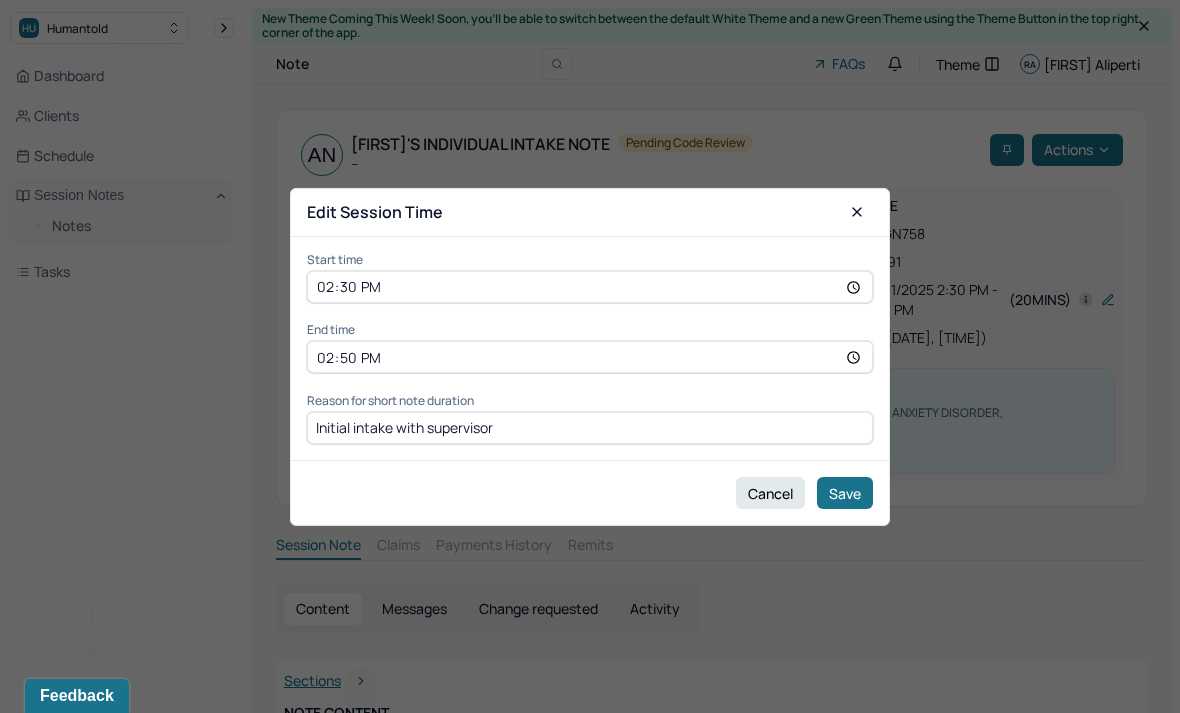 click at bounding box center [857, 212] 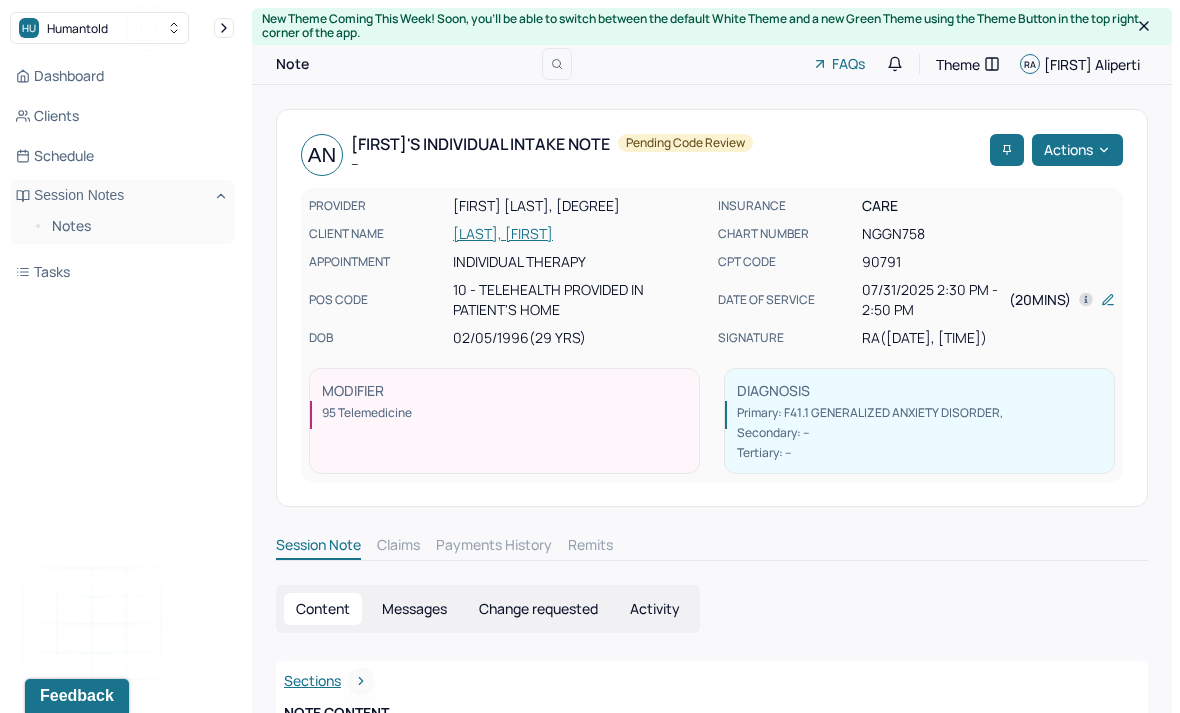 click on "( 20mins )" at bounding box center [1040, 300] 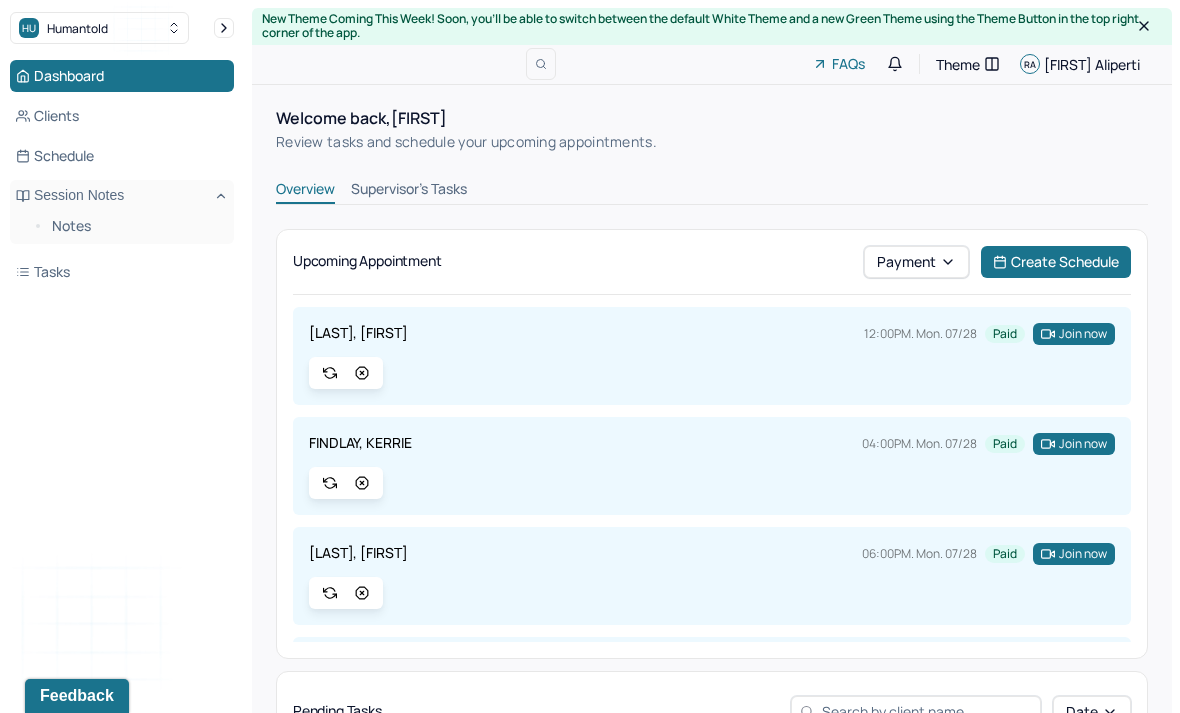 scroll, scrollTop: 0, scrollLeft: 0, axis: both 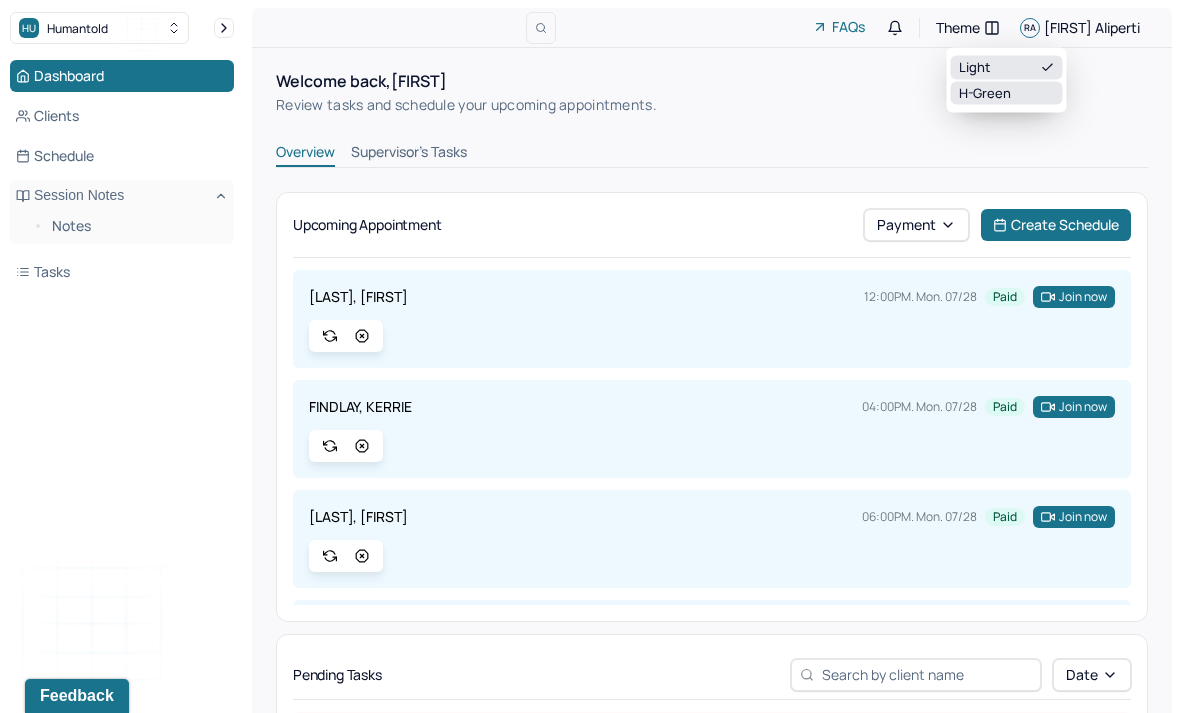click on "H-green" at bounding box center [1007, 93] 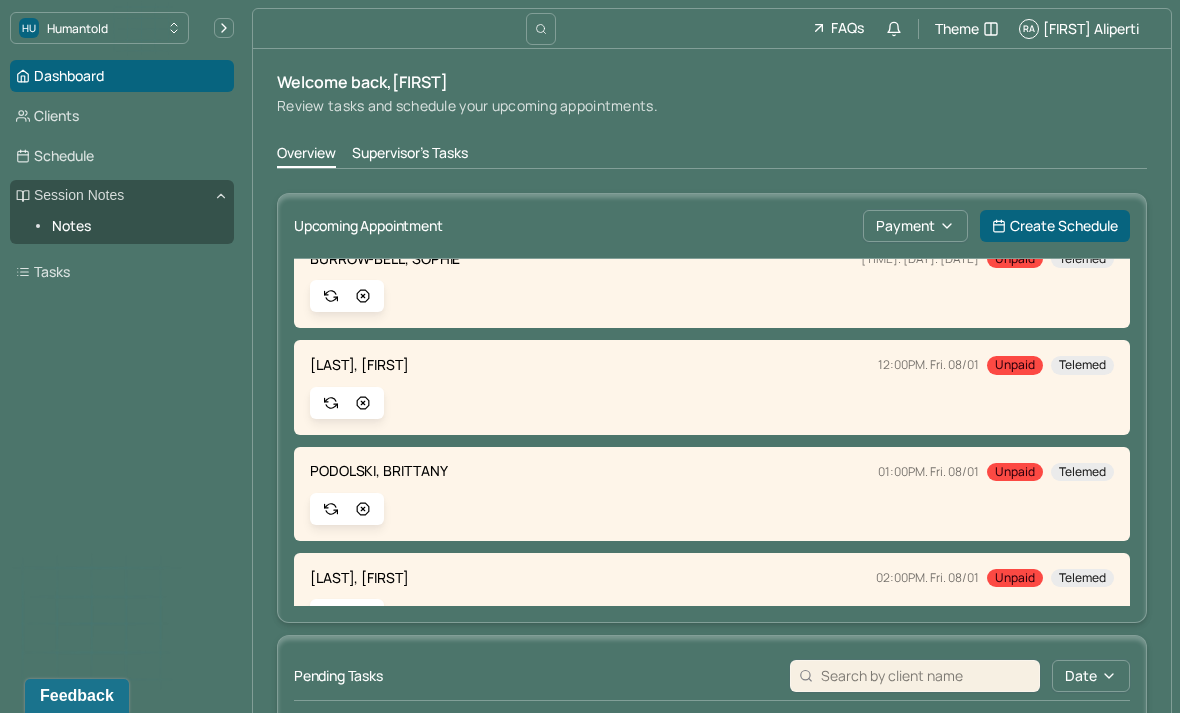 scroll, scrollTop: 1353, scrollLeft: 0, axis: vertical 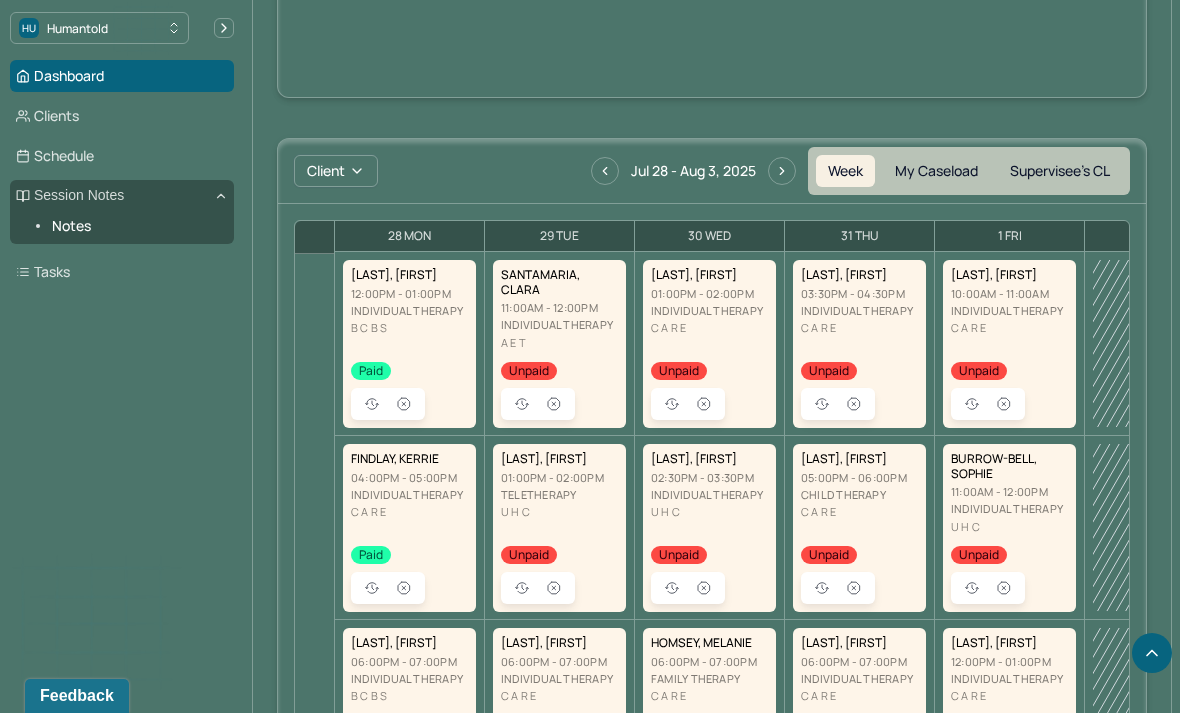 click on "Notes" at bounding box center (135, 226) 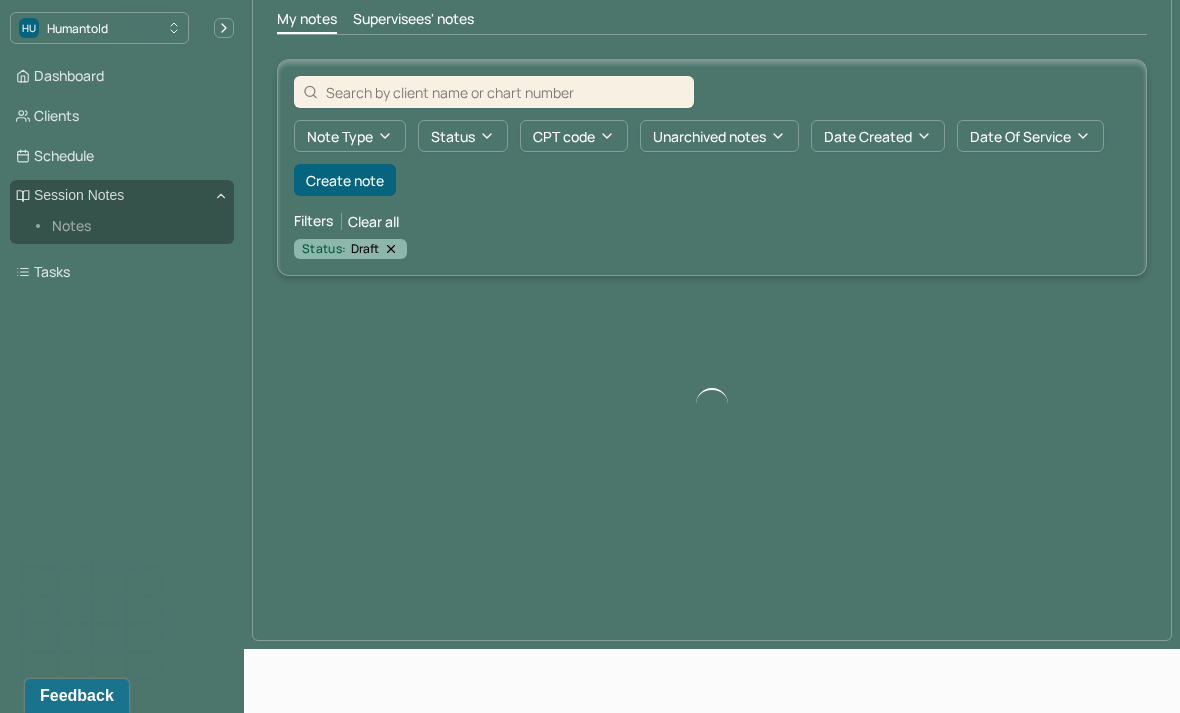 scroll, scrollTop: 0, scrollLeft: 0, axis: both 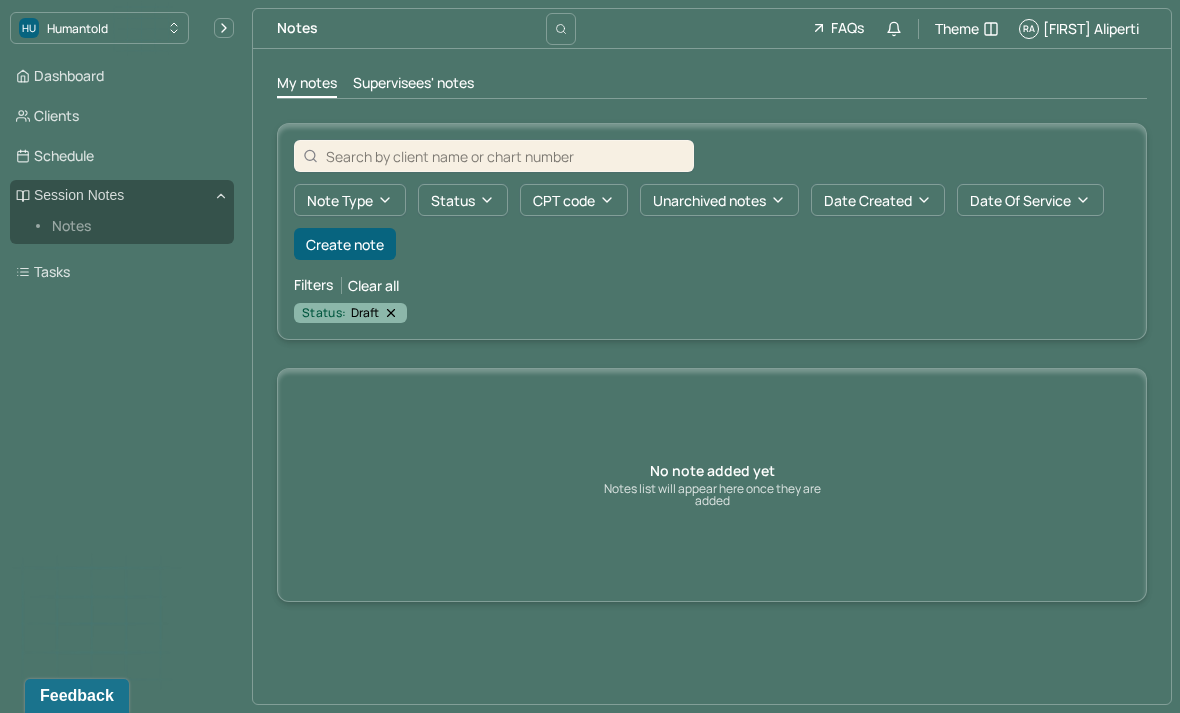 click on "Create note" at bounding box center [345, 244] 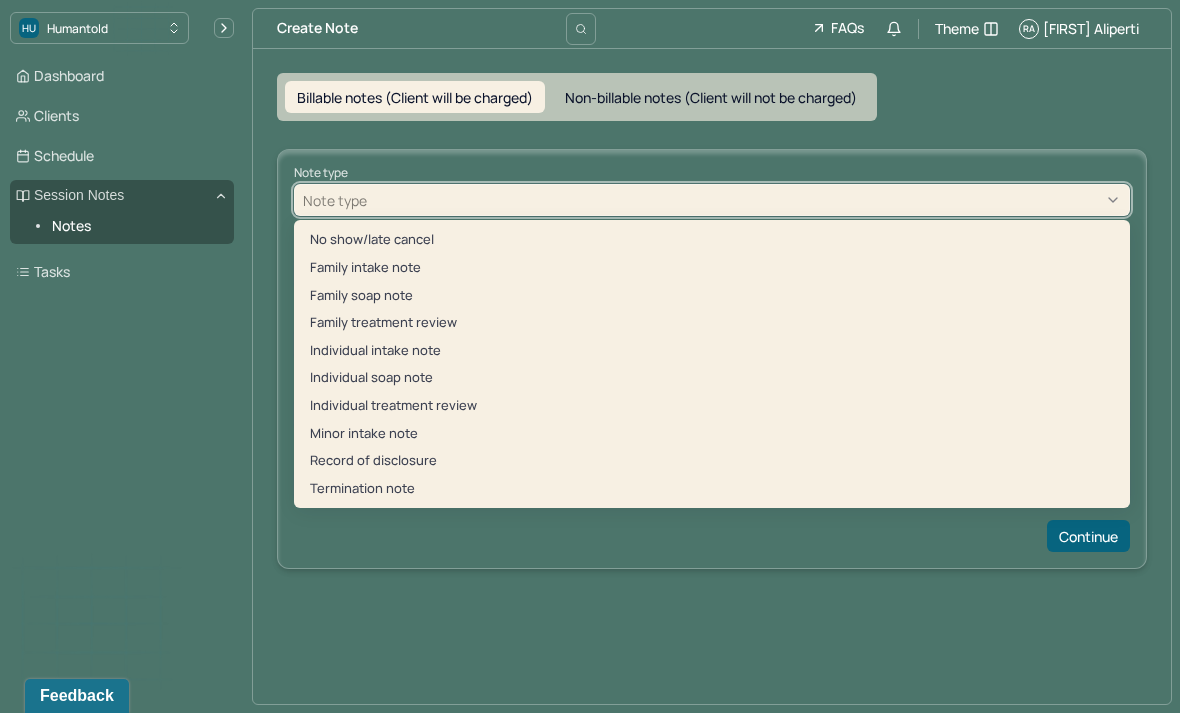 click on "Individual intake note" at bounding box center [712, 351] 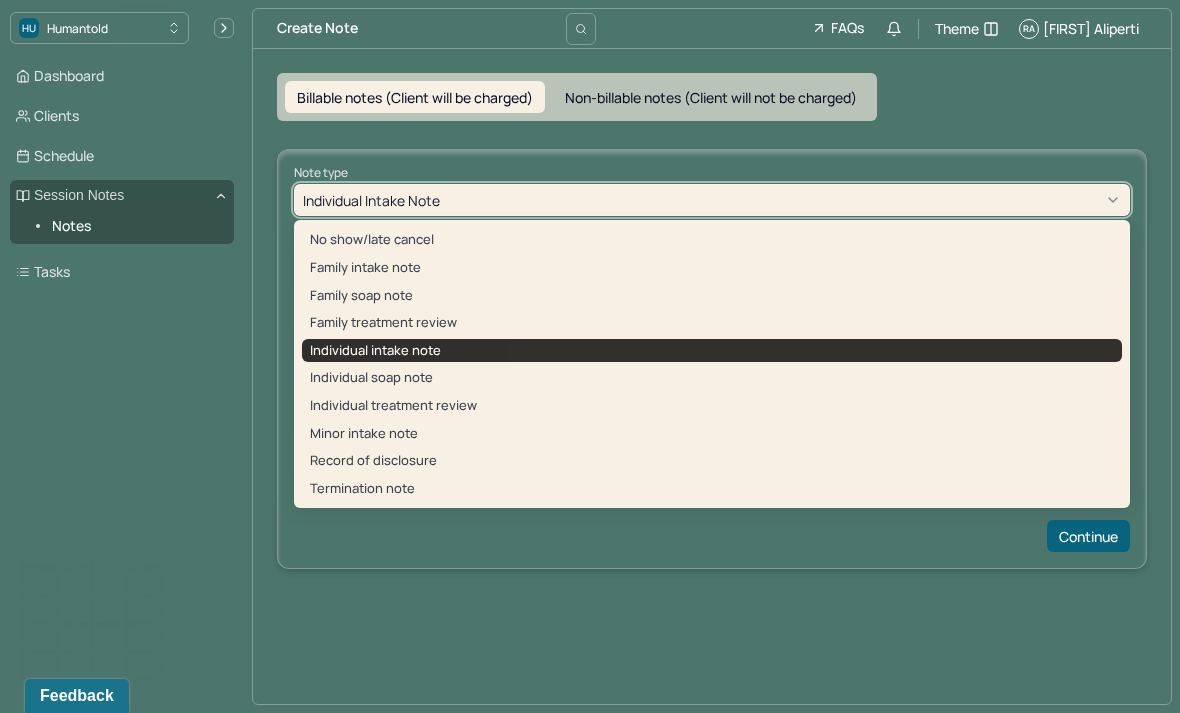 click on "Individual soap note" at bounding box center (712, 378) 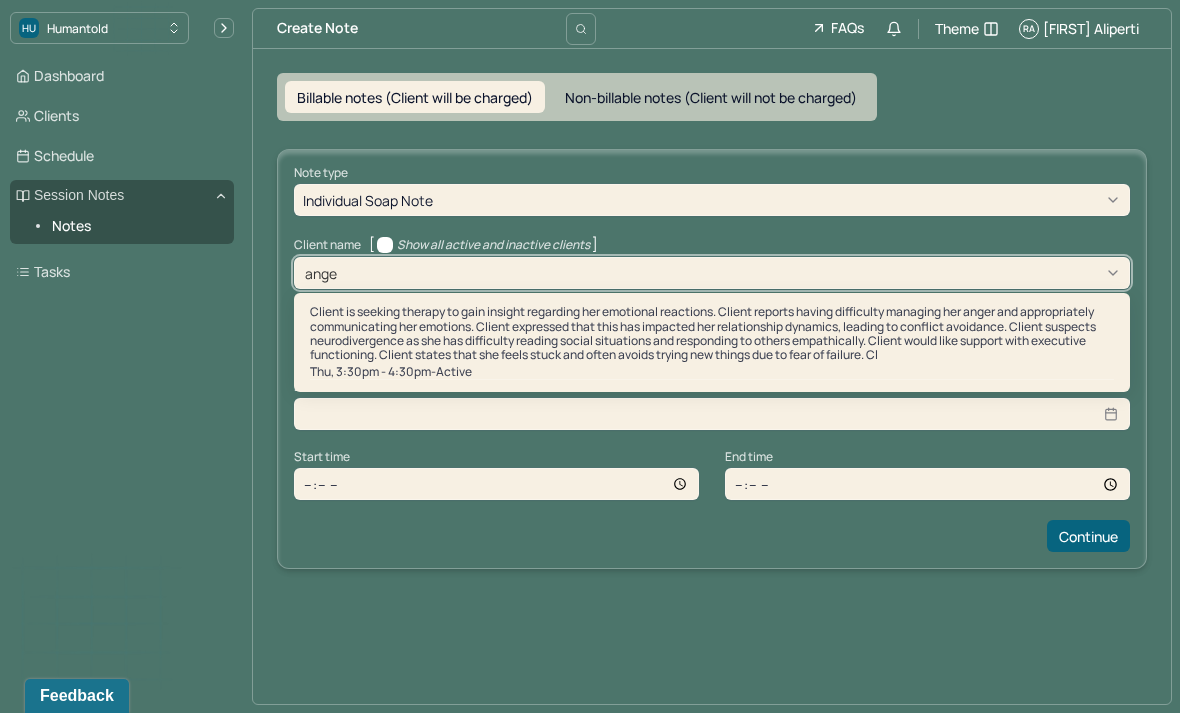 click on "Angela Larios - Individual therapy Thu, 3:30pm - 4:30pm  -  active" at bounding box center [712, 342] 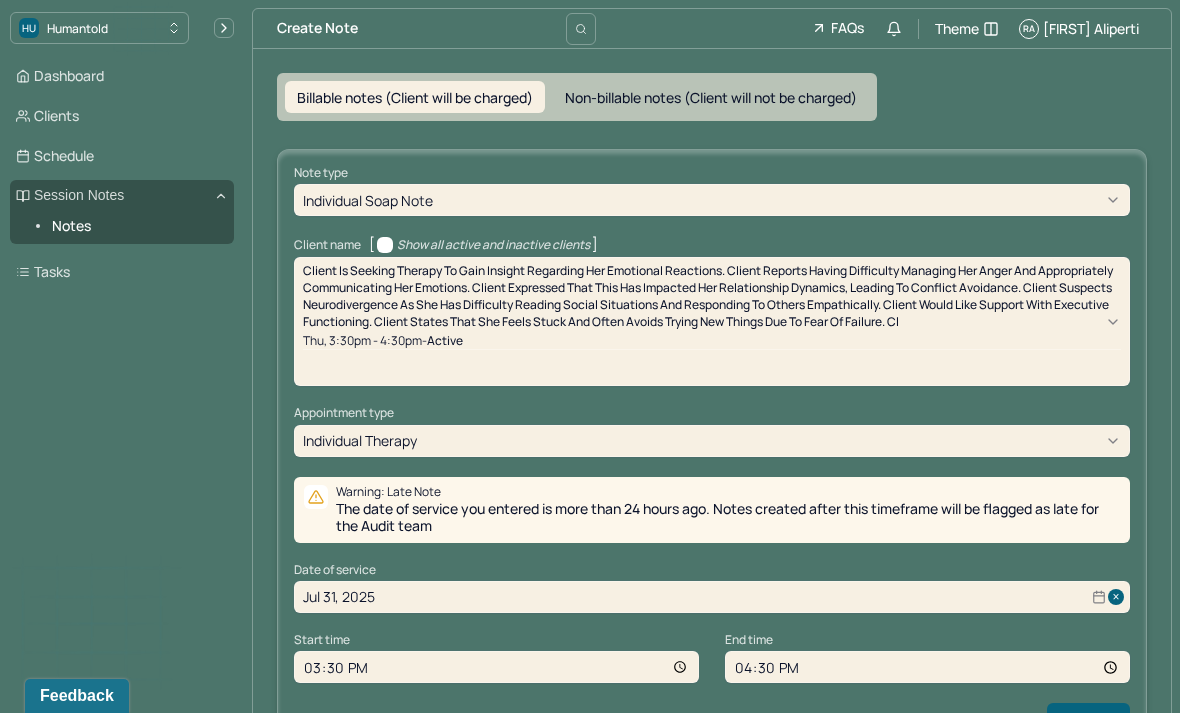 click on "Continue" at bounding box center [1088, 719] 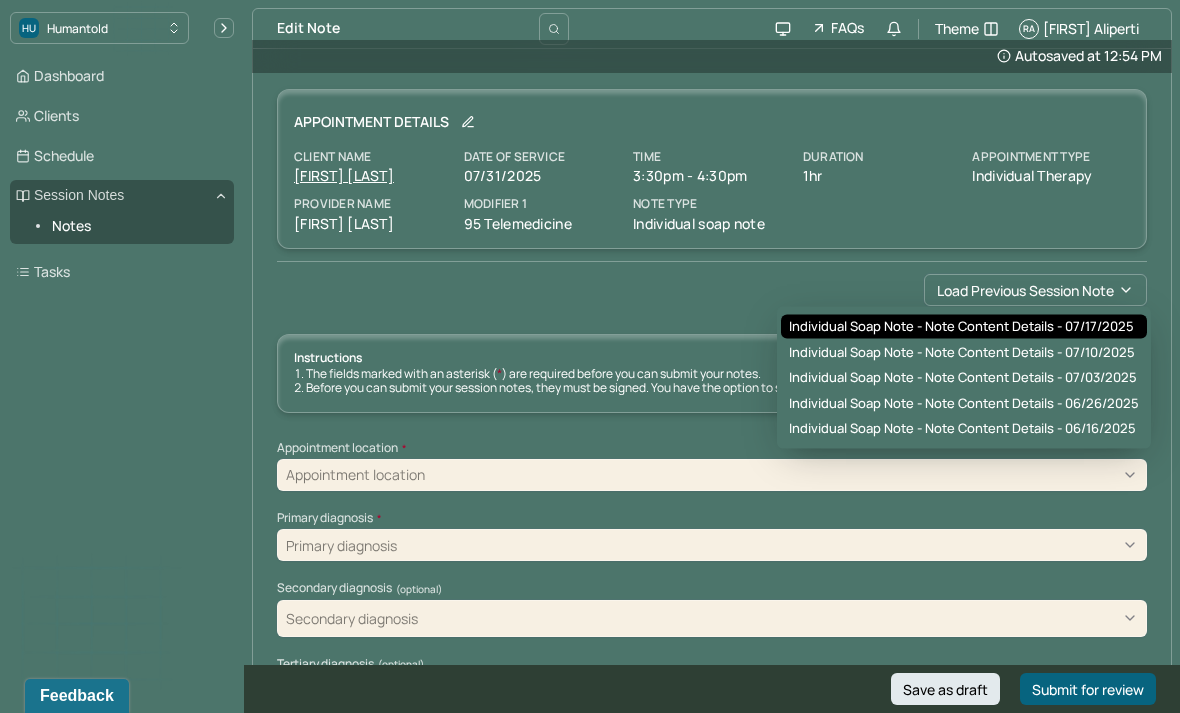 click on "Individual soap note   - Note content Details -   07/17/2025" at bounding box center (961, 327) 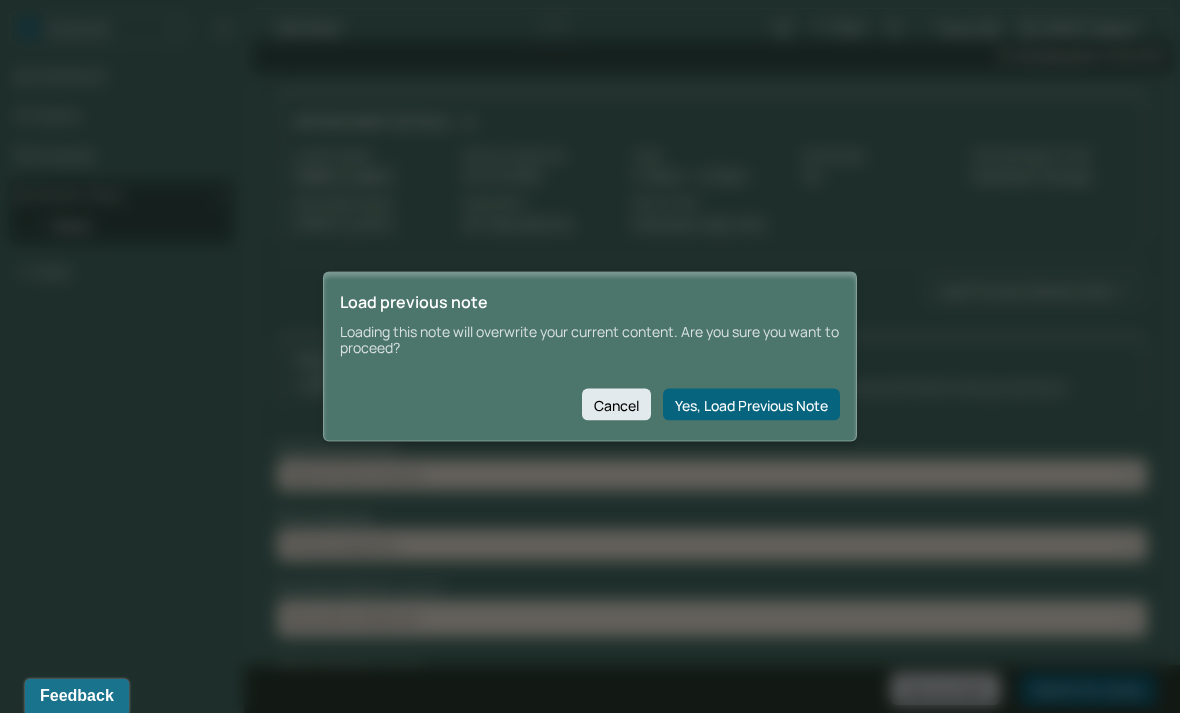 click on "Yes, Load Previous Note" at bounding box center [751, 405] 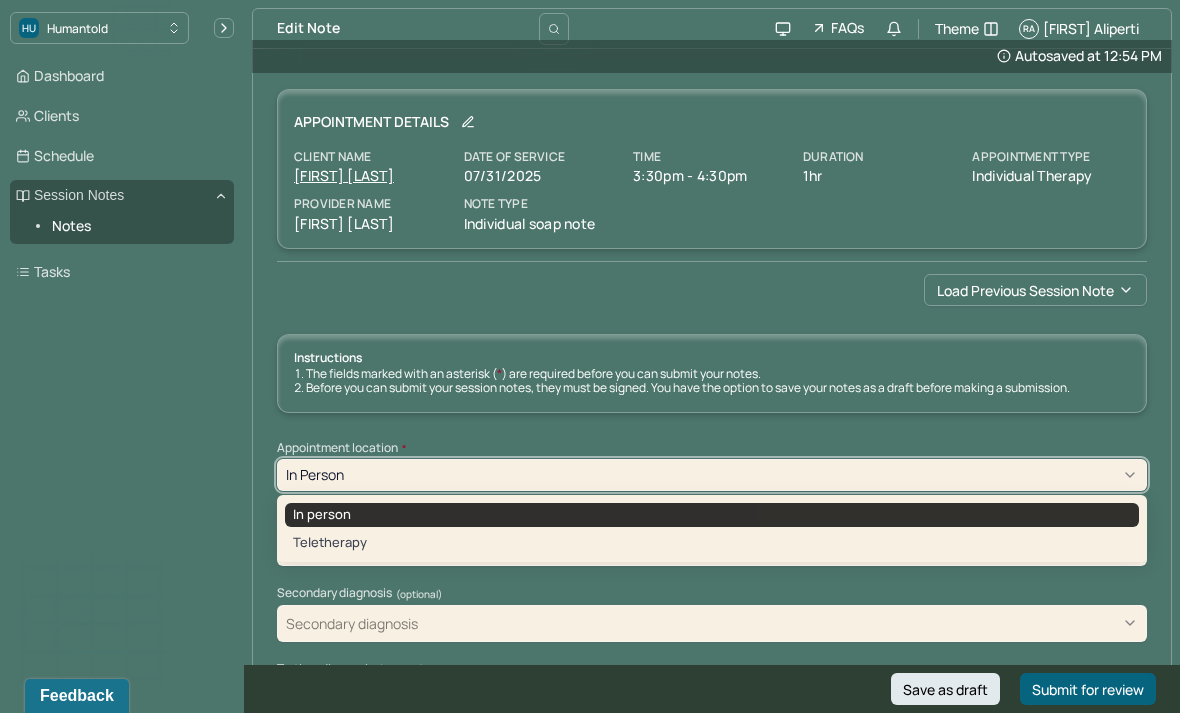 click on "Teletherapy" at bounding box center (712, 543) 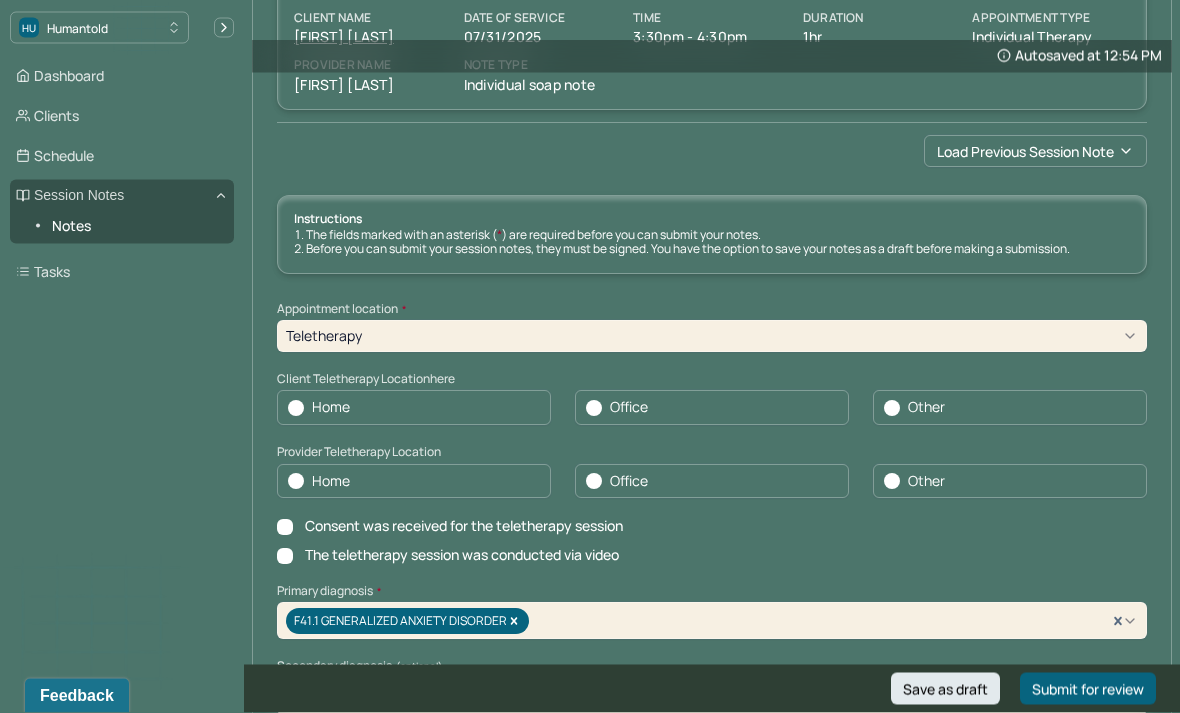 scroll, scrollTop: 139, scrollLeft: 0, axis: vertical 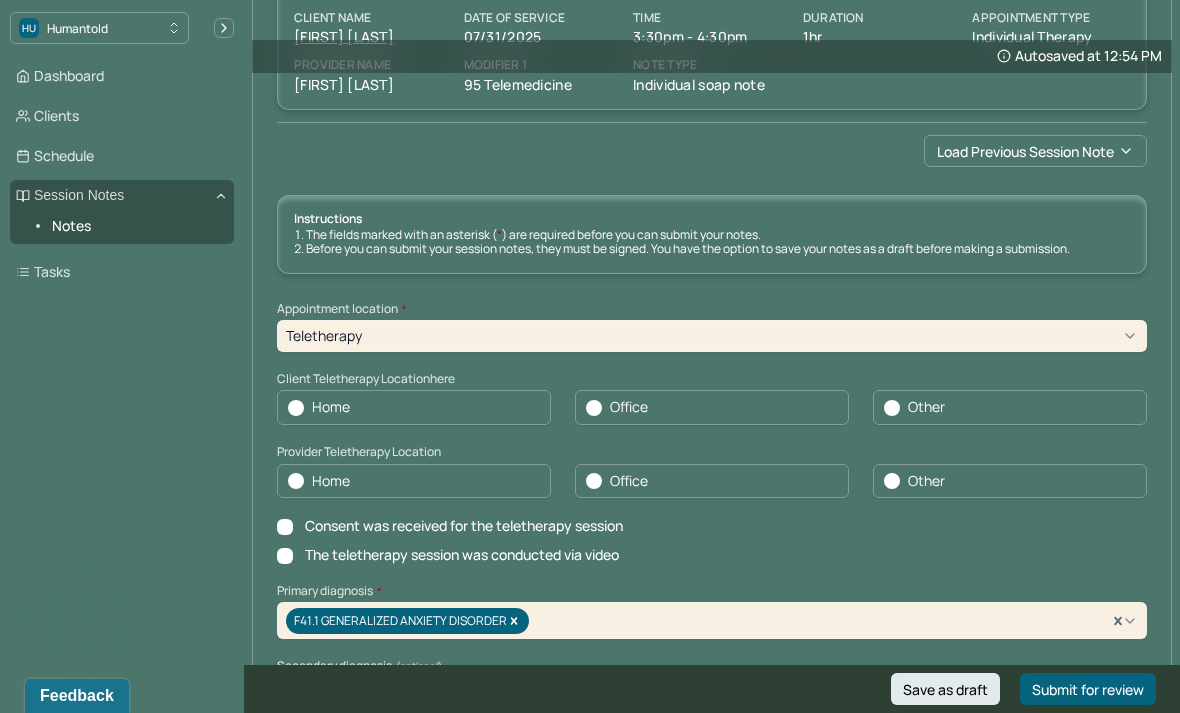 click on "Home" at bounding box center (414, 407) 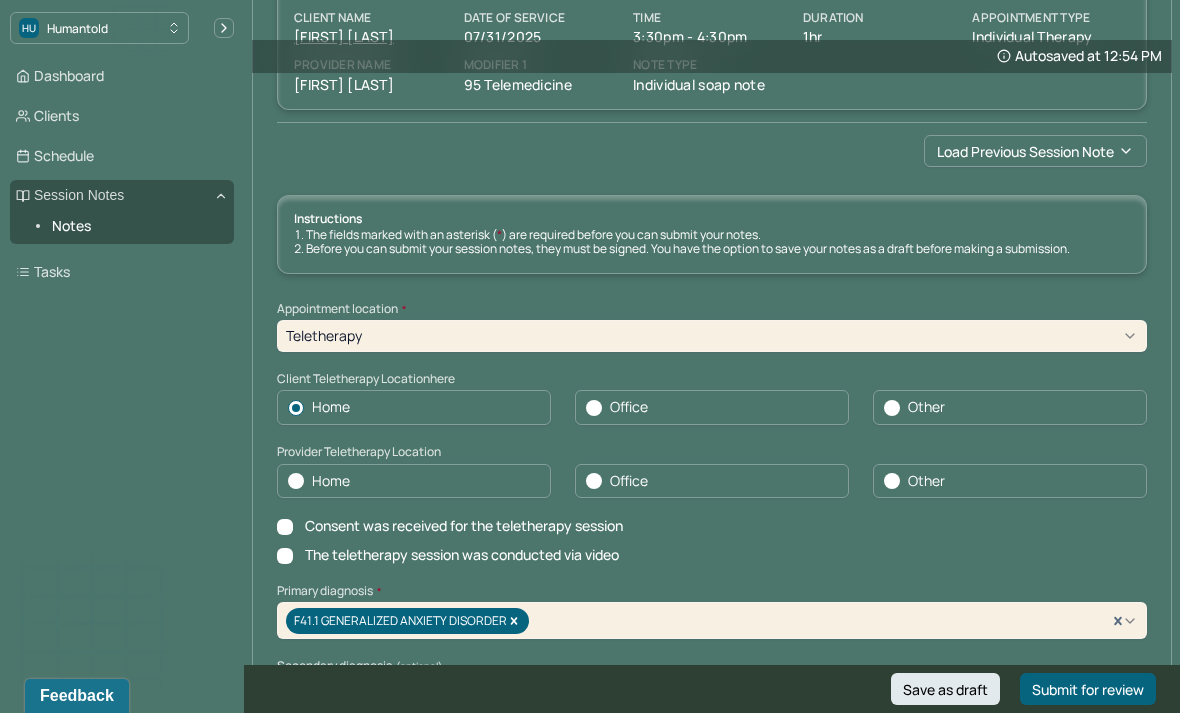click on "Home" at bounding box center [288, 481] 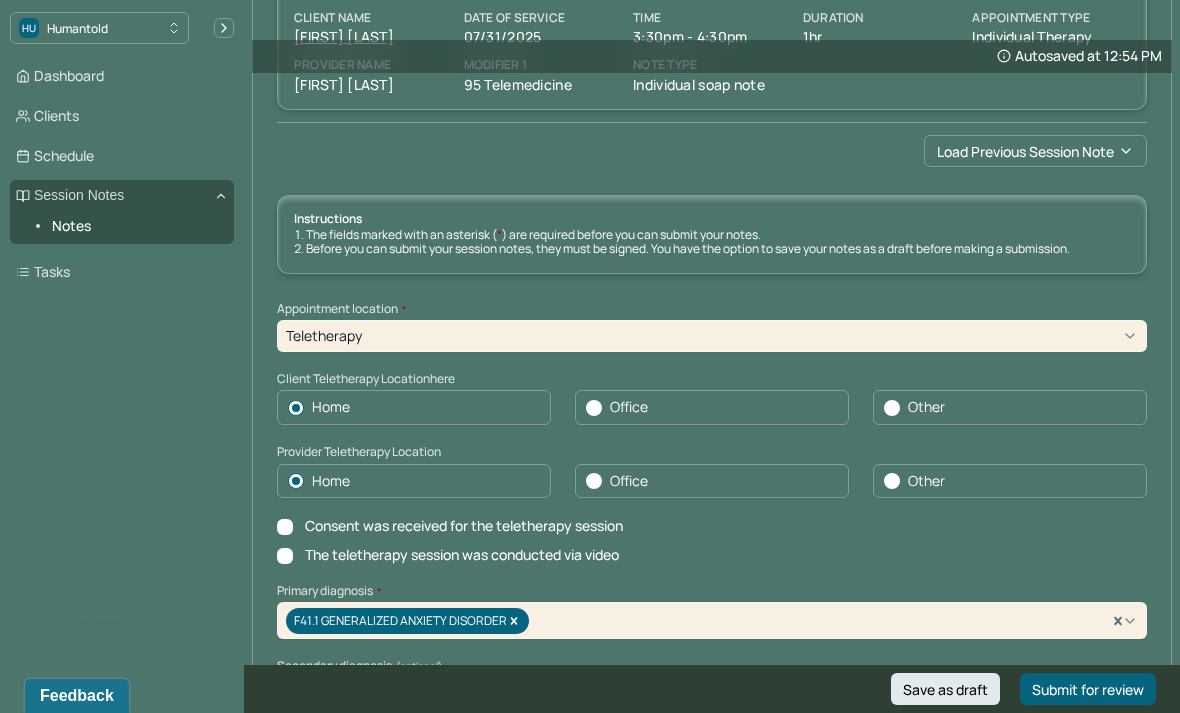 click on "Consent was received for the teletherapy session" at bounding box center [285, 527] 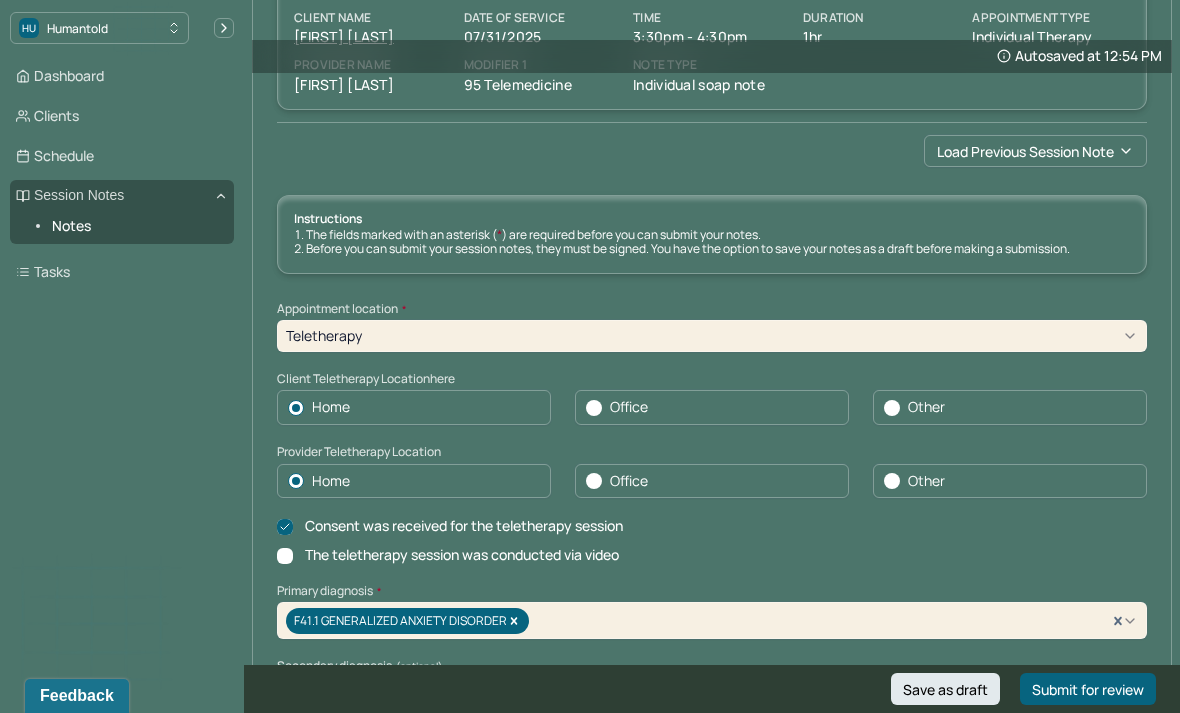 click on "Appointment location * Teletherapy Client Teletherapy Location here Home Office Other Provider Teletherapy Location Home Office Other Consent was received for the teletherapy session The teletherapy session was conducted via video Primary diagnosis * F41.1 GENERALIZED ANXIETY DISORDER Secondary diagnosis (optional) Secondary diagnosis Tertiary diagnosis (optional) Tertiary diagnosis Emotional / Behavioural symptoms demonstrated * Client reports struggling with social anxiety including avoidance, overthinking, and fear of rejection.  Causing * Maladaptive Functioning Intention for Session * Encourage personality growth and development" at bounding box center [712, 676] 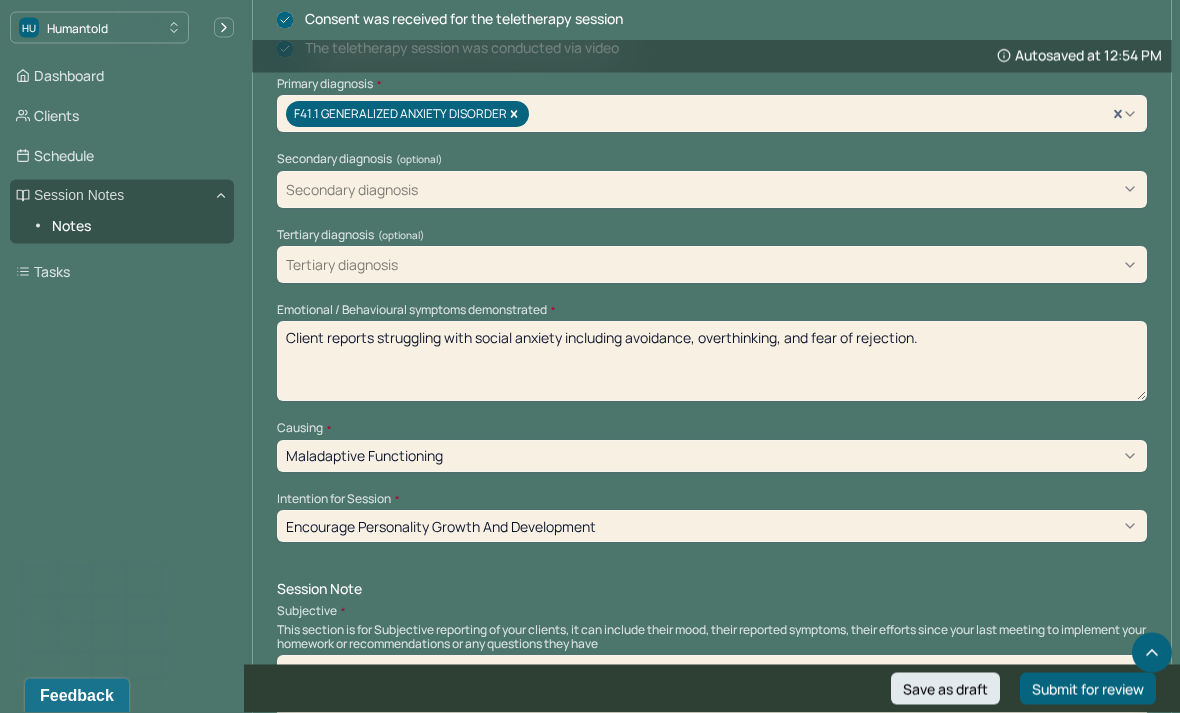 scroll, scrollTop: 646, scrollLeft: 0, axis: vertical 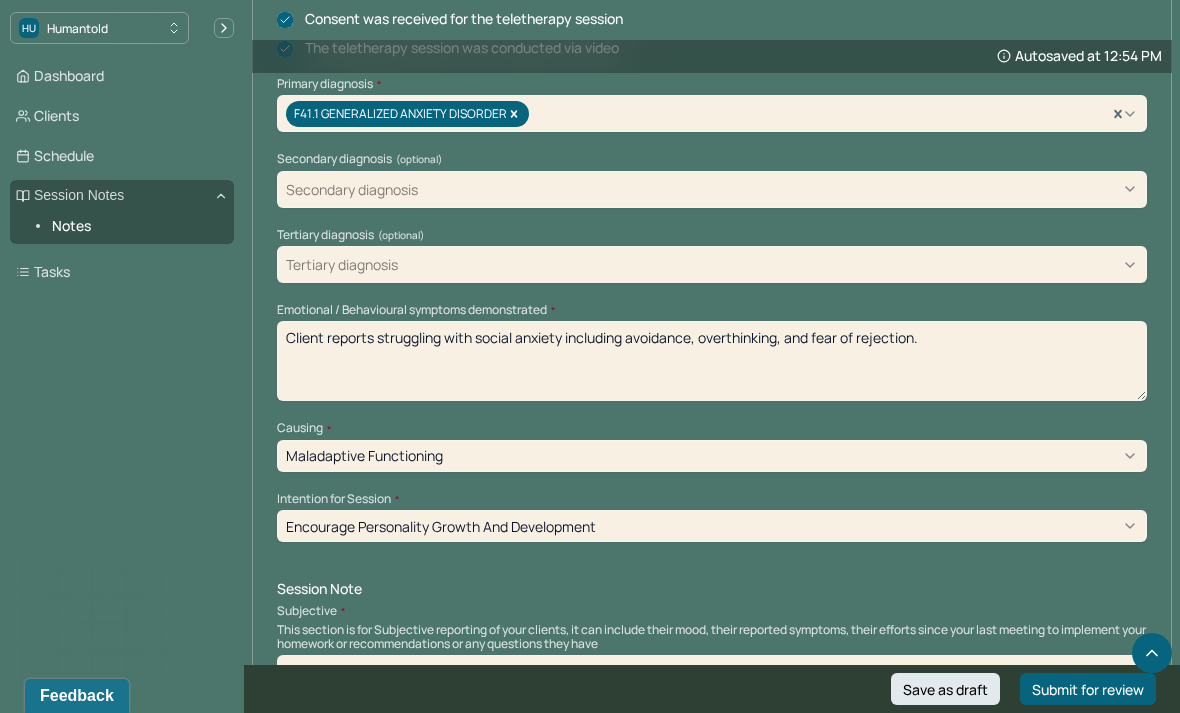 click on "Client reports struggling with social anxiety including avoidance, overthinking, and fear of rejection." at bounding box center [712, 361] 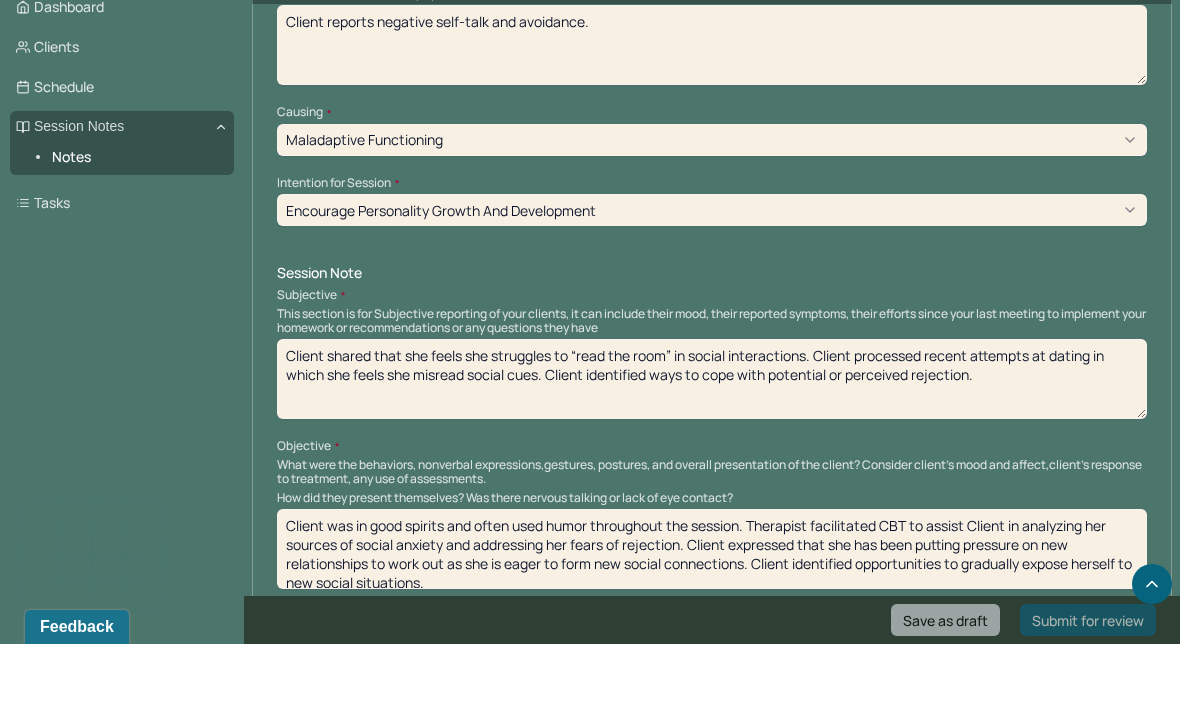 scroll, scrollTop: 898, scrollLeft: 0, axis: vertical 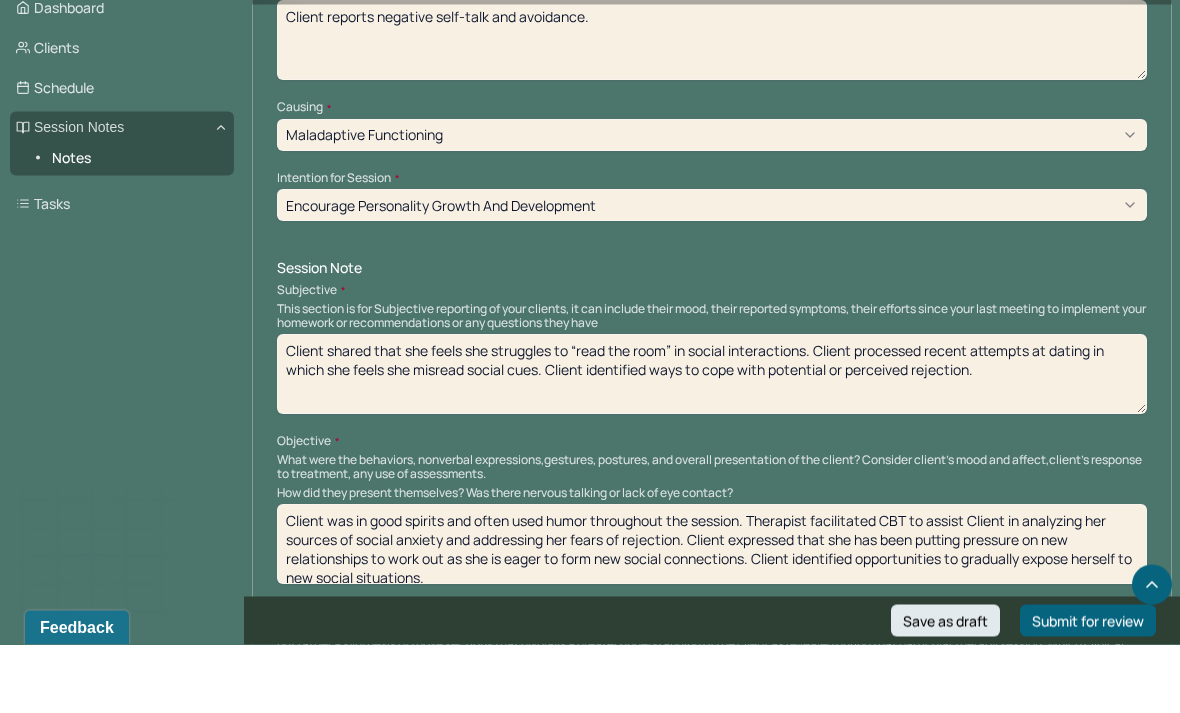 type on "Client reports negative self-talk and avoidance." 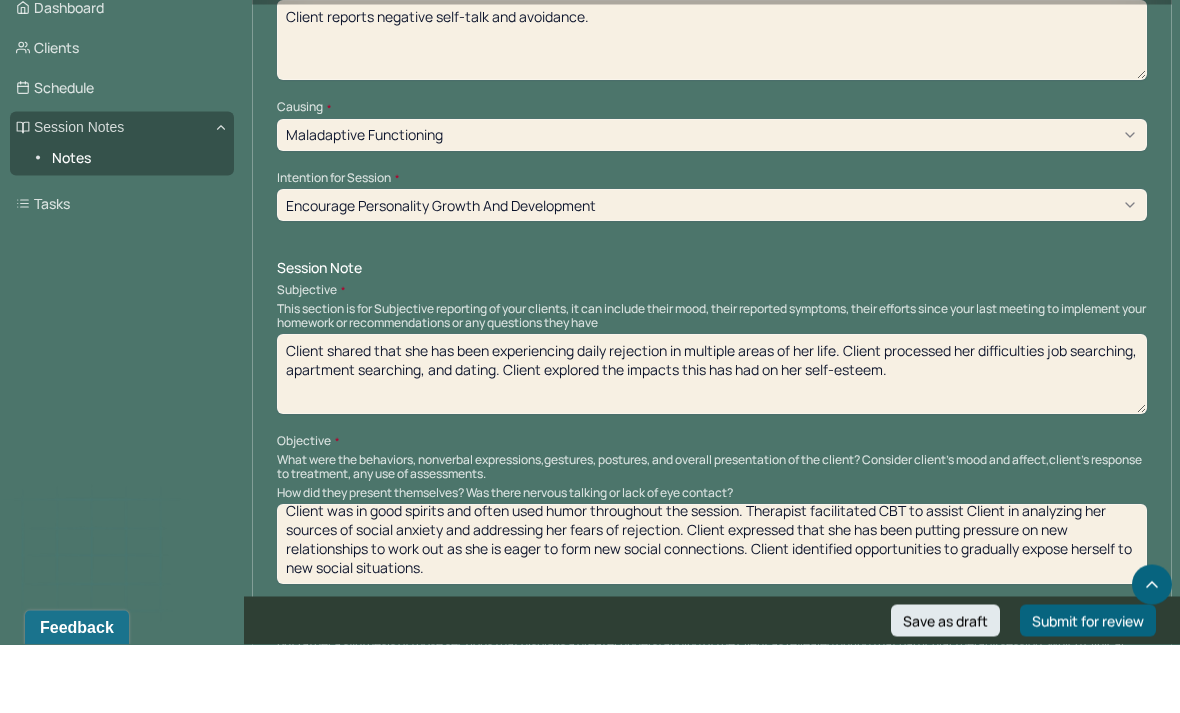 scroll, scrollTop: 15, scrollLeft: 0, axis: vertical 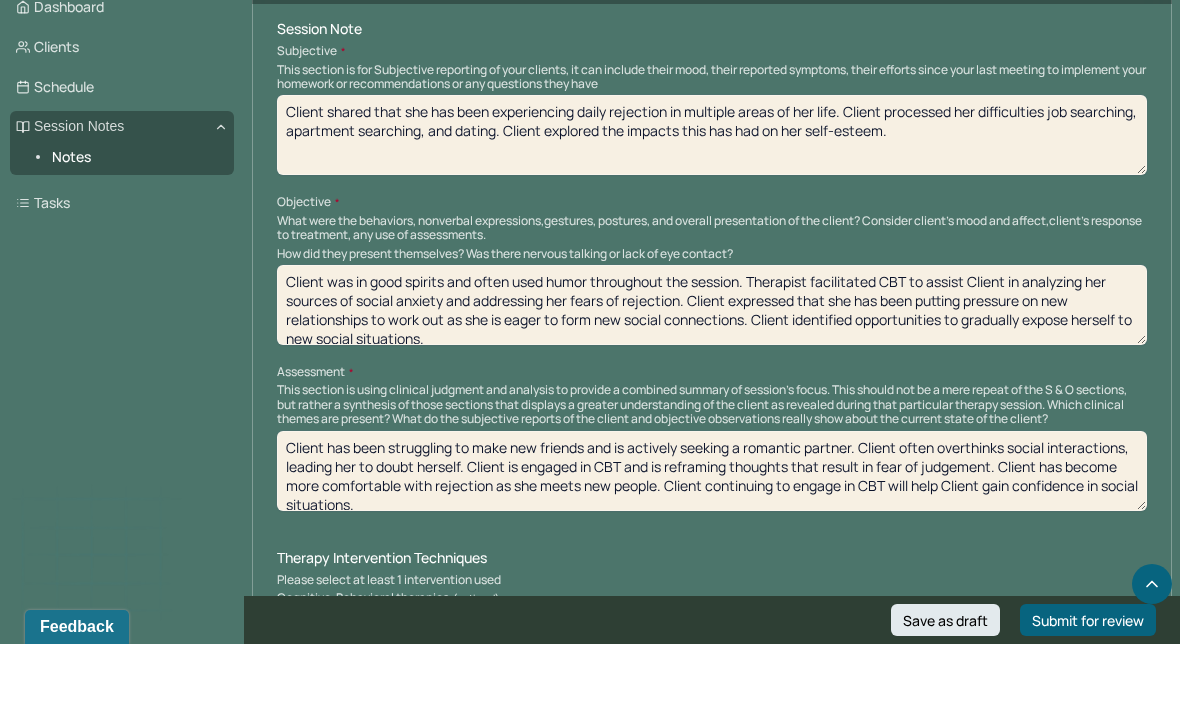 type on "Client shared that she has been experiencing daily rejection in multiple areas of her life. Client processed her difficulties job searching, apartment searching, and dating. Client explored the impacts this has had on her self-esteem." 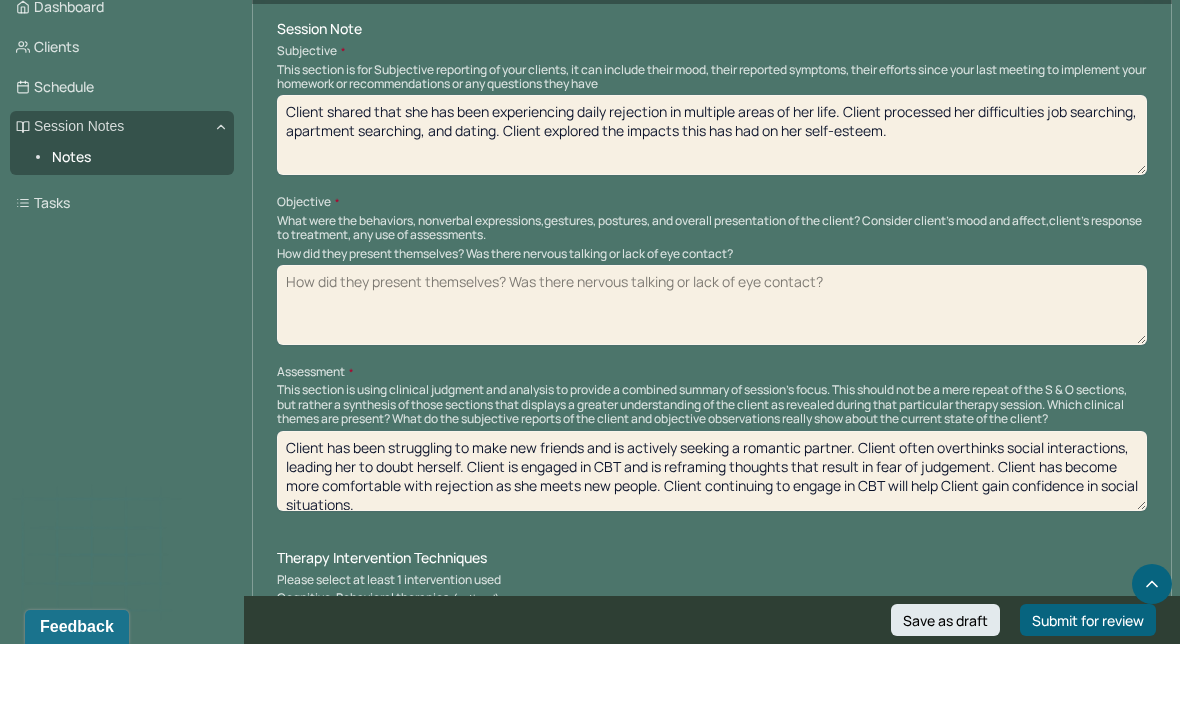 scroll, scrollTop: 0, scrollLeft: 0, axis: both 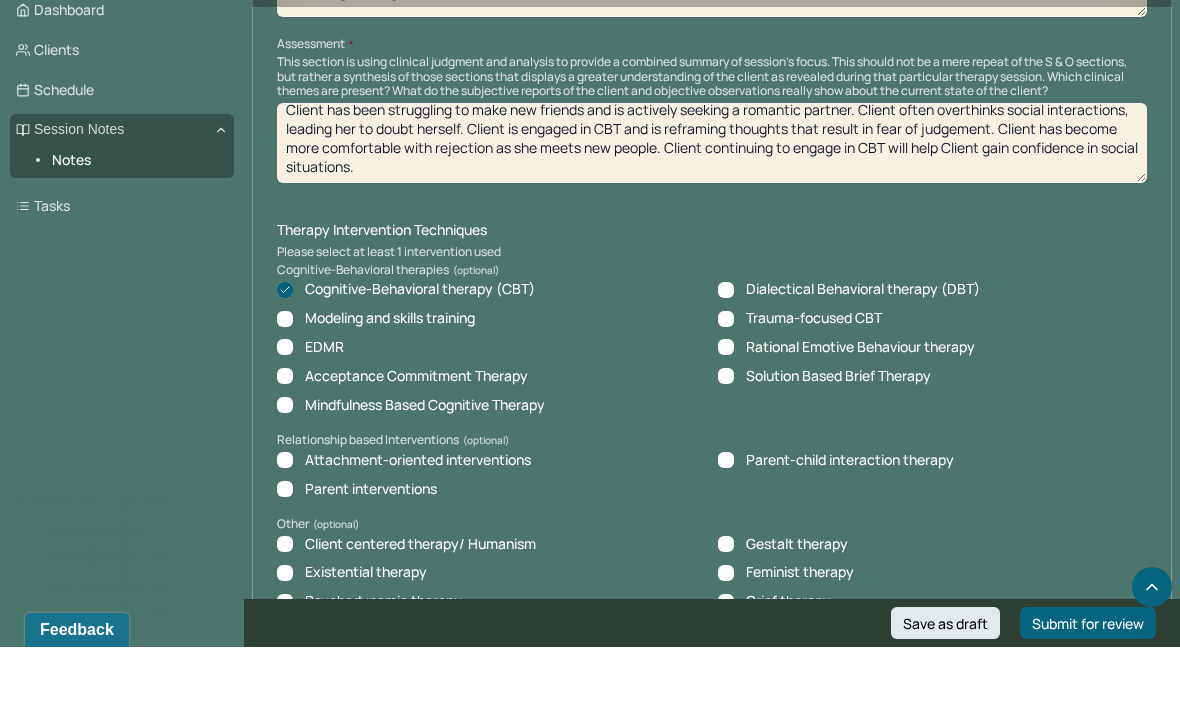 type on "Client appeared to be discouraged and disappointed throughout the session. Therapist facilitated strengths based therapy, encouraging Client to identify her strengths and growing edges. Client set goals for the future and identified tangible steps towards achieving those goals." 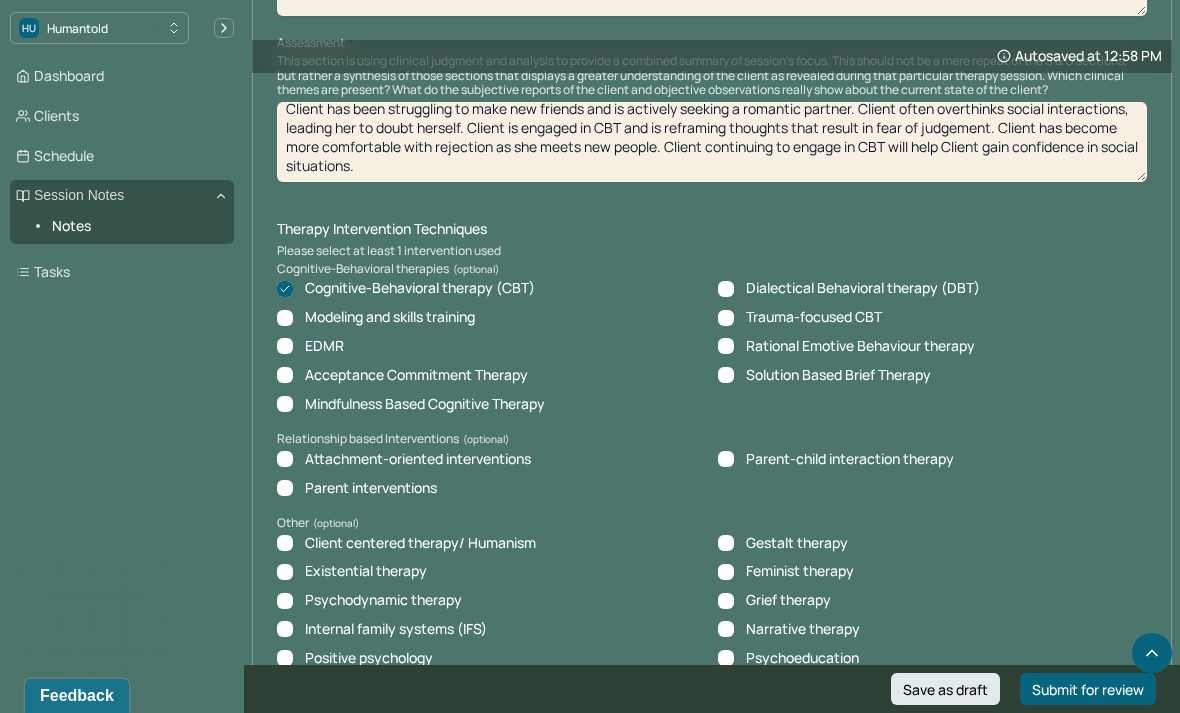 click on "Autosaved at 12:58 PM Appointment Details Client name Angela Larios Date of service 07/31/2025 Time 3:30pm - 4:30pm Duration 1hr Appointment type individual therapy Provider name Rita Aliperti Modifier 1 95 Telemedicine Note type Individual soap note Load previous session note Instructions The fields marked with an asterisk ( * ) are required before you can submit your notes. Before you can submit your session notes, they must be signed. You have the option to save your notes as a draft before making a submission. Appointment location * Teletherapy Client Teletherapy Location here Home Office Other Provider Teletherapy Location Home Office Other Consent was received for the teletherapy session The teletherapy session was conducted via video Primary diagnosis * F41.1 GENERALIZED ANXIETY DISORDER Secondary diagnosis (optional) Secondary diagnosis Tertiary diagnosis (optional) Tertiary diagnosis Emotional / Behavioural symptoms demonstrated * Client reports negative self-talk and avoidance.  Causing * * EDMR * *" at bounding box center (712, 381) 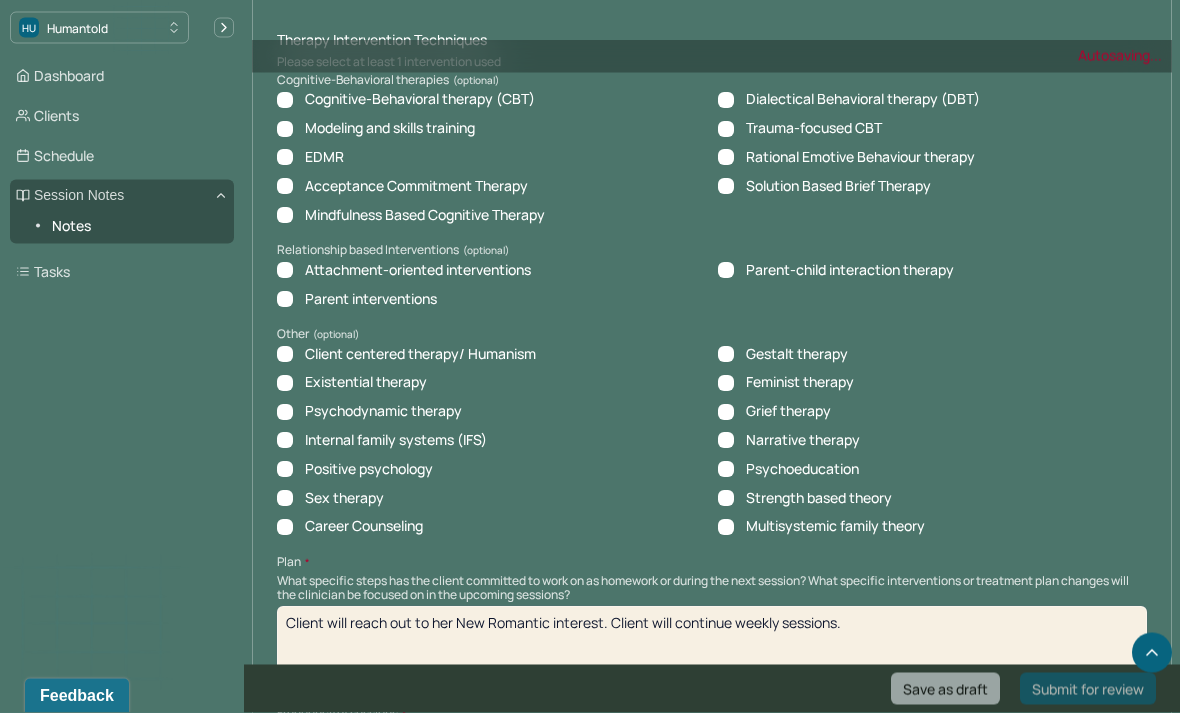 scroll, scrollTop: 1724, scrollLeft: 0, axis: vertical 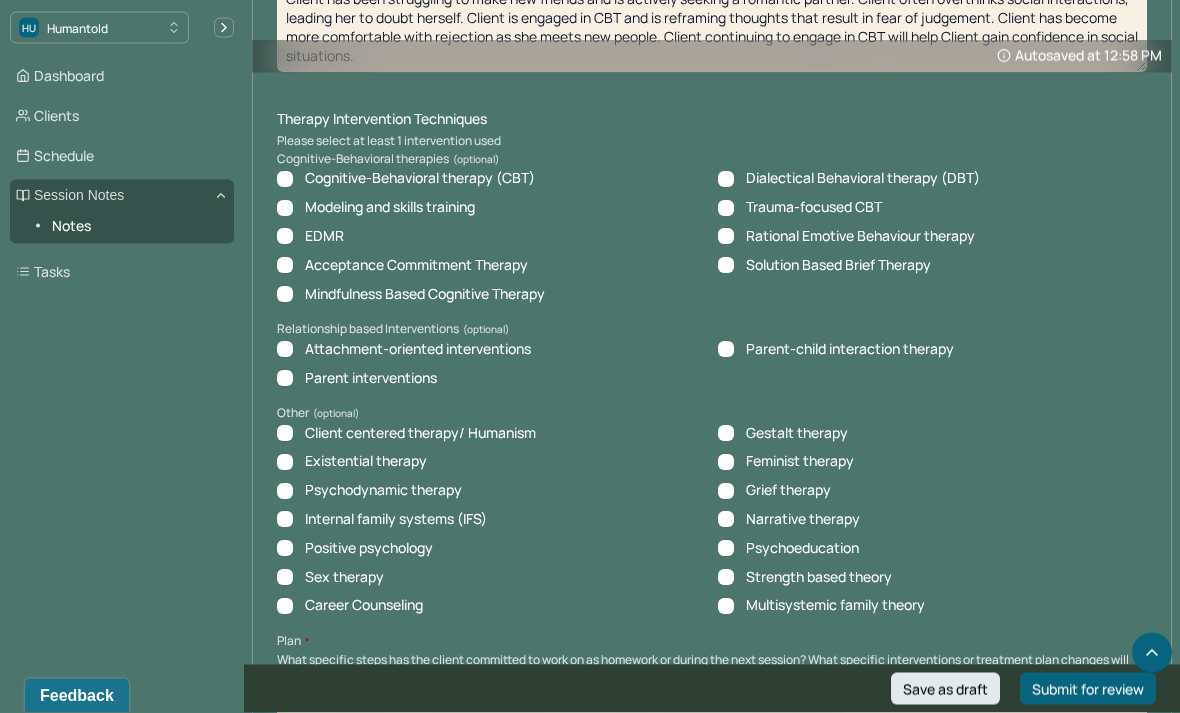 click on "Strength based theory" at bounding box center [805, 578] 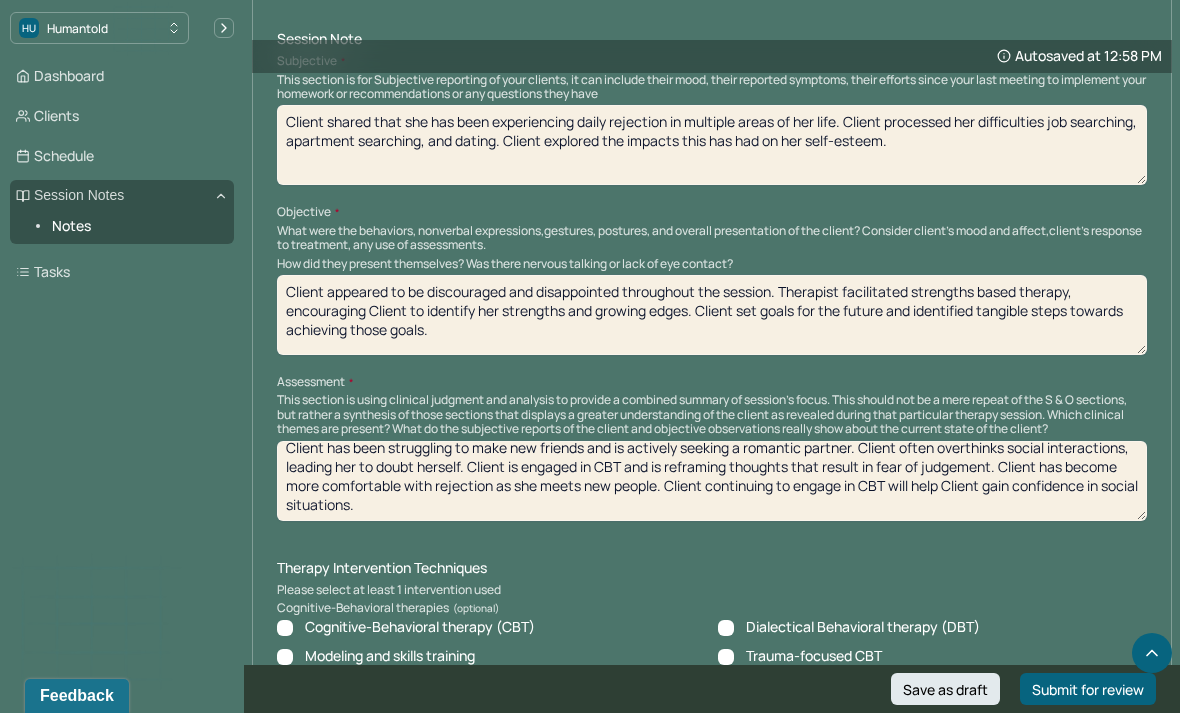 scroll, scrollTop: 1195, scrollLeft: 0, axis: vertical 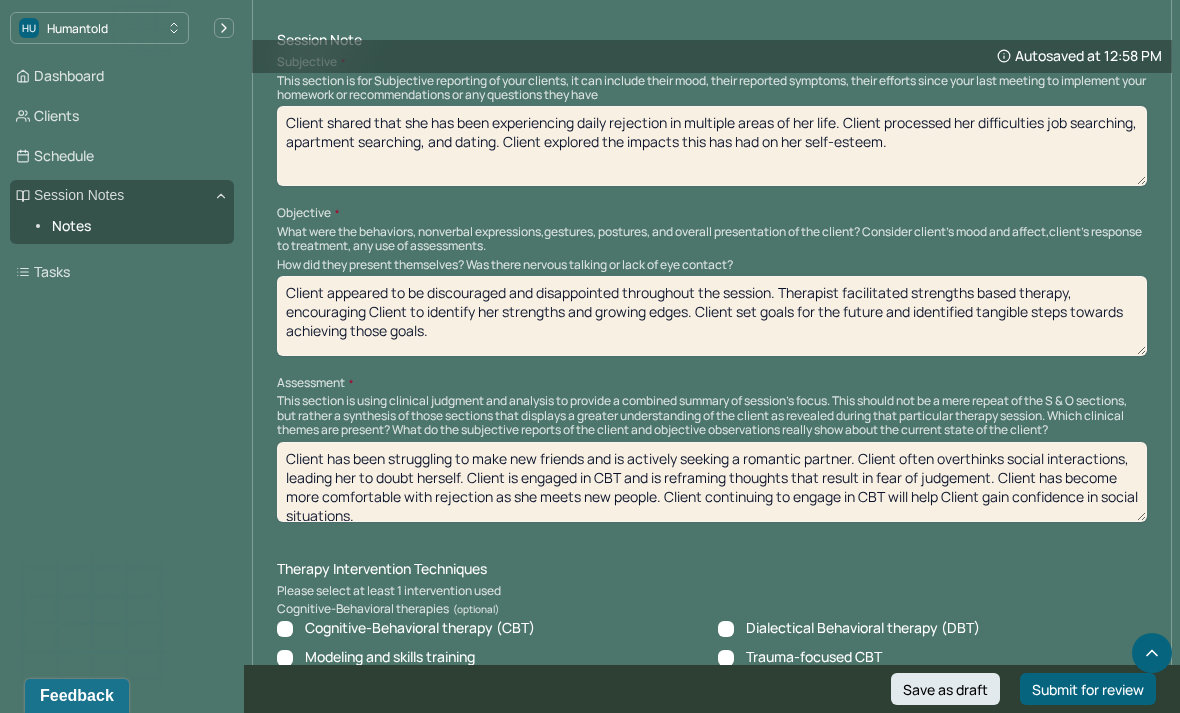 click on "Client has been struggling to make new friends and is actively seeking a romantic partner. Client often overthinks social interactions, leading her to doubt herself. Client is engaged in CBT and is reframing thoughts that result in fear of judgement. Client has become more comfortable with rejection as she meets new people. Client continuing to engage in CBT will help Client gain confidence in social situations." at bounding box center (712, 482) 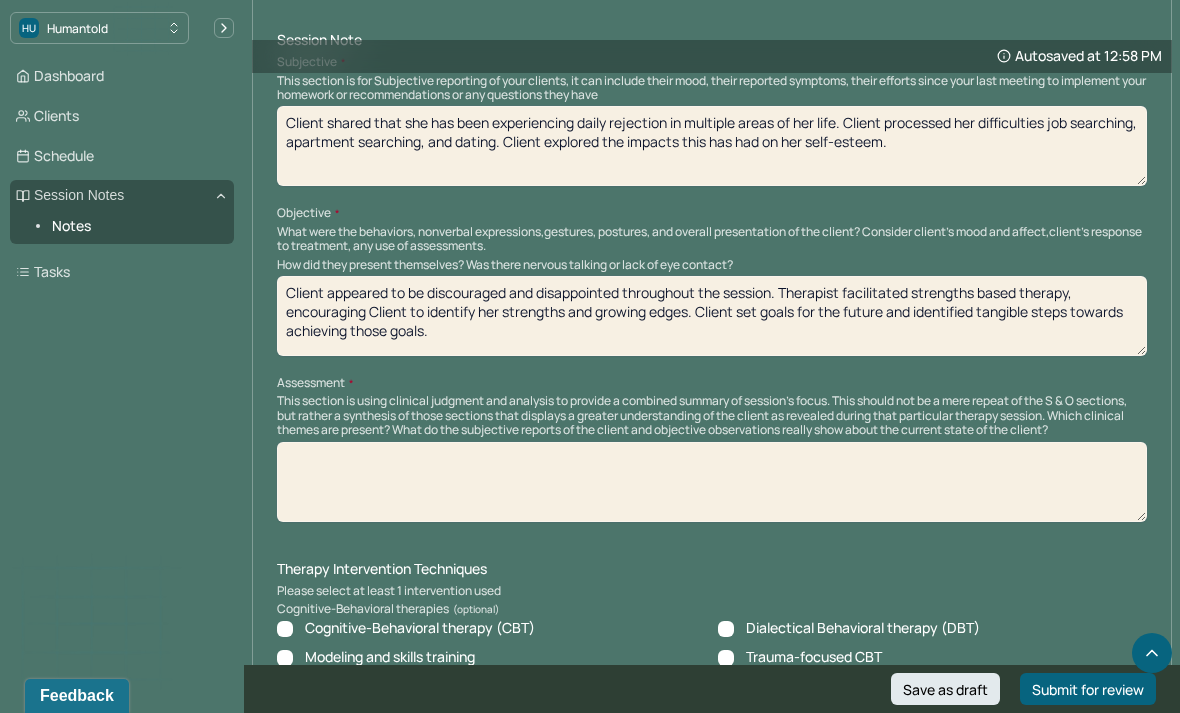 scroll, scrollTop: 0, scrollLeft: 0, axis: both 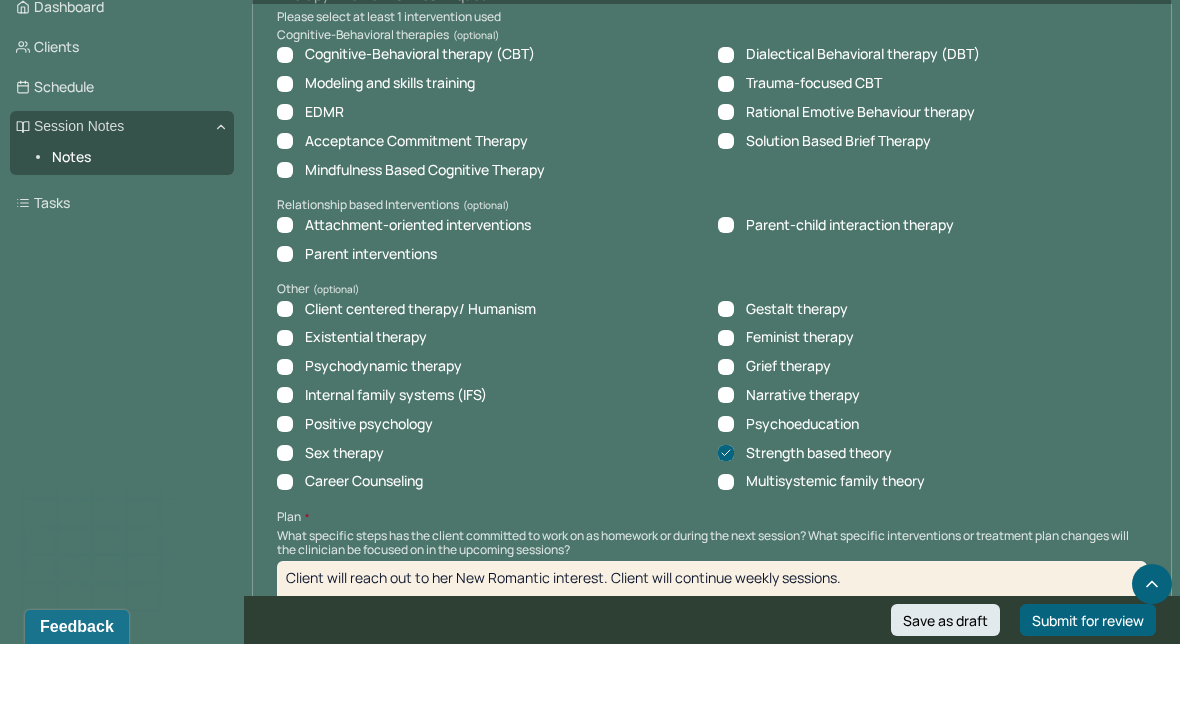 type 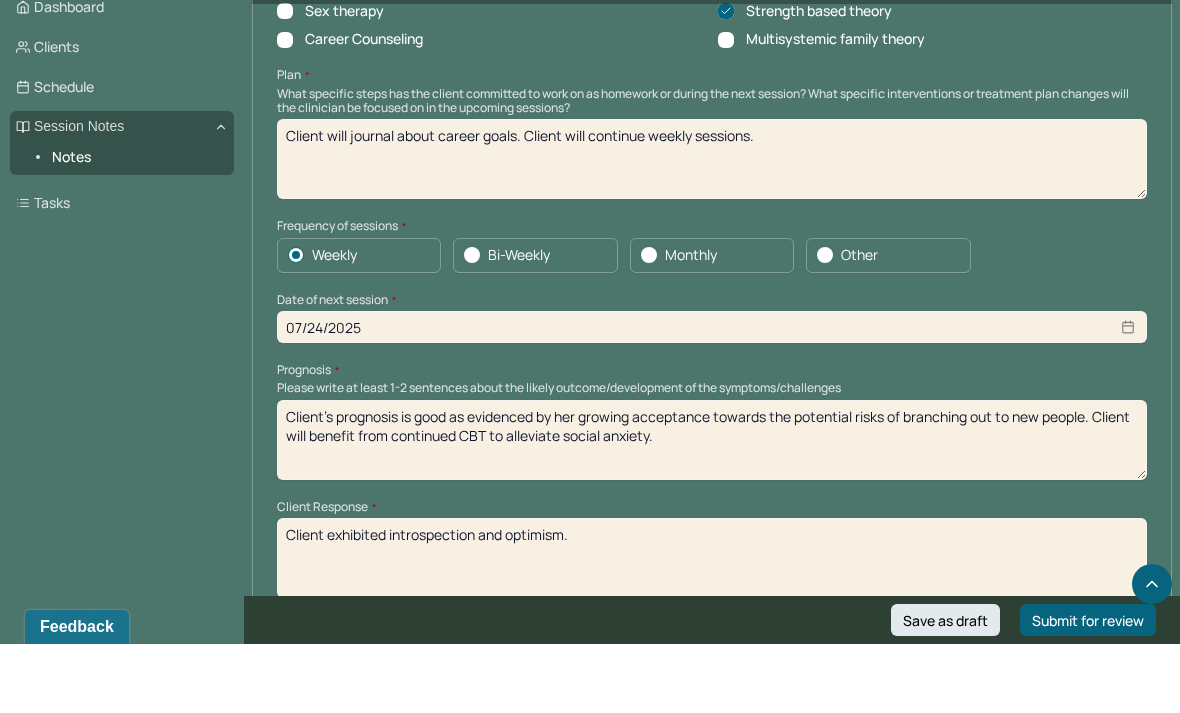 scroll, scrollTop: 2158, scrollLeft: 0, axis: vertical 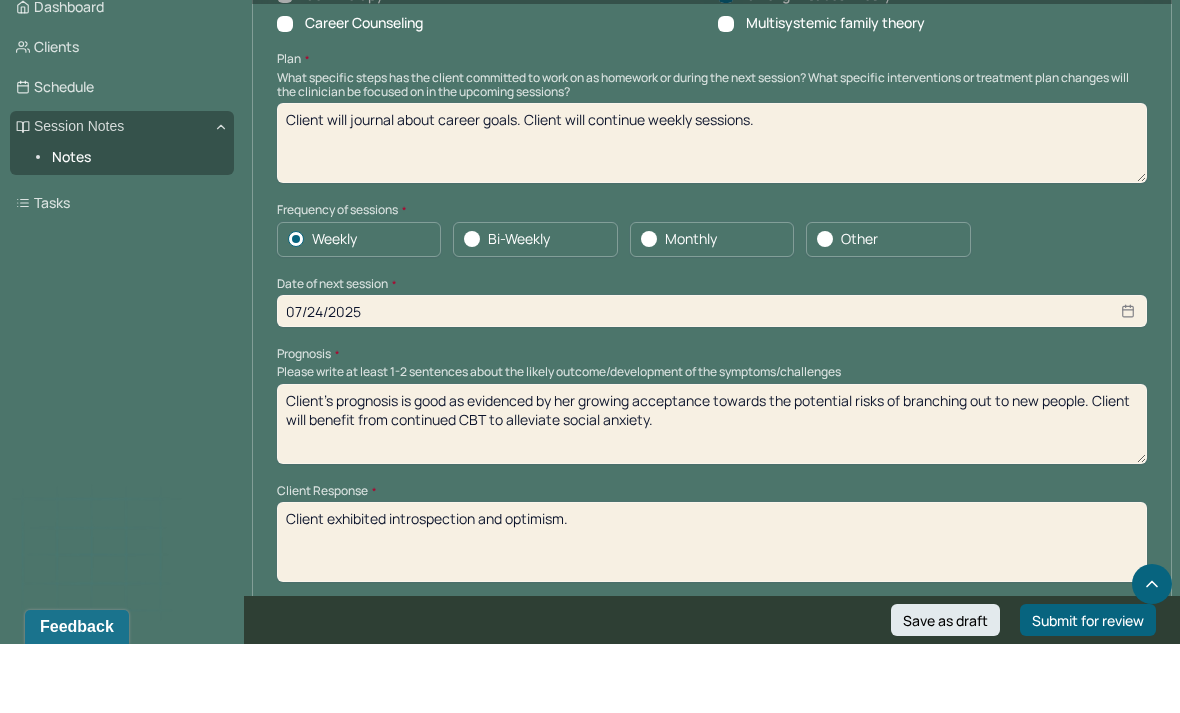 type on "Client will journal about career goals. Client will continue weekly sessions." 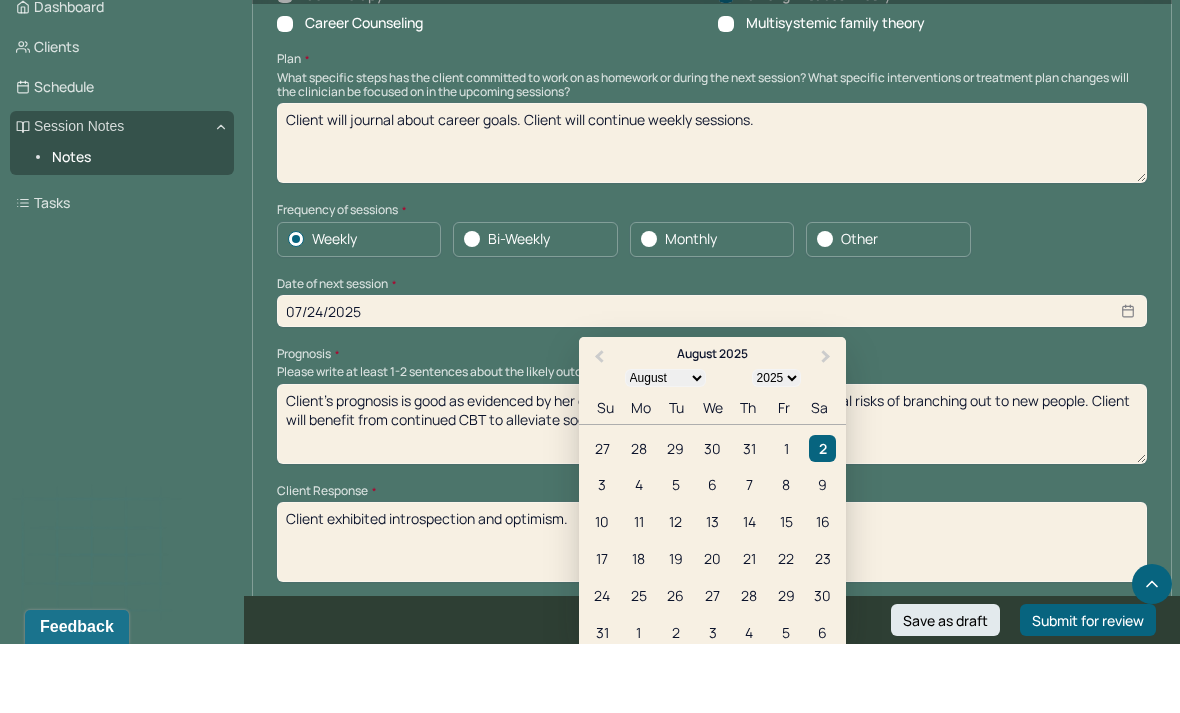 click on "7" at bounding box center [749, 553] 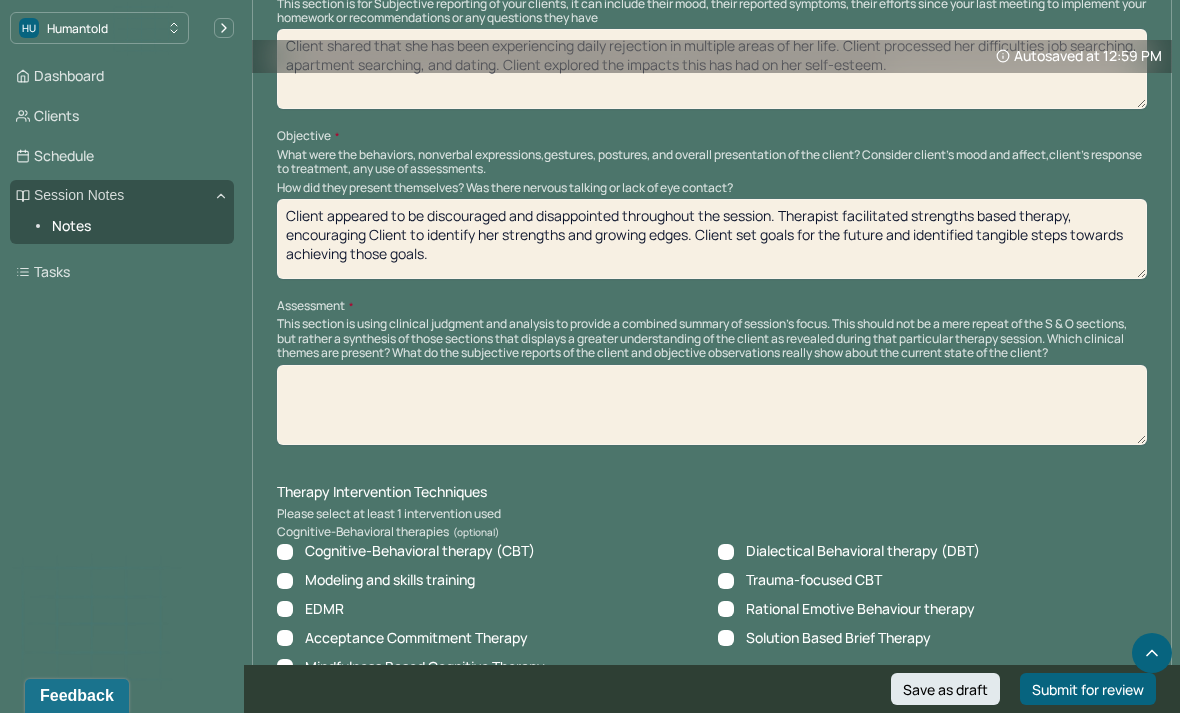 scroll, scrollTop: 1264, scrollLeft: 0, axis: vertical 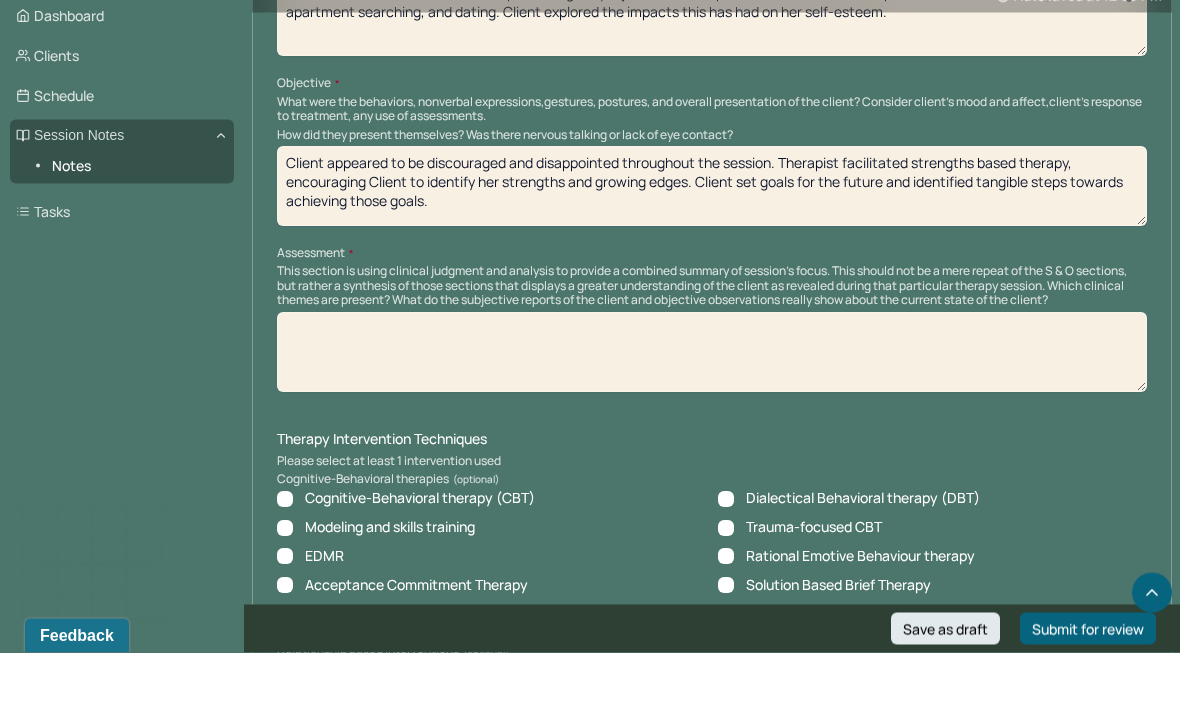 click at bounding box center (712, 413) 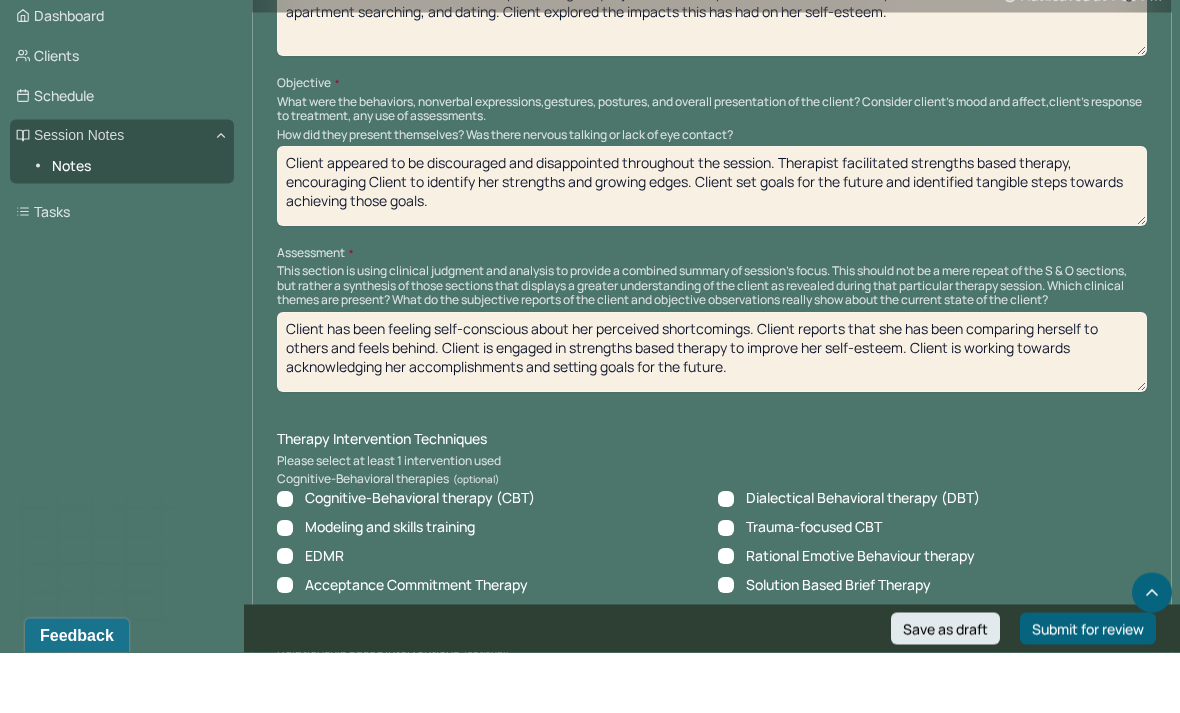 click on "Client has been feeling self-conscious about her perceived shortcomings. Client reports that she has been comparing herself to others and feels behind. Client is engaged in strengths based therapy to improve her self-esteem. Client is working towards acknowledging her accop" at bounding box center [712, 413] 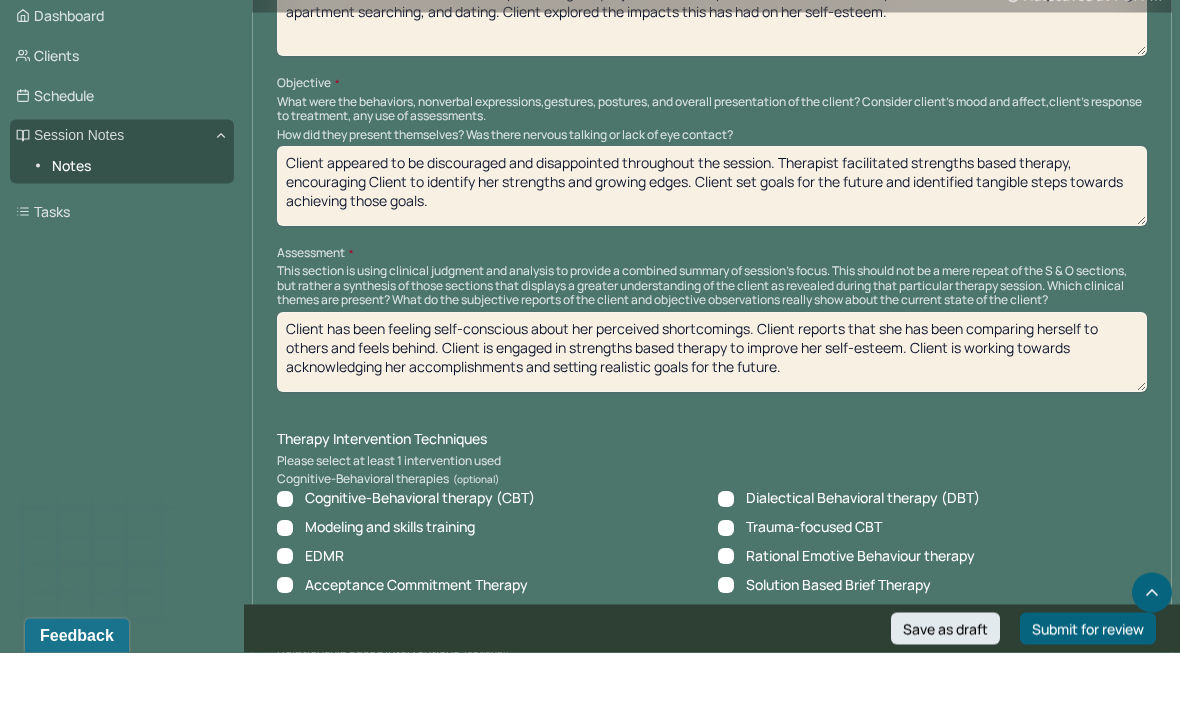 click on "Client has been feeling self-conscious about her perceived shortcomings. Client reports that she has been comparing herself to others and feels behind. Client is engaged in strengths based therapy to improve her self-esteem. Client is working towards acknowledging her accomplishments and setting goals for the future." at bounding box center [712, 413] 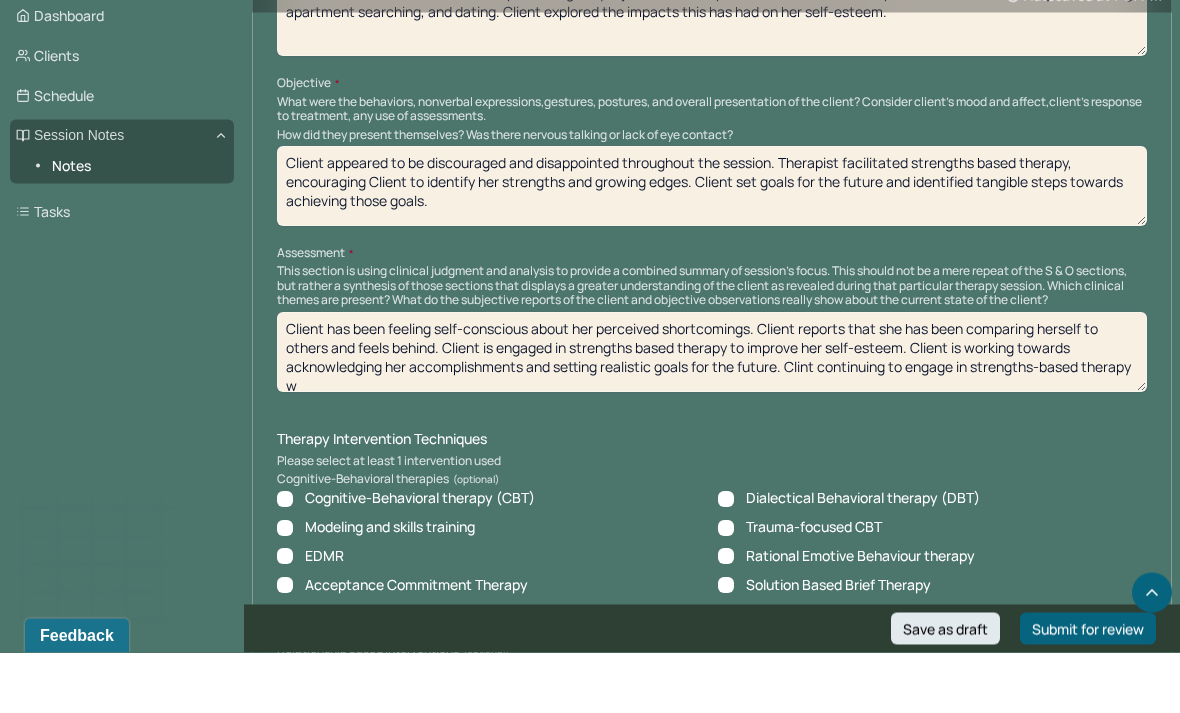 scroll, scrollTop: 7, scrollLeft: 0, axis: vertical 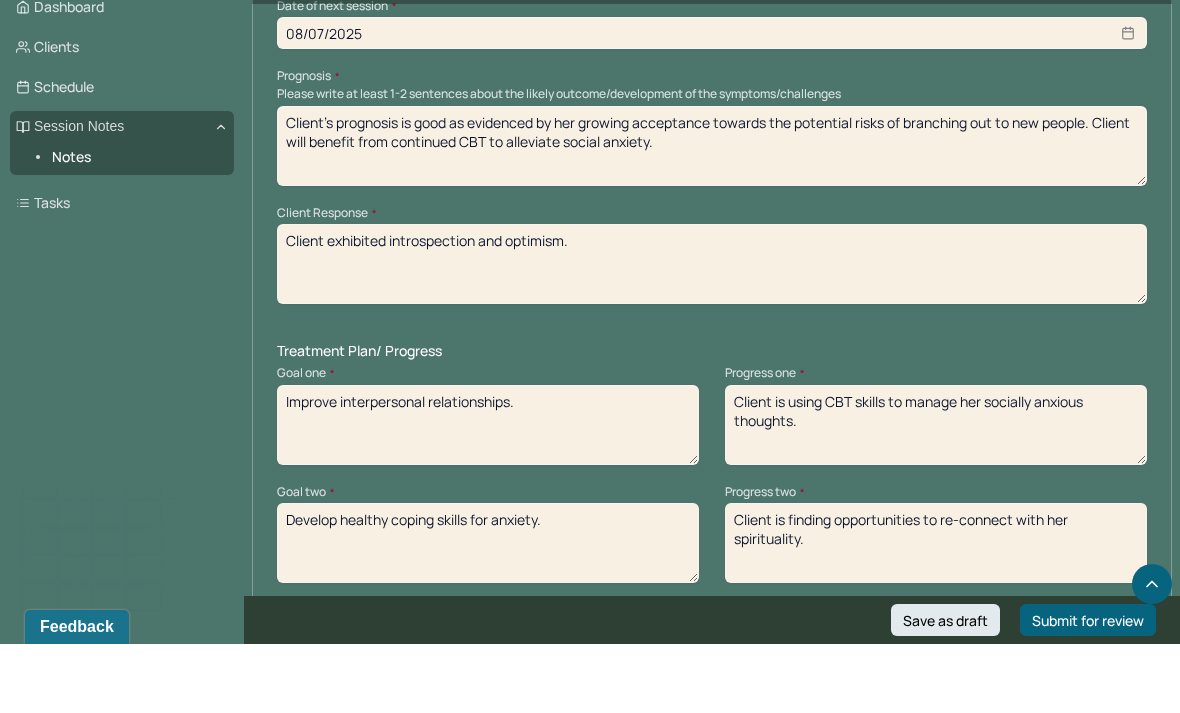 type on "Client has been feeling self-conscious about her perceived shortcomings. Client reports that she has been comparing herself to others and feels behind. Client is engaged in strengths based therapy to improve her self-esteem. Client is working towards acknowledging her accomplishments and setting realistic goals for the future. Clint continuing to engage in strengths-based therapy will help Client challenge her negative beliefs about herself." 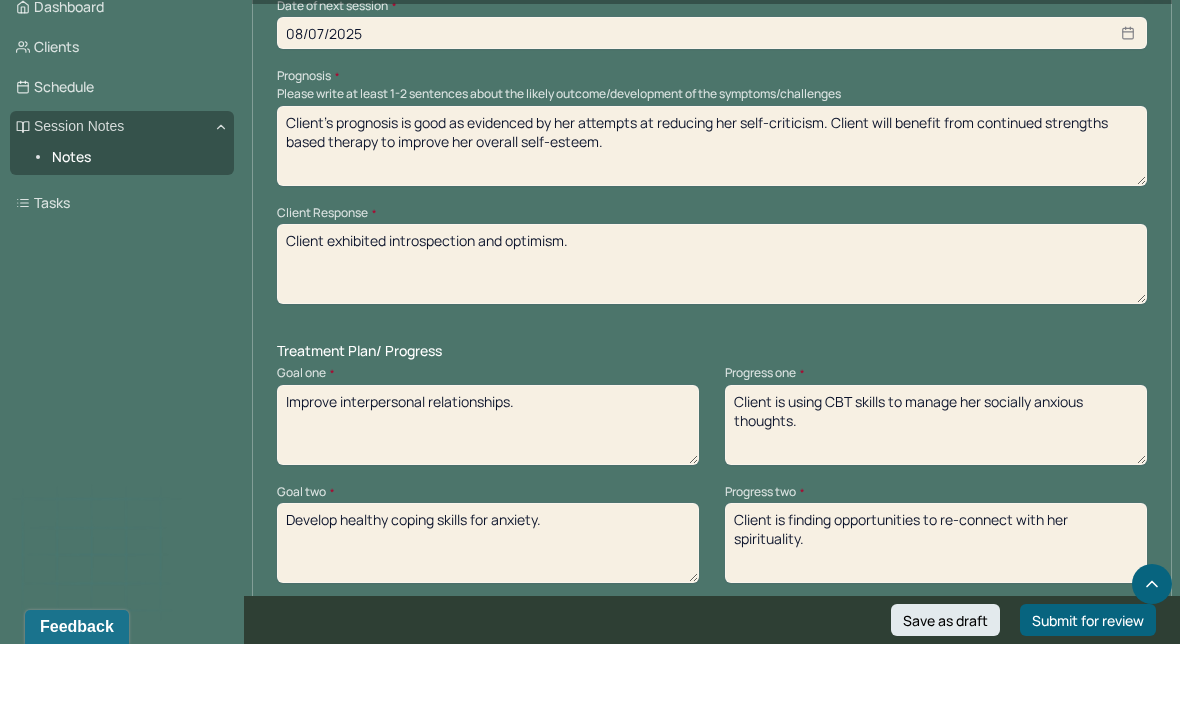 type on "Client’s prognosis is good as evidenced by her attempts at reducing her self-criticism. Client will benefit from continued strengths based therapy to improve her overall self-esteem." 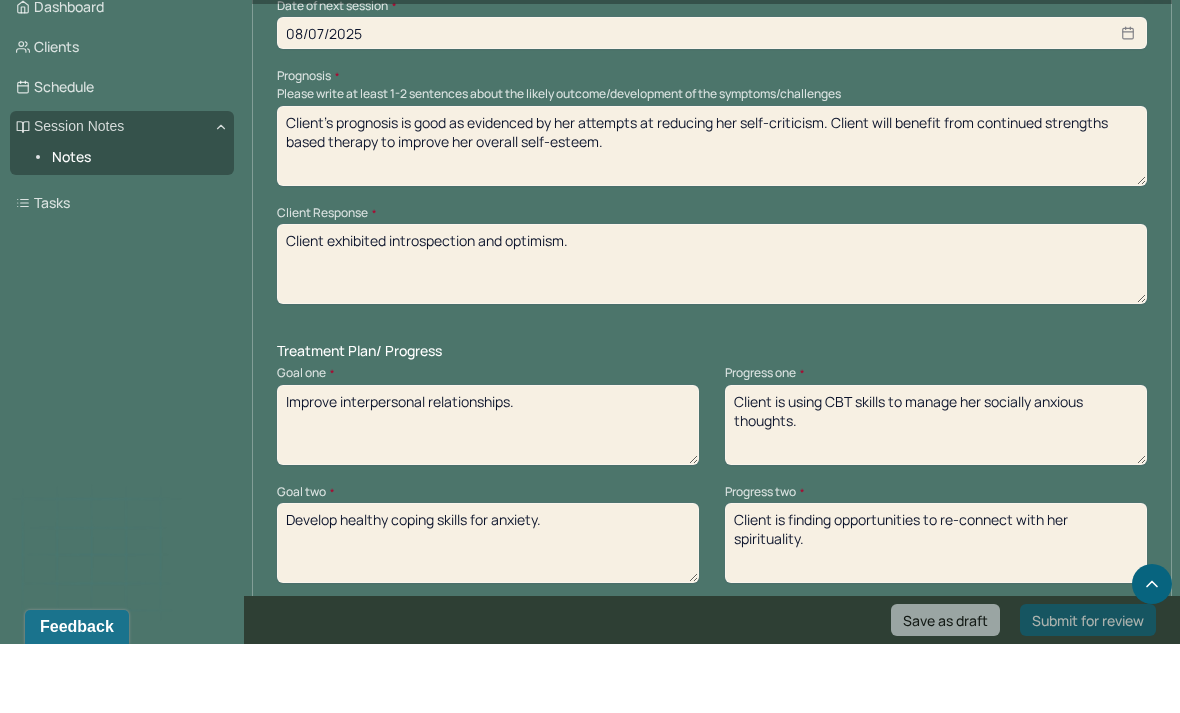 click on "Client exhibited introspection and optimism." at bounding box center [712, 333] 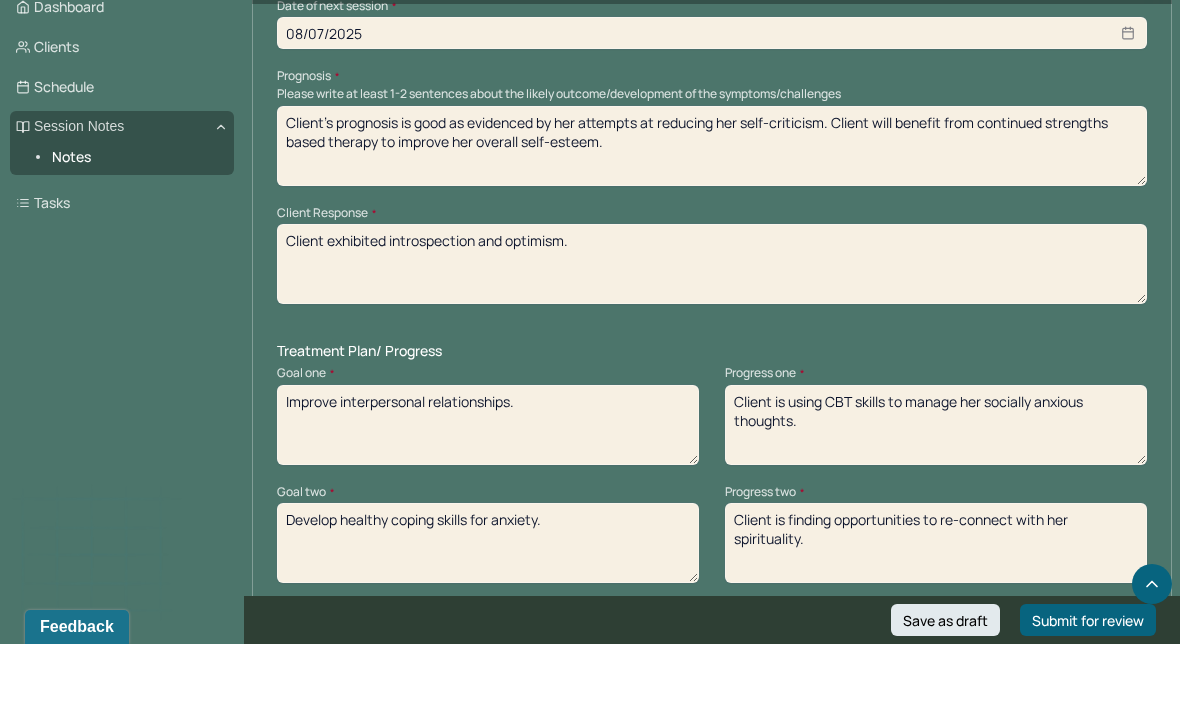 click on "Client exhibited introspection and optimism." at bounding box center [712, 333] 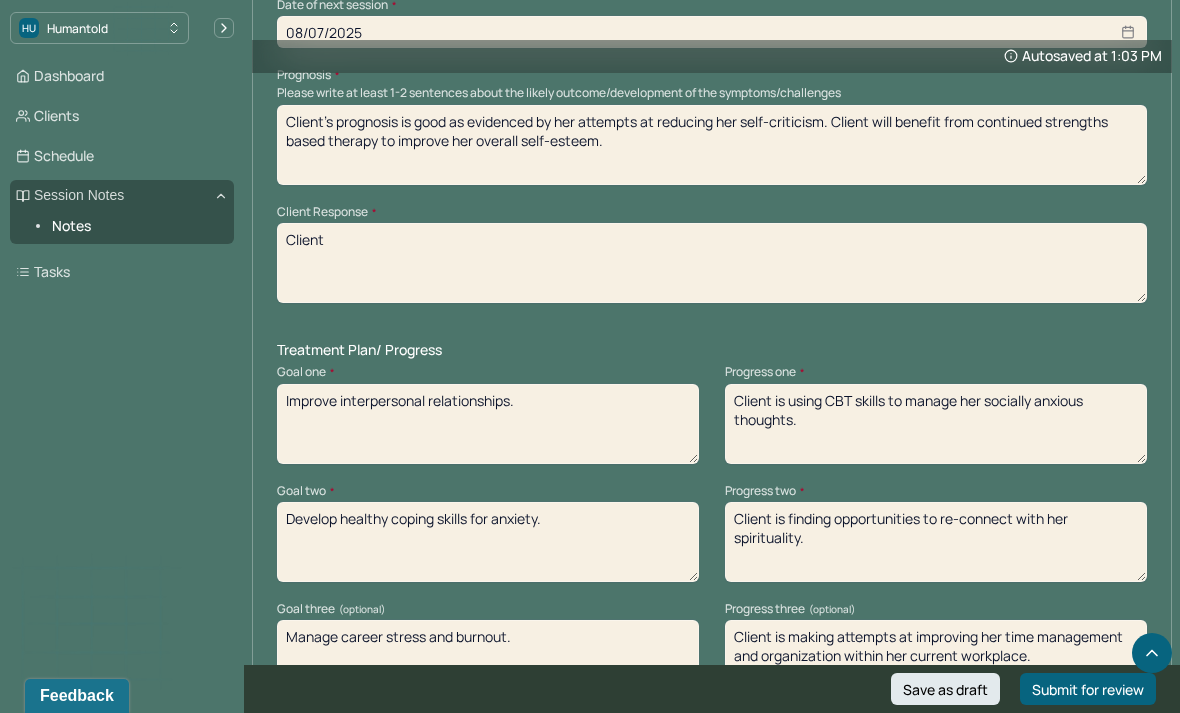 scroll, scrollTop: 2505, scrollLeft: 0, axis: vertical 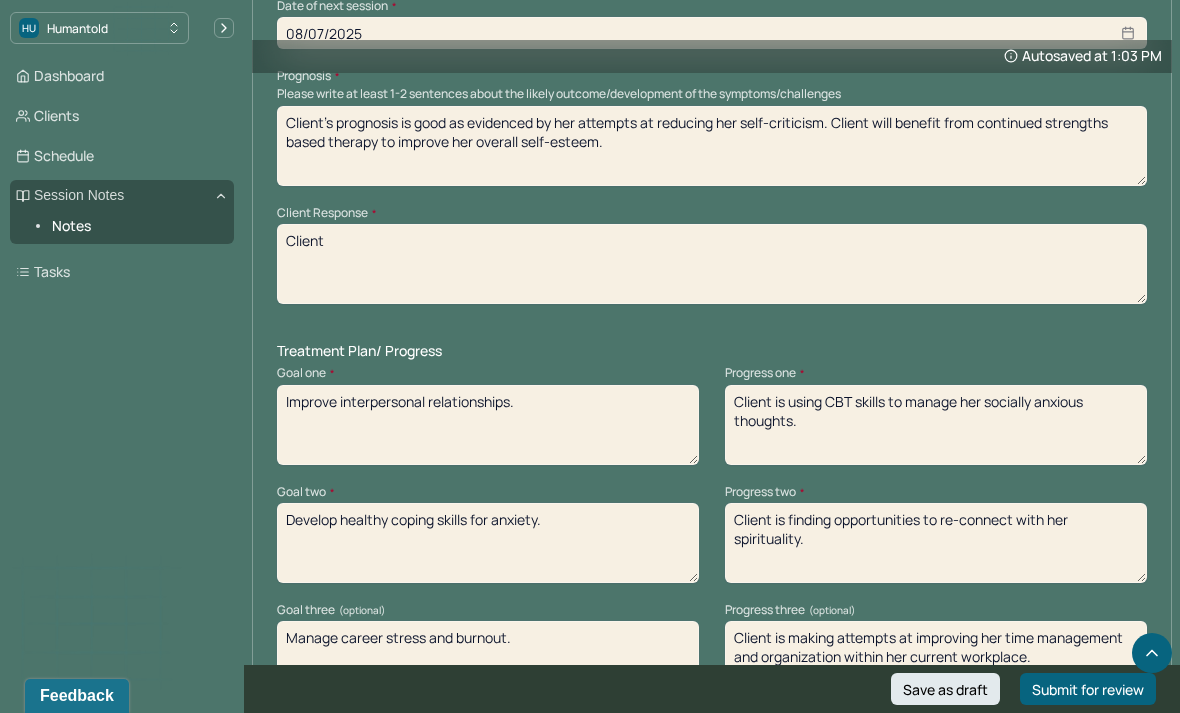 type on "Client" 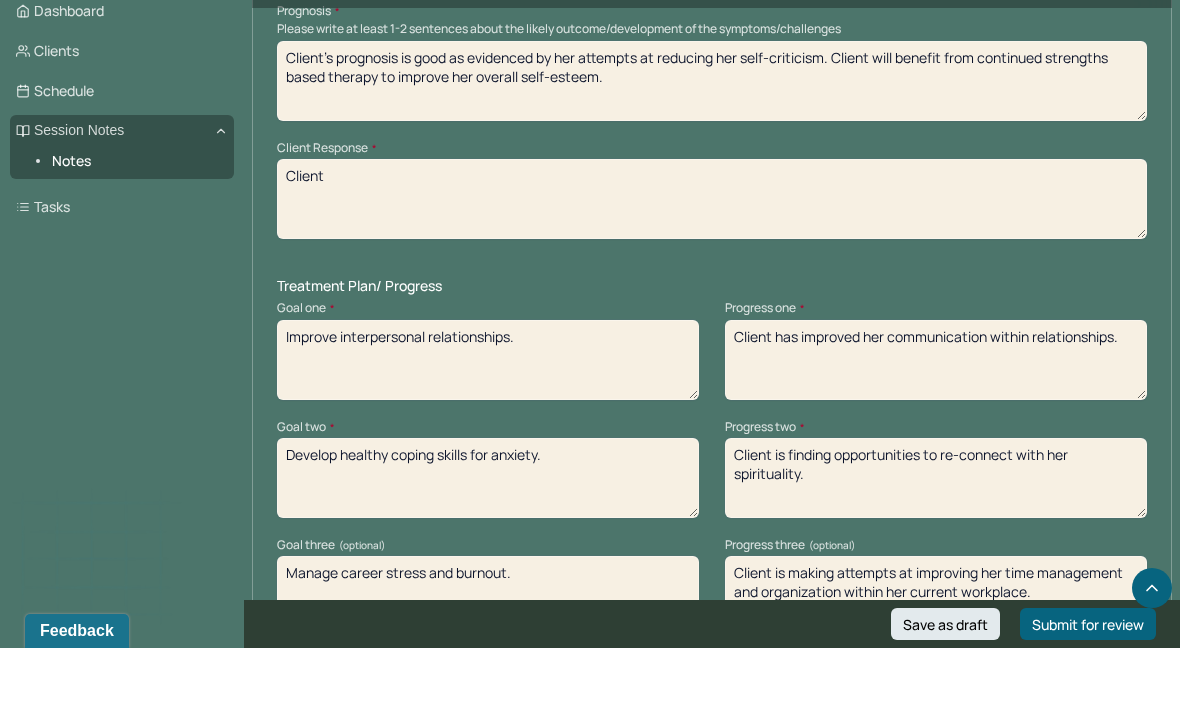 scroll, scrollTop: 2513, scrollLeft: 0, axis: vertical 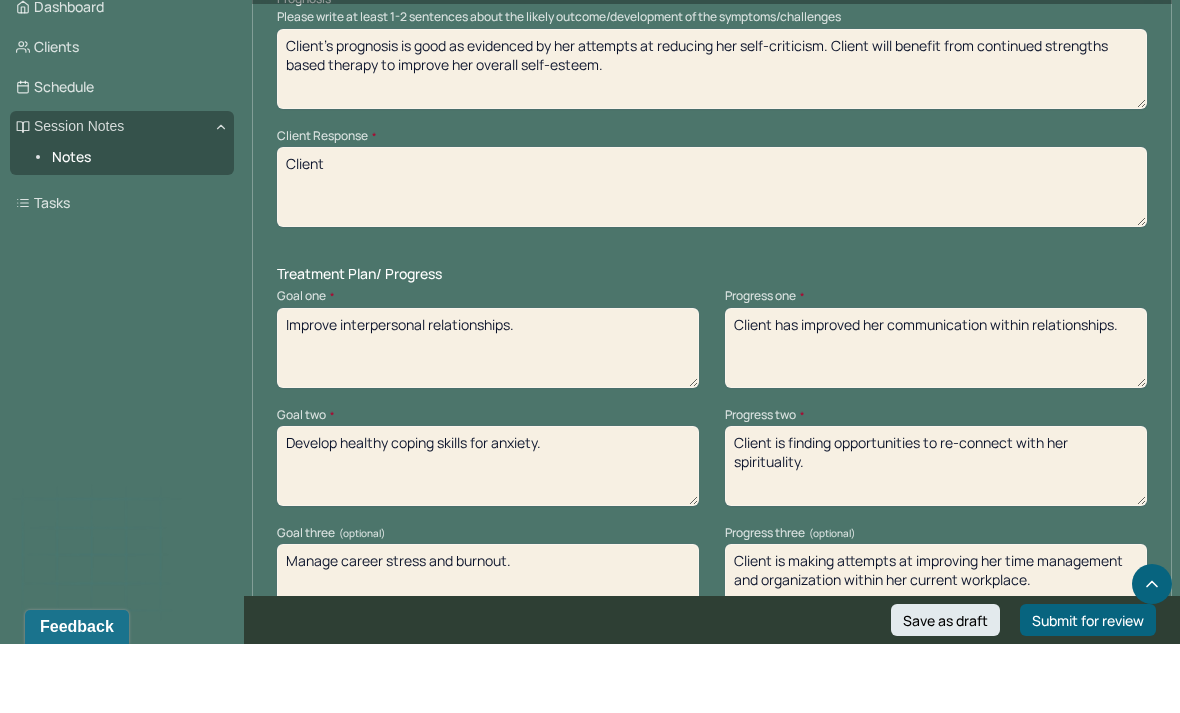 type on "Client has improved her communication within relationships." 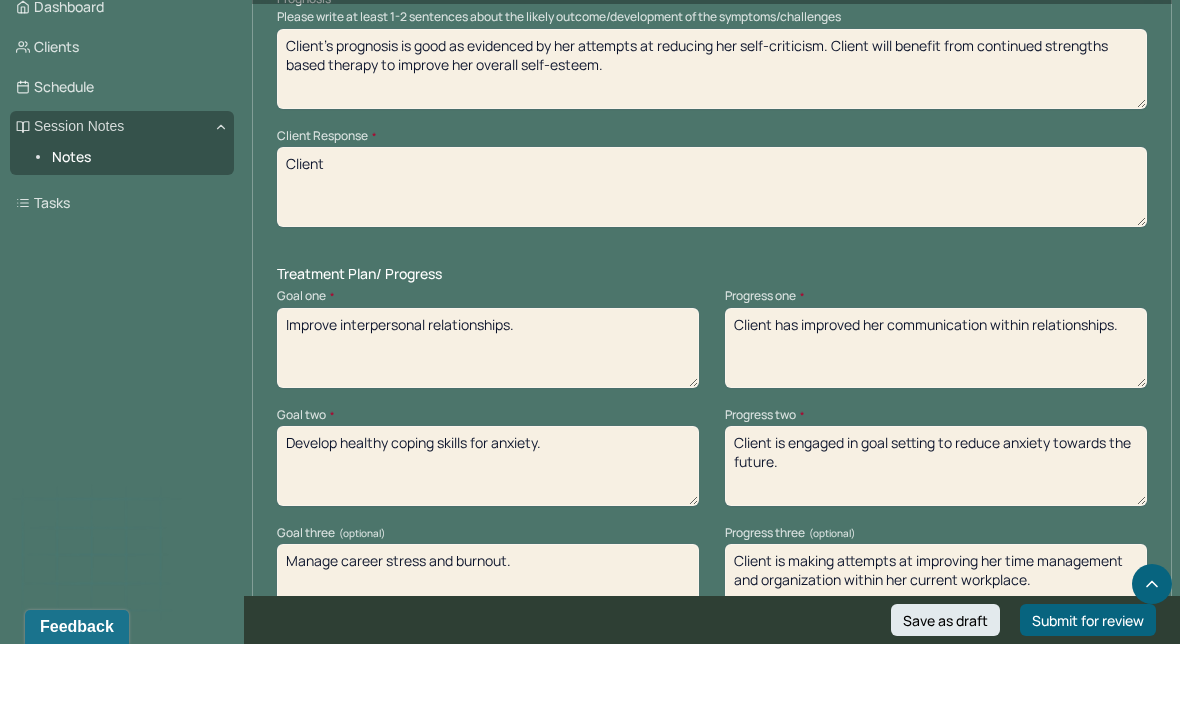 type on "Client is engaged in goal setting to reduce anxiety towards the future." 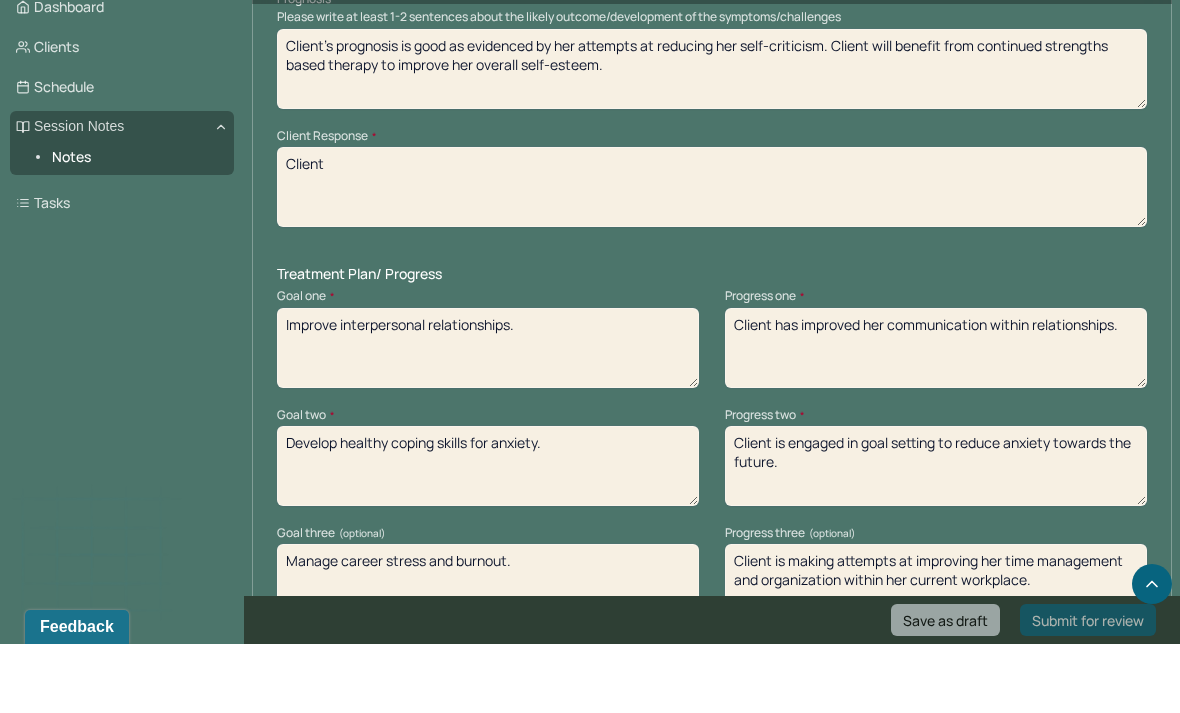 click on "Client is making attempts at improving her time management and organization within her current workplace." at bounding box center [936, 653] 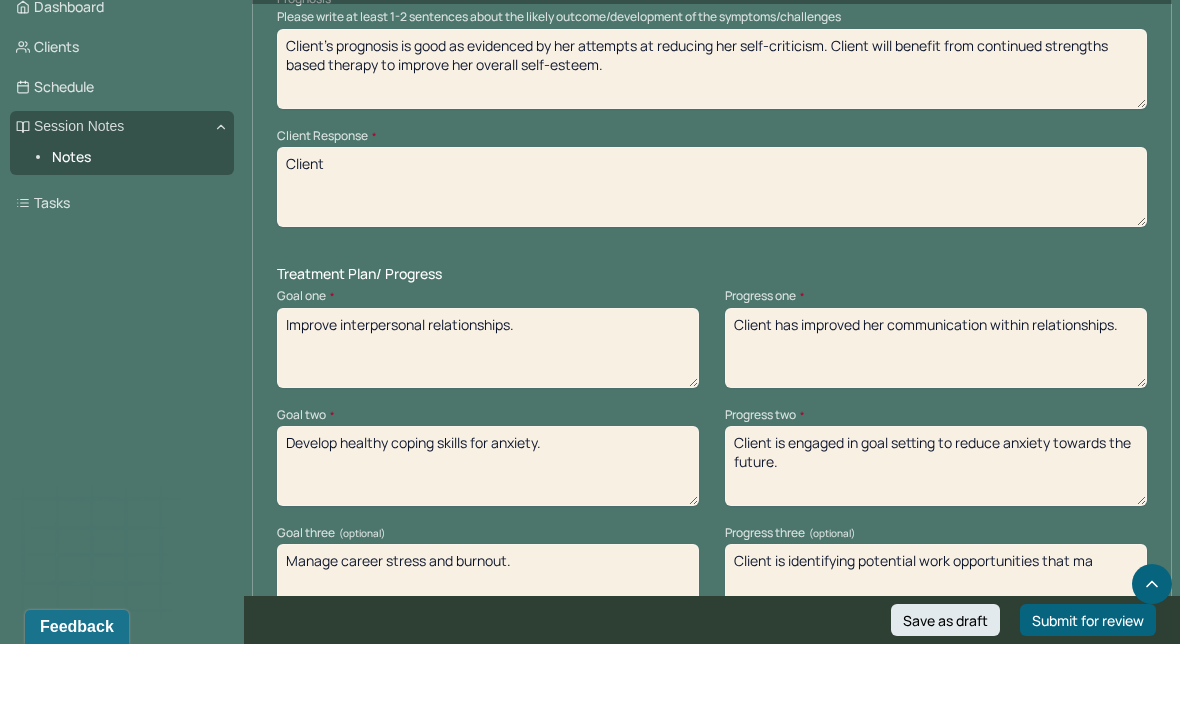 click on "Client is identifying potential work opportunities that ma" at bounding box center (936, 653) 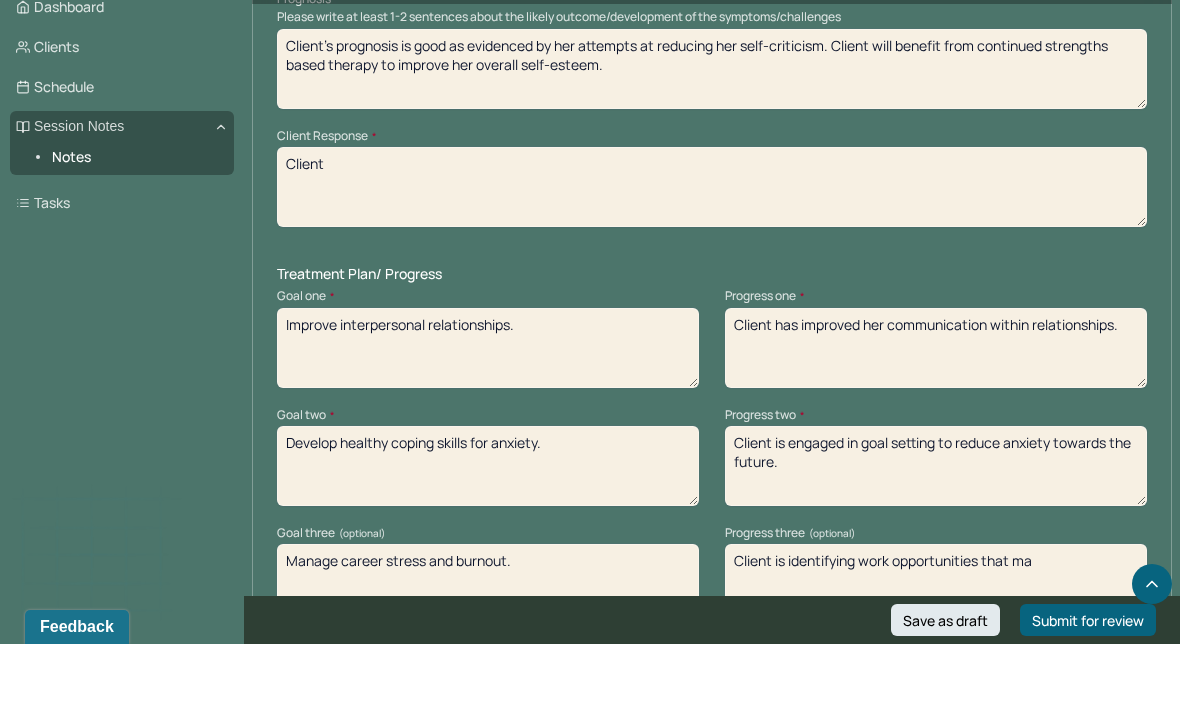 click on "Client is identifying potential work opportunities that ma" at bounding box center (936, 653) 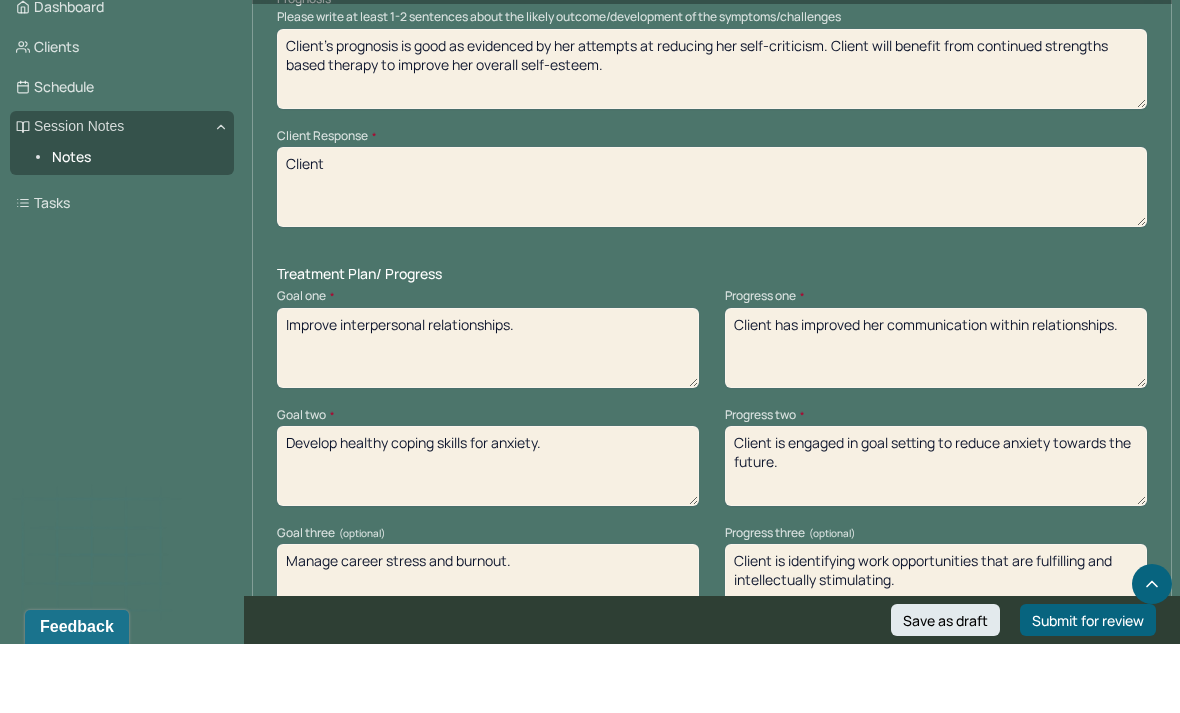 type on "Client is identifying work opportunities that are fulfilling and intellectually stimulating." 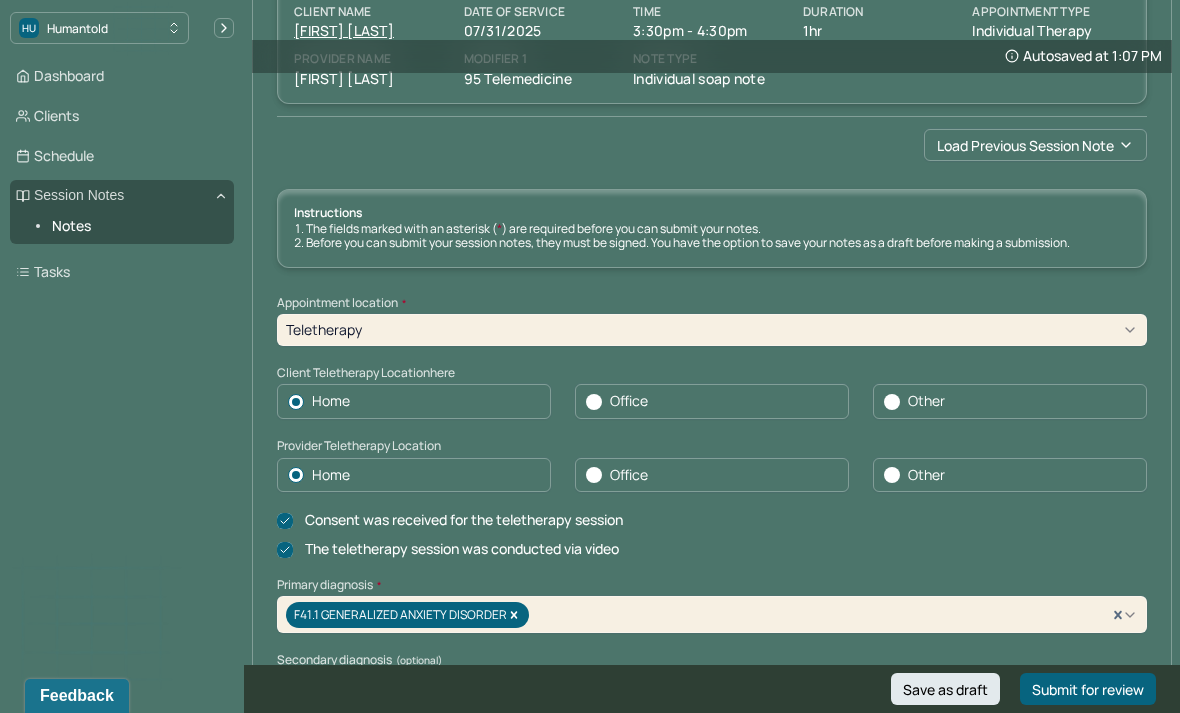 scroll, scrollTop: 0, scrollLeft: 0, axis: both 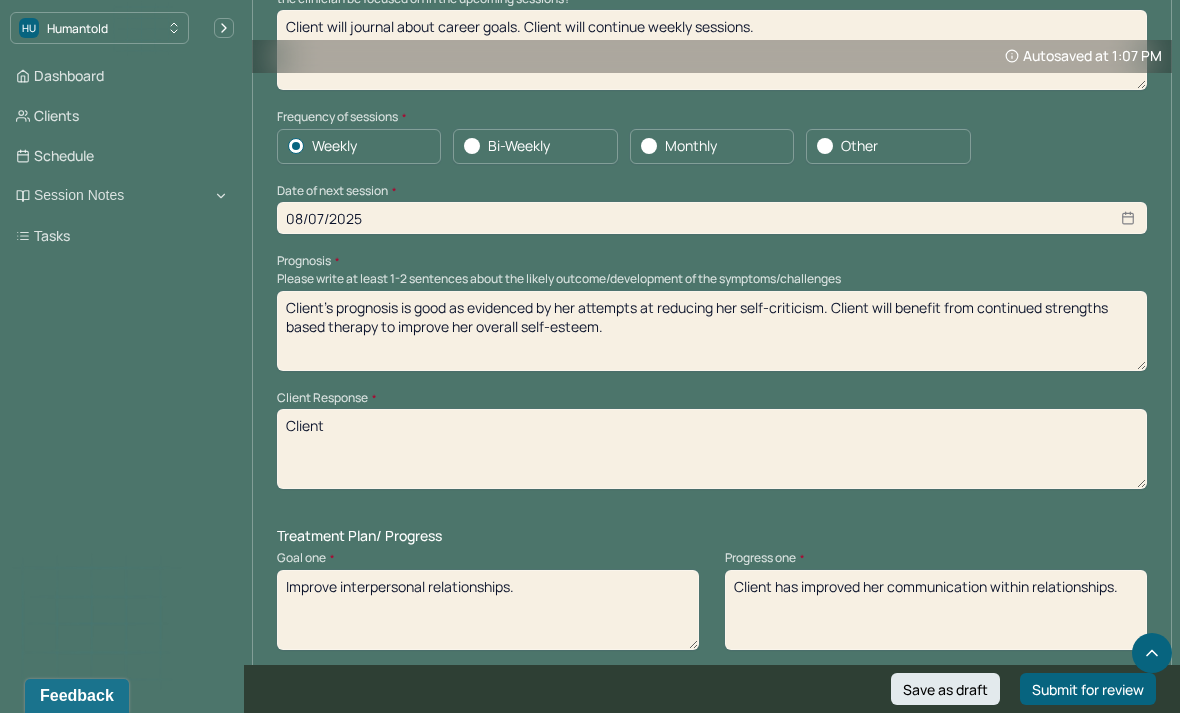 click on "Client" at bounding box center [712, 449] 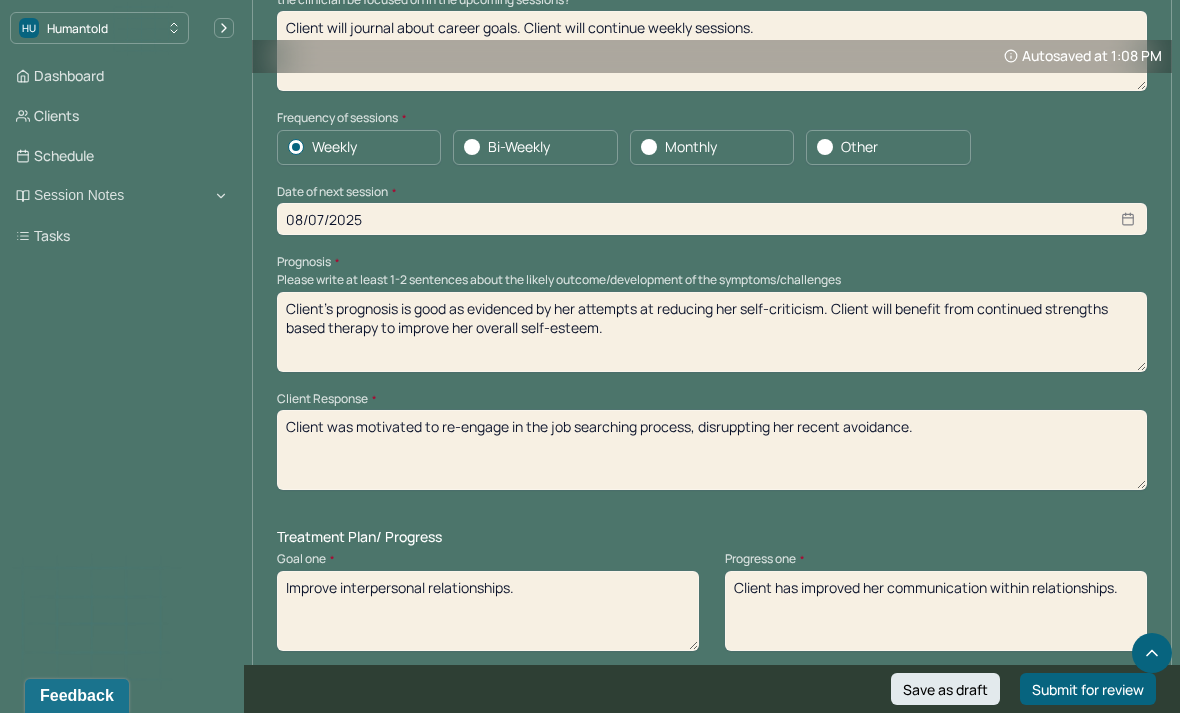 click on "Client was motivated to re-engage in the job searching process des" at bounding box center [712, 450] 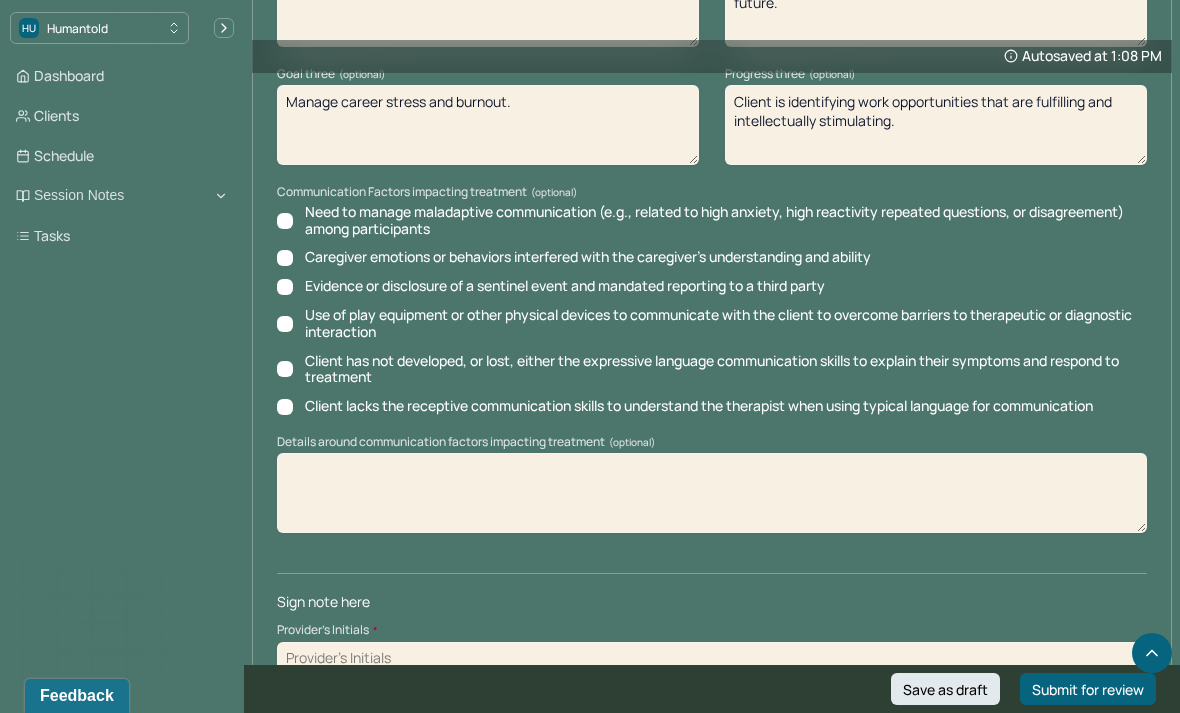 scroll, scrollTop: 3046, scrollLeft: 0, axis: vertical 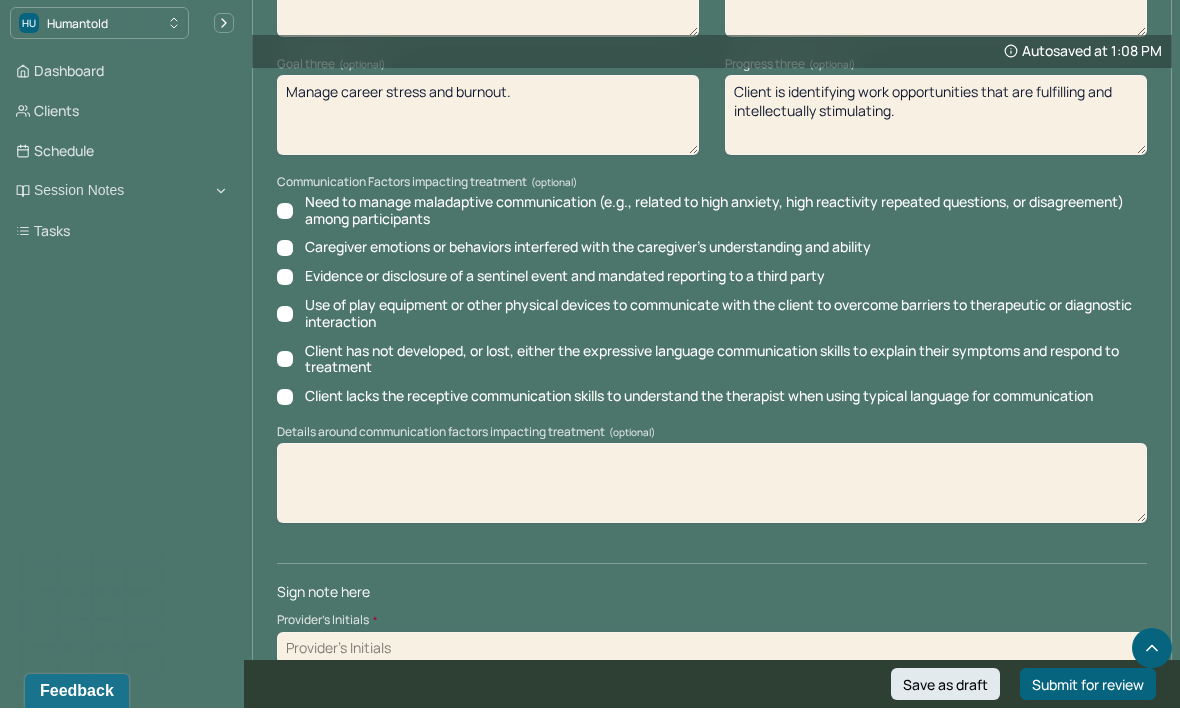 type on "Client was motivated to re-engage in the job searching process, disrupting her recent avoidance." 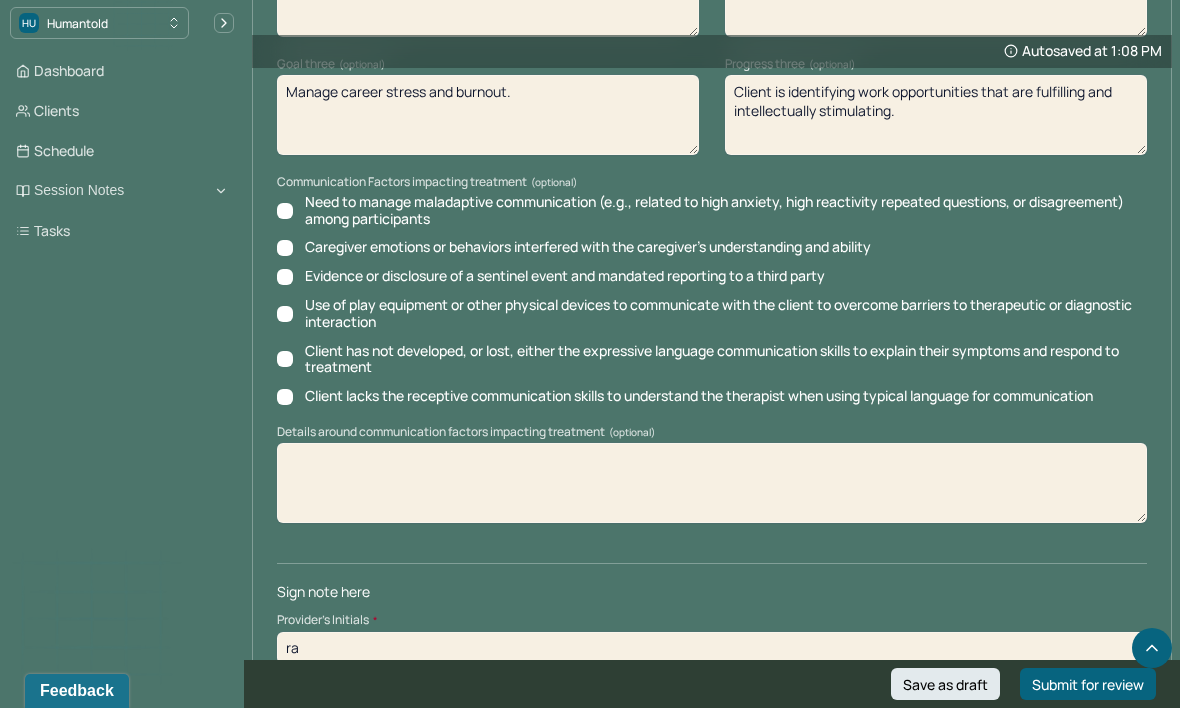 type on "ra" 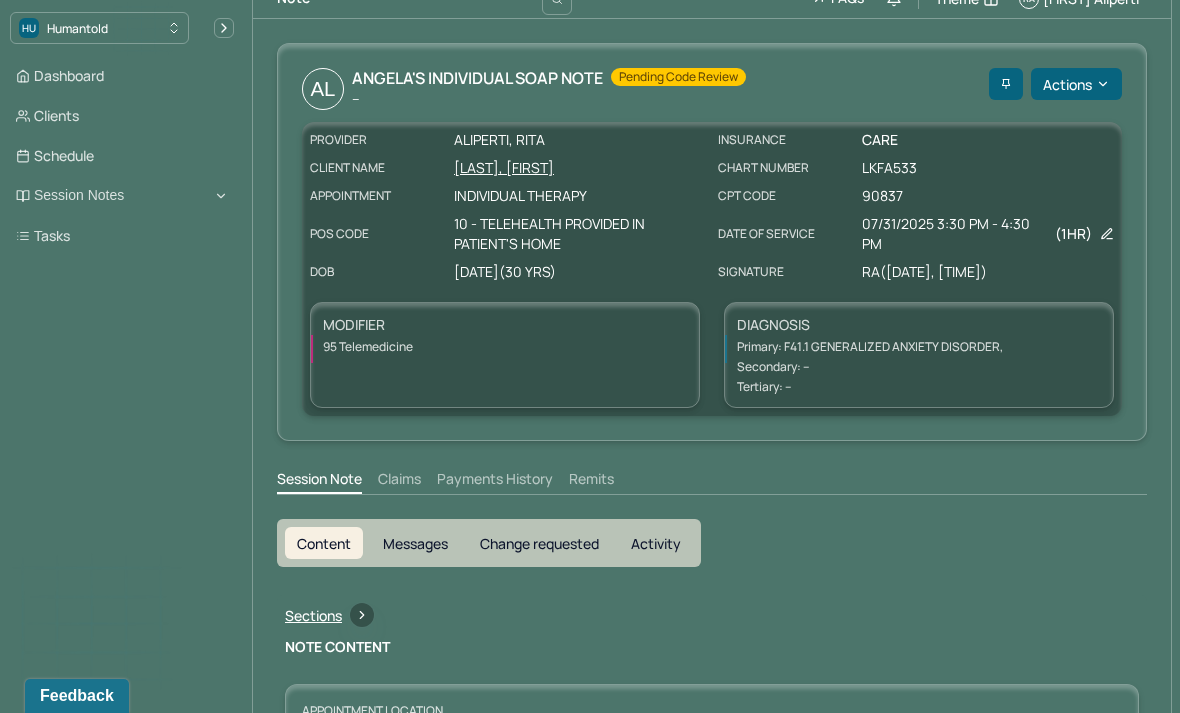 scroll, scrollTop: 0, scrollLeft: 0, axis: both 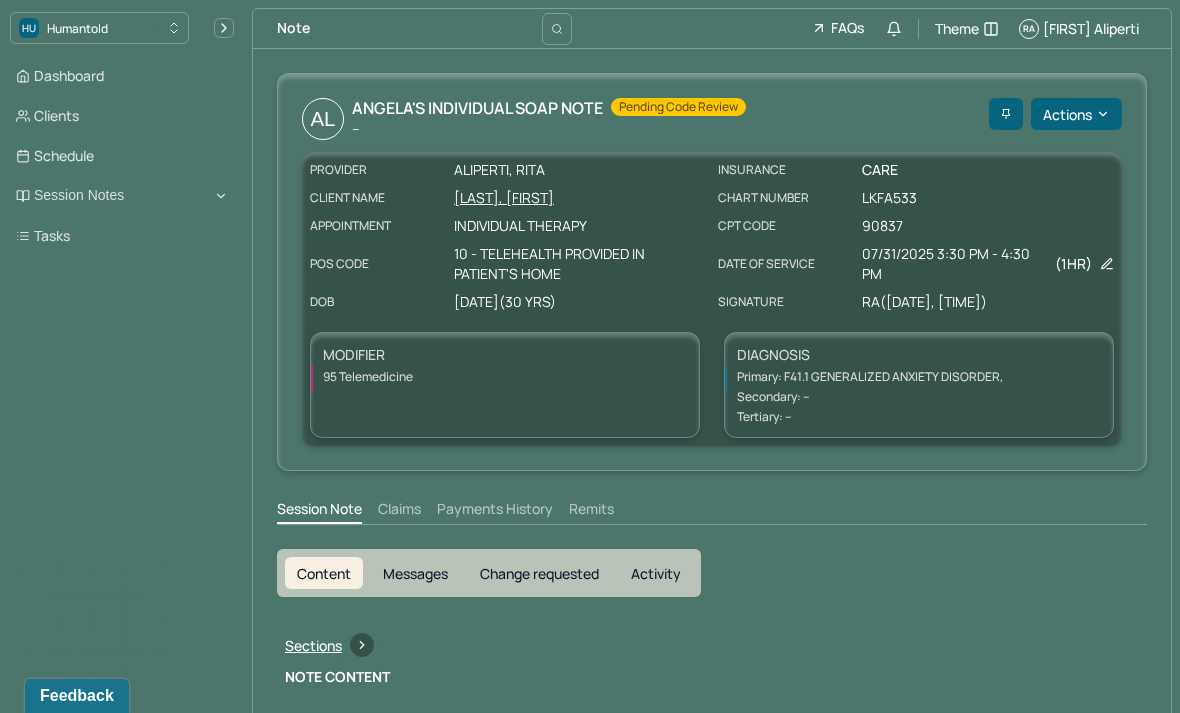 click on "Dashboard" at bounding box center [122, 76] 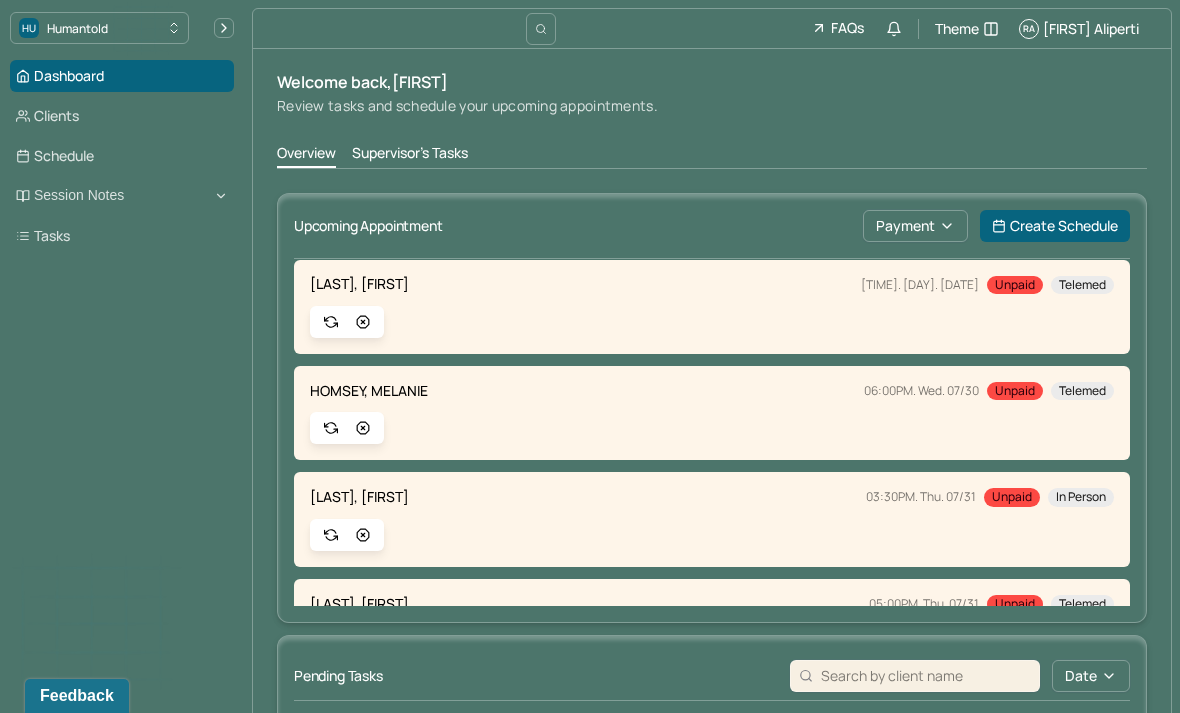 scroll, scrollTop: 766, scrollLeft: 0, axis: vertical 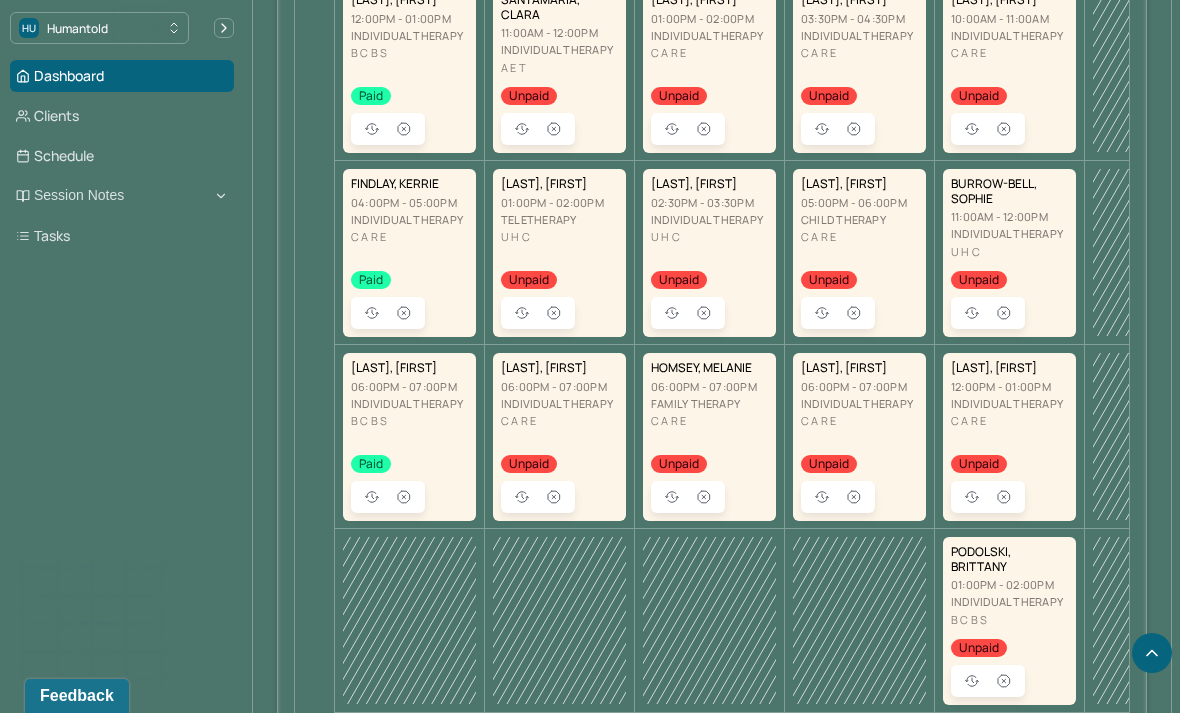 click on "Session Notes" at bounding box center (122, 196) 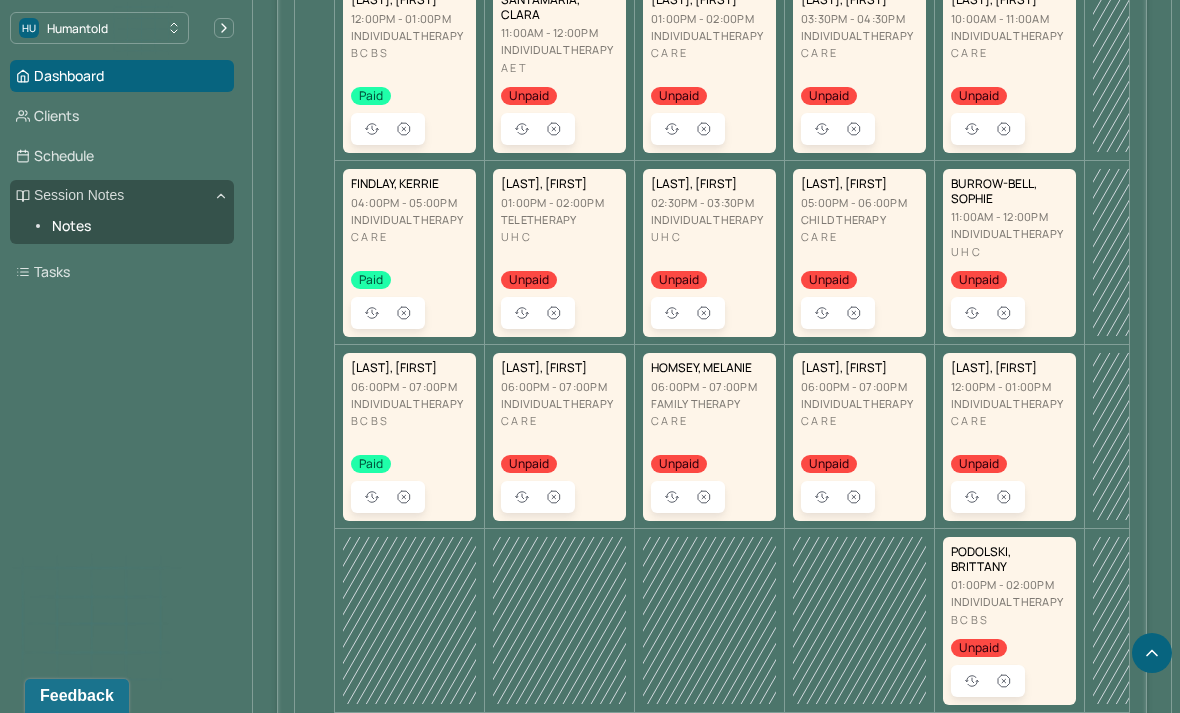 click on "Notes" at bounding box center [135, 226] 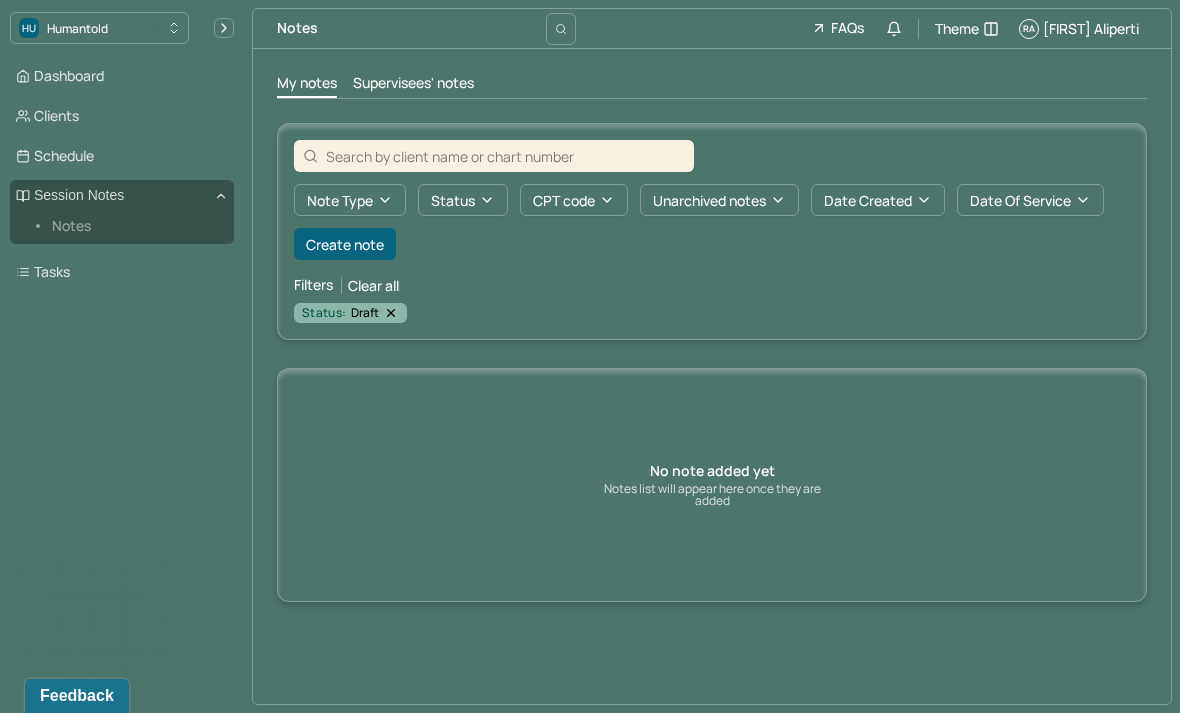 click on "Create note" at bounding box center [345, 244] 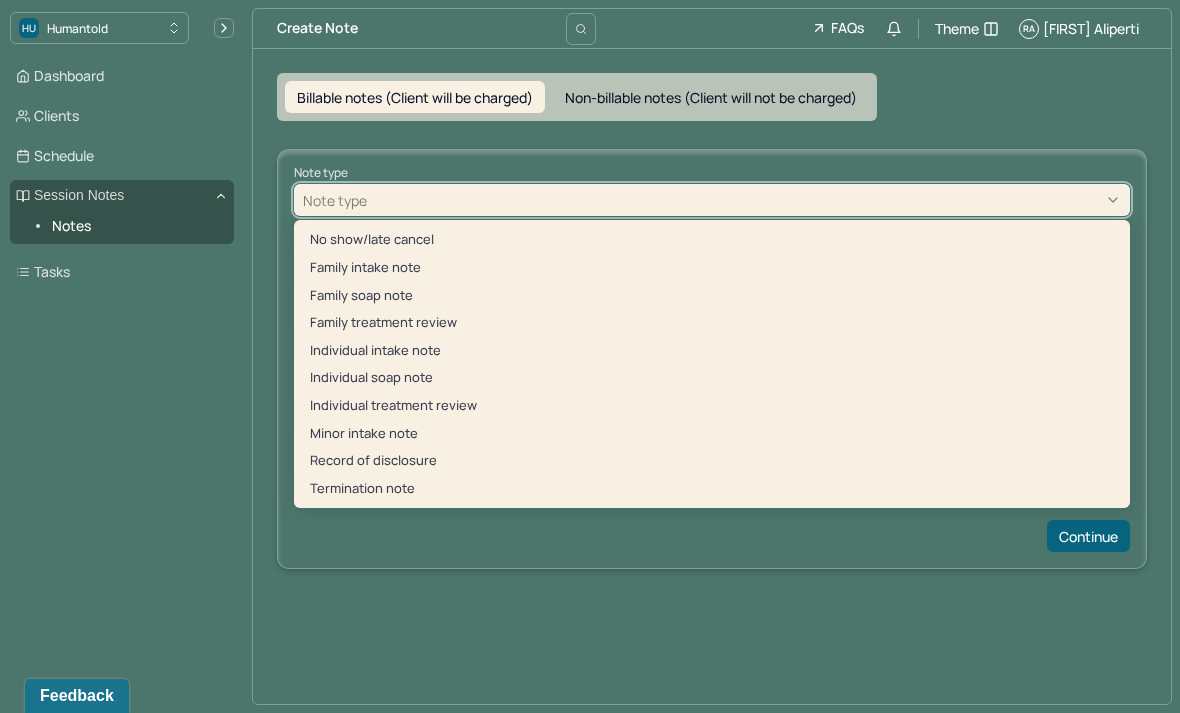 click on "Minor intake note" at bounding box center [712, 434] 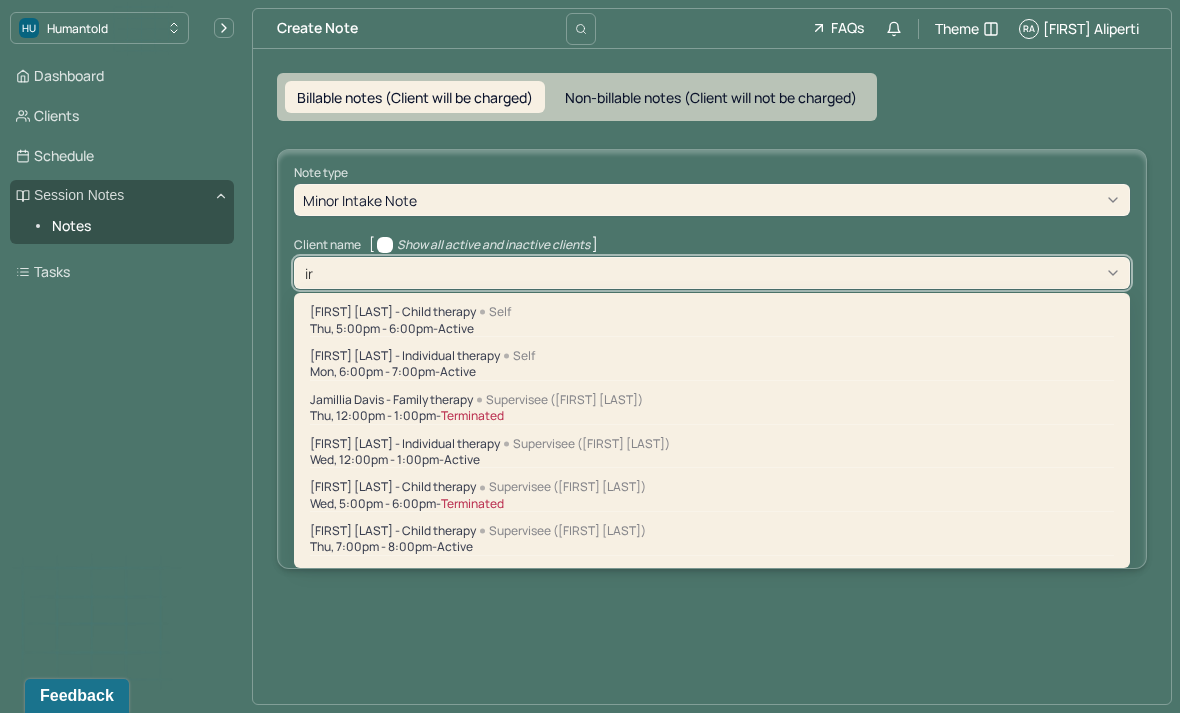 click on "[FIRST] [LAST] - Child therapy" at bounding box center [393, 312] 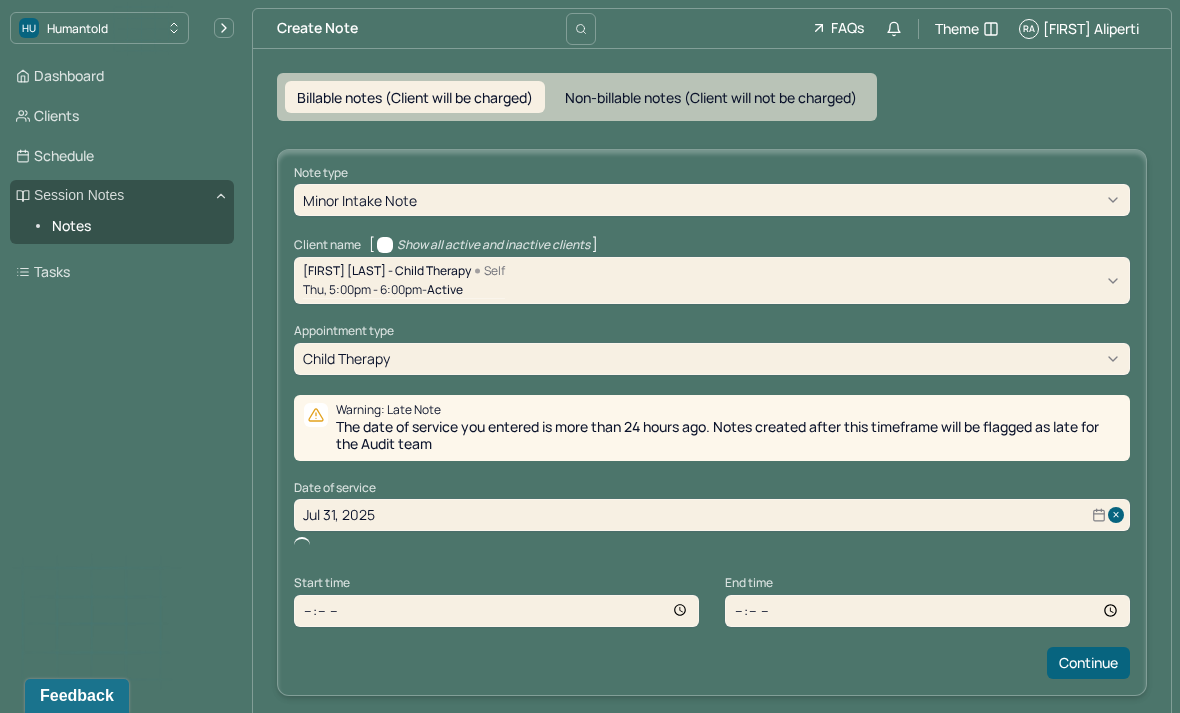 type 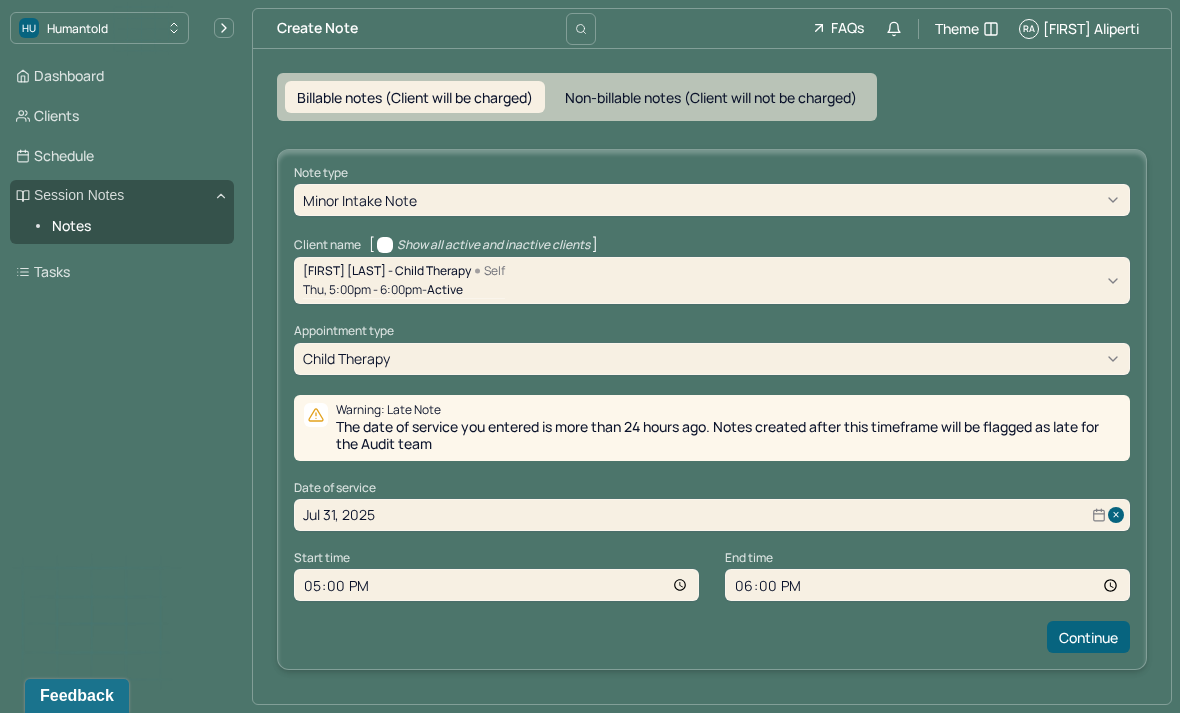 click on "Continue" at bounding box center [1088, 637] 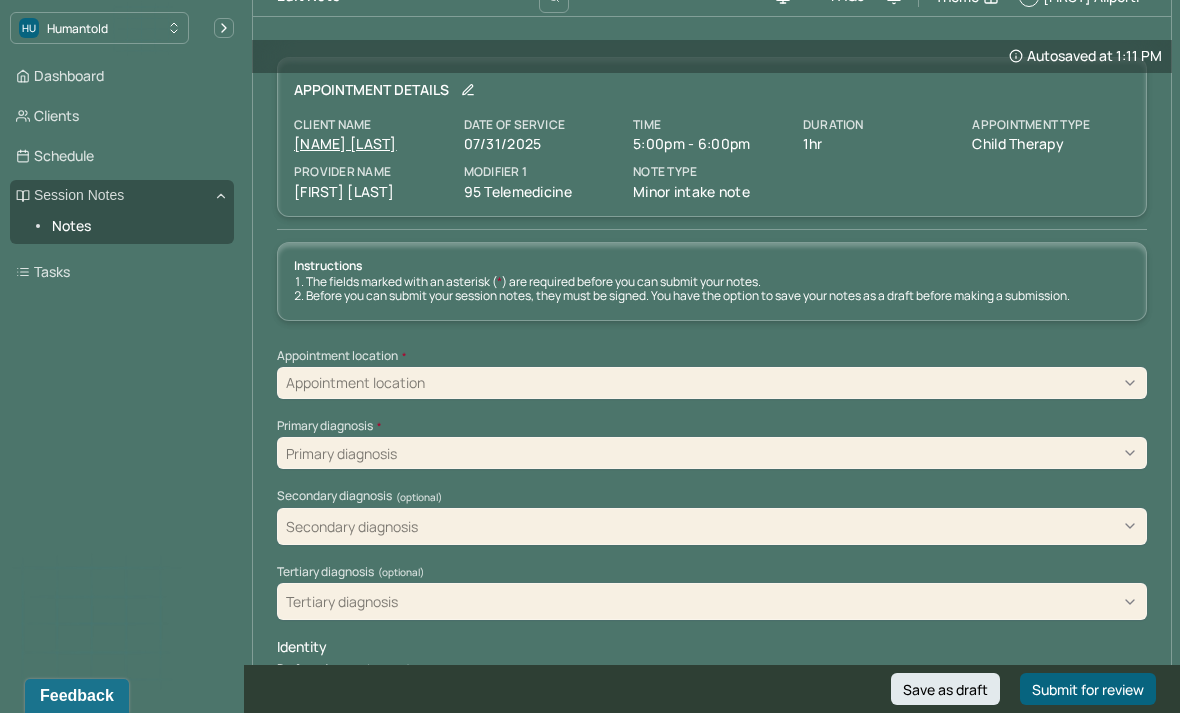 scroll, scrollTop: 31, scrollLeft: 0, axis: vertical 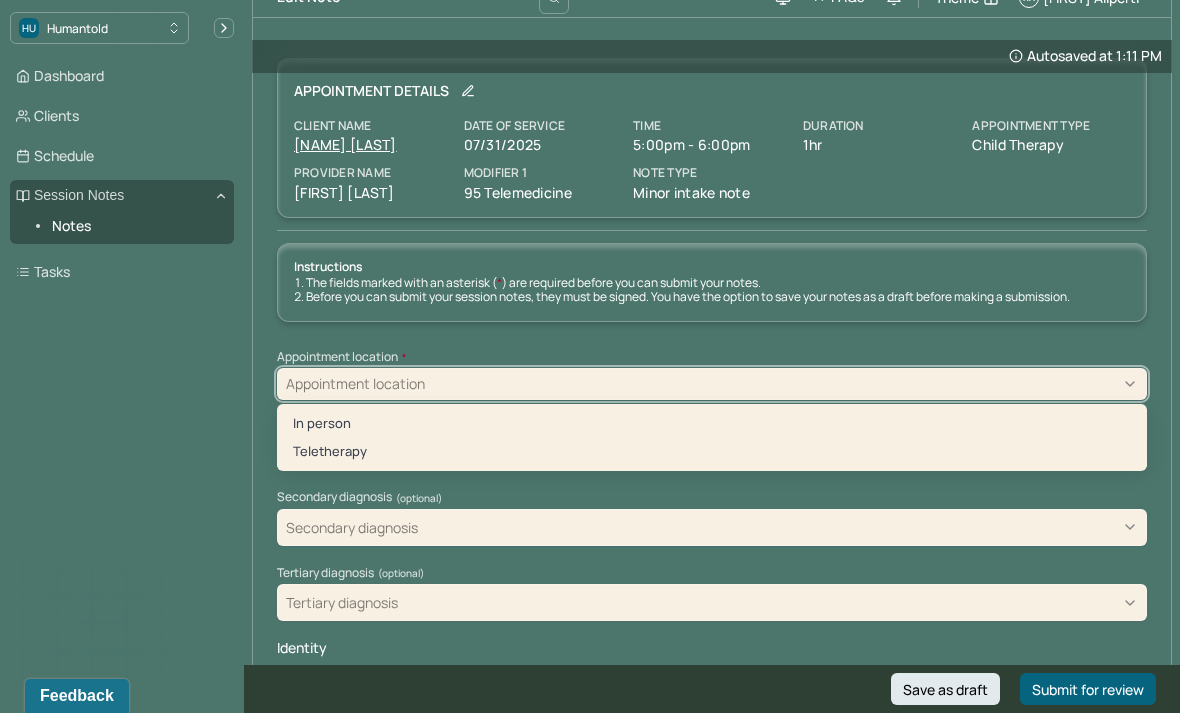 click on "Teletherapy" at bounding box center (712, 452) 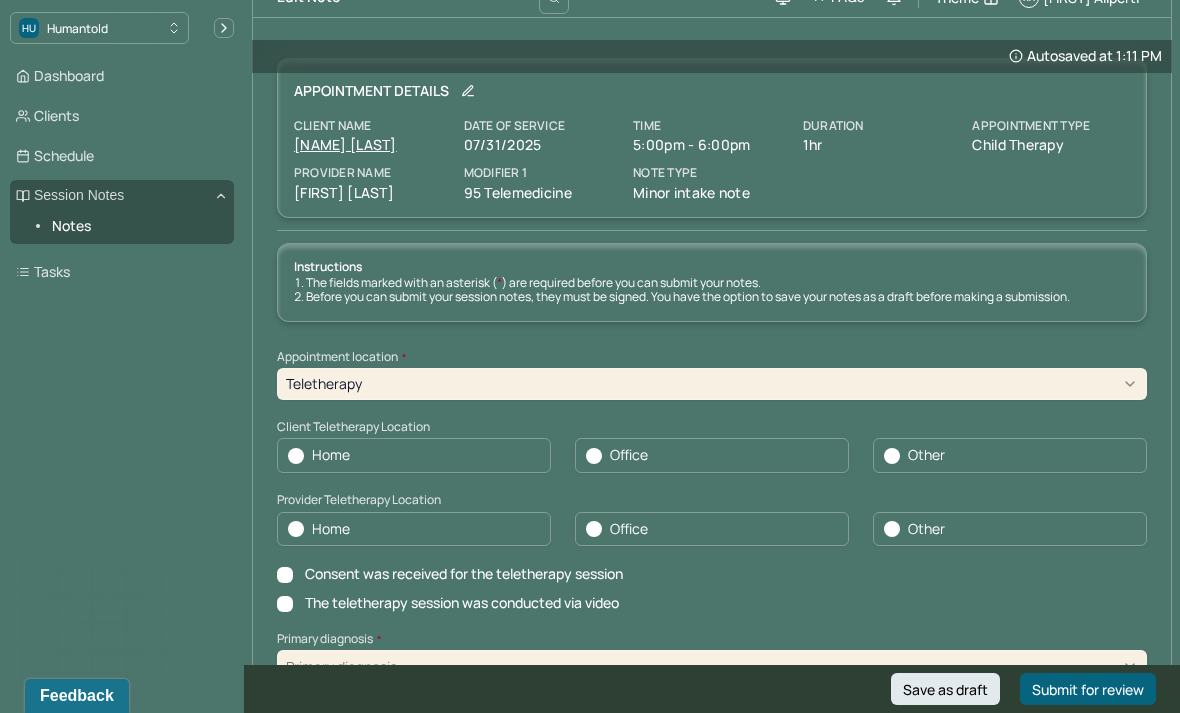 click at bounding box center (296, 456) 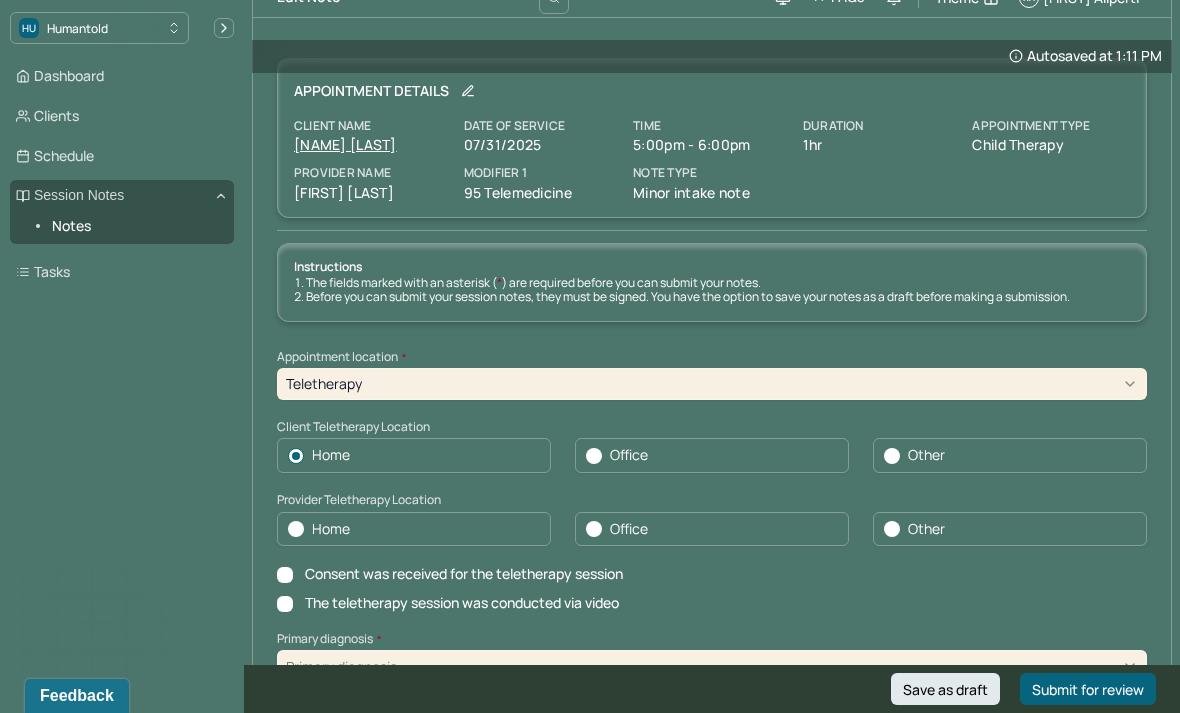 click at bounding box center [296, 529] 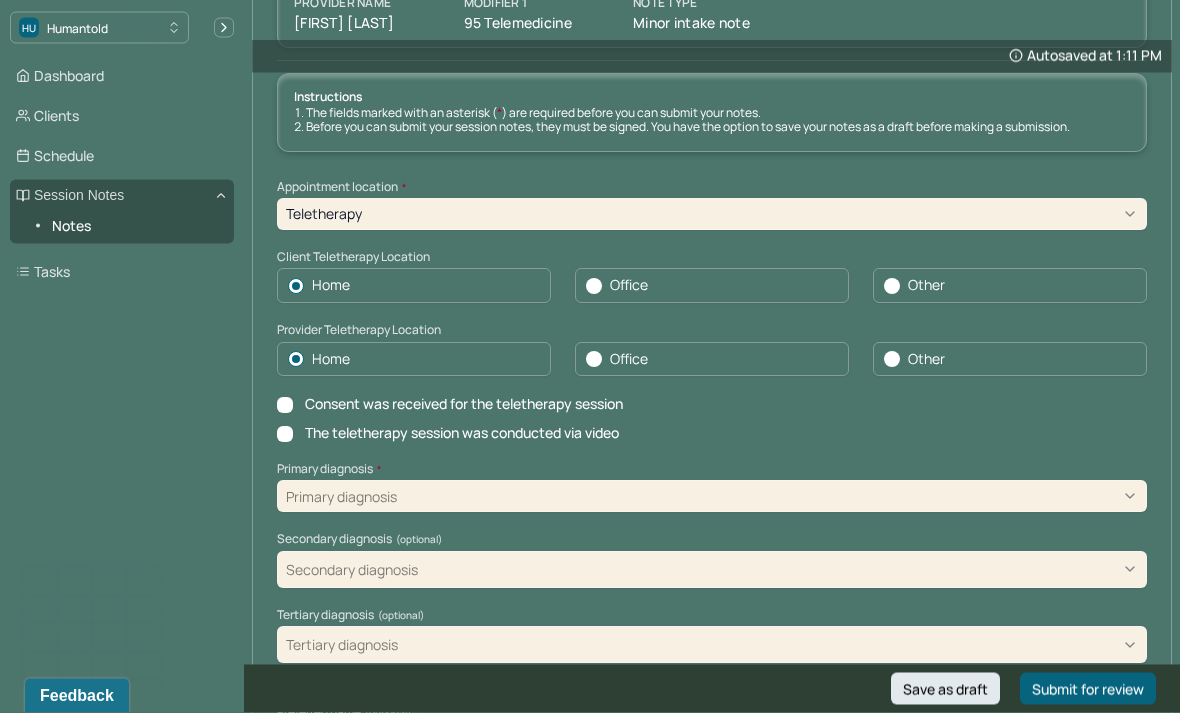 scroll, scrollTop: 216, scrollLeft: 0, axis: vertical 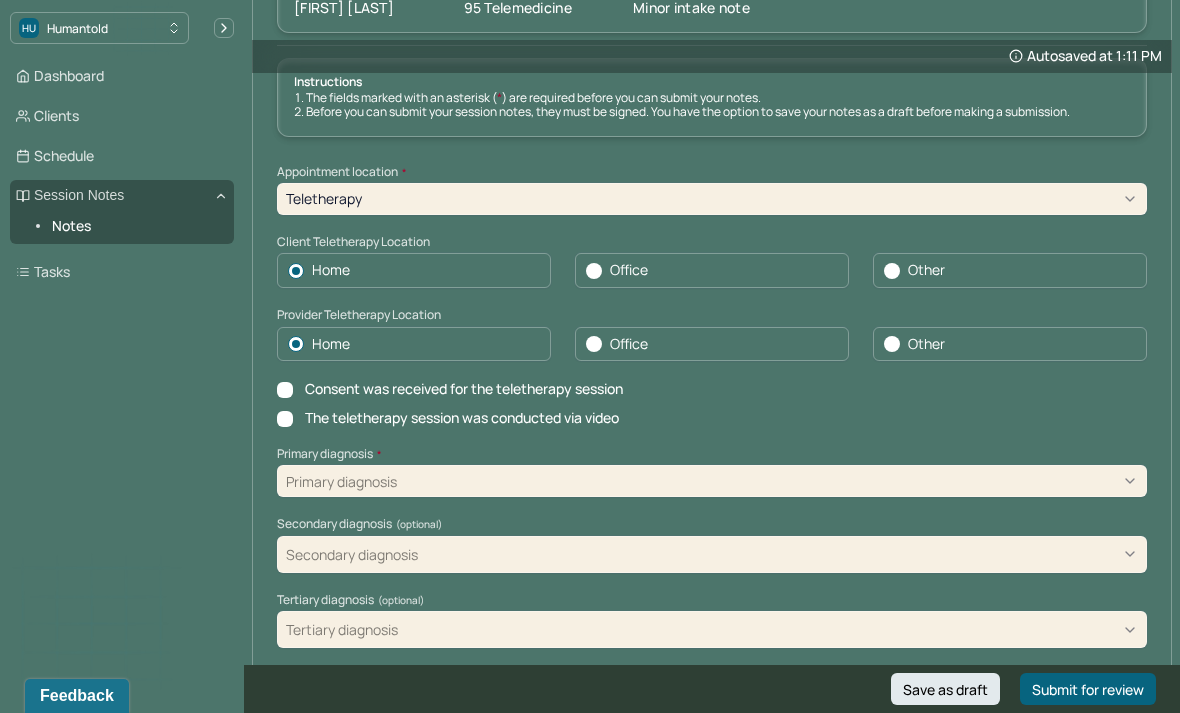 click on "Consent was received for the teletherapy session" at bounding box center (285, 390) 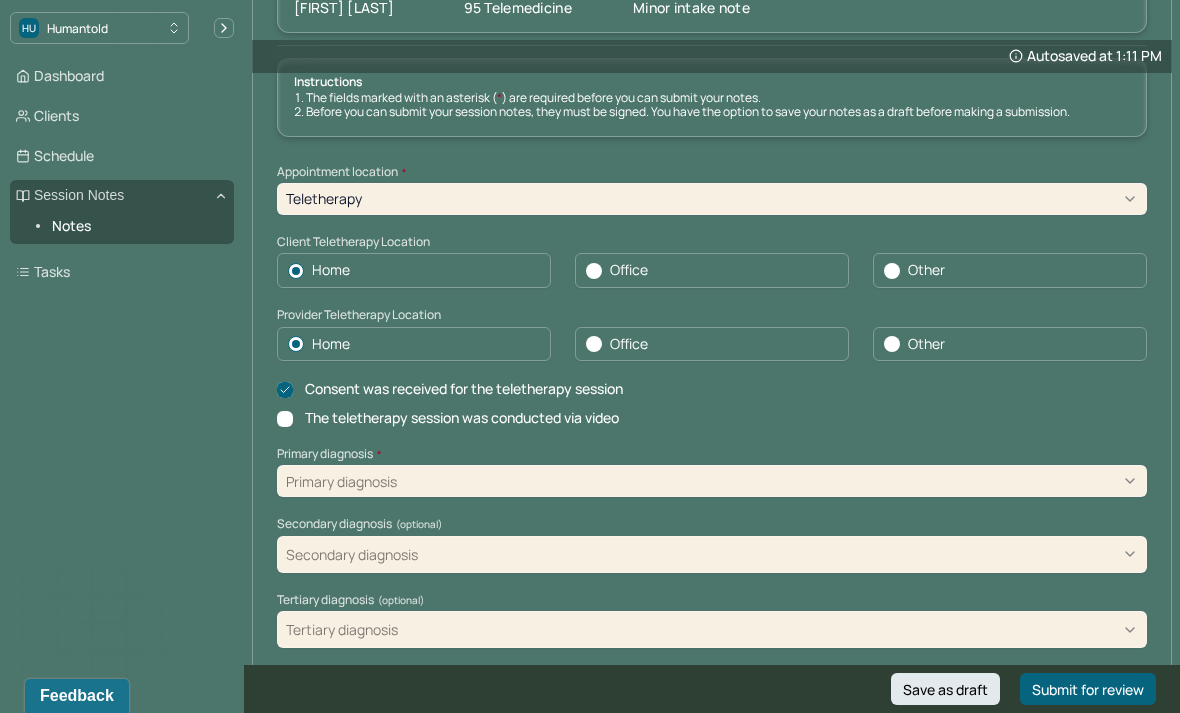 click on "The teletherapy session was conducted via video" at bounding box center [285, 419] 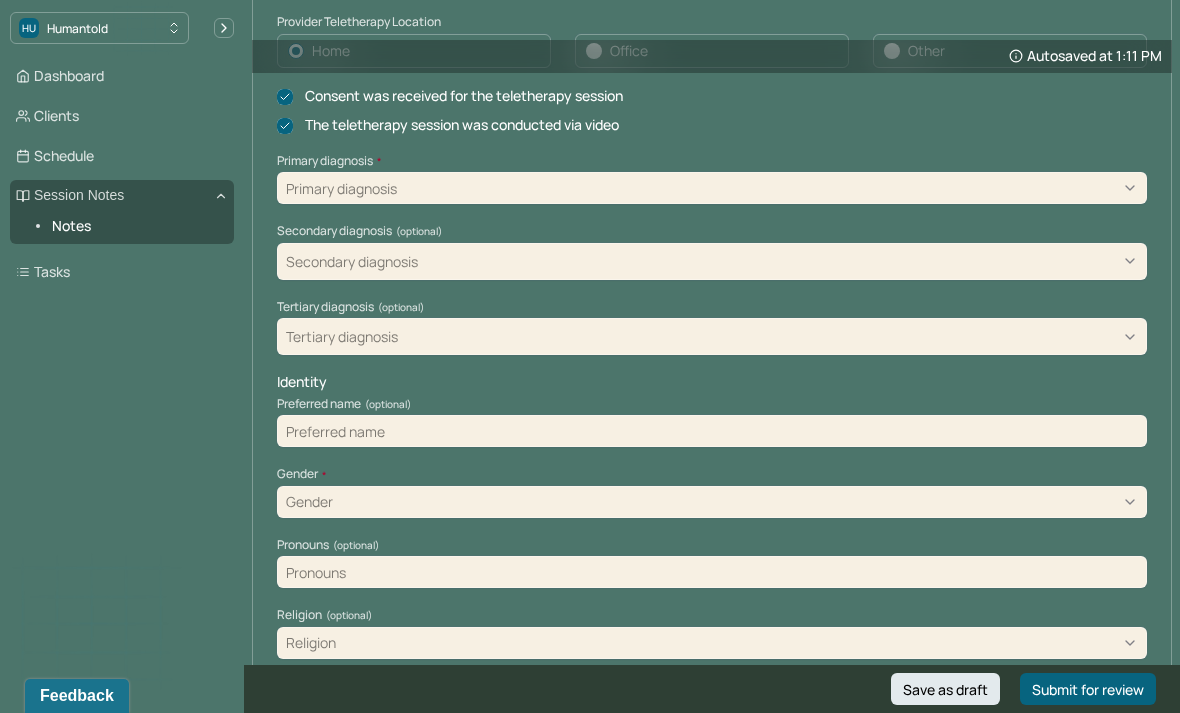 scroll, scrollTop: 512, scrollLeft: 0, axis: vertical 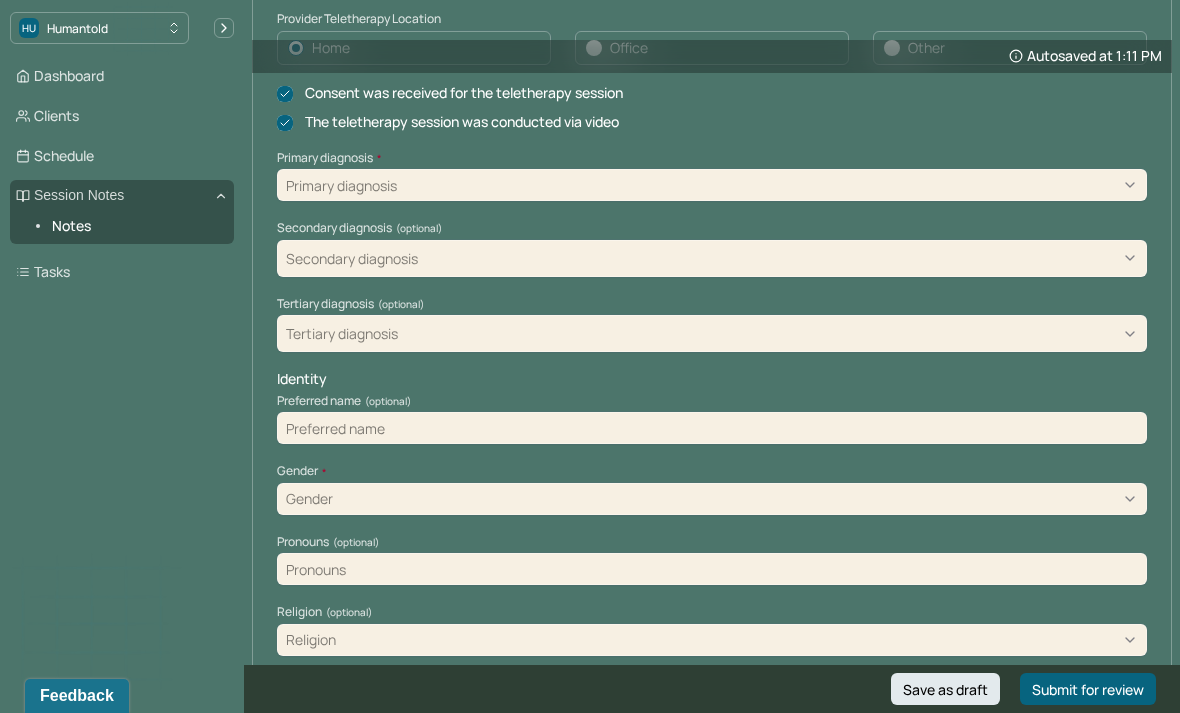click at bounding box center (712, 428) 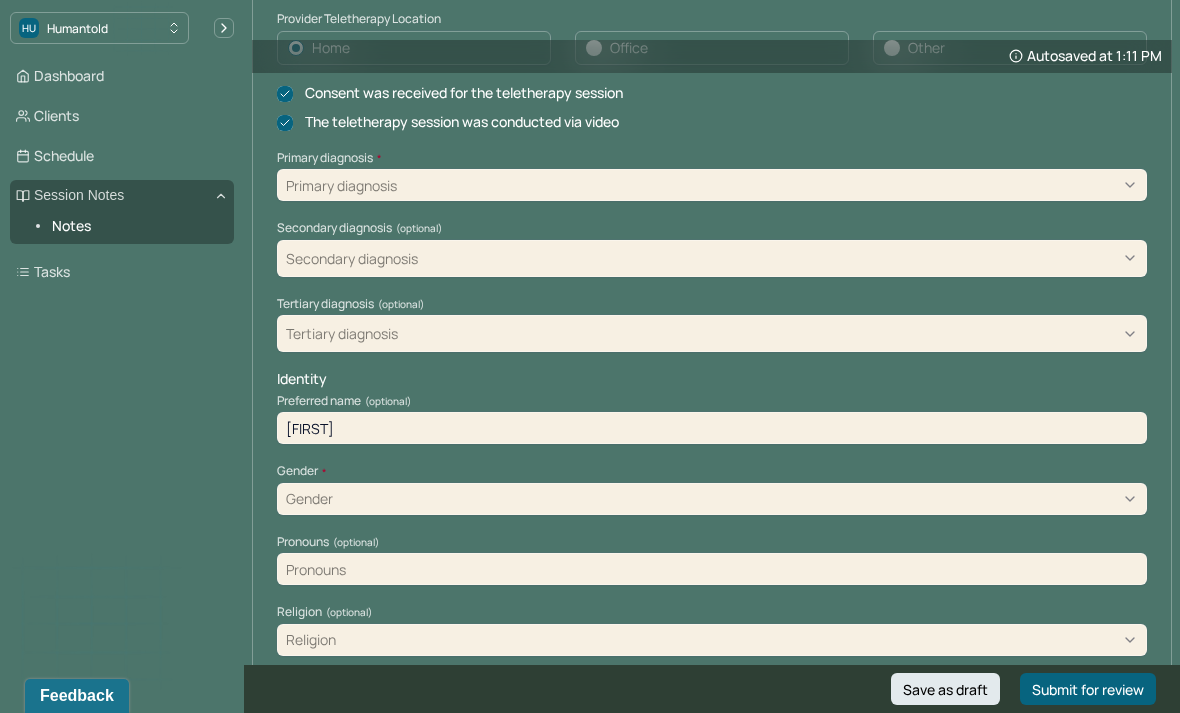 type on "[FIRST]" 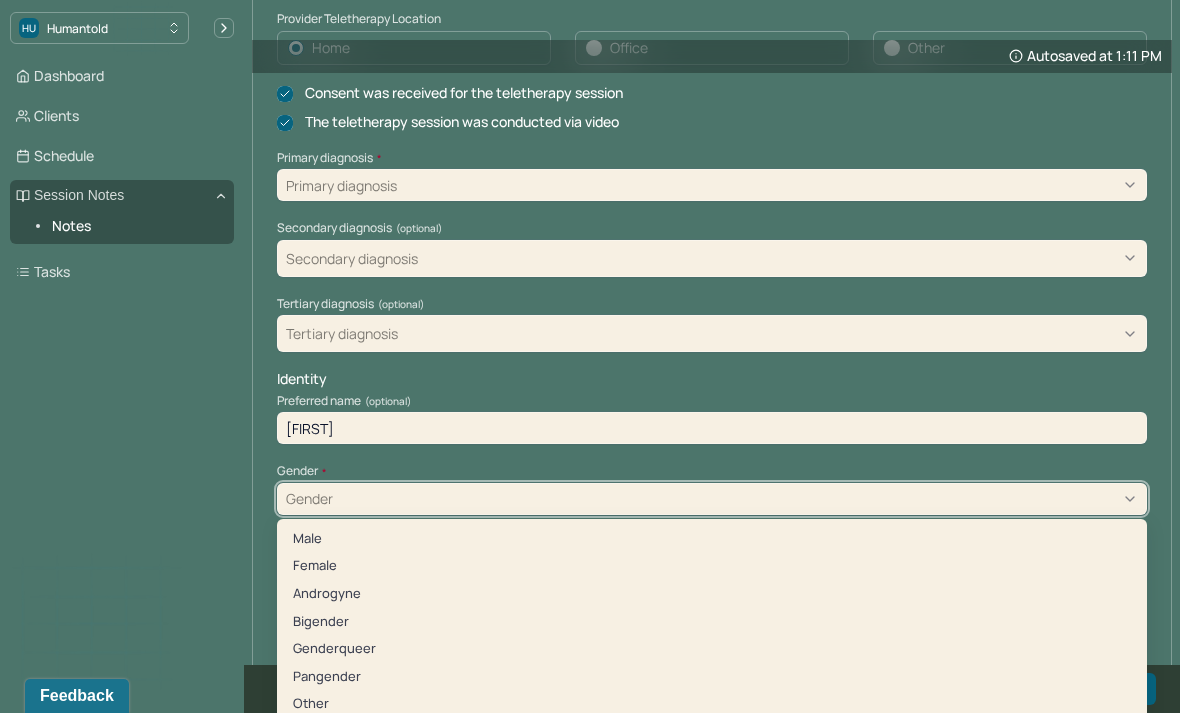click on "Female" at bounding box center [712, 566] 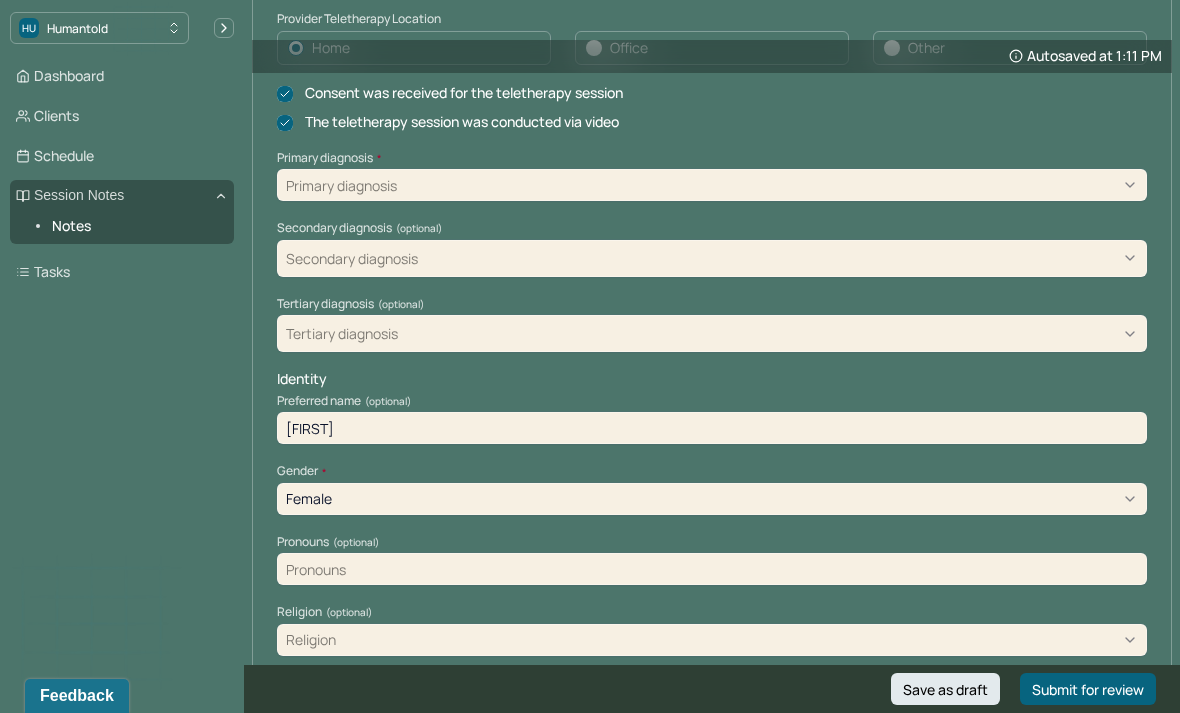 click at bounding box center (712, 569) 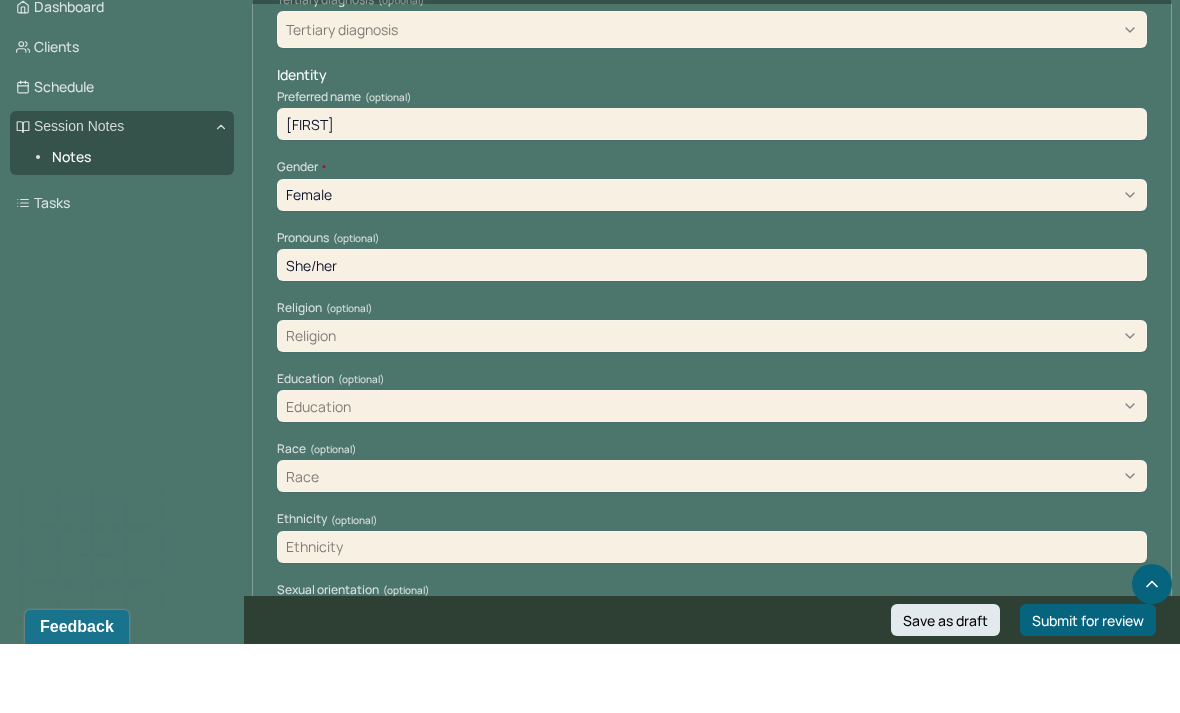 scroll, scrollTop: 756, scrollLeft: 0, axis: vertical 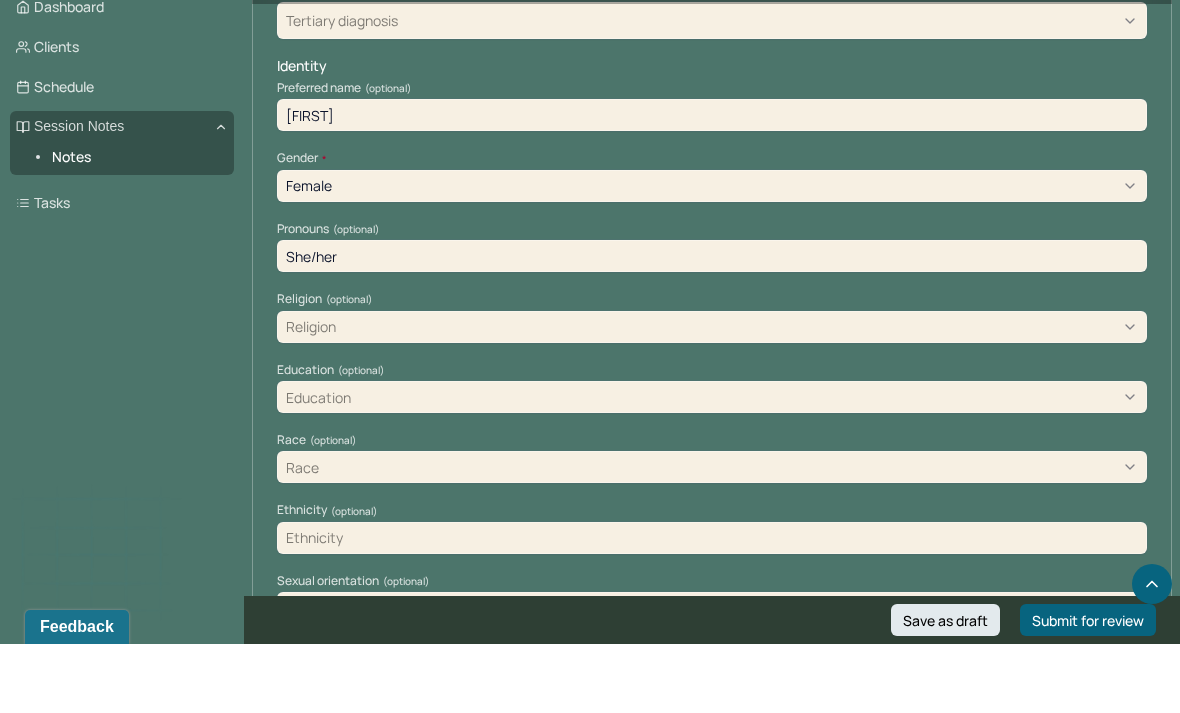 type on "She/her" 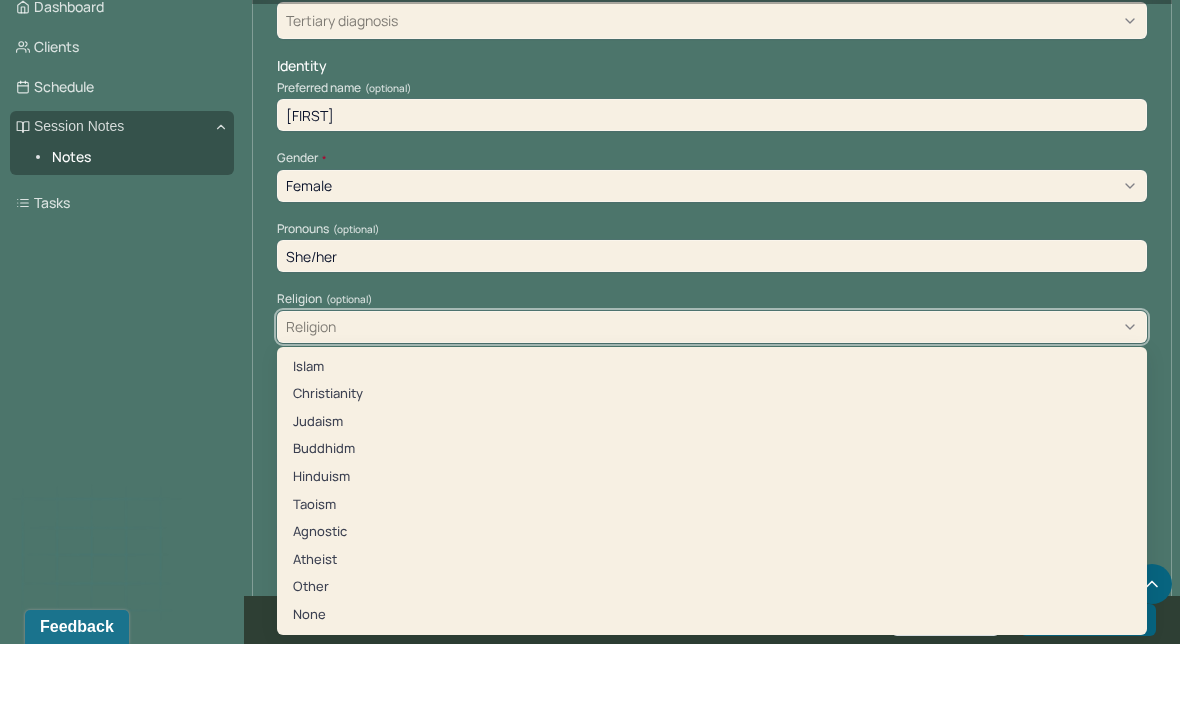 scroll, scrollTop: 825, scrollLeft: 0, axis: vertical 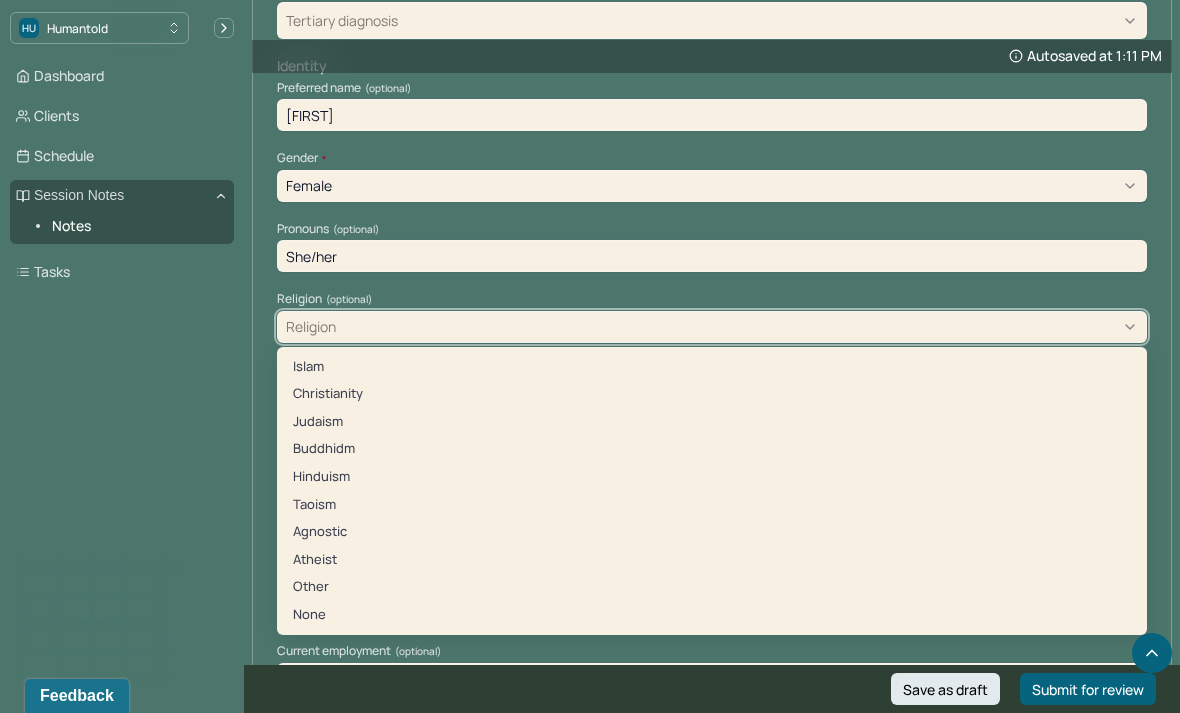 click on "Christianity" at bounding box center (712, 394) 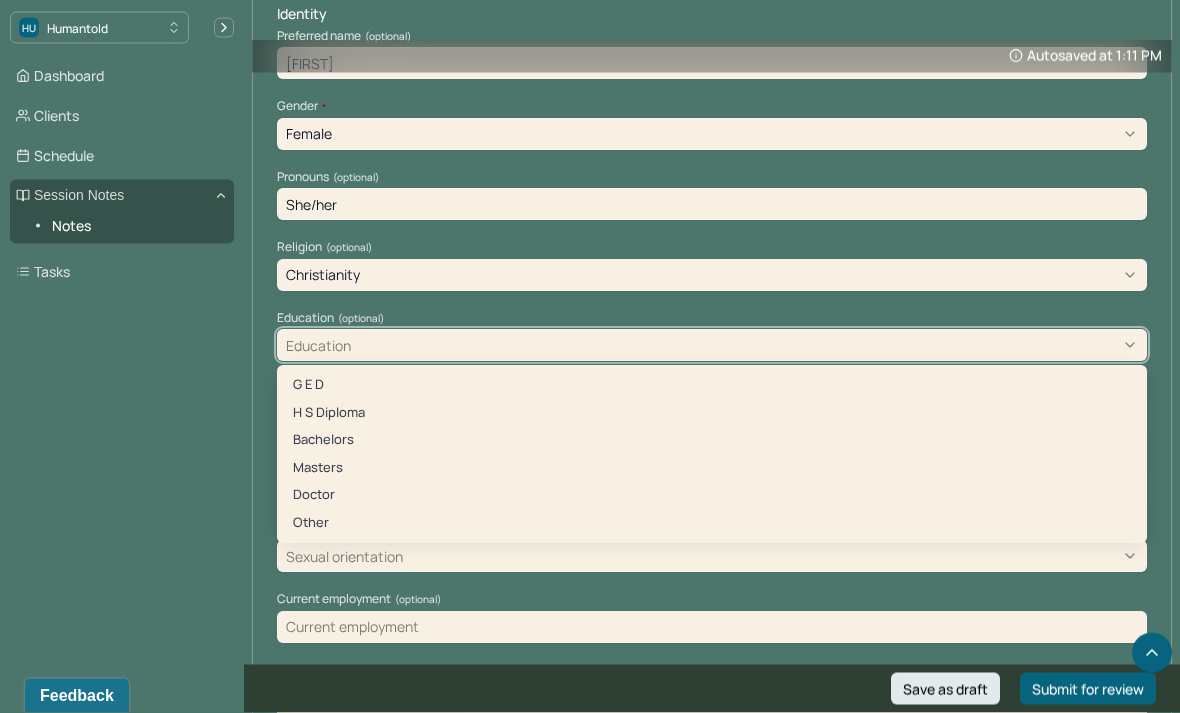 scroll, scrollTop: 877, scrollLeft: 0, axis: vertical 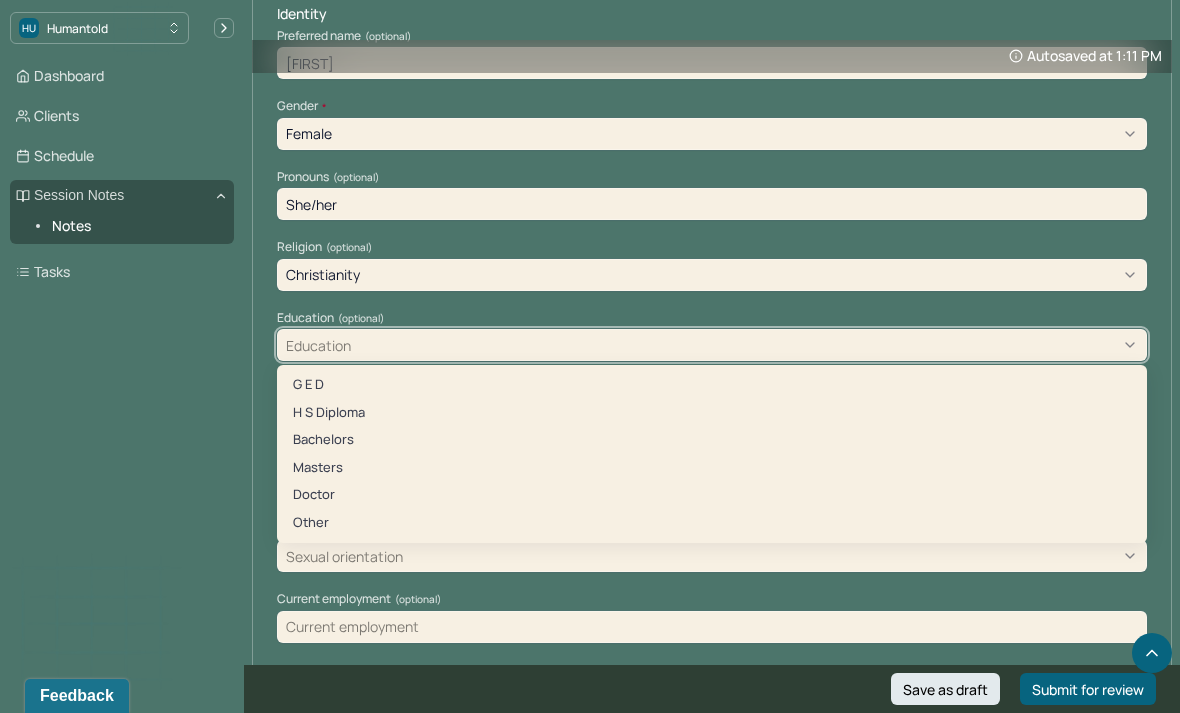 click on "Other" at bounding box center [712, 523] 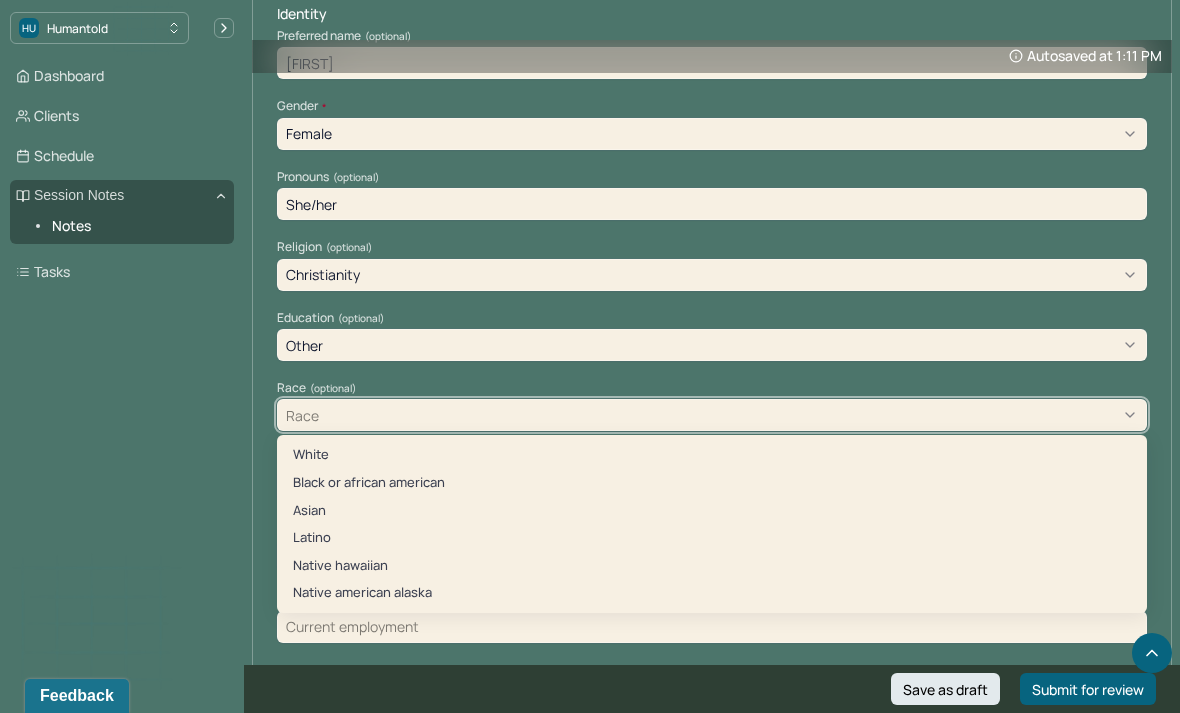 click on "Black or african american" at bounding box center [712, 483] 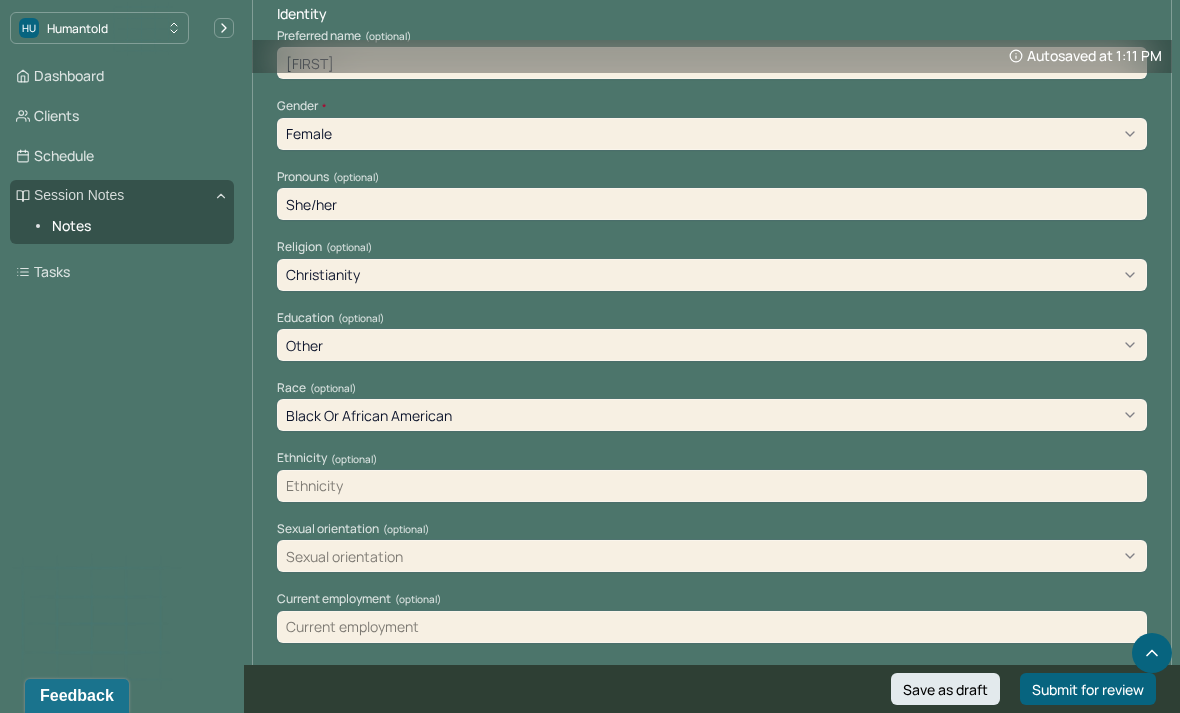 click at bounding box center (712, 486) 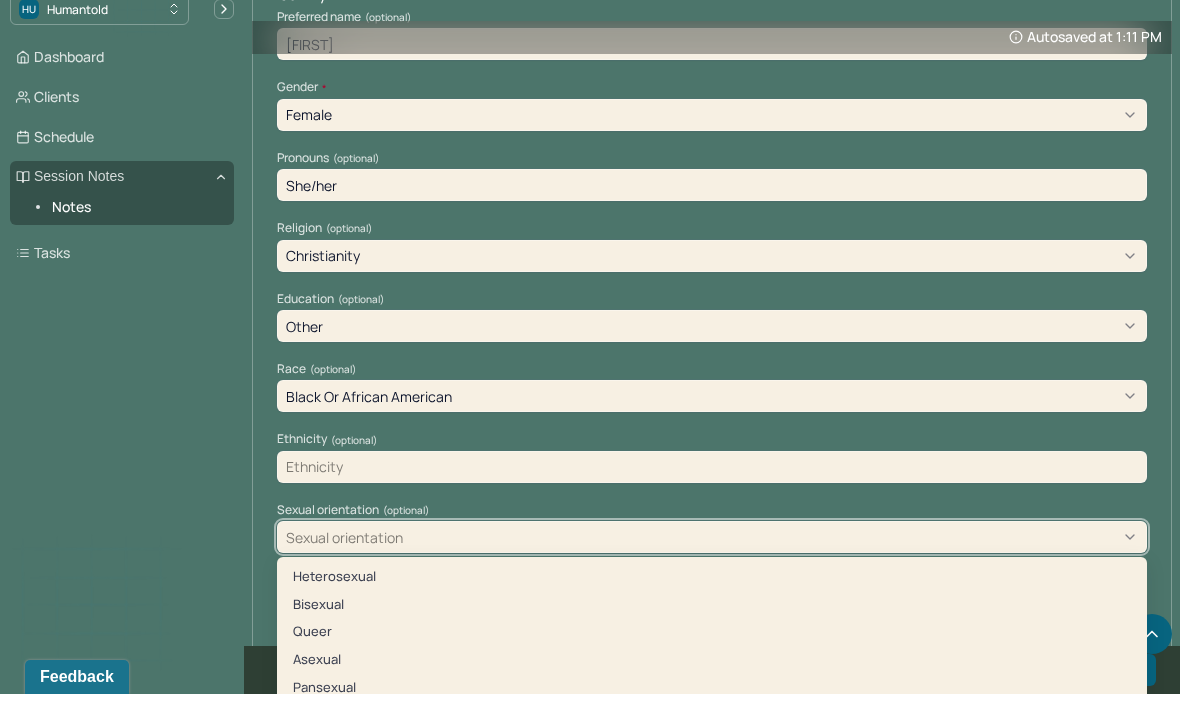 scroll, scrollTop: 896, scrollLeft: 0, axis: vertical 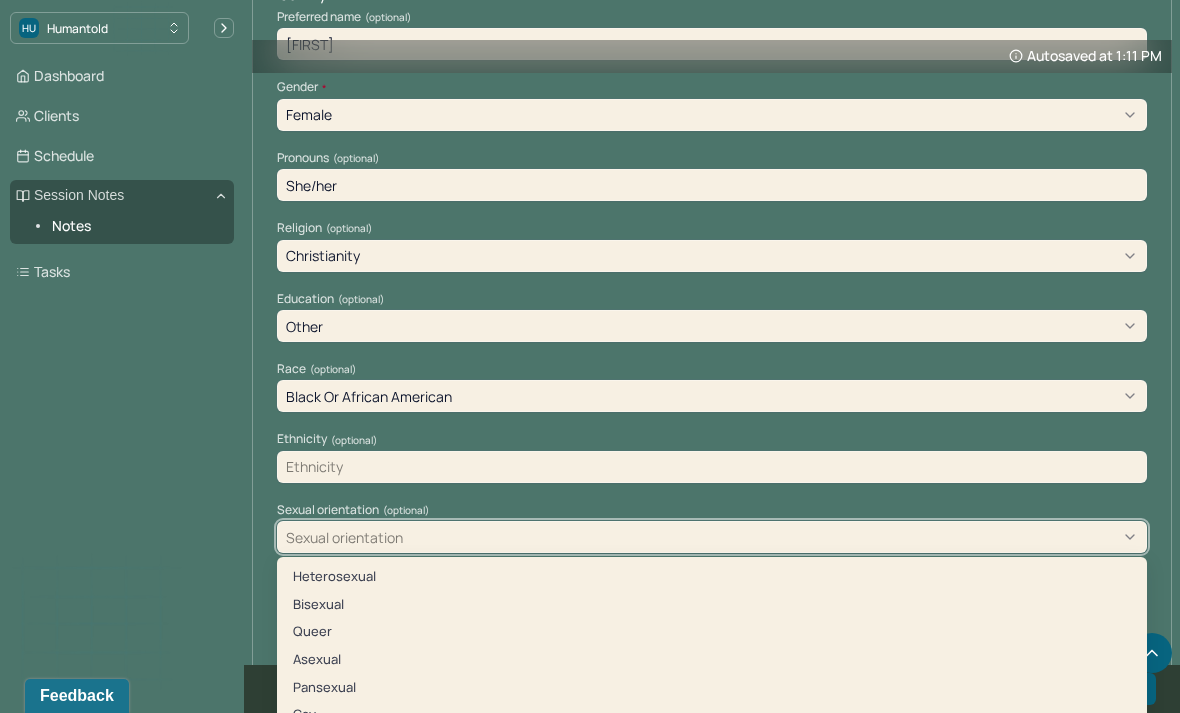 click on "Other" at bounding box center (712, 770) 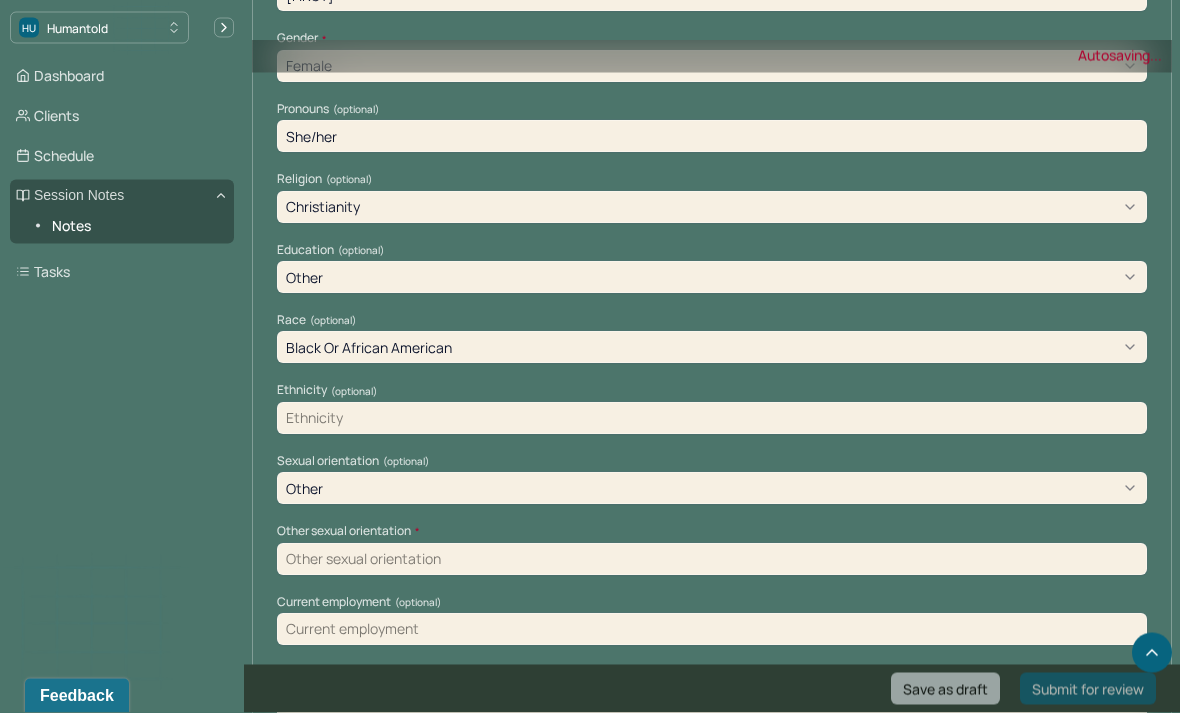 scroll, scrollTop: 945, scrollLeft: 0, axis: vertical 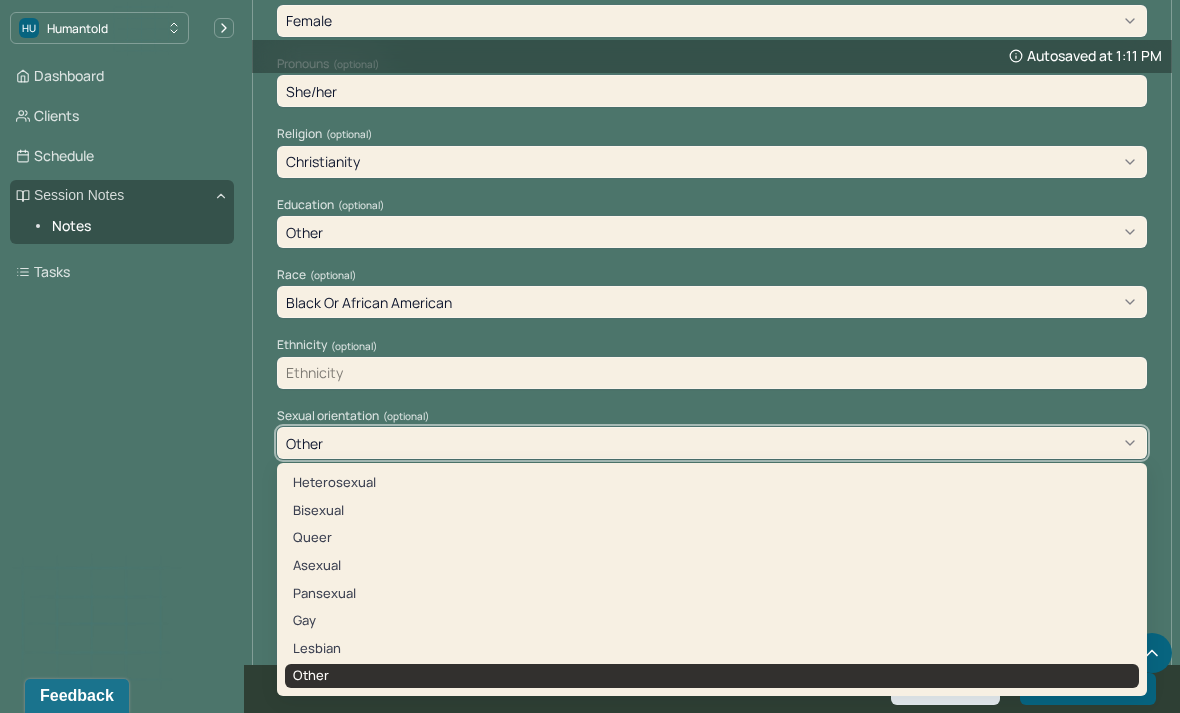 click on "Heterosexual" at bounding box center (712, 483) 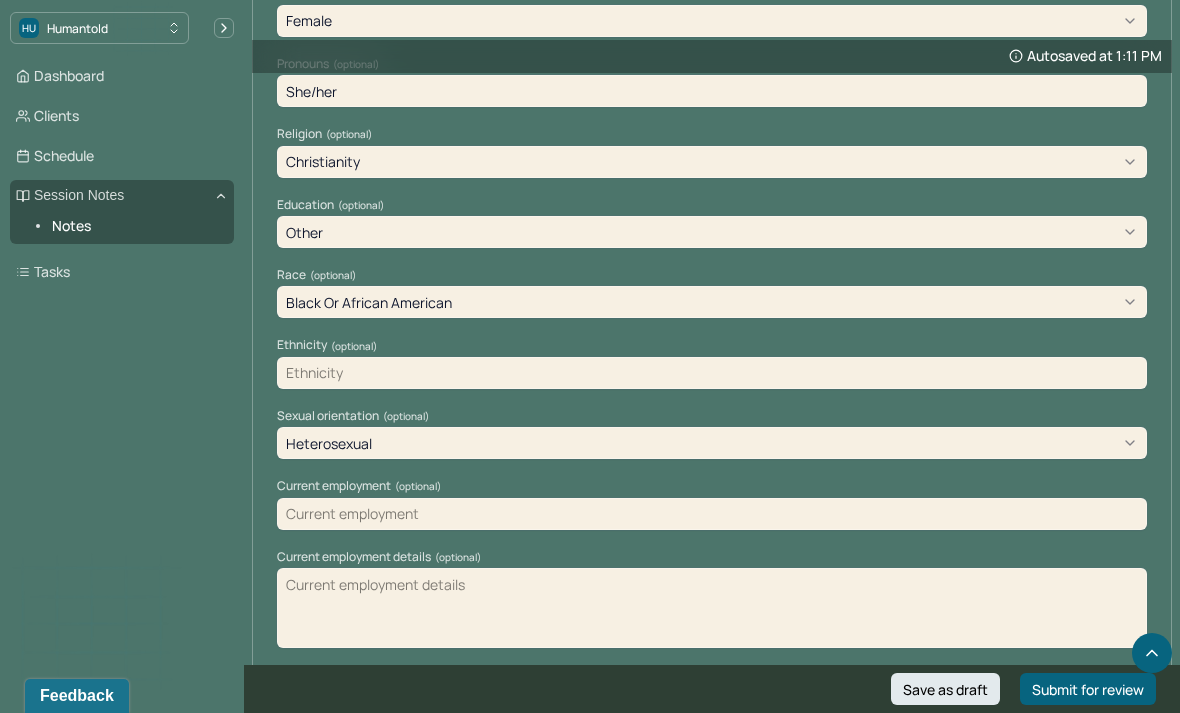 click at bounding box center (712, 514) 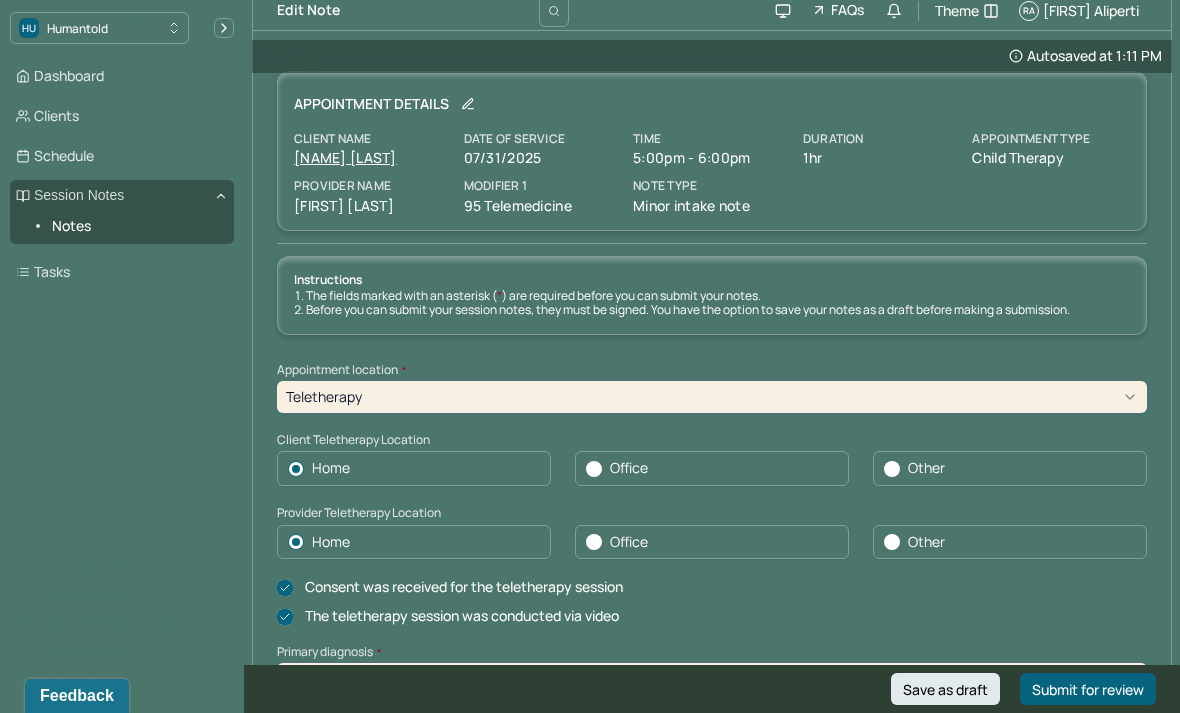 scroll, scrollTop: 0, scrollLeft: 0, axis: both 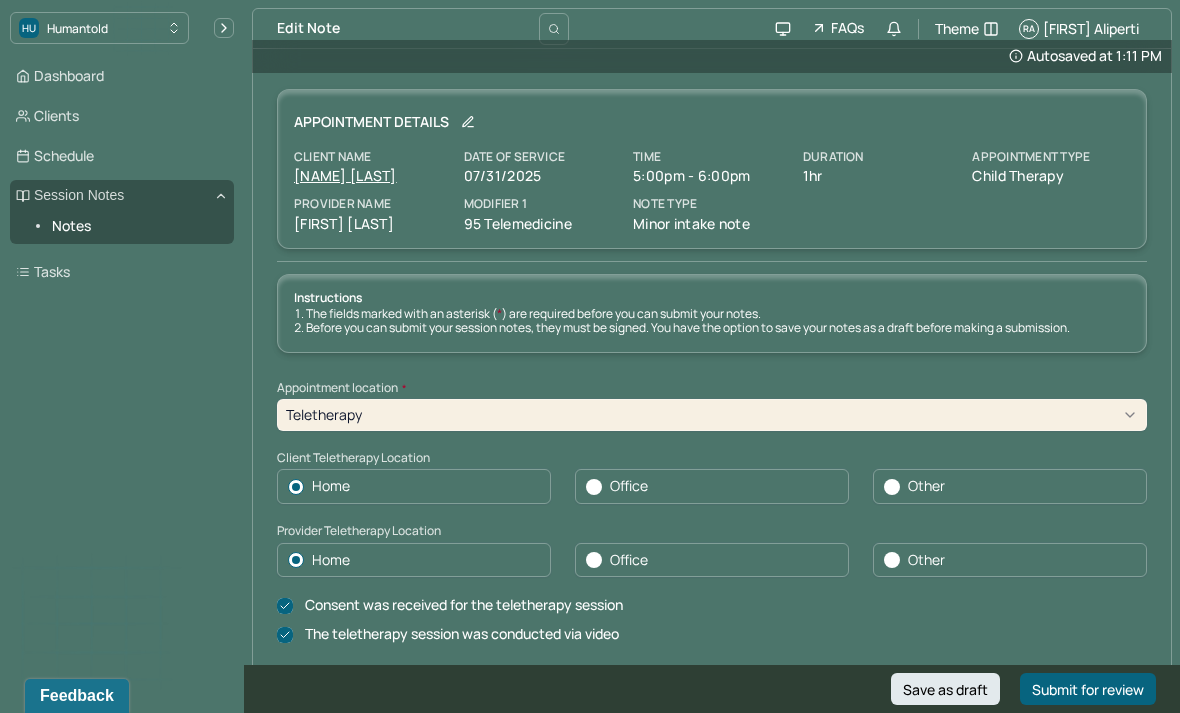 type on "Client is in" 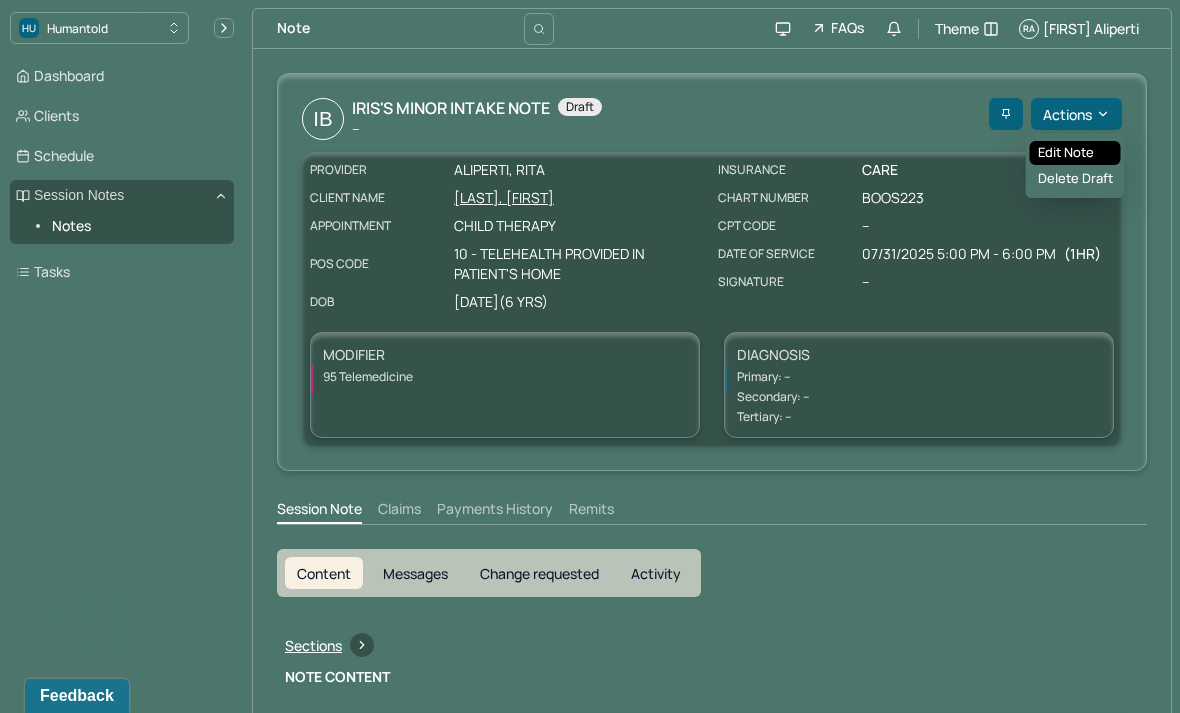 click on "Edit note" at bounding box center (1075, 153) 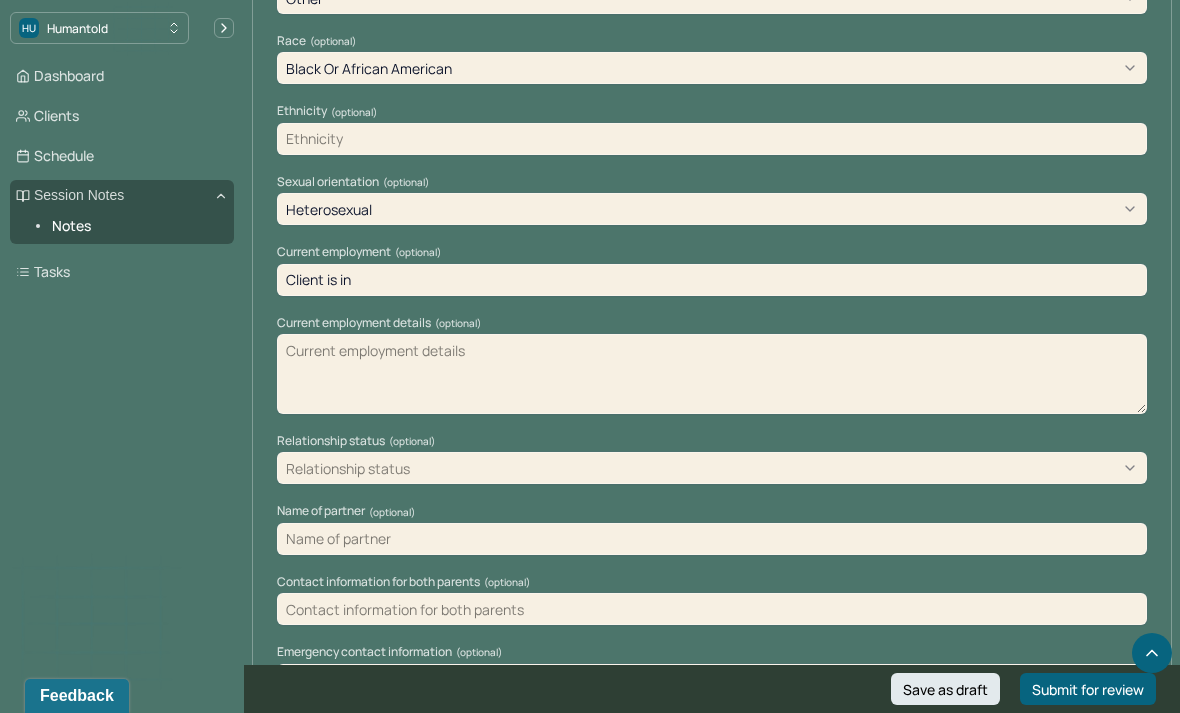scroll, scrollTop: 1227, scrollLeft: 0, axis: vertical 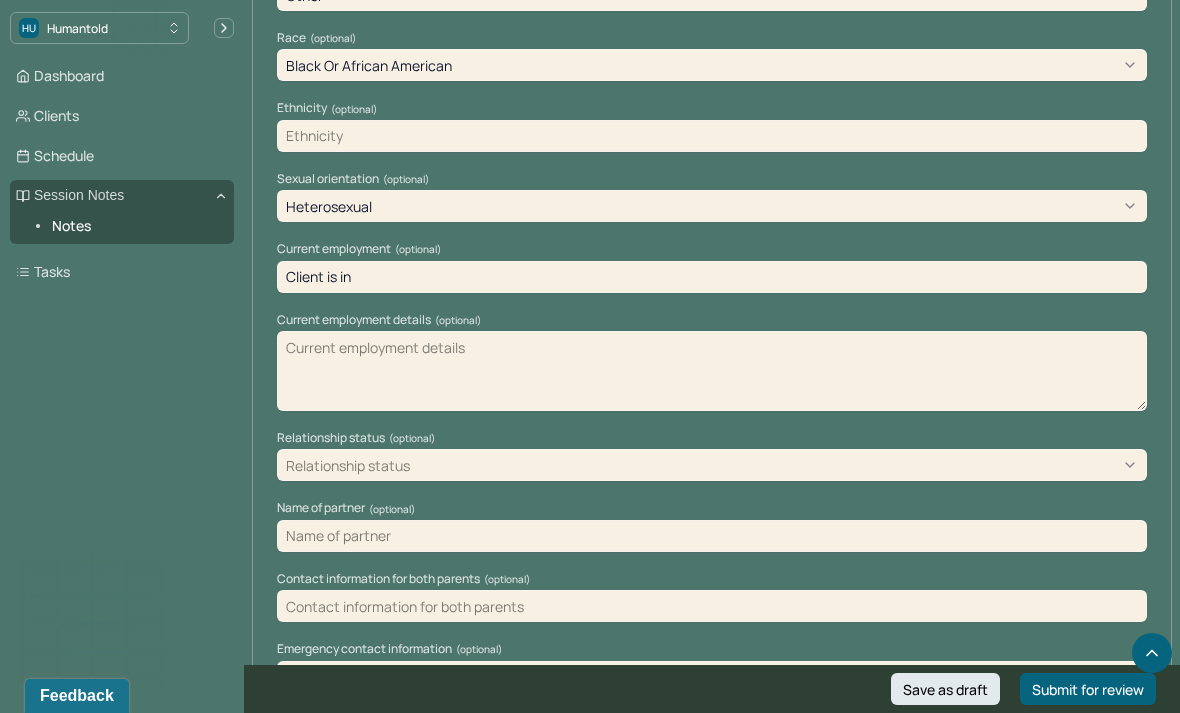 click on "Client is in" at bounding box center [712, 277] 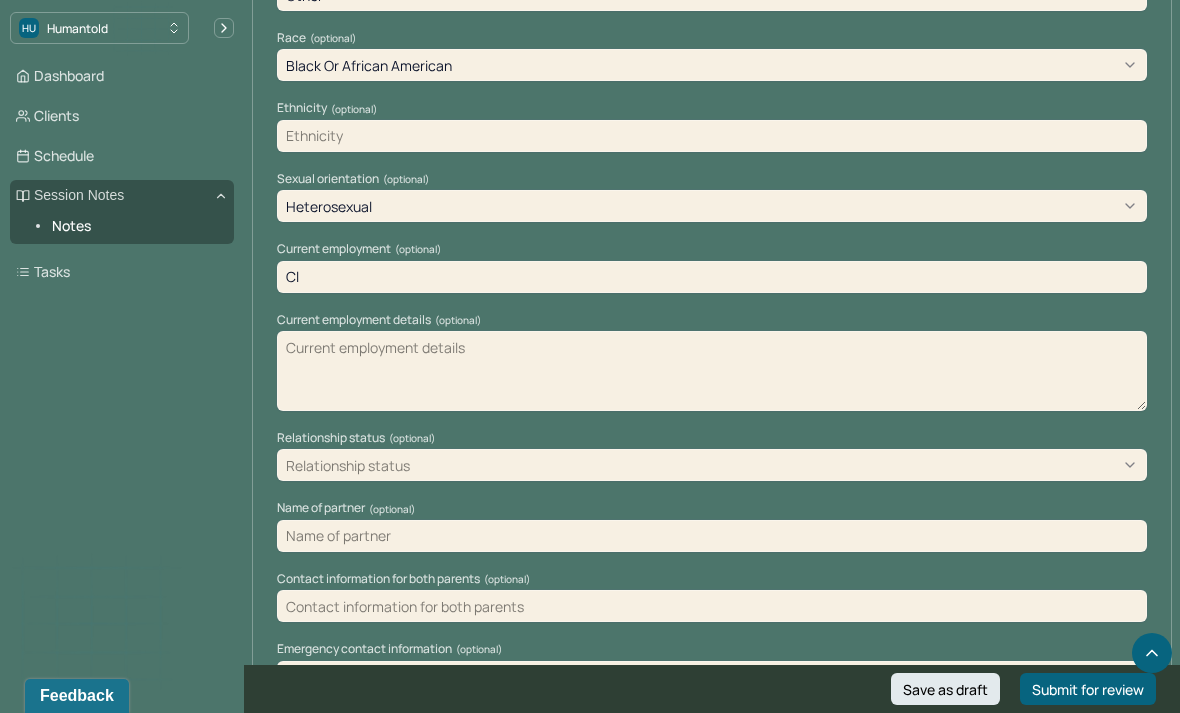 type on "C" 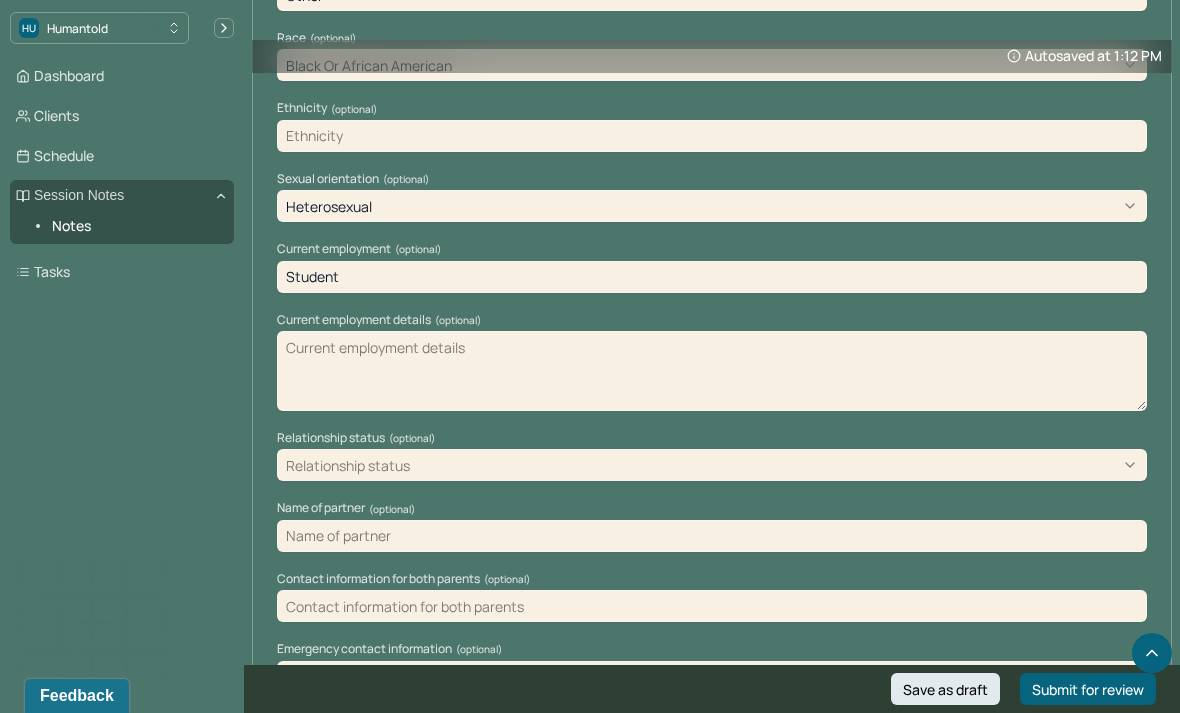 type on "Student" 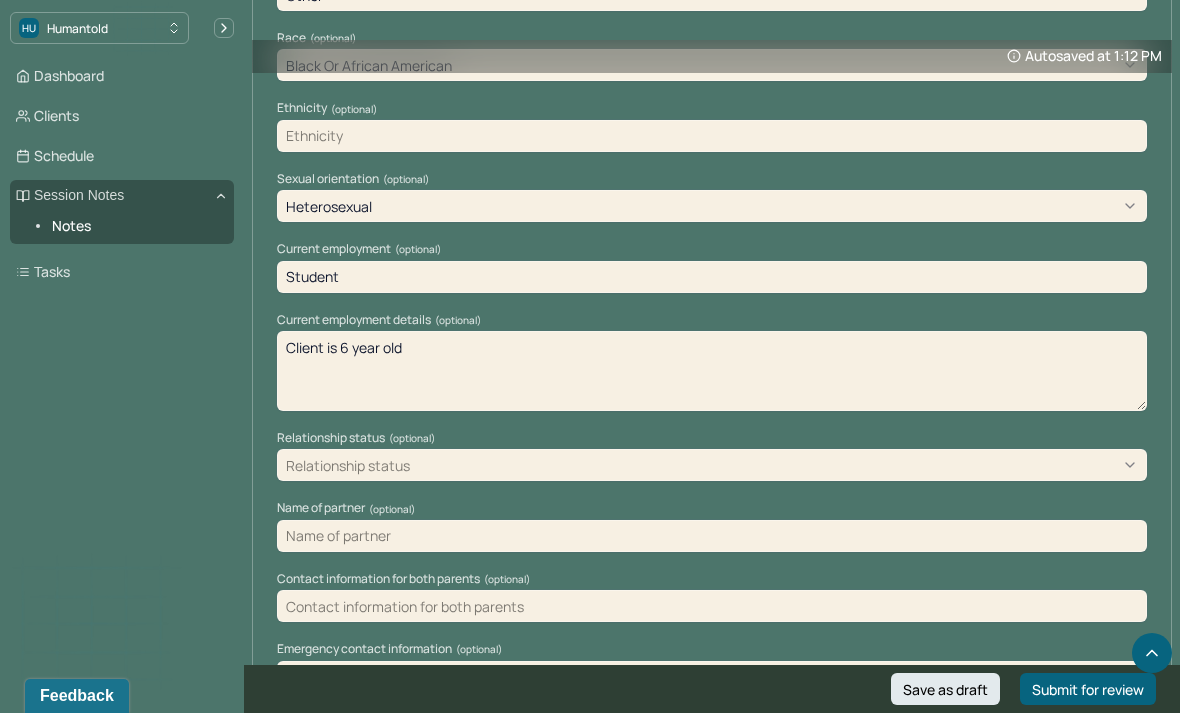 type on "Client is 6 year old" 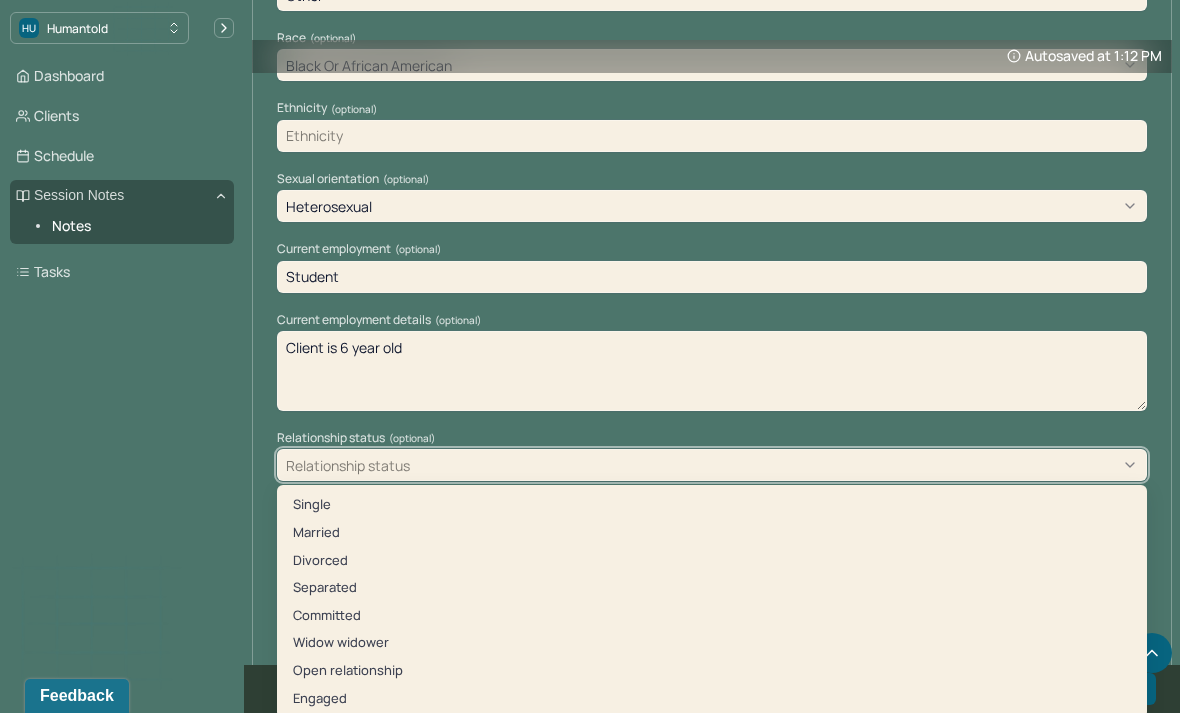 click on "Single" at bounding box center [712, 505] 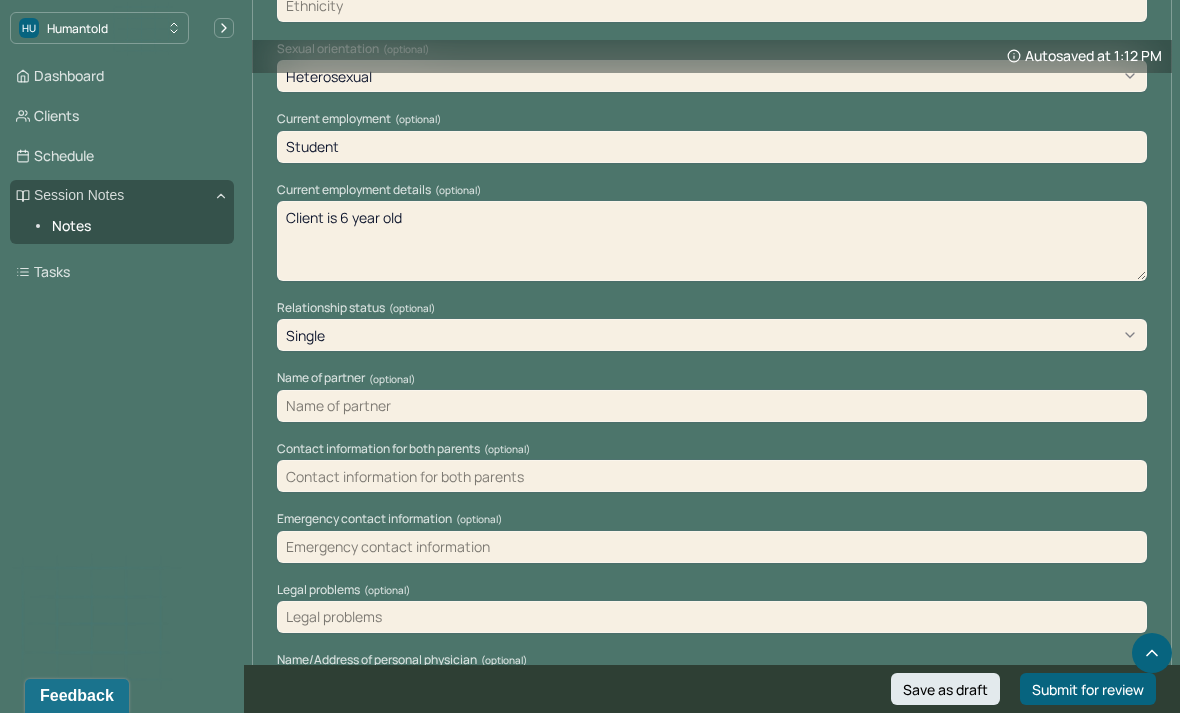 click at bounding box center [712, 476] 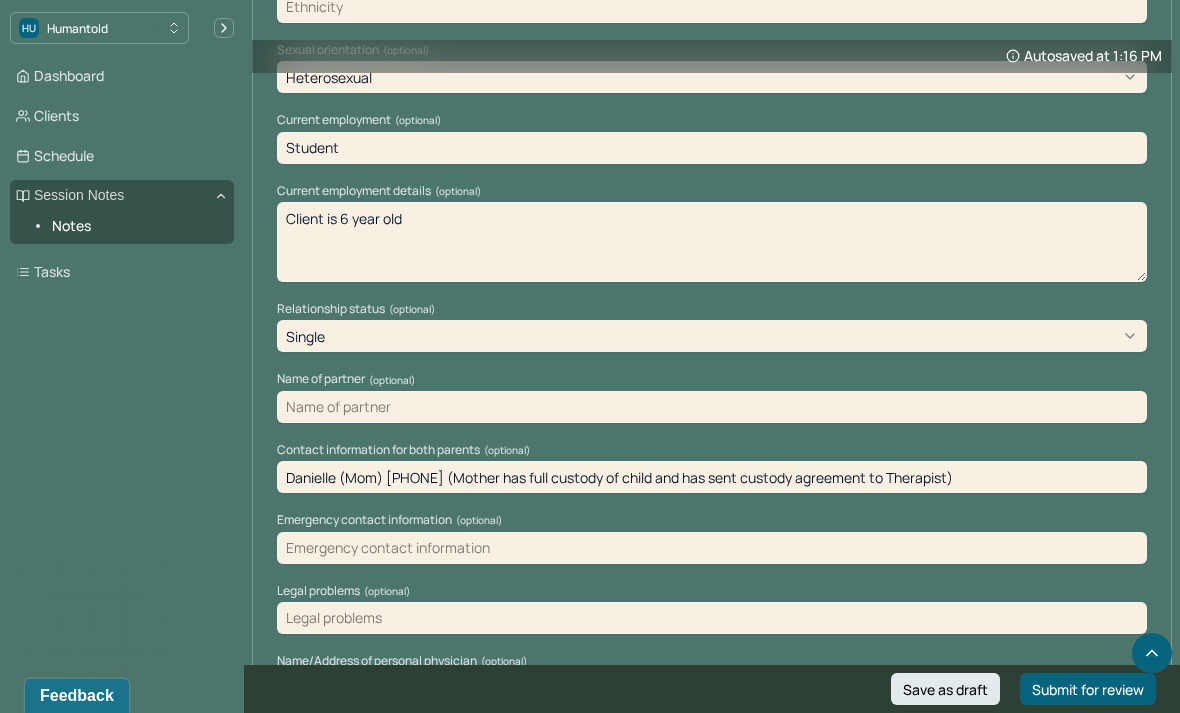 type on "Danielle (Mom) [PHONE] (Mother has full custody of child and has sent custody agreement to Therapist)" 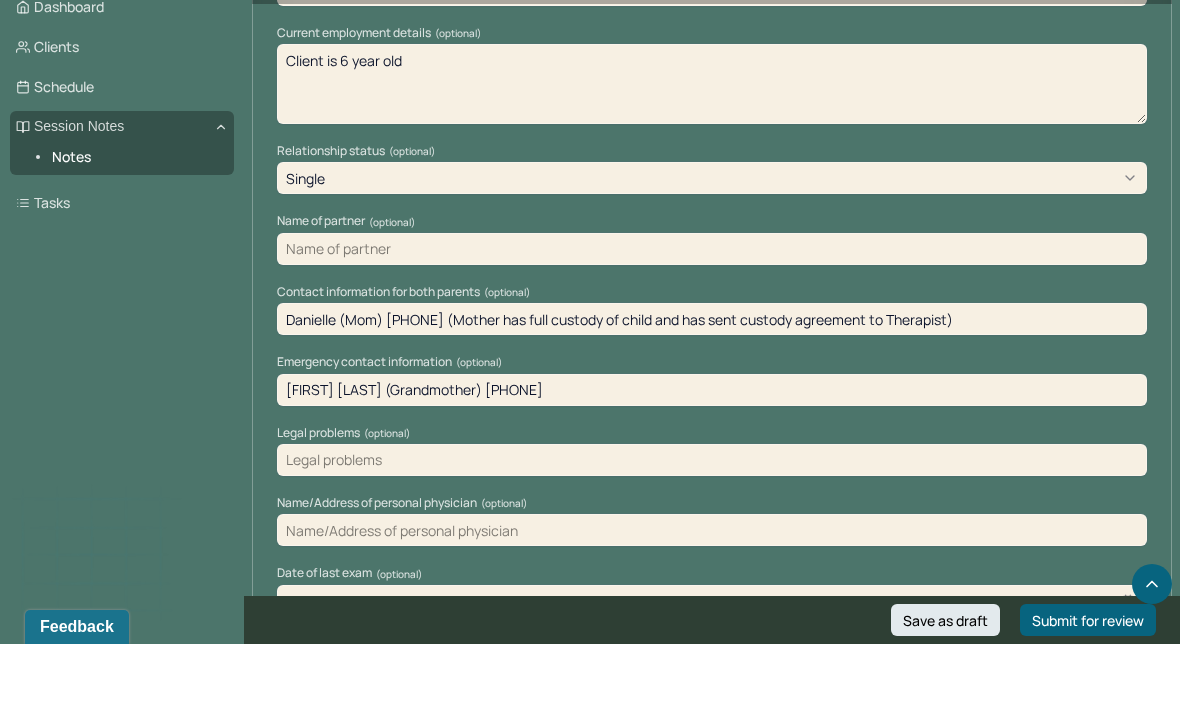 scroll, scrollTop: 1447, scrollLeft: 0, axis: vertical 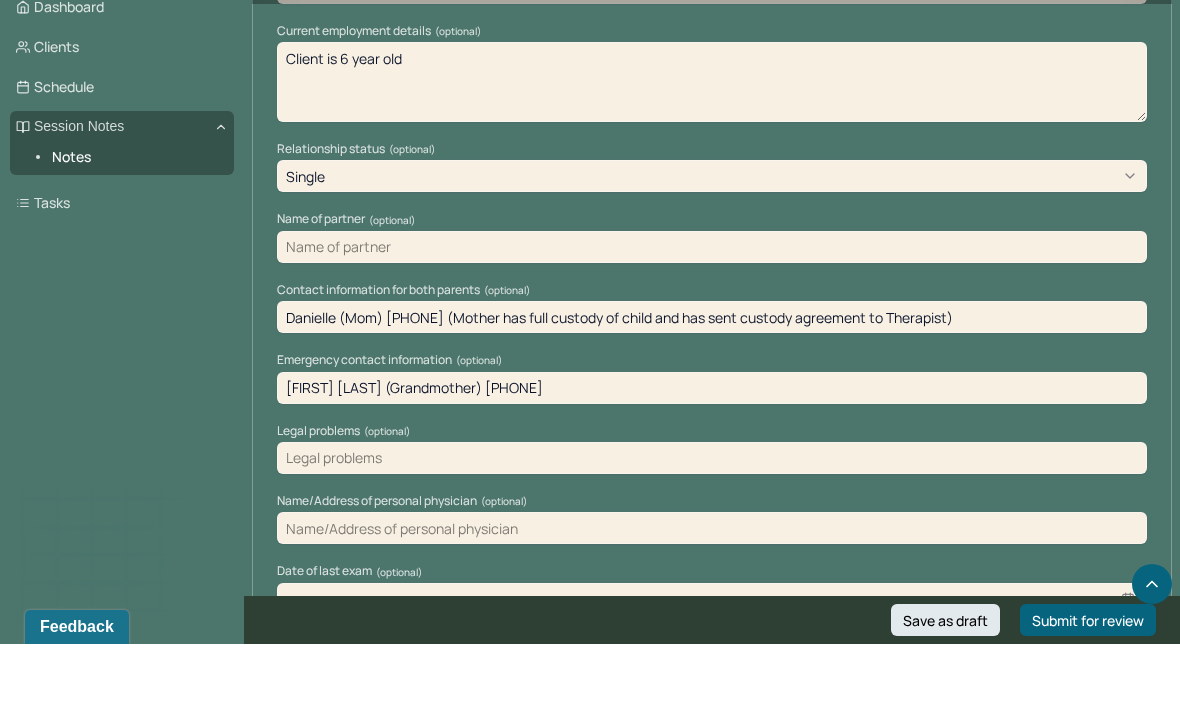 type on "[FIRST] [LAST] (Grandmother) [PHONE]" 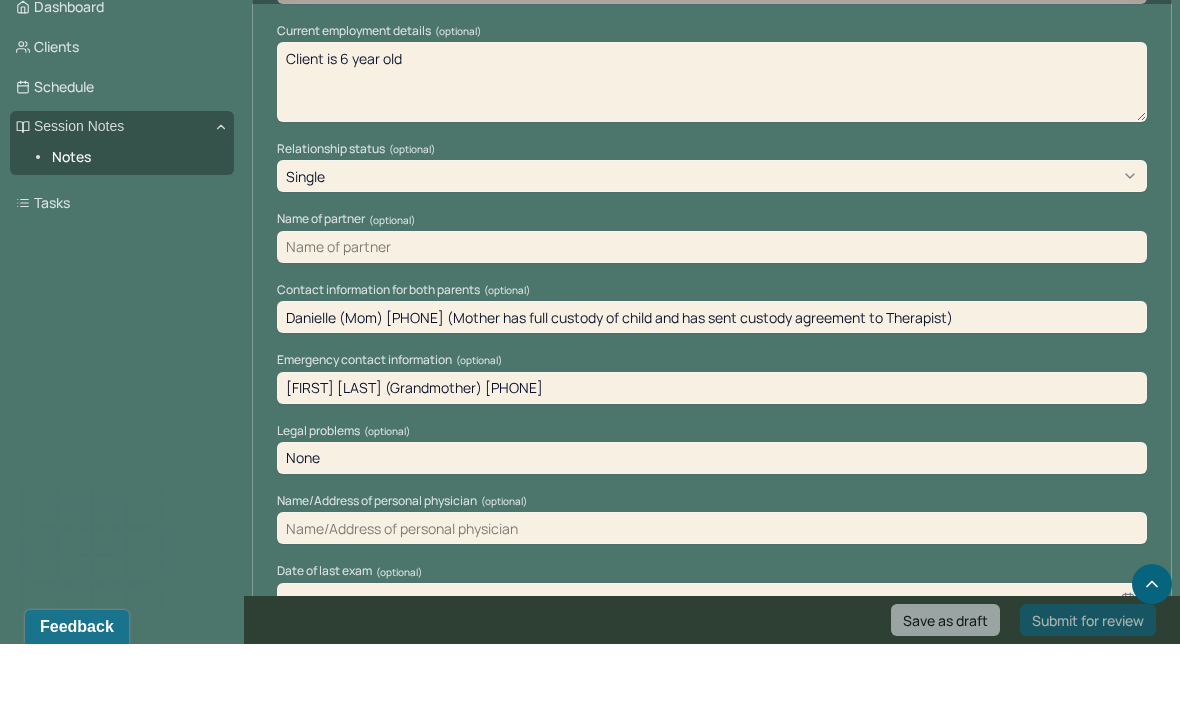 type on "None" 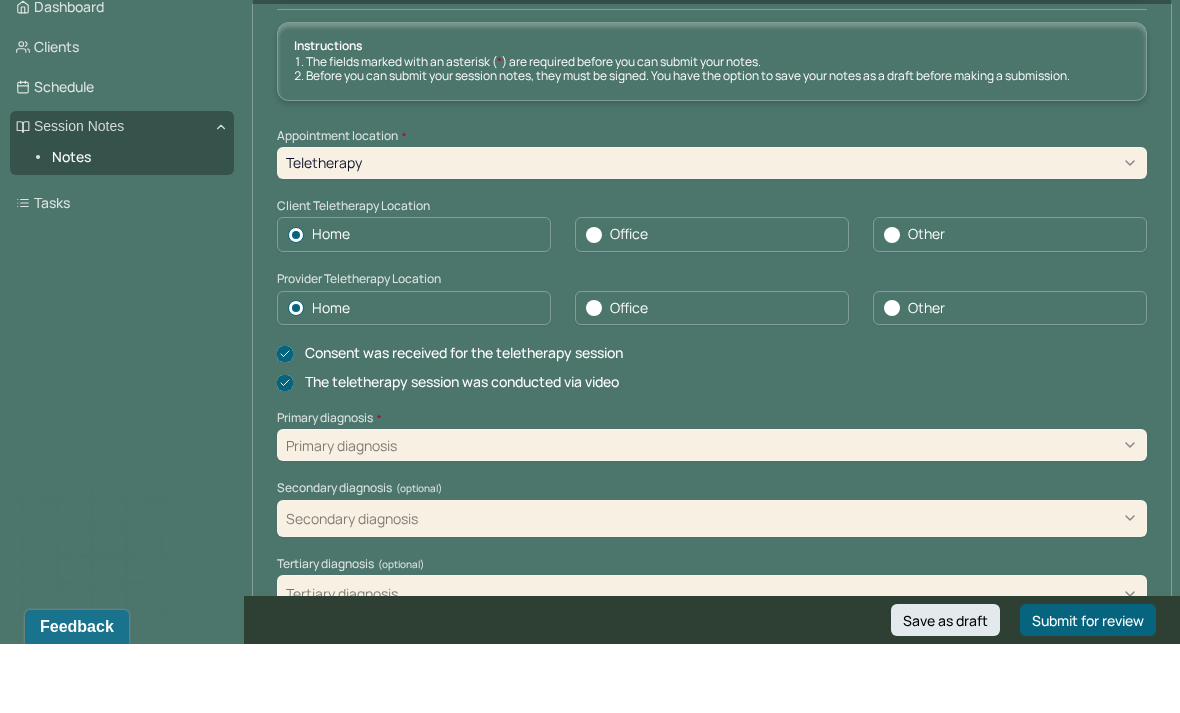 scroll, scrollTop: 252, scrollLeft: 0, axis: vertical 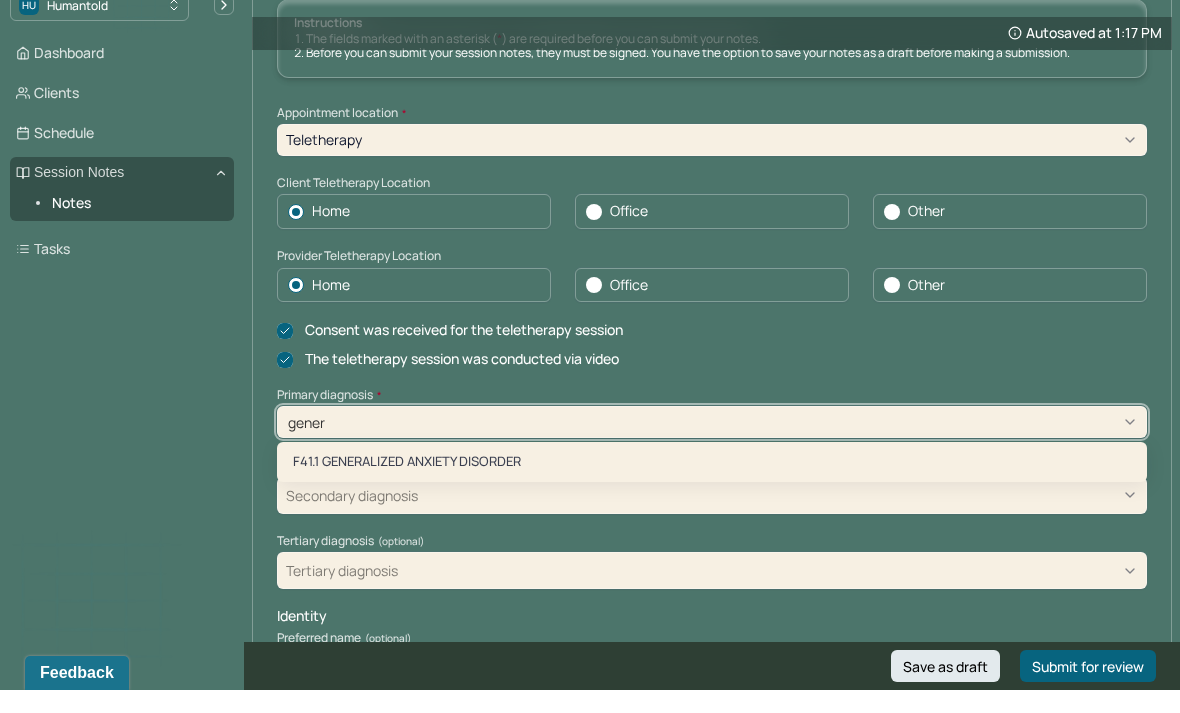 click on "F41.1 GENERALIZED ANXIETY DISORDER" at bounding box center (712, 485) 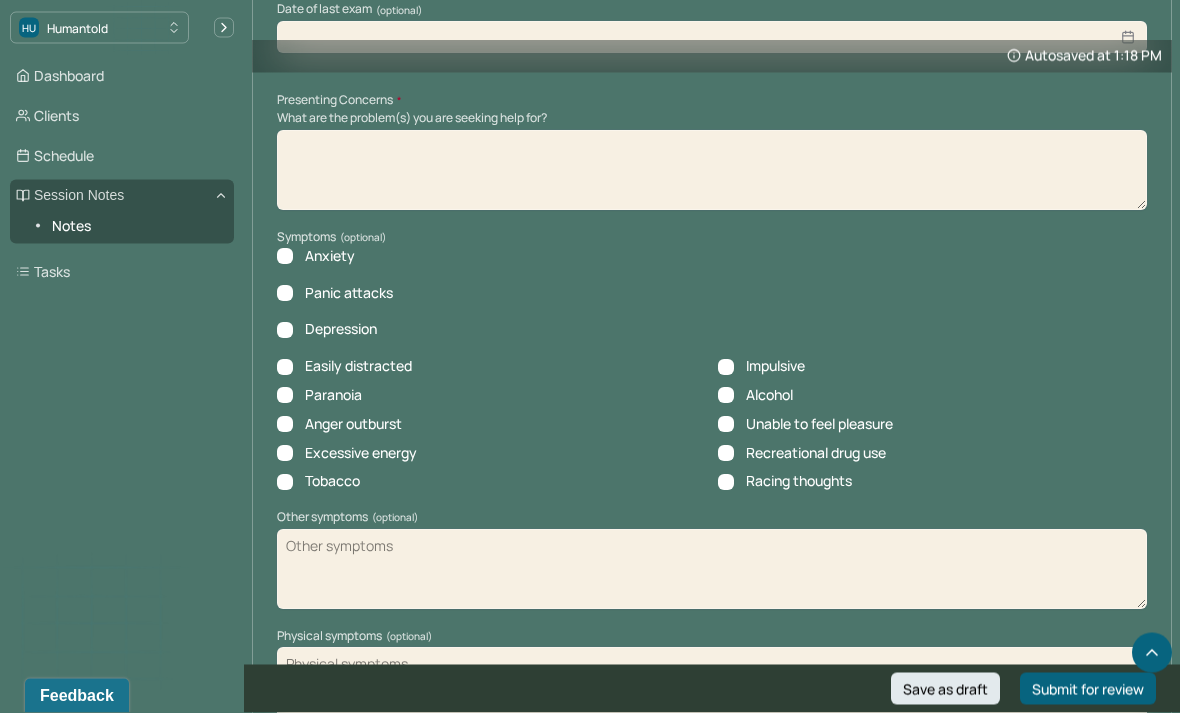 scroll, scrollTop: 2086, scrollLeft: 0, axis: vertical 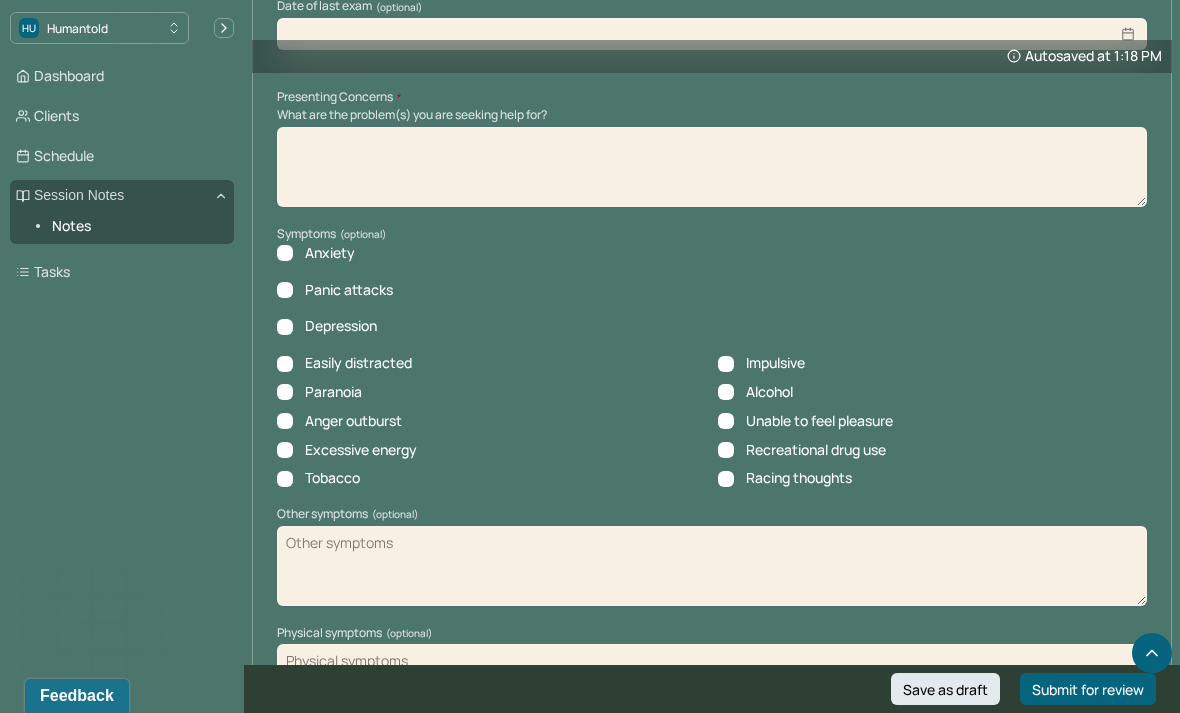 click on "Anxiety" at bounding box center [285, 253] 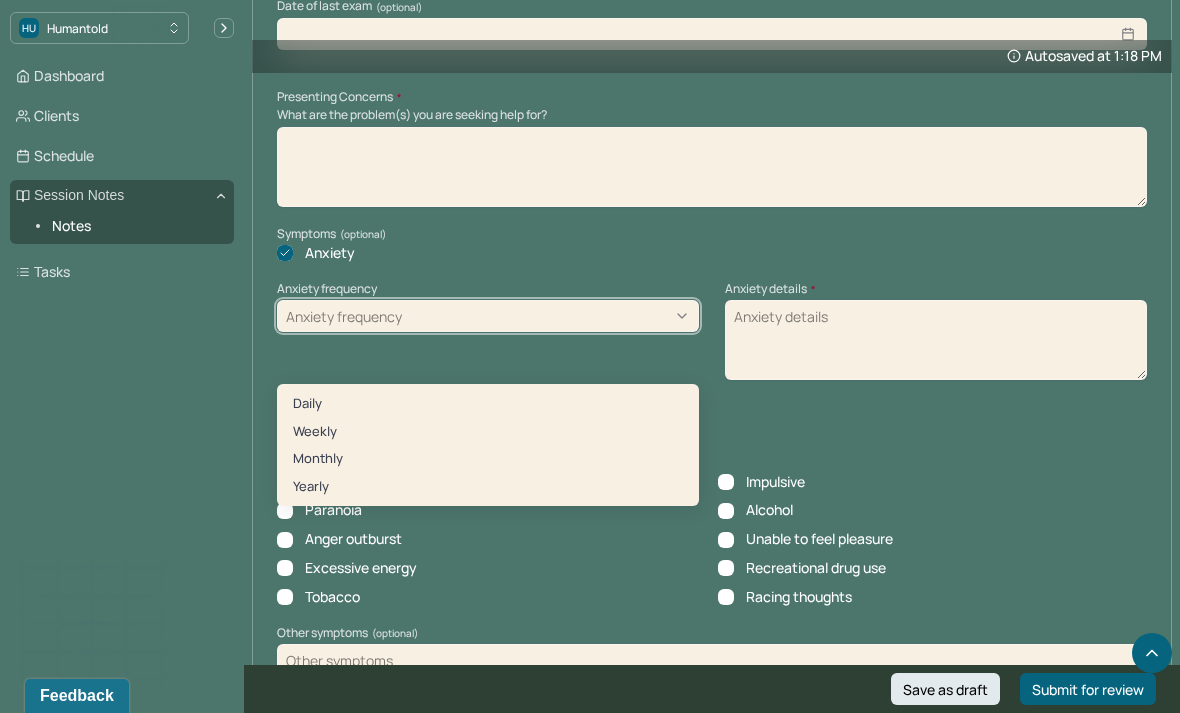 click on "Daily" at bounding box center [488, 404] 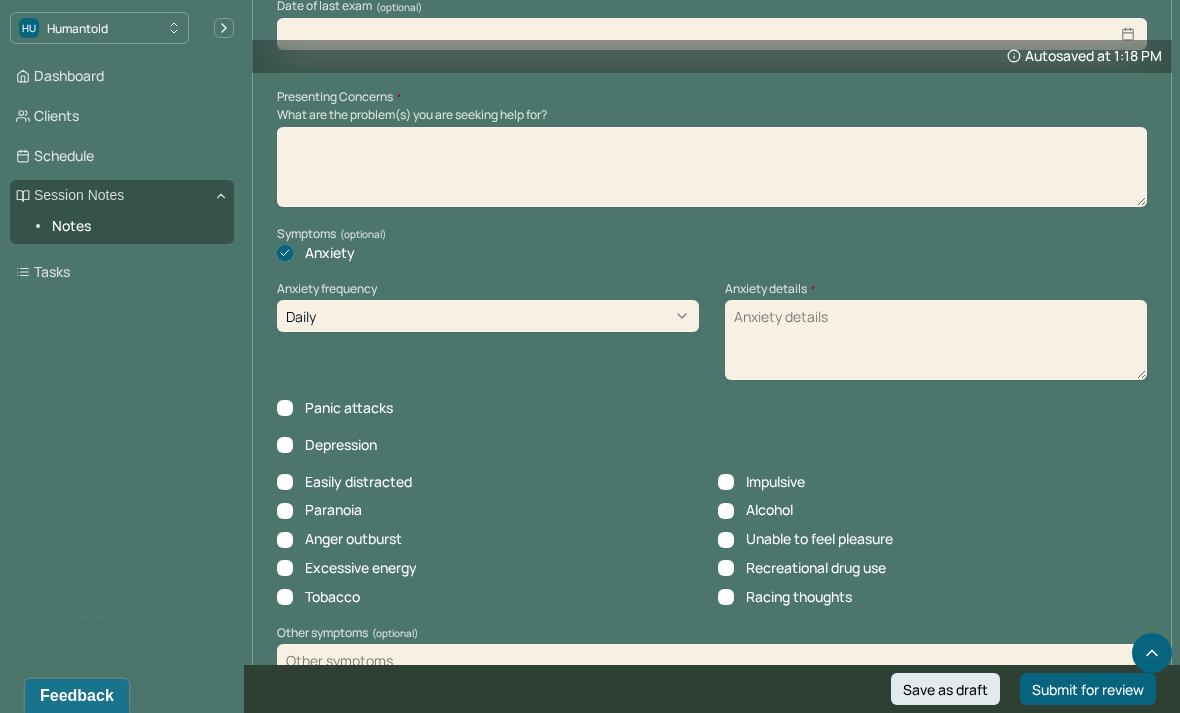click on "Anxiety details *" at bounding box center [936, 340] 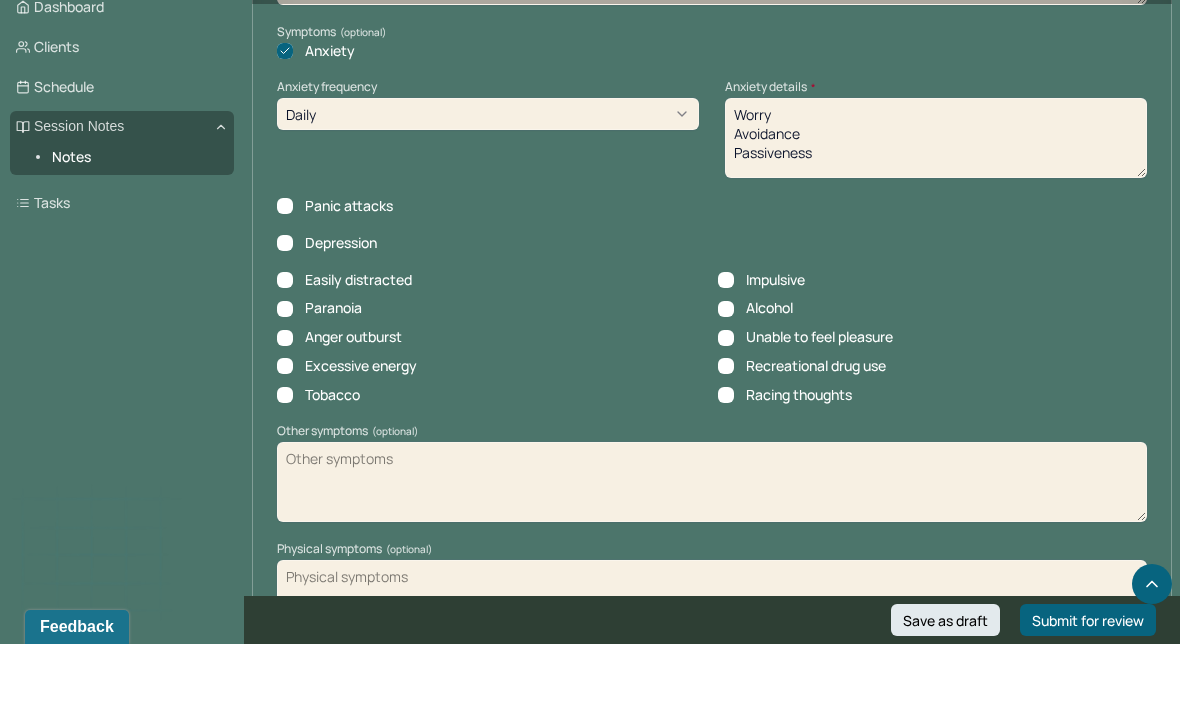 scroll, scrollTop: 2220, scrollLeft: 0, axis: vertical 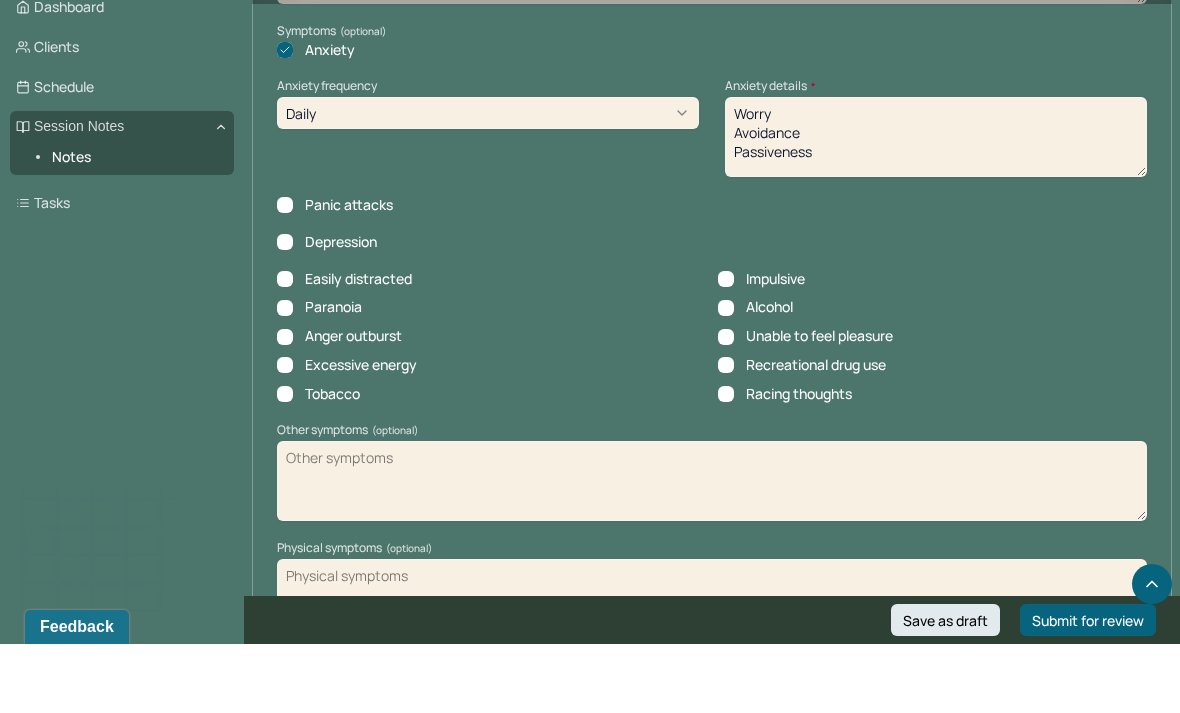 type on "Worry
Avoidance
Passiveness" 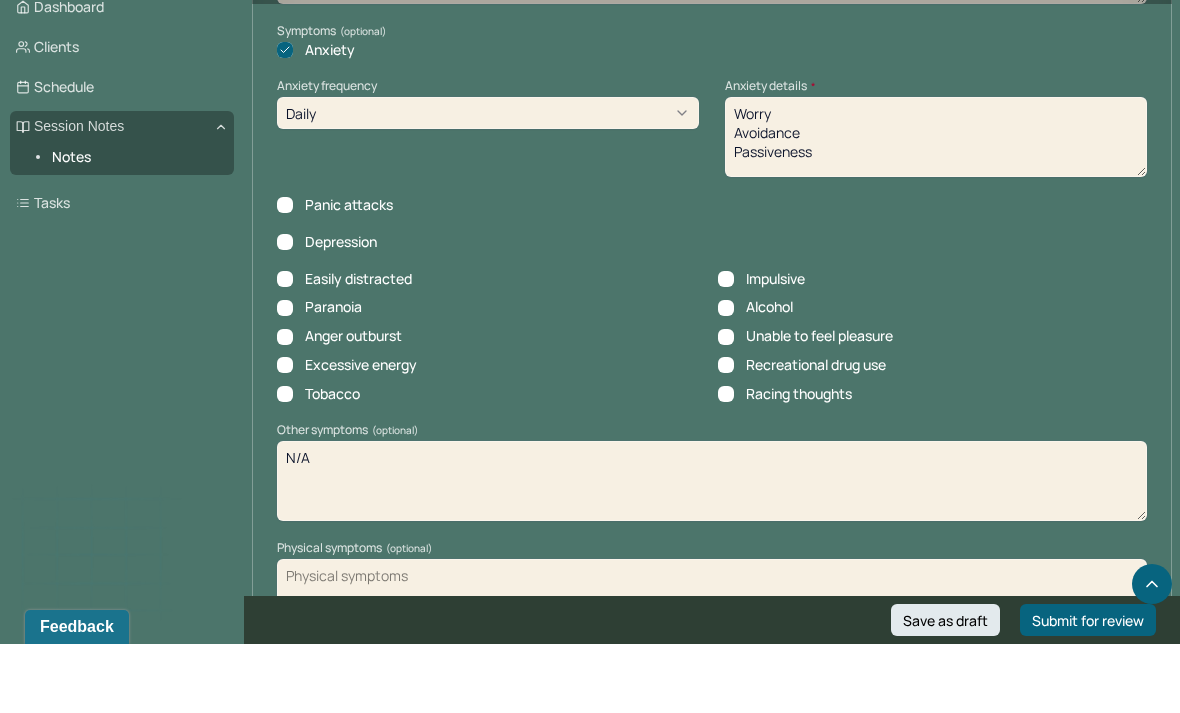 type on "N/A" 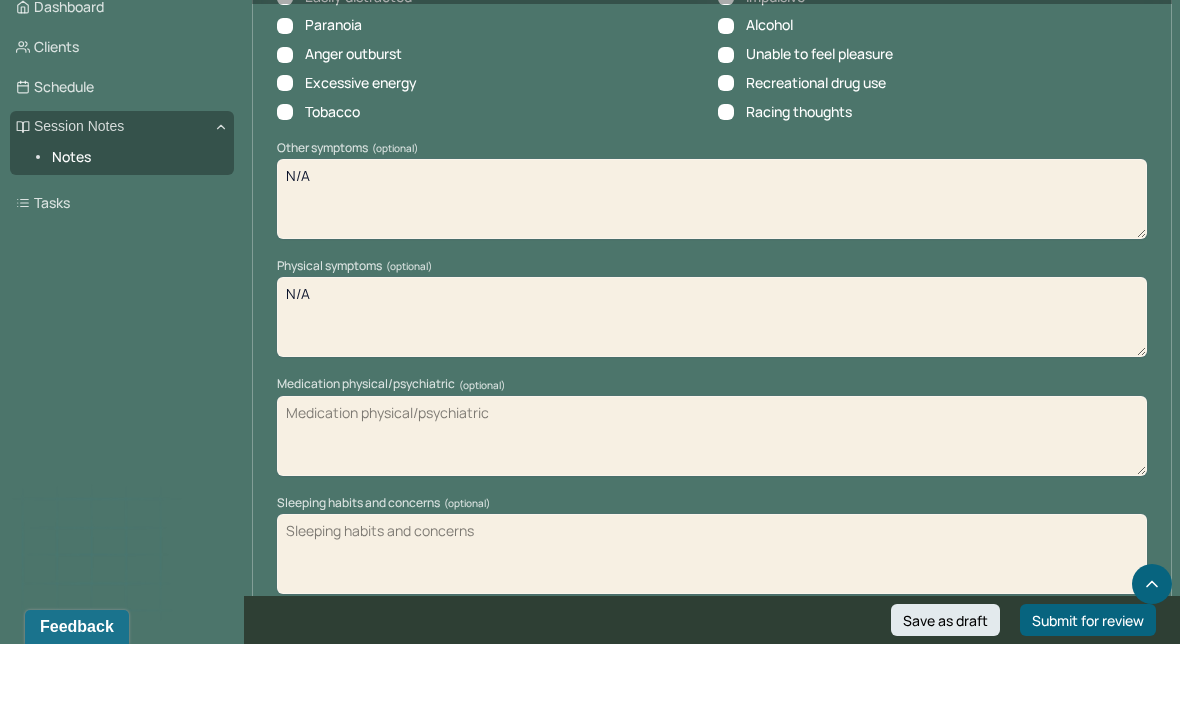 scroll, scrollTop: 2505, scrollLeft: 0, axis: vertical 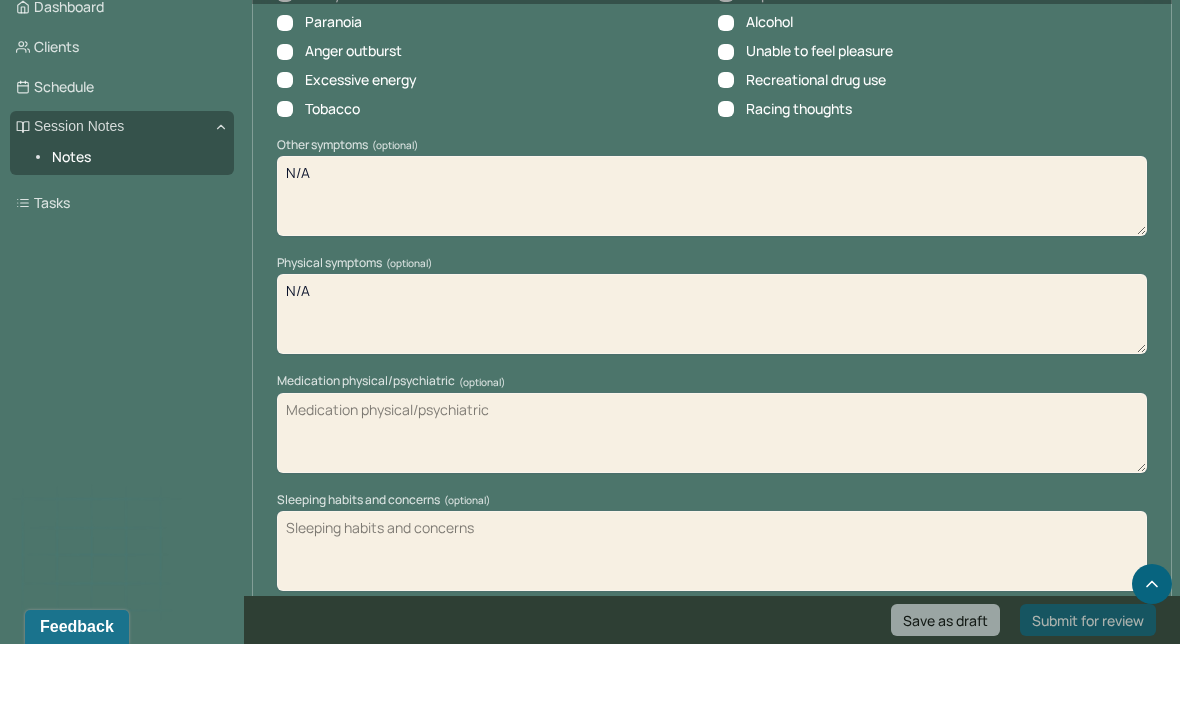 type on "N/A" 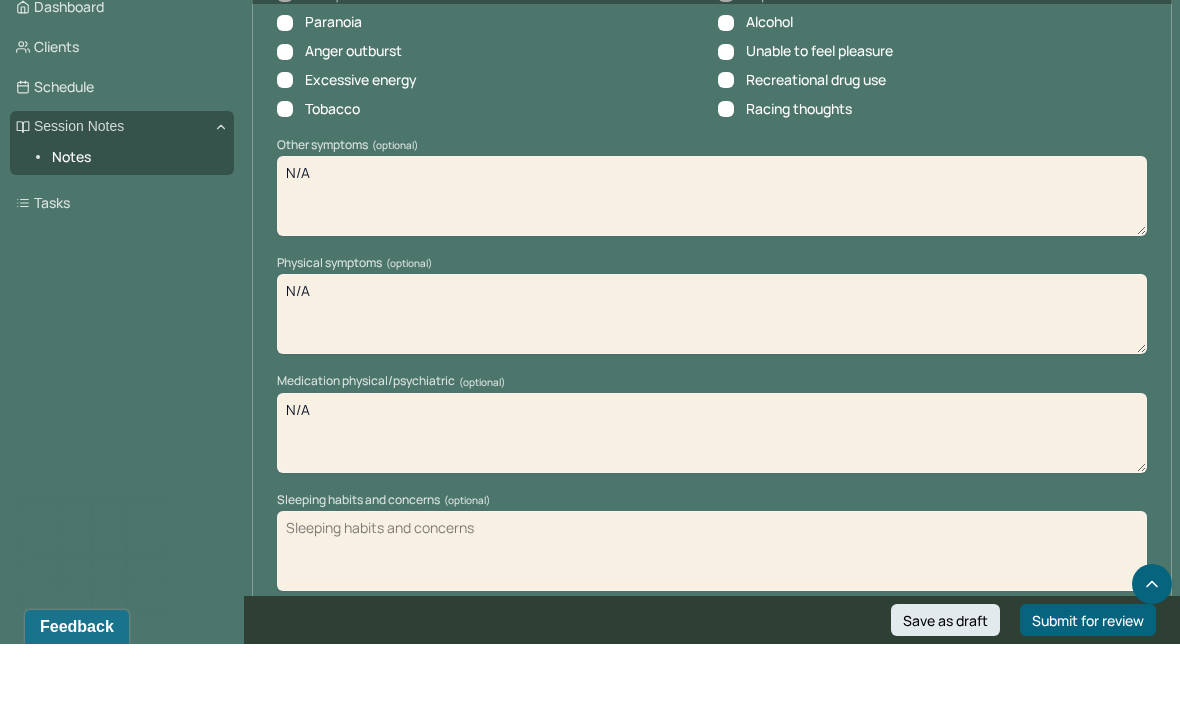 type on "N/A" 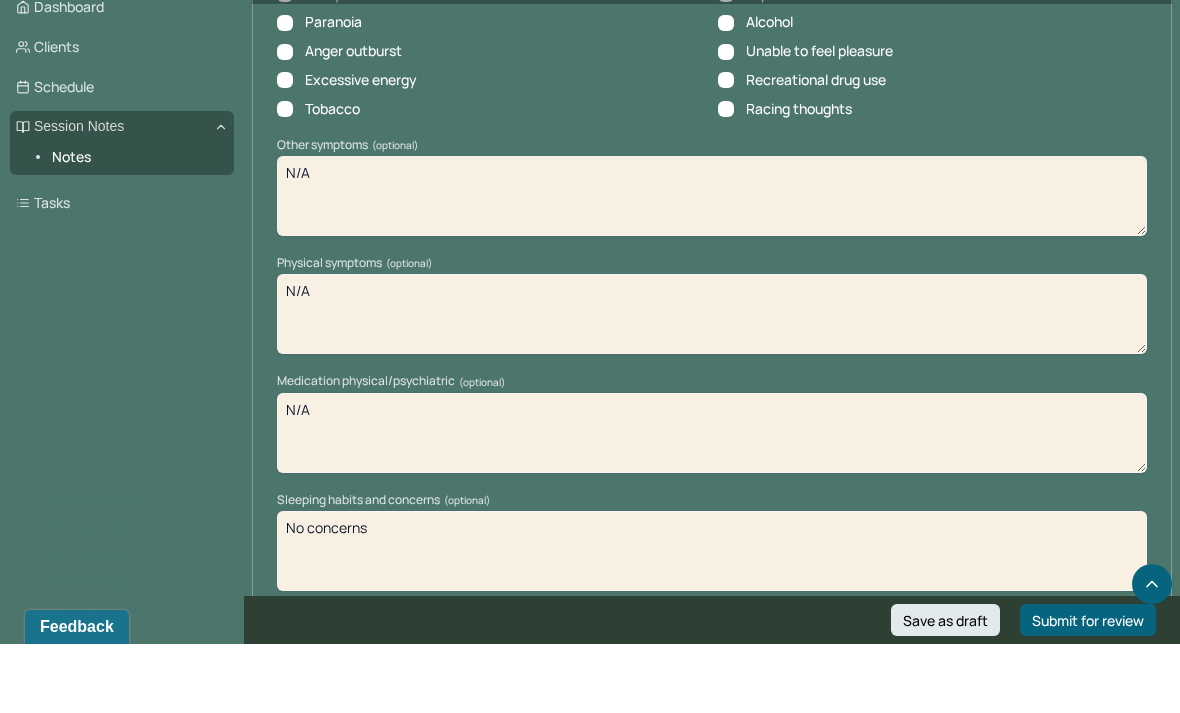 type on "No concerns" 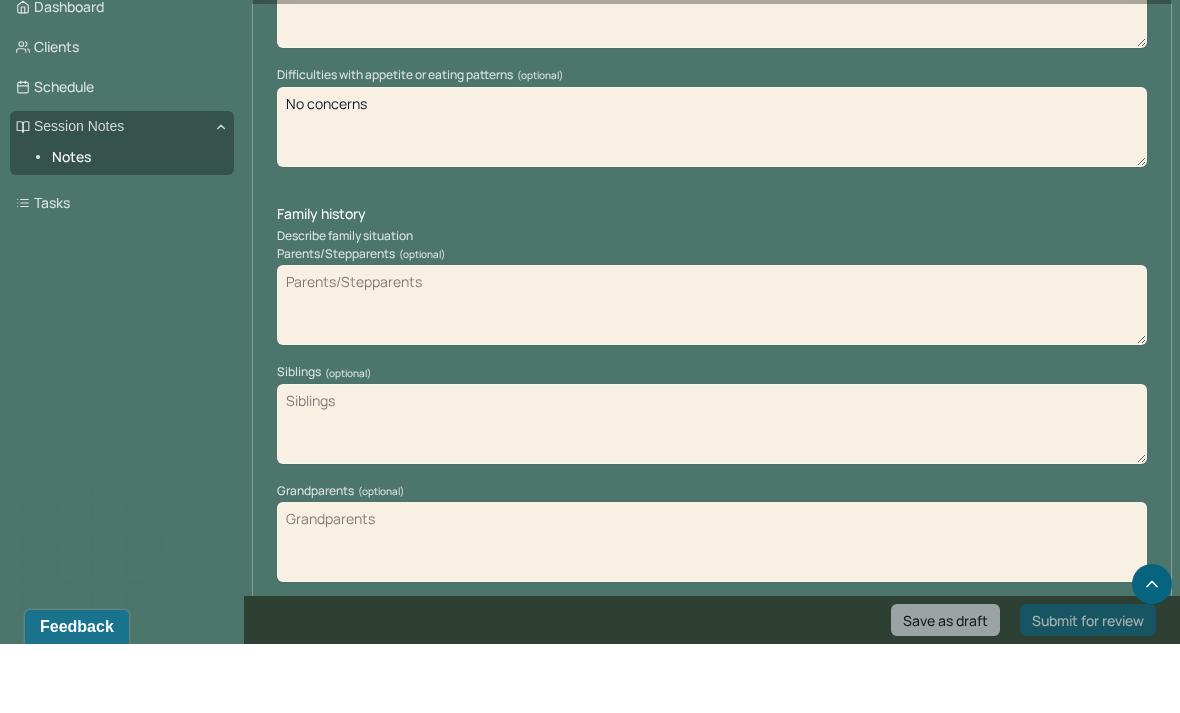 scroll, scrollTop: 3049, scrollLeft: 0, axis: vertical 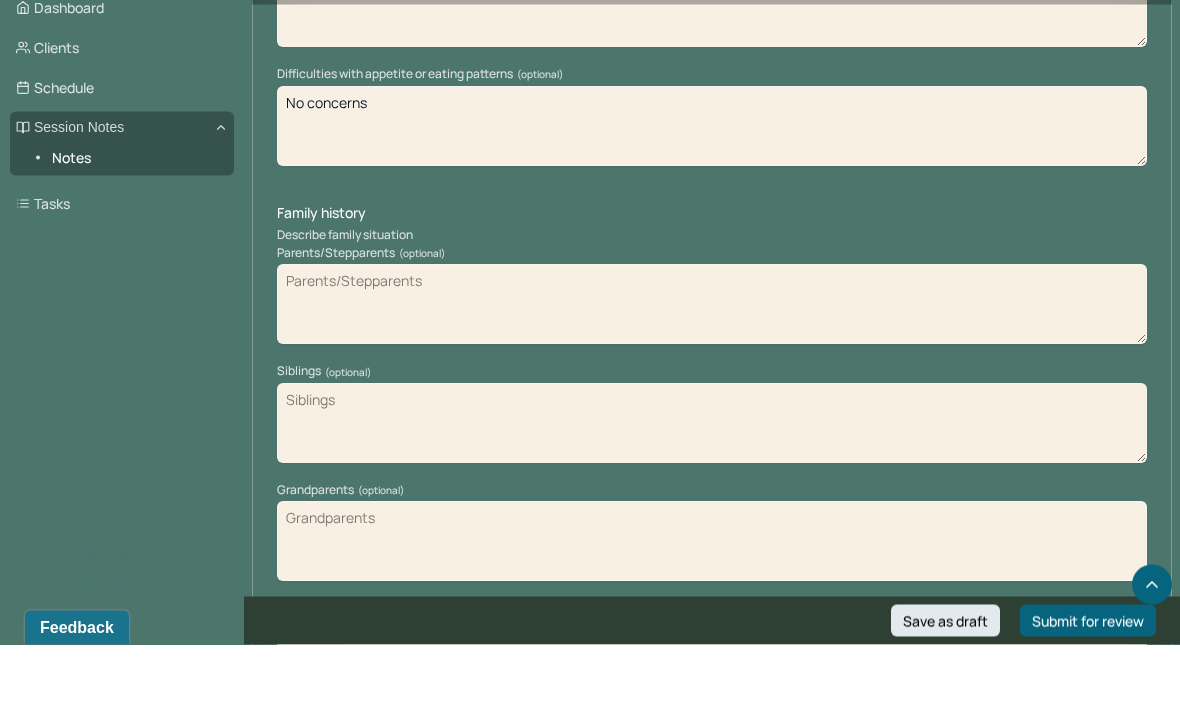 type on "No concerns" 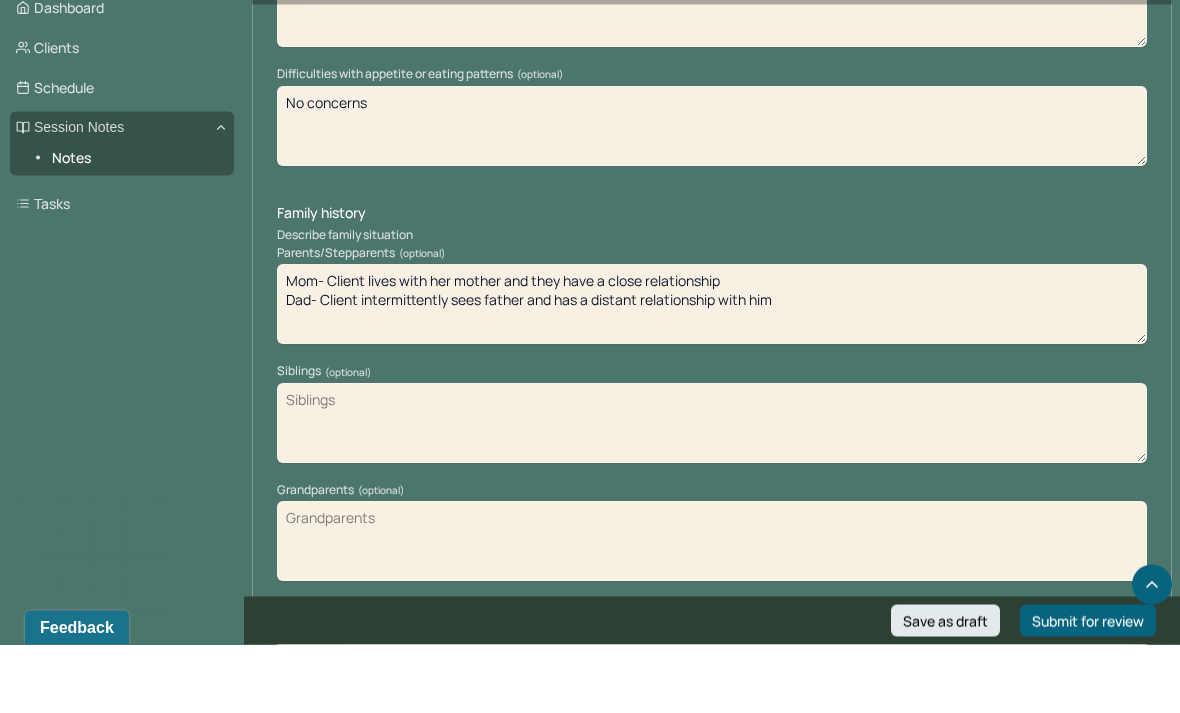 type on "Mom- Client lives with her mother and they have a close relationship
Dad- Client intermittently sees father and has a distant relationship with him" 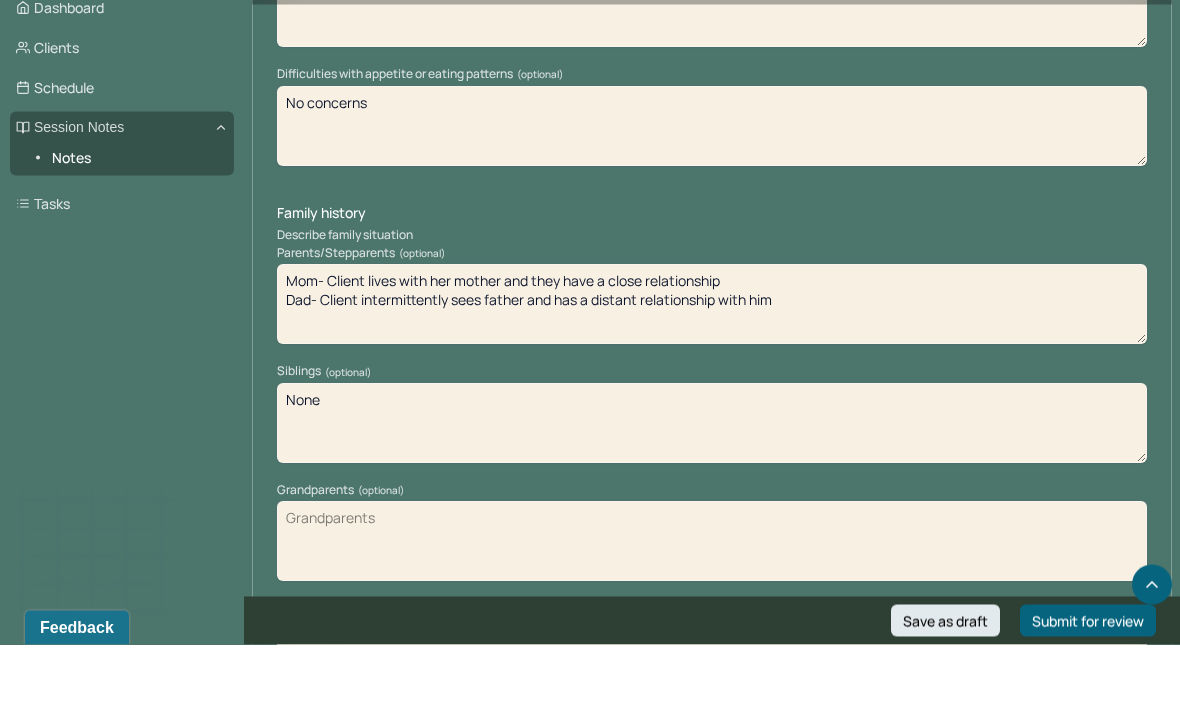 type on "None" 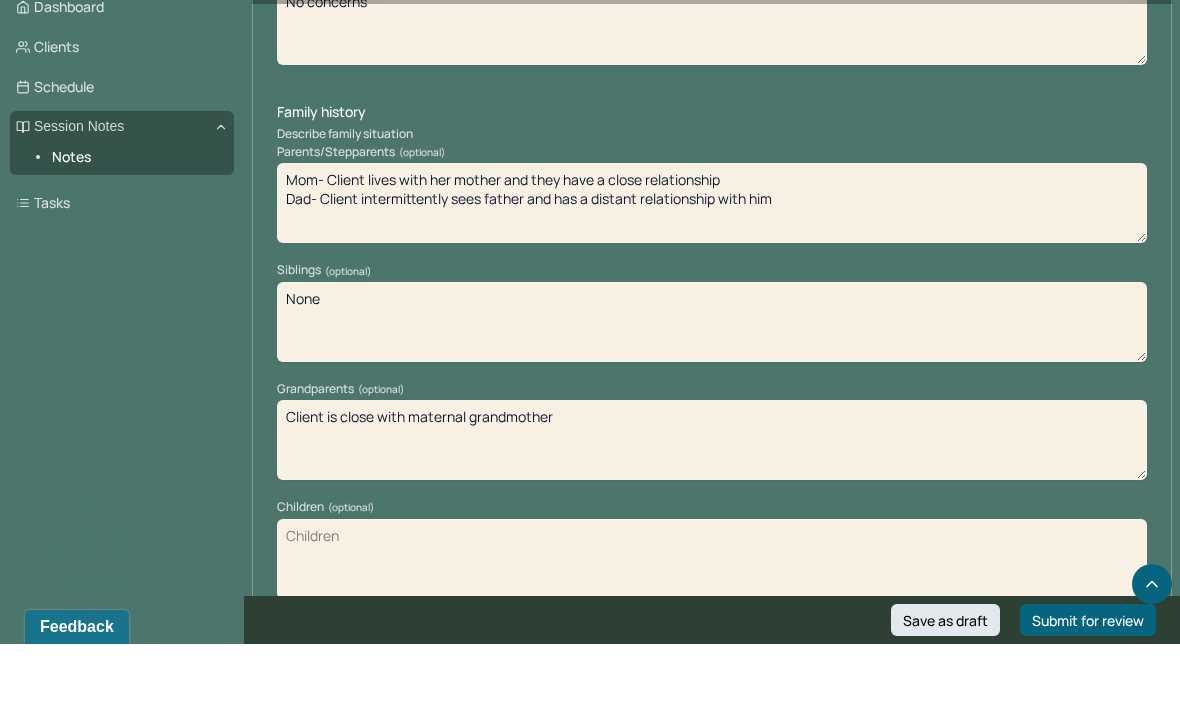 scroll, scrollTop: 3232, scrollLeft: 0, axis: vertical 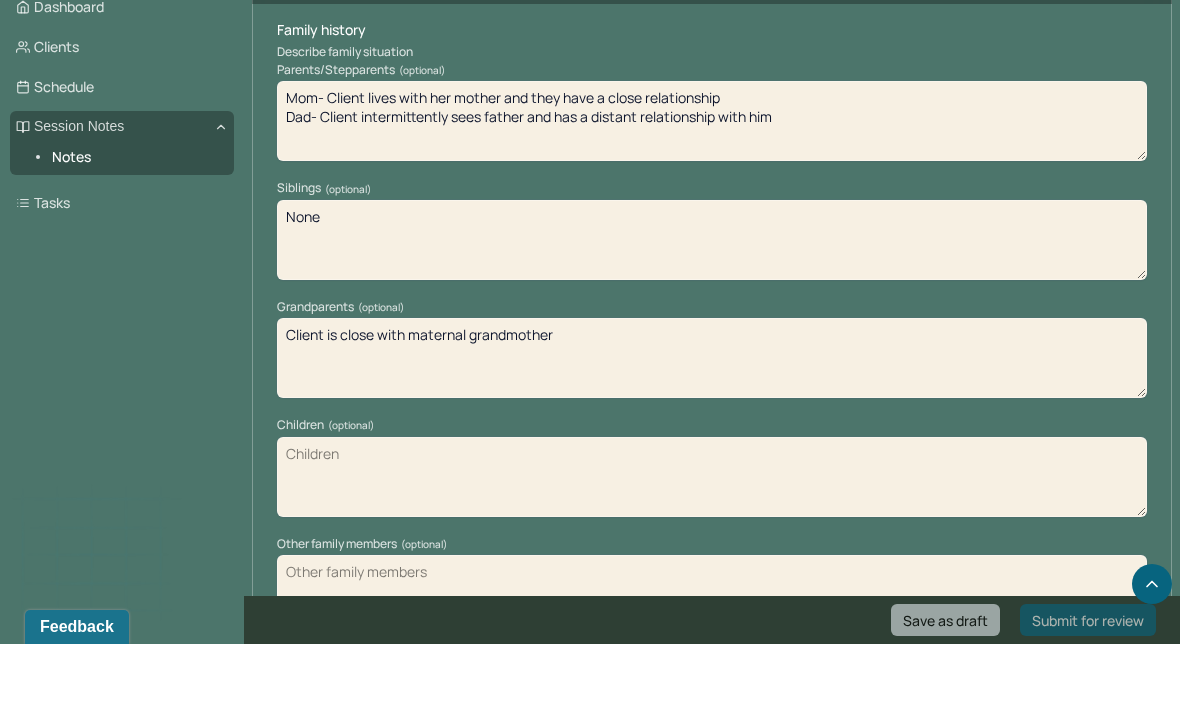 type on "Client is close with maternal grandmother" 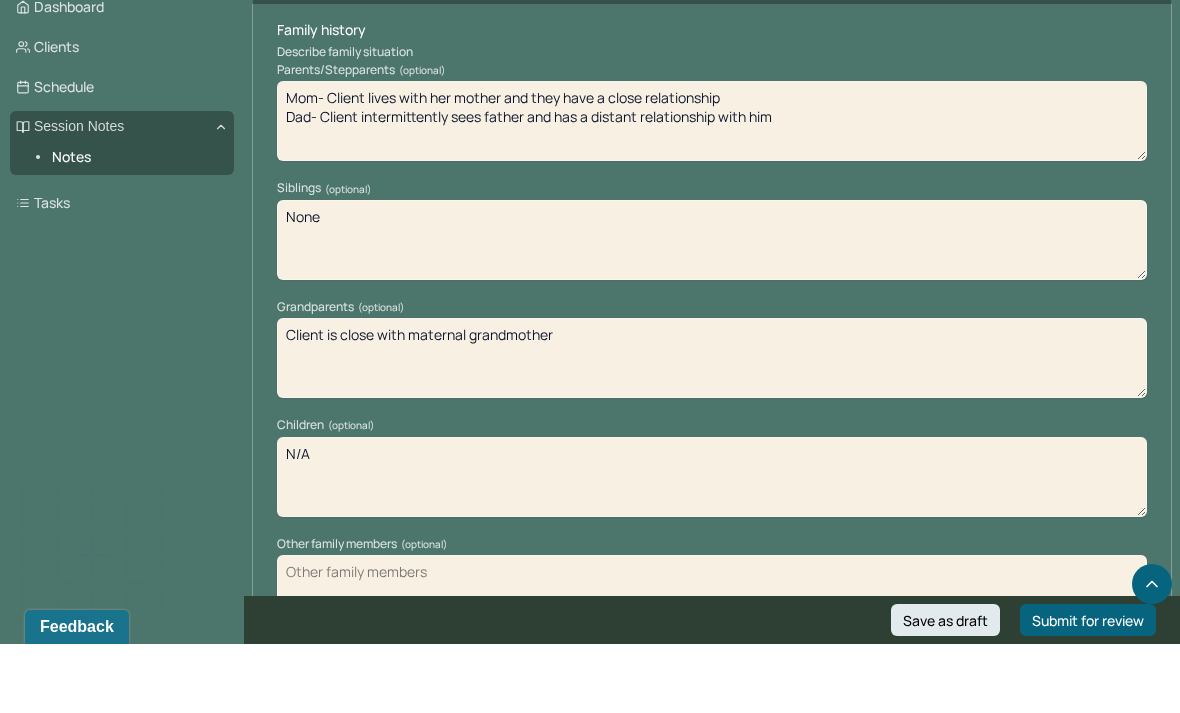 type on "N/A" 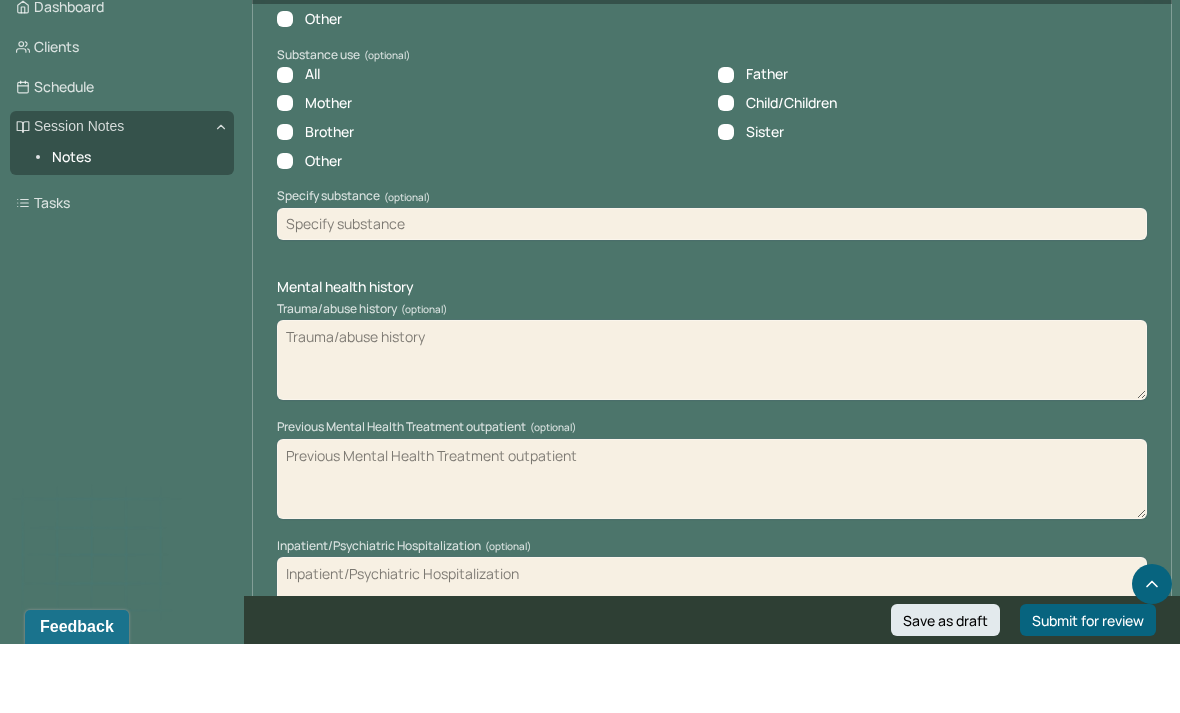 scroll, scrollTop: 4730, scrollLeft: 0, axis: vertical 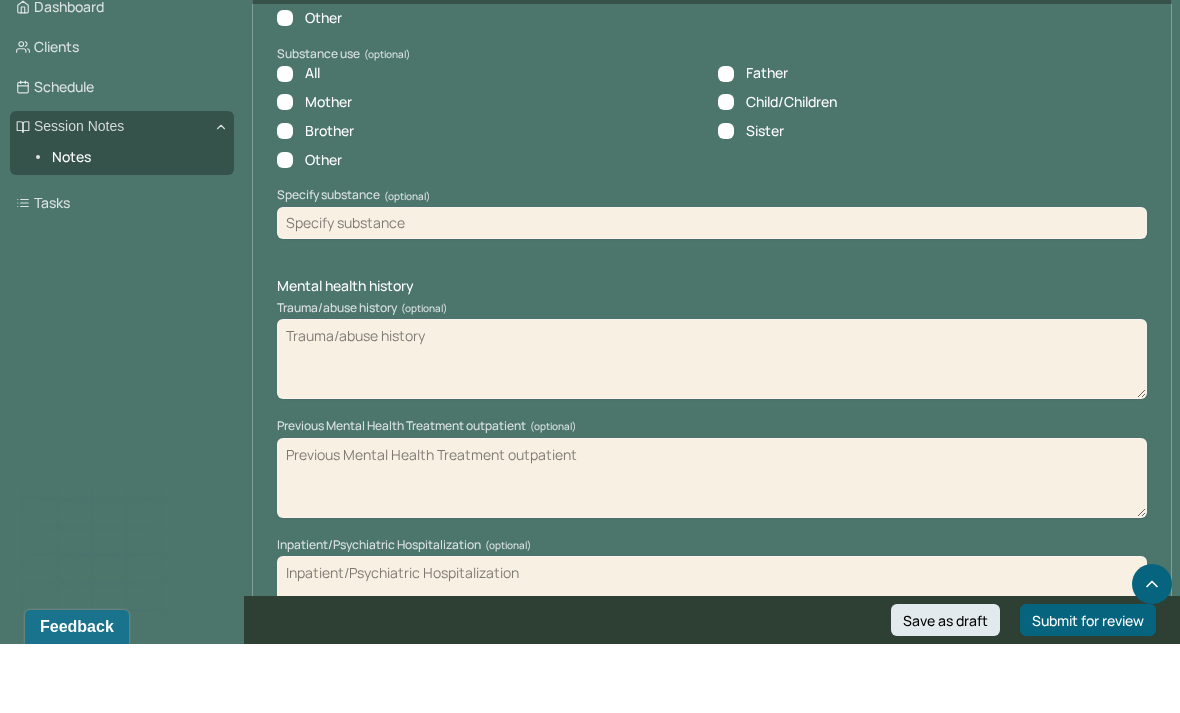 type on "N/A" 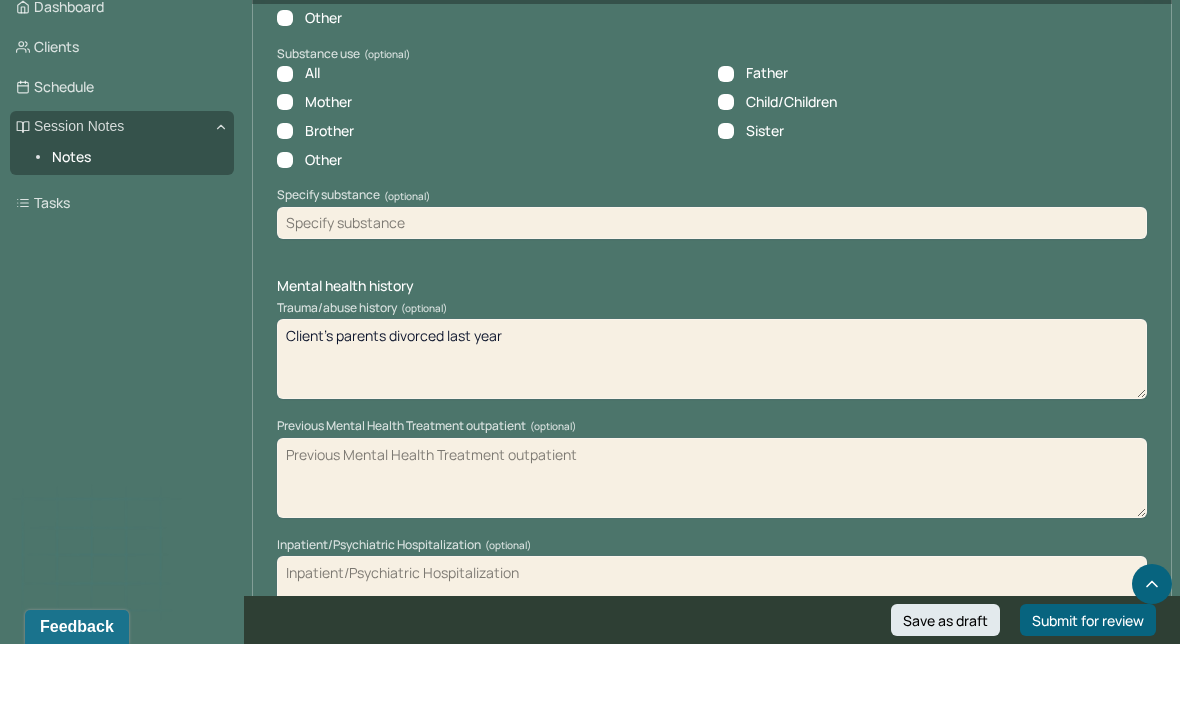 type on "Client’s parents divorced last year" 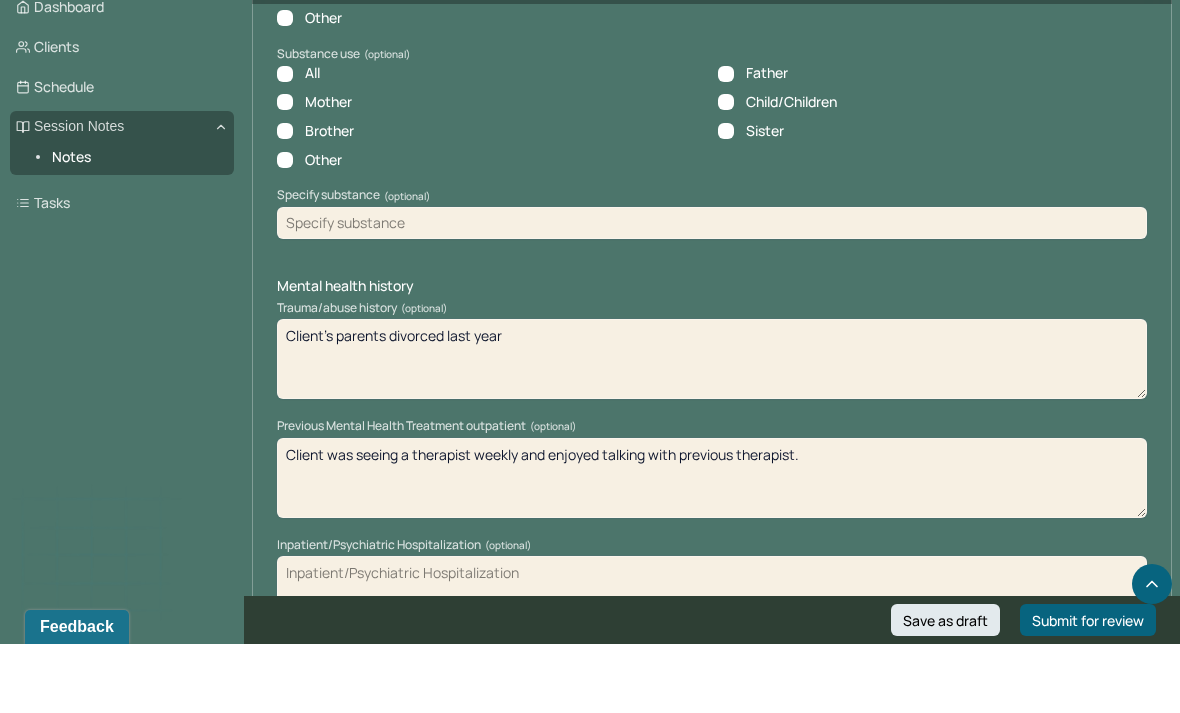 type on "Client was seeing a therapist weekly and enjoyed talking with previous therapist." 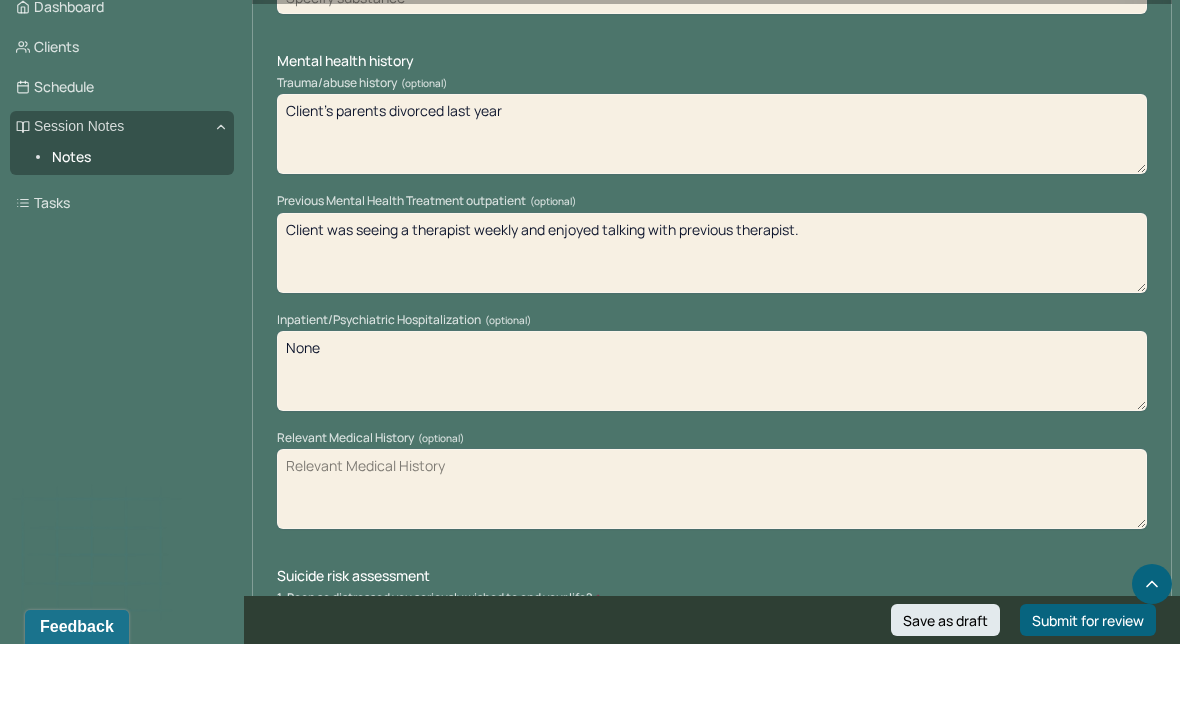 scroll, scrollTop: 4972, scrollLeft: 0, axis: vertical 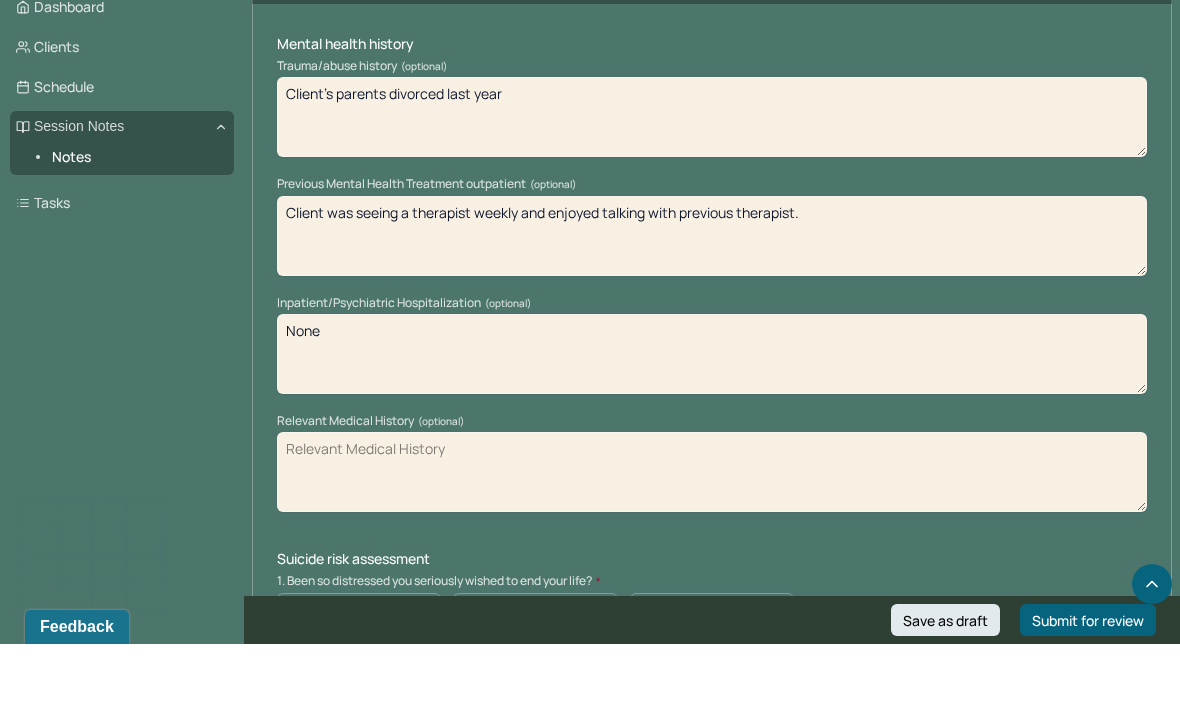 type on "None" 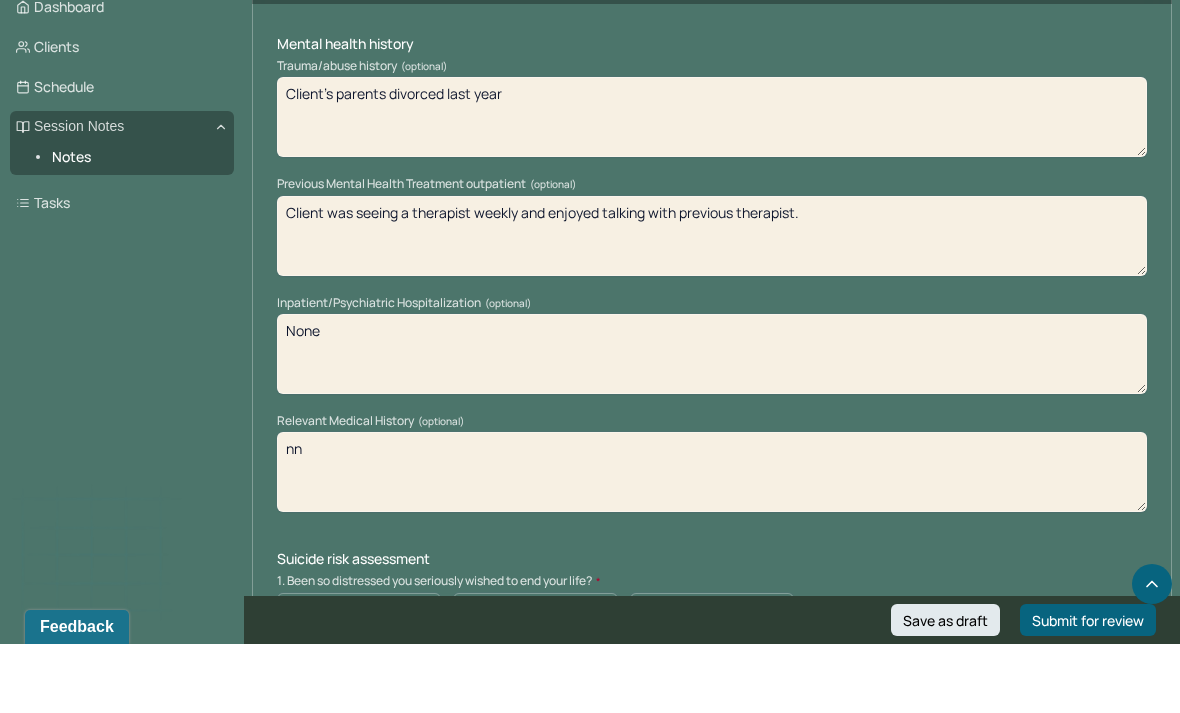 type on "n" 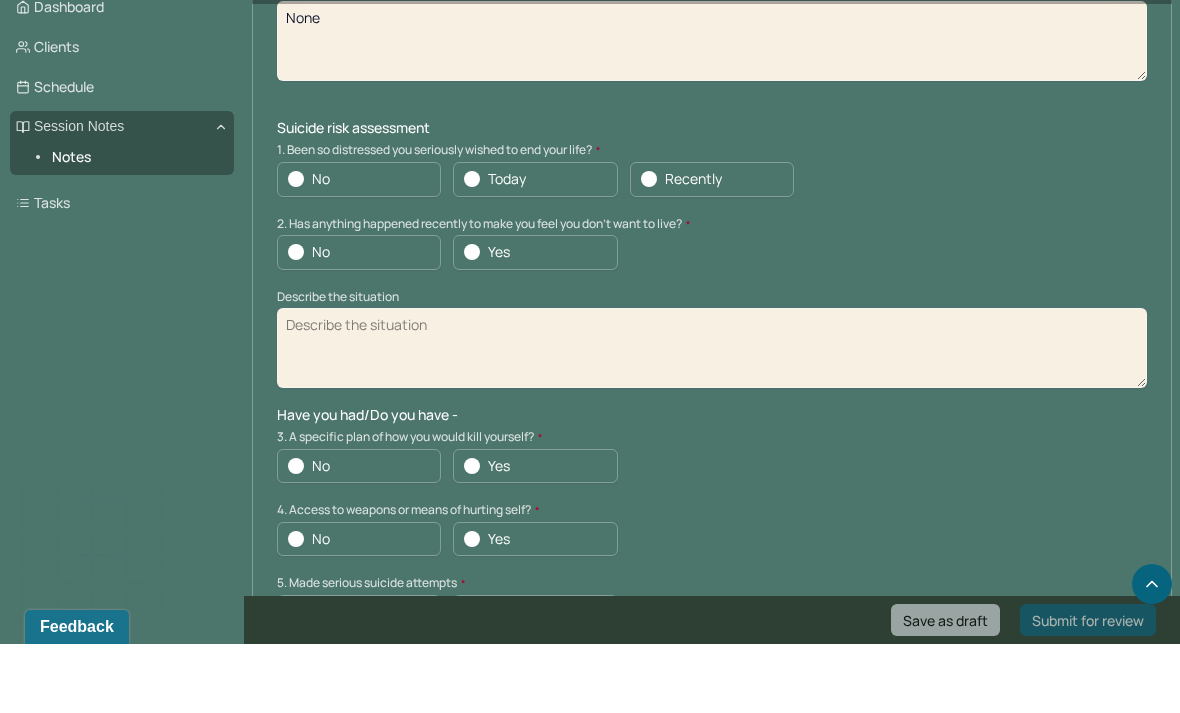 scroll, scrollTop: 5406, scrollLeft: 0, axis: vertical 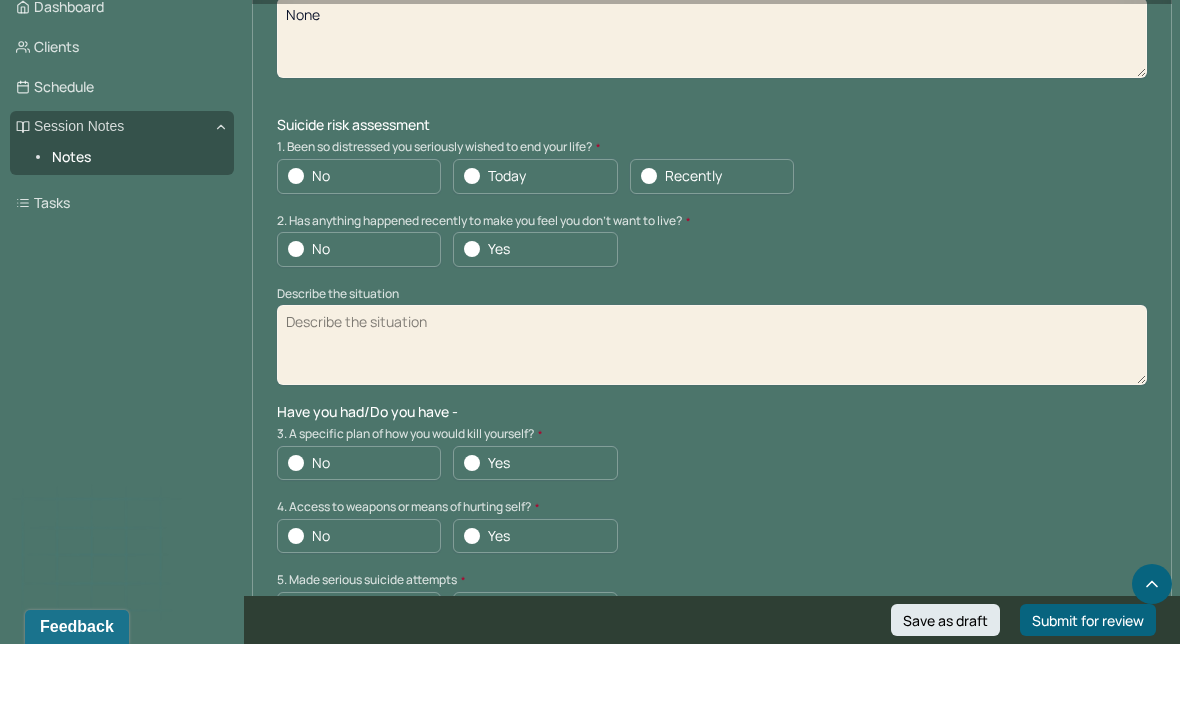 type on "None" 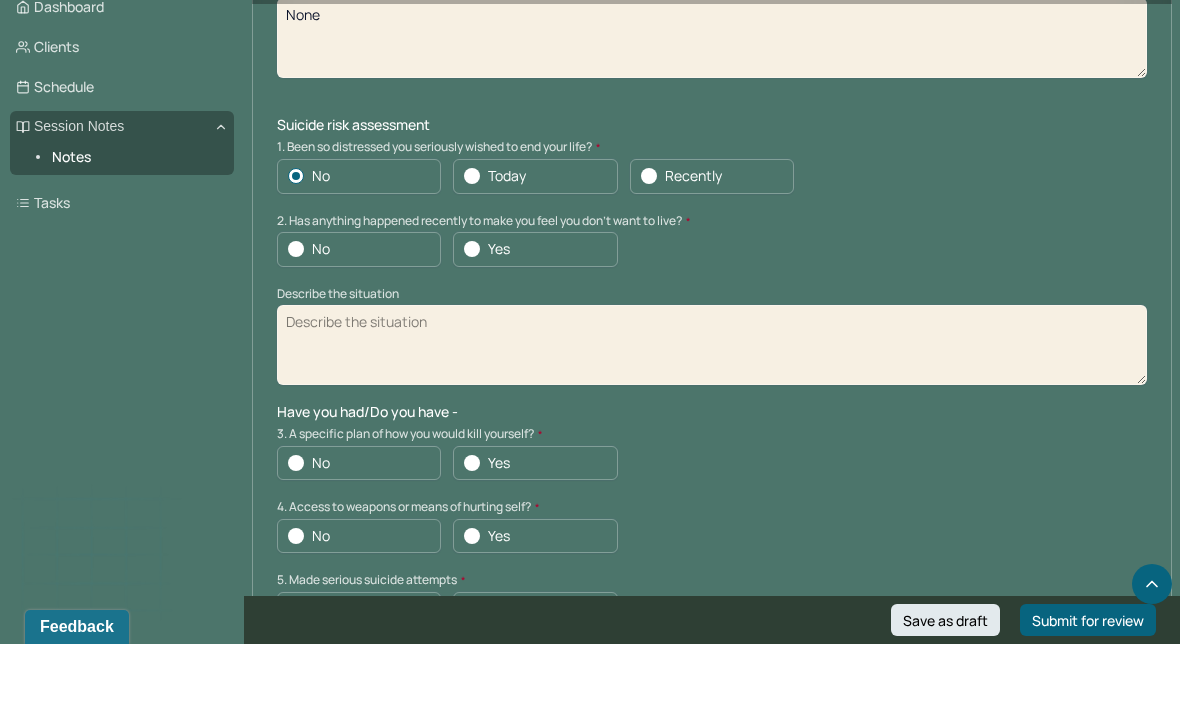 scroll, scrollTop: 5476, scrollLeft: 0, axis: vertical 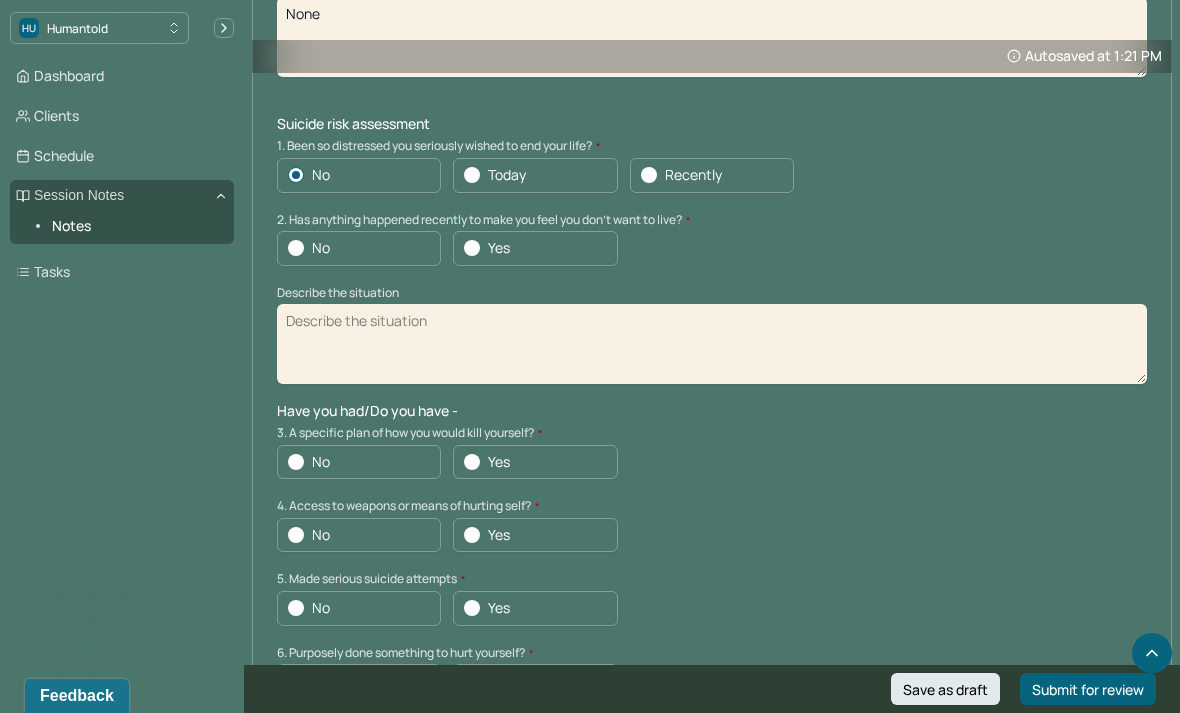 click on "No" at bounding box center [359, 248] 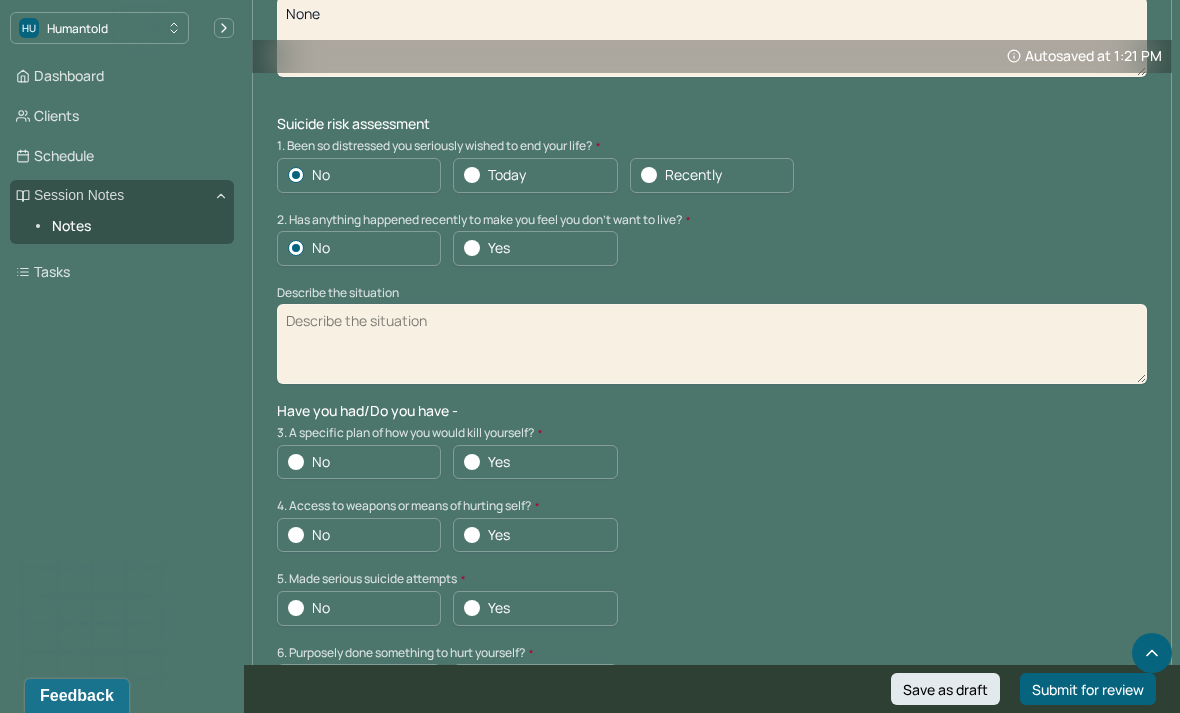 click at bounding box center (296, 462) 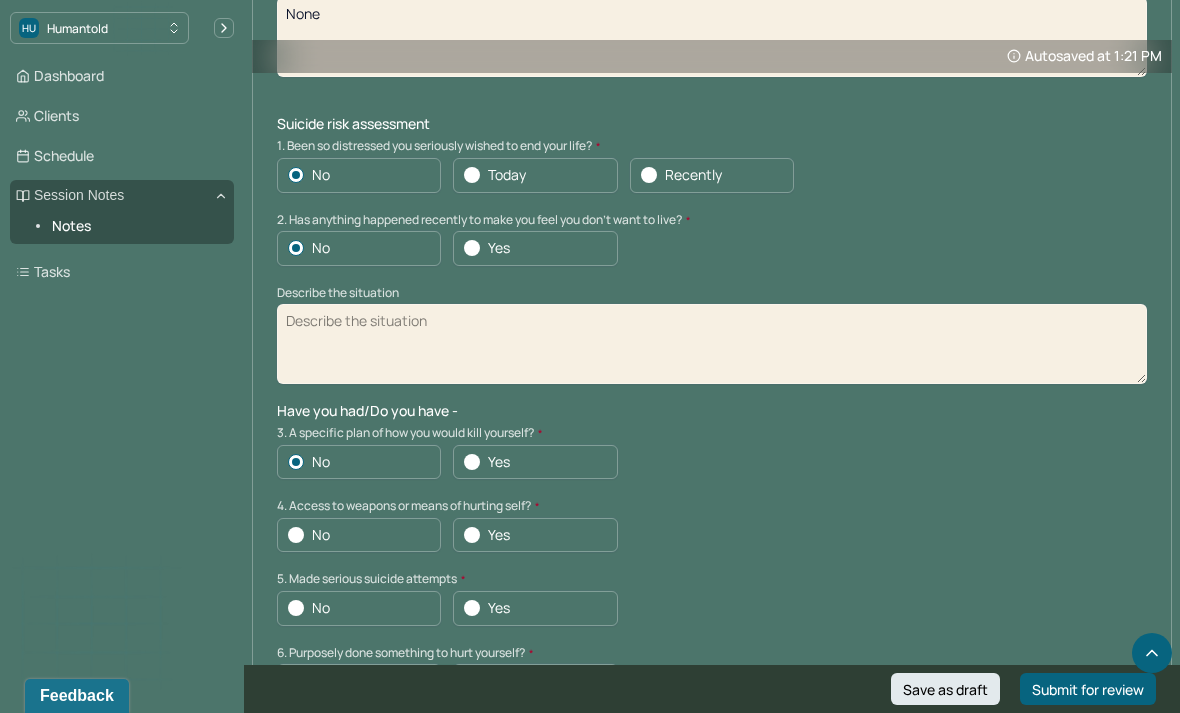 click on "No" at bounding box center [359, 535] 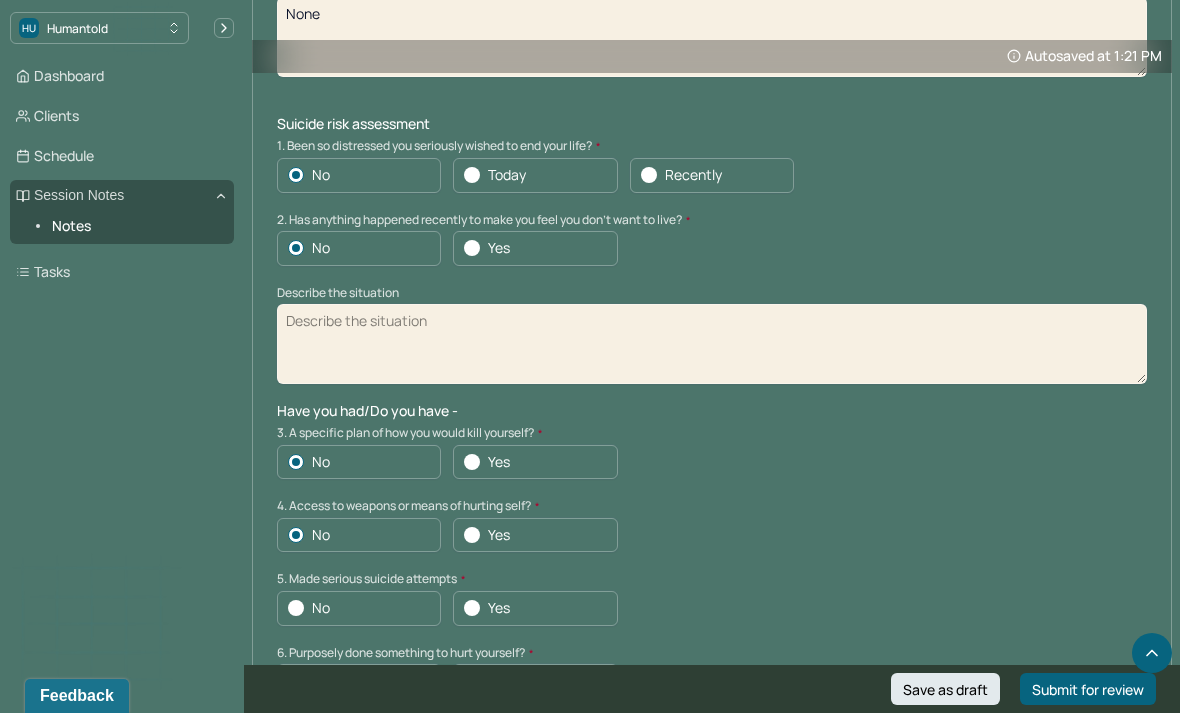 click at bounding box center (296, 608) 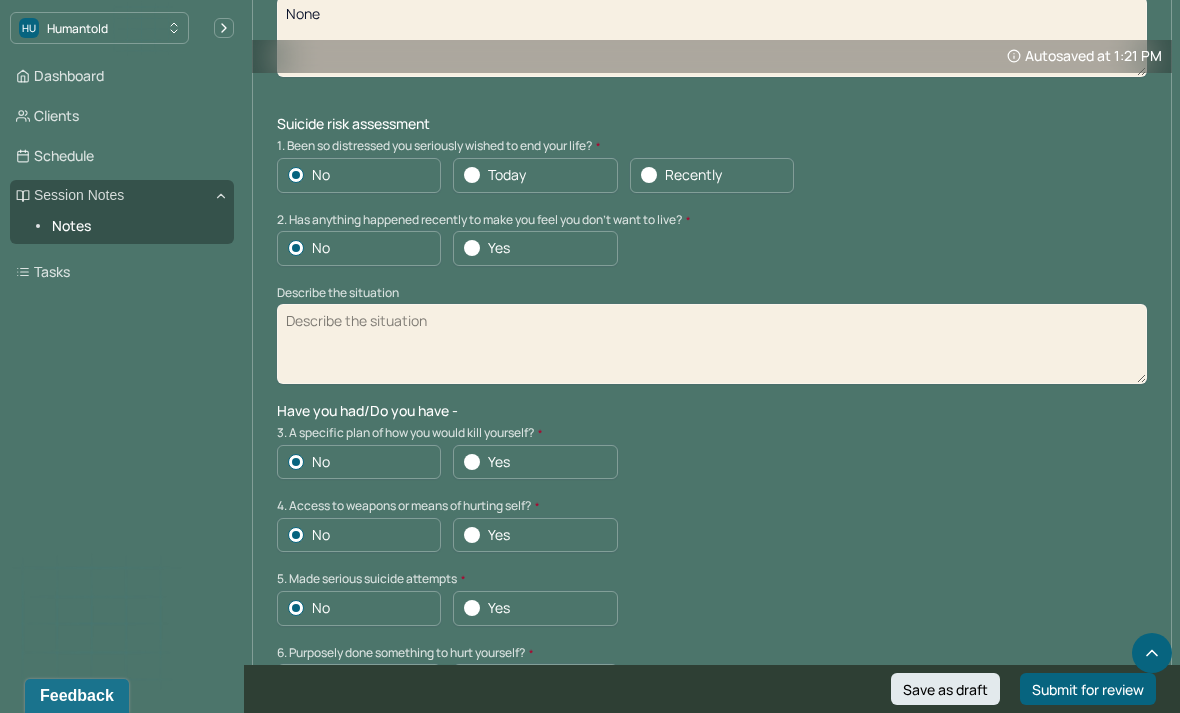 click on "No" at bounding box center [359, 681] 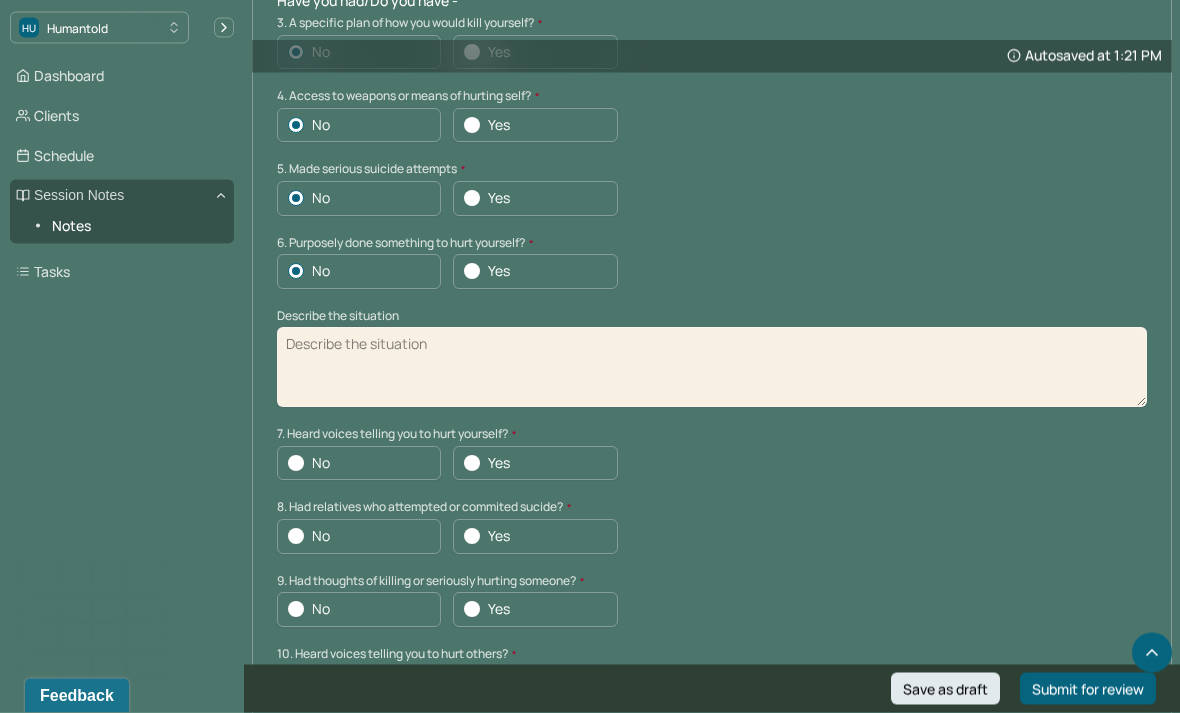 scroll, scrollTop: 5890, scrollLeft: 0, axis: vertical 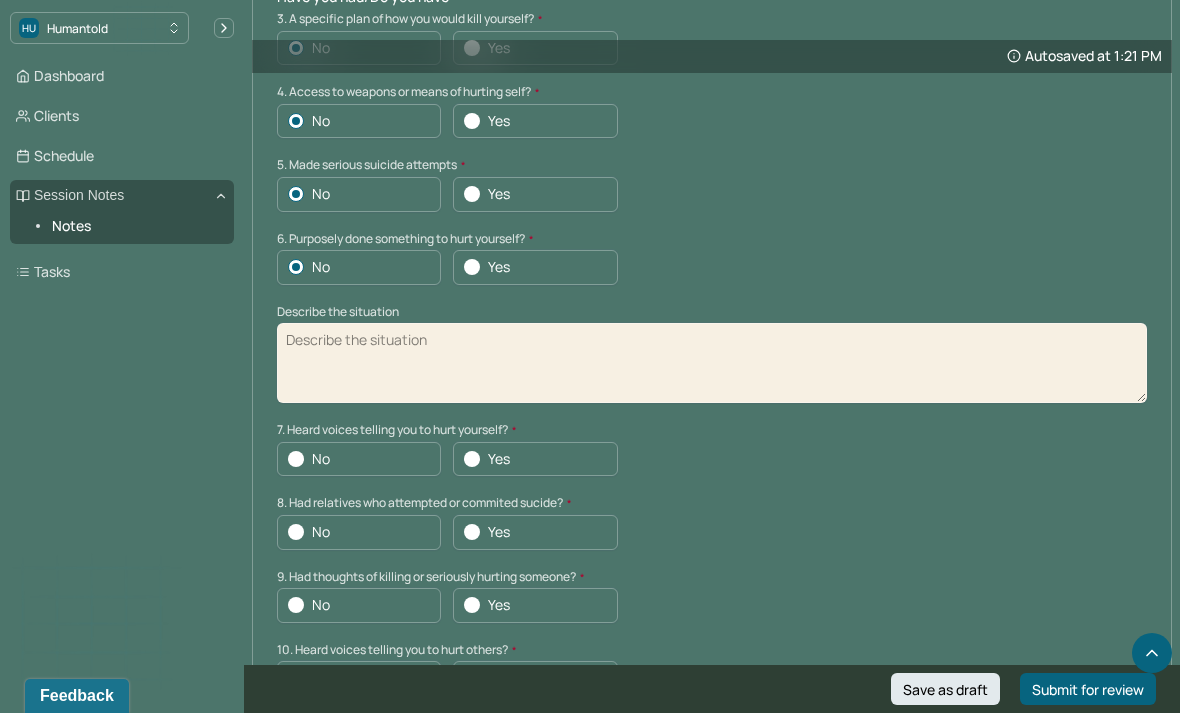 click at bounding box center (296, 459) 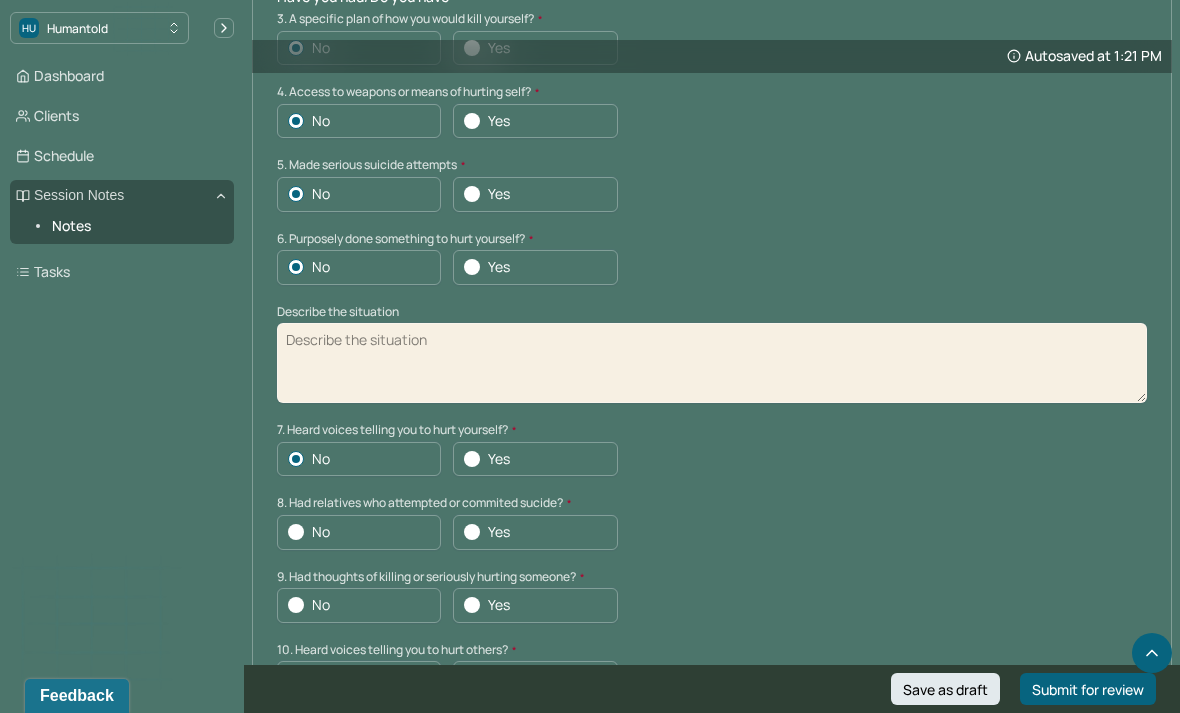 click at bounding box center [296, 532] 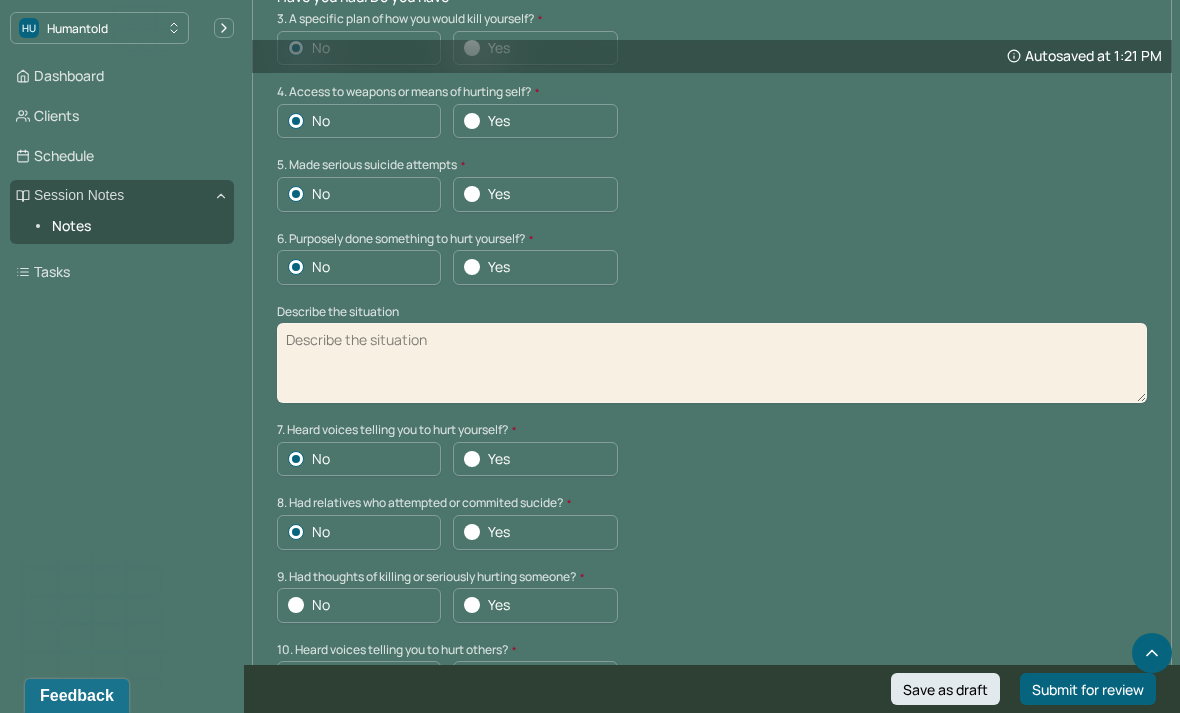 click on "No" at bounding box center (288, 605) 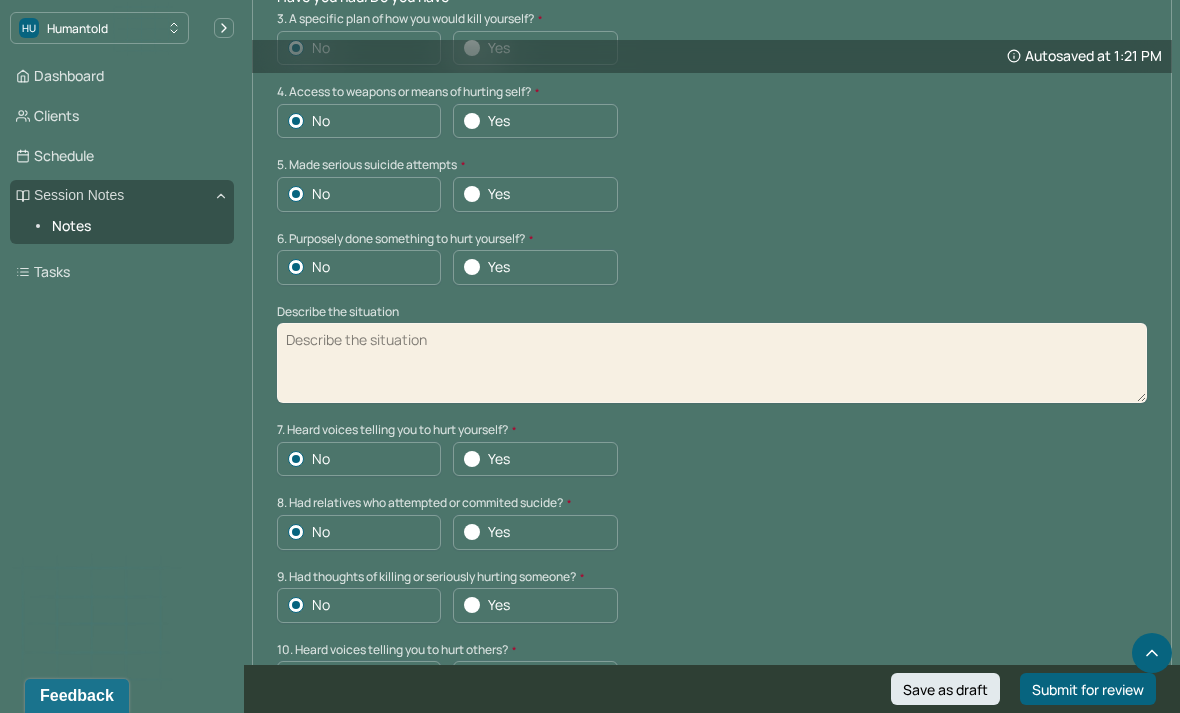 click at bounding box center (296, 679) 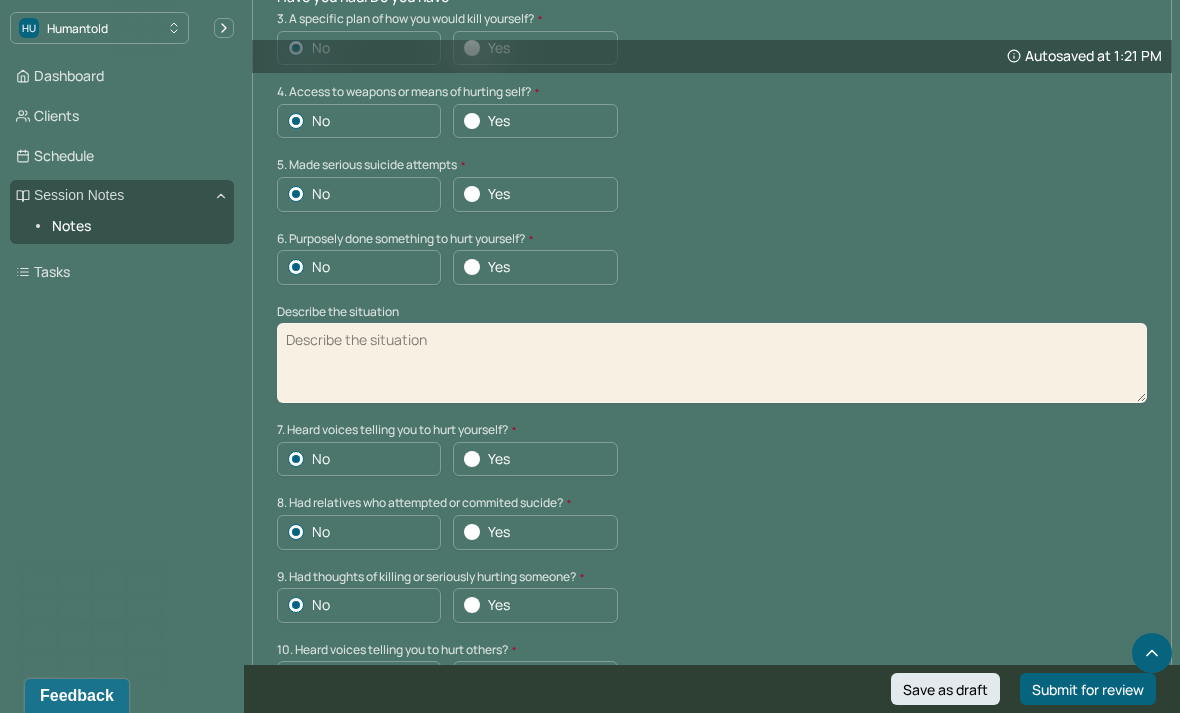 click at bounding box center (296, 752) 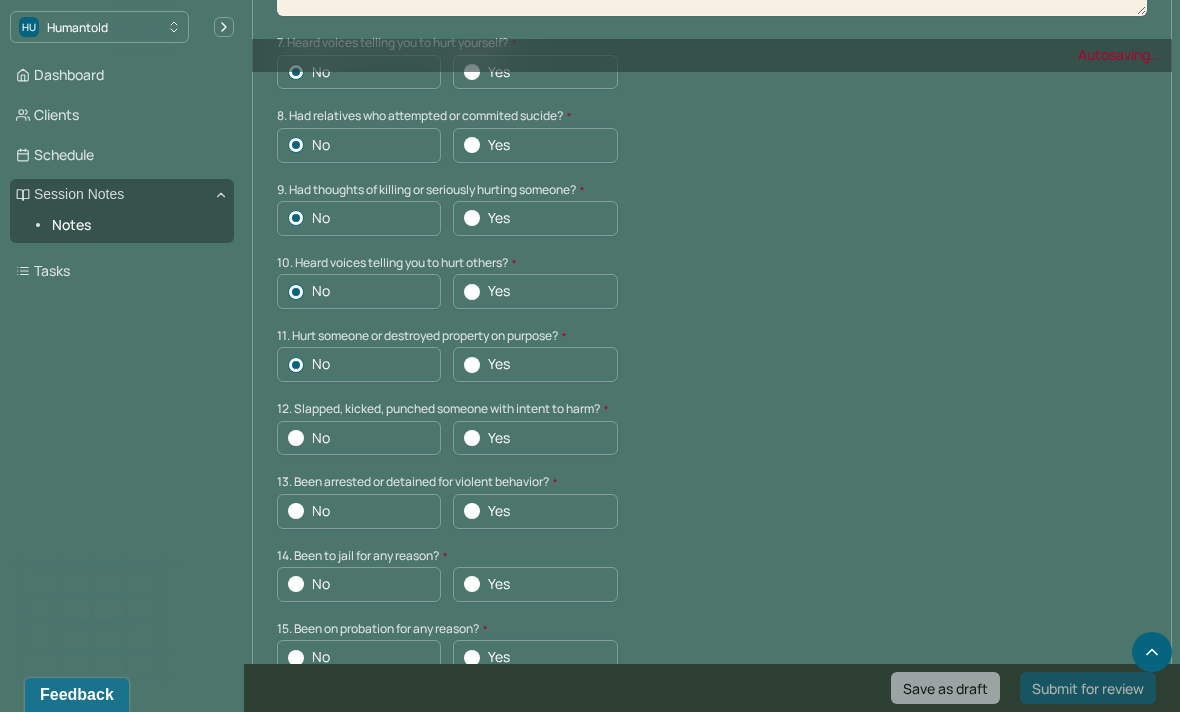 scroll, scrollTop: 6277, scrollLeft: 0, axis: vertical 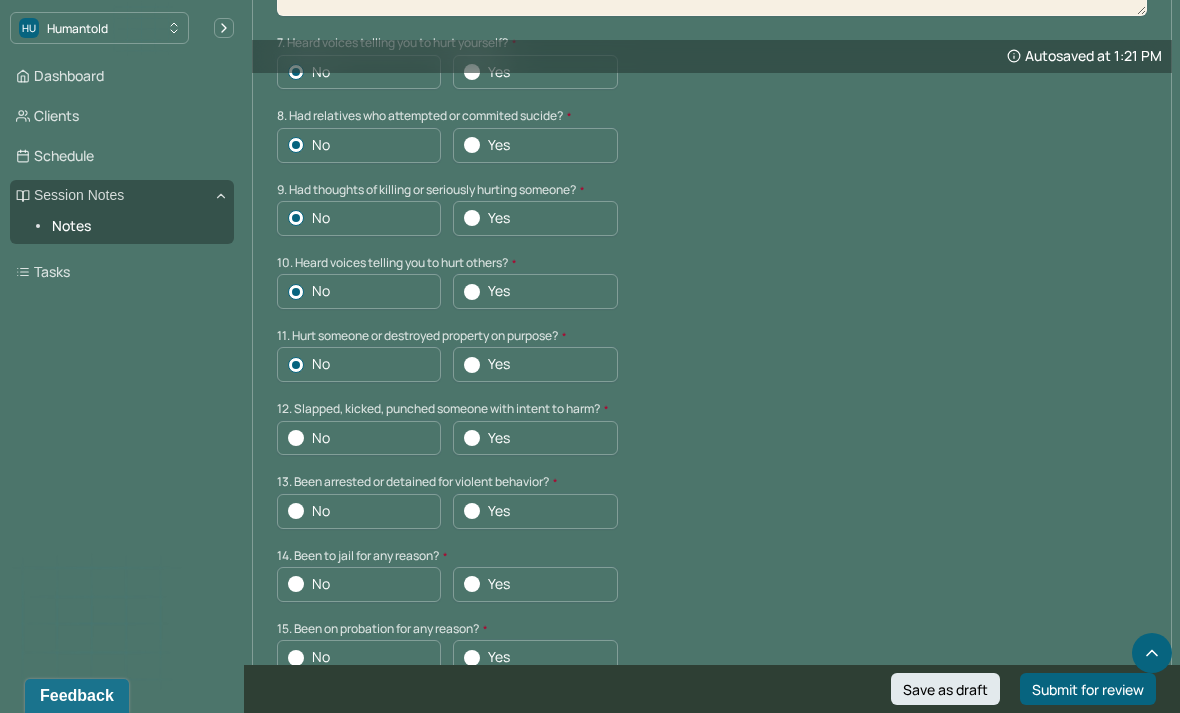 click on "No" at bounding box center (359, 511) 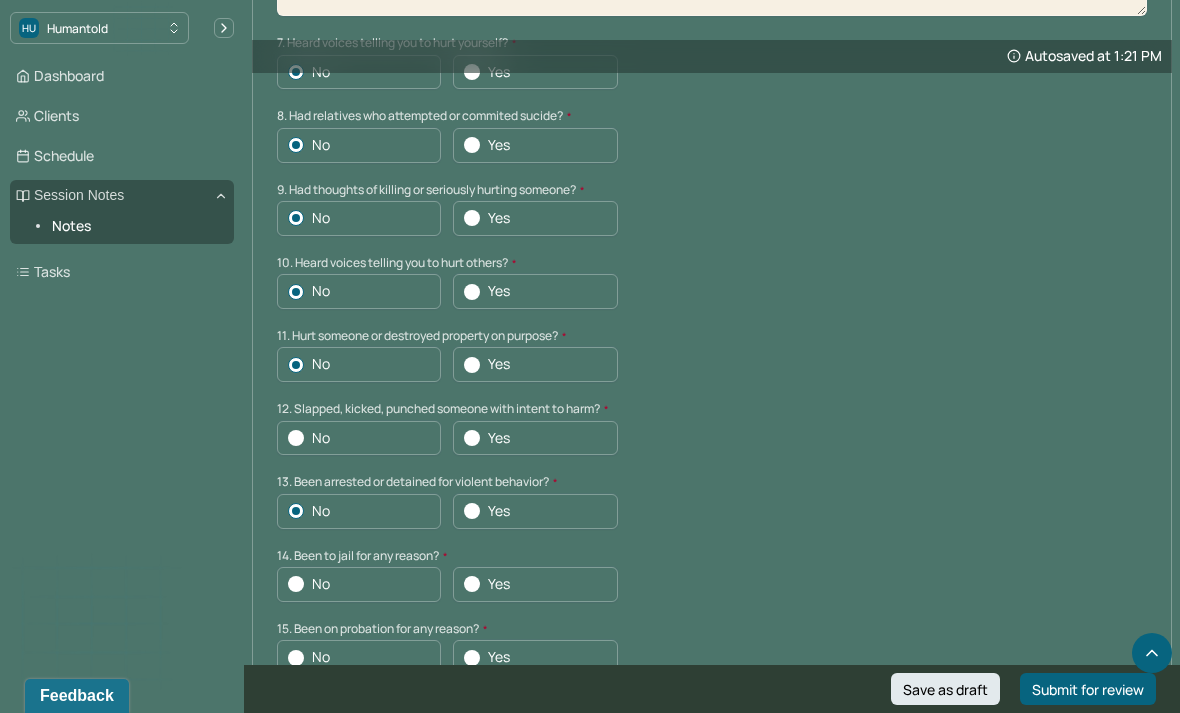 click on "No" at bounding box center (288, 438) 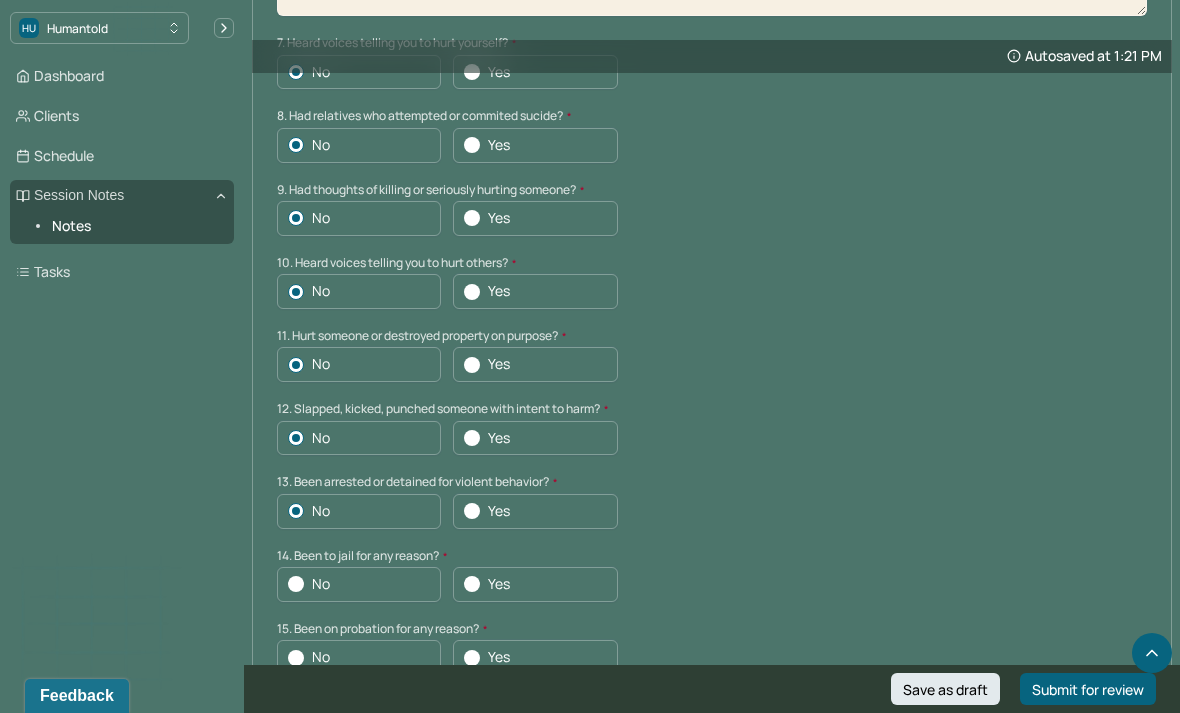 click at bounding box center (296, 584) 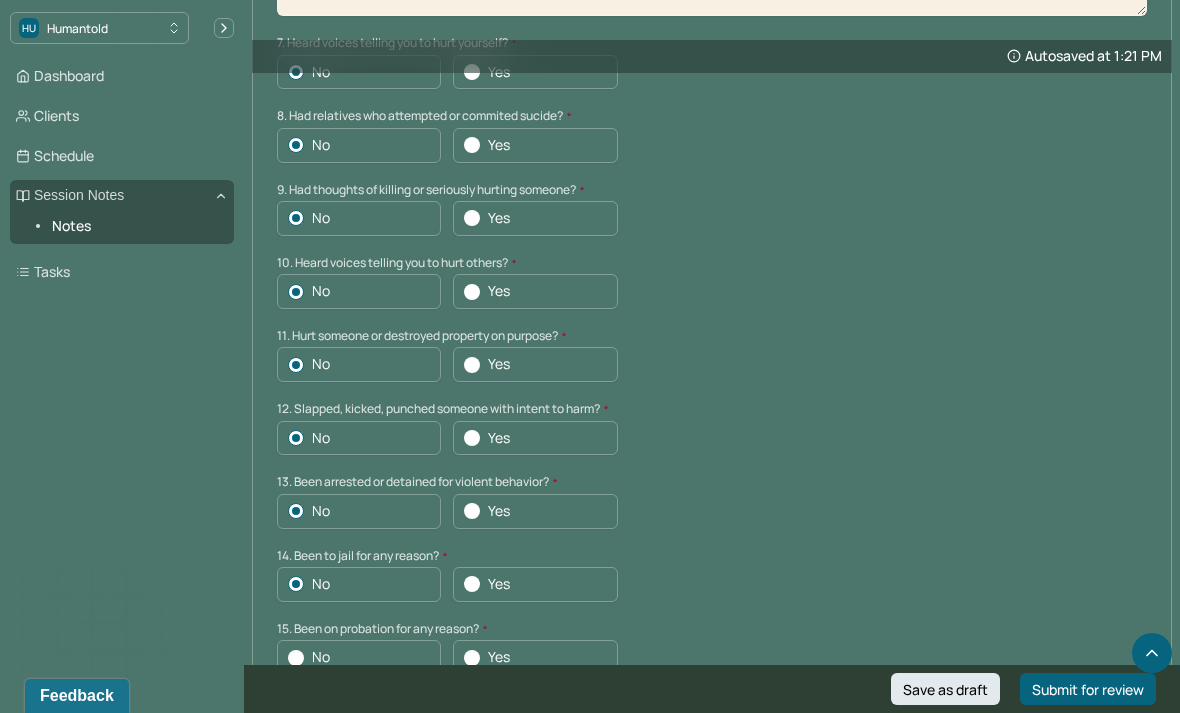 click at bounding box center (296, 658) 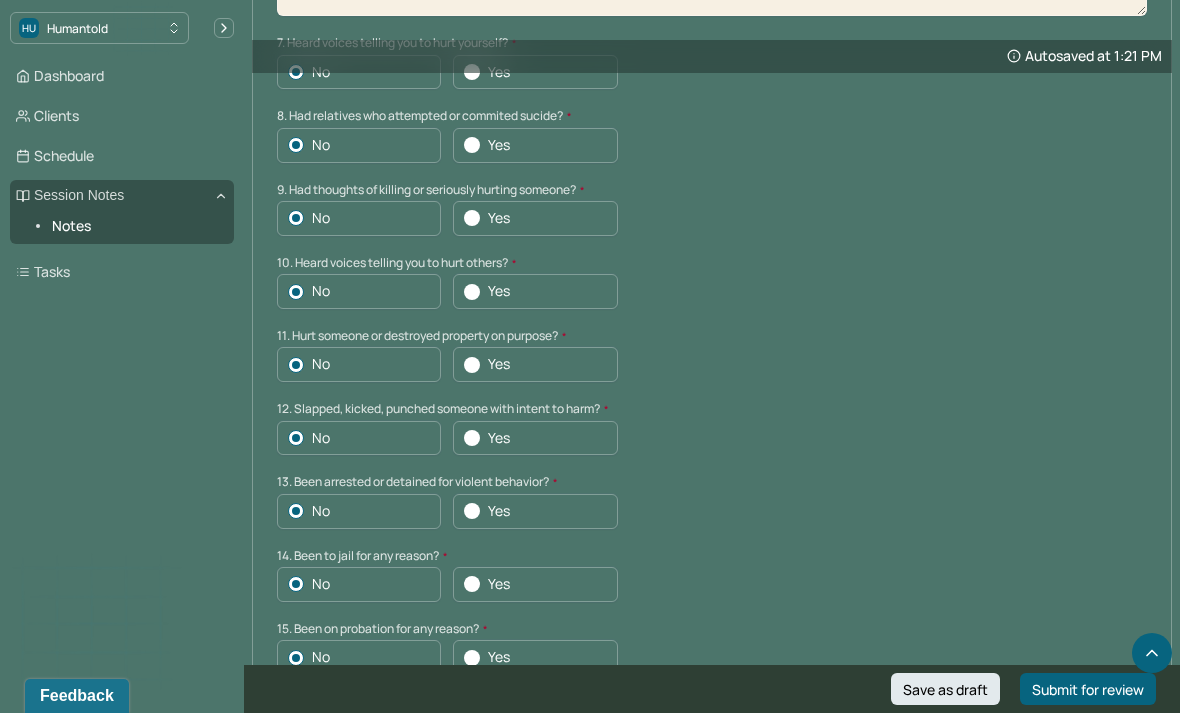 click at bounding box center (296, 731) 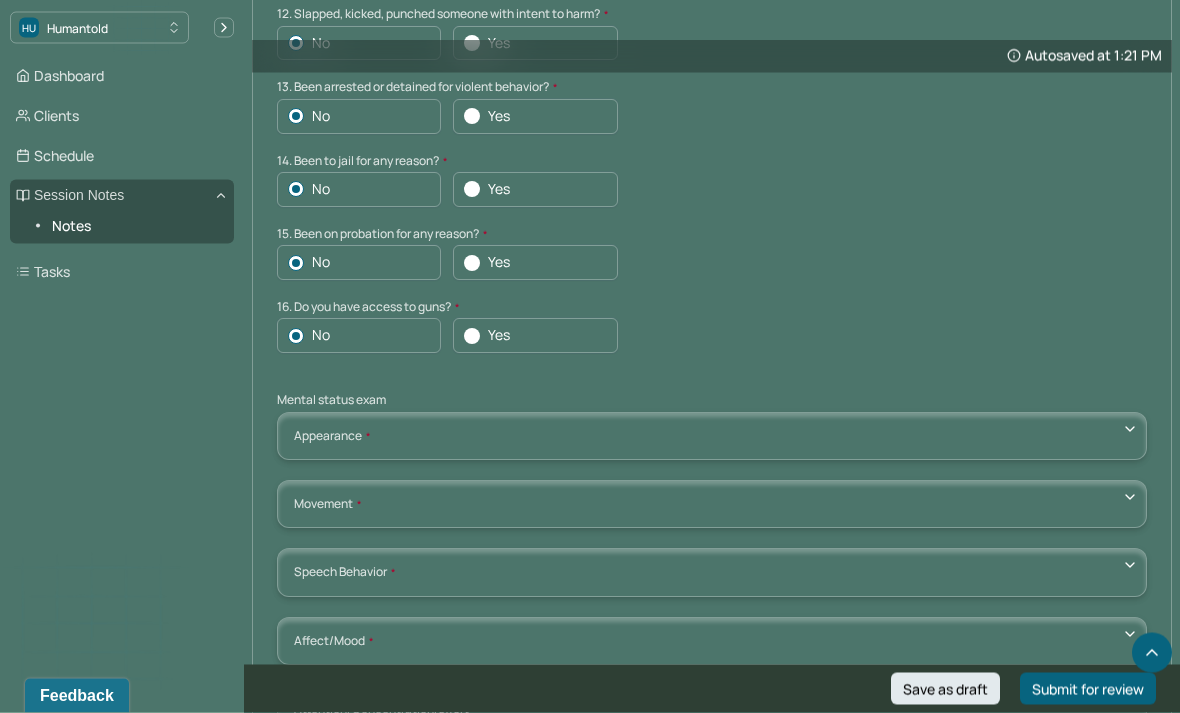 scroll, scrollTop: 6672, scrollLeft: 0, axis: vertical 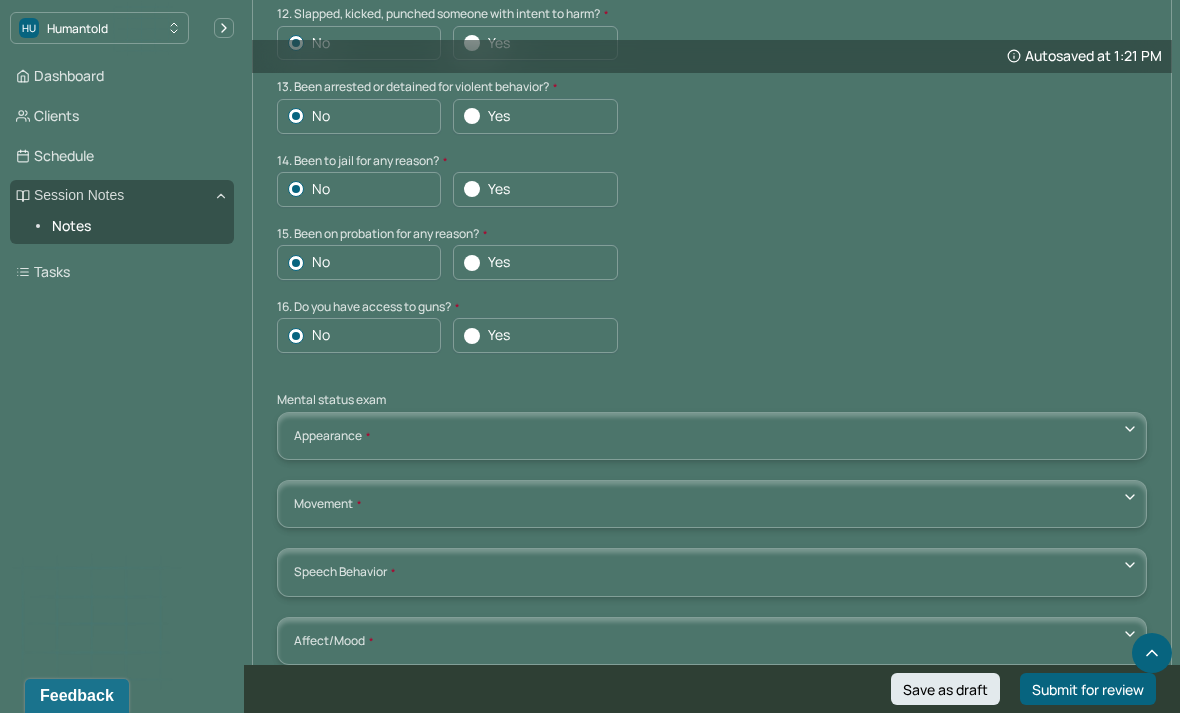 click on "Appearance Neat Unkempt Thin Average Overweight Pale Tanned" at bounding box center (712, 436) 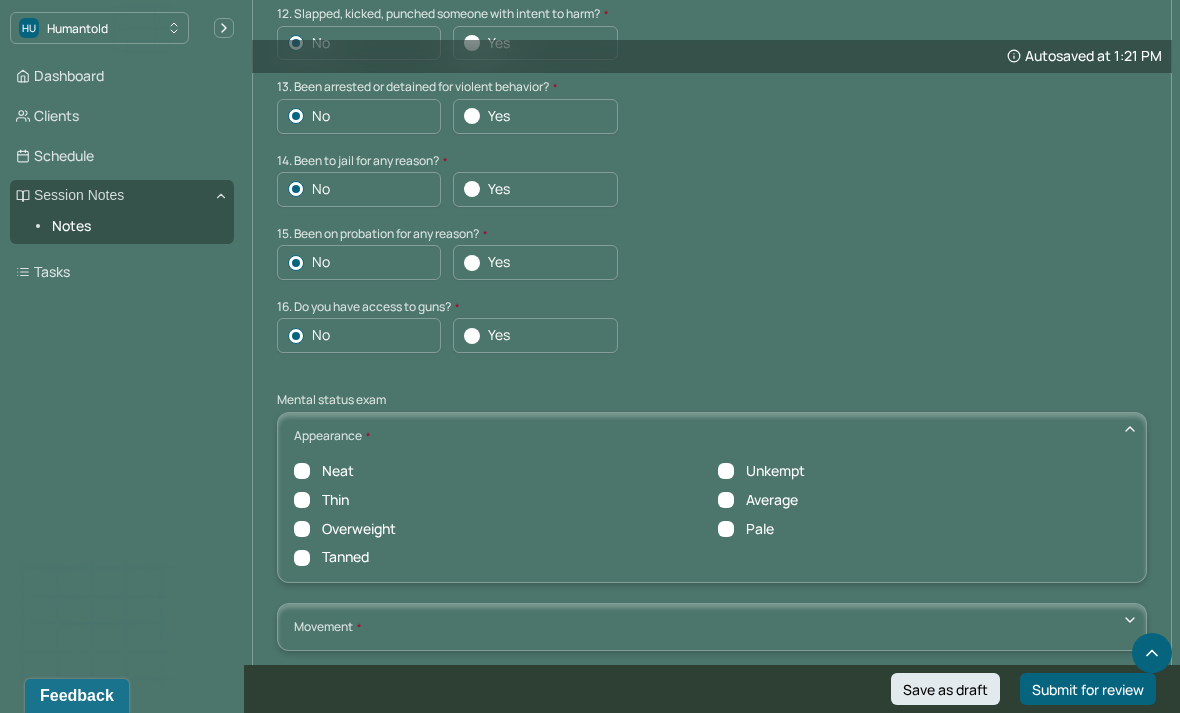 click on "Appearance Neat Unkempt Thin Average Overweight Pale Tanned" at bounding box center [712, 498] 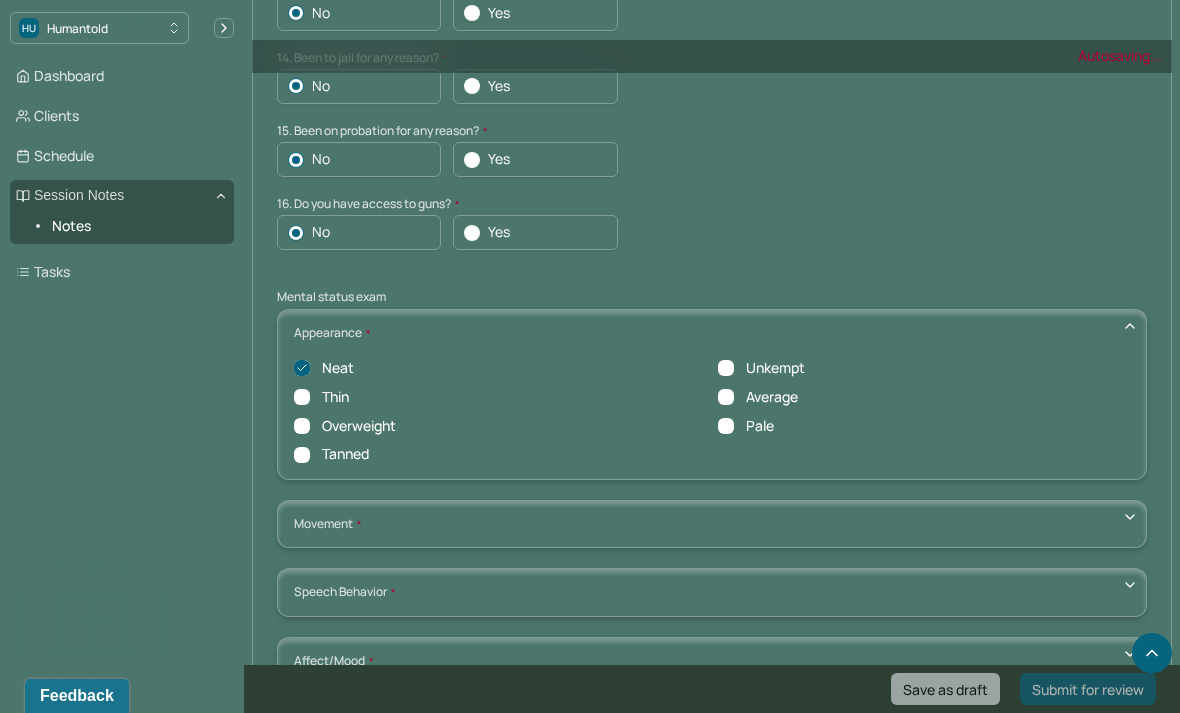 scroll, scrollTop: 6802, scrollLeft: 0, axis: vertical 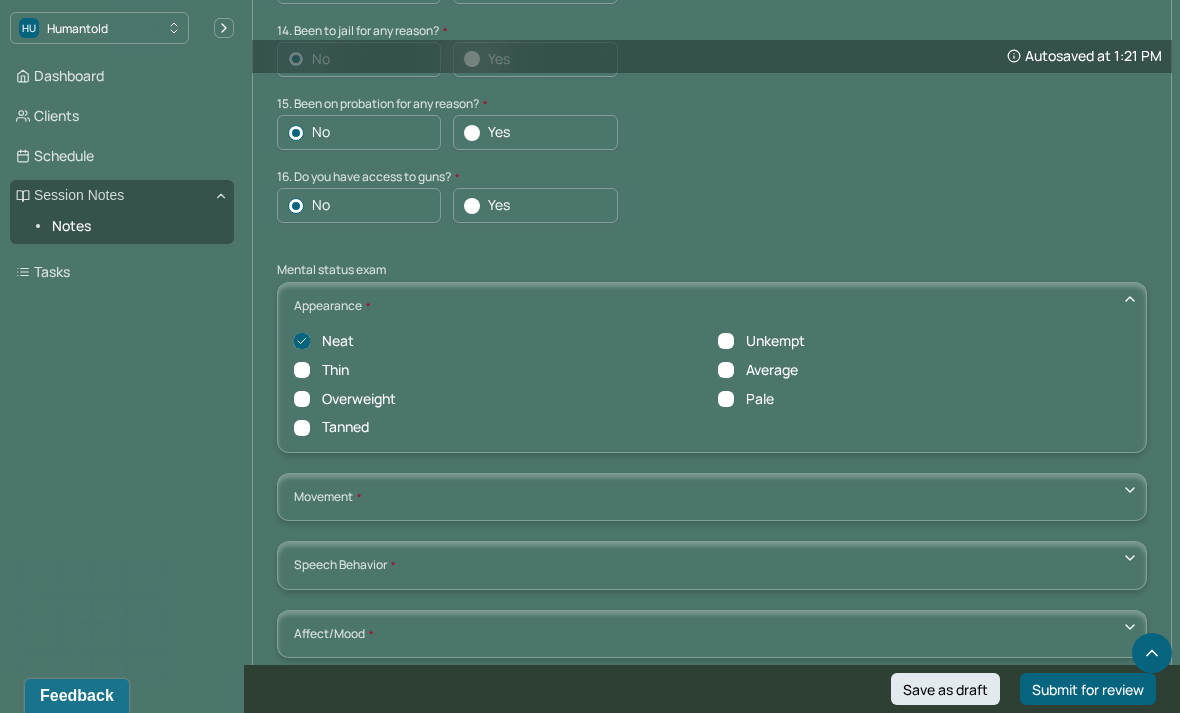 click on "Movement" at bounding box center (712, 497) 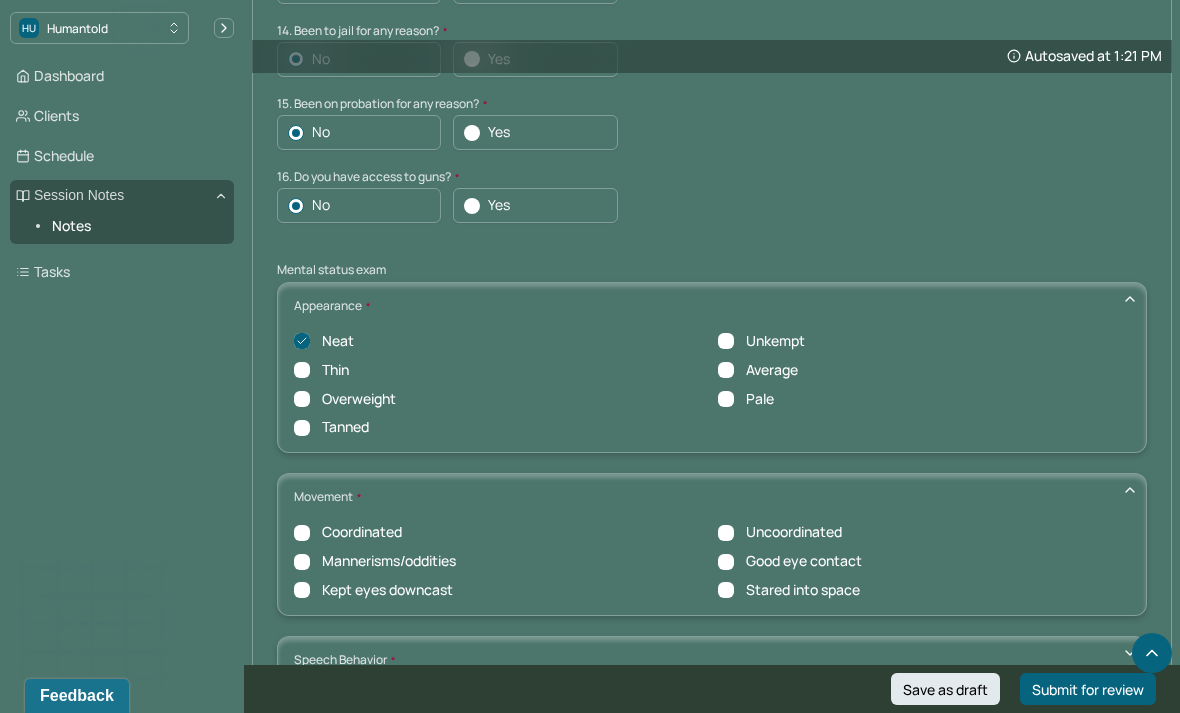 click on "Coordinated" at bounding box center [302, 533] 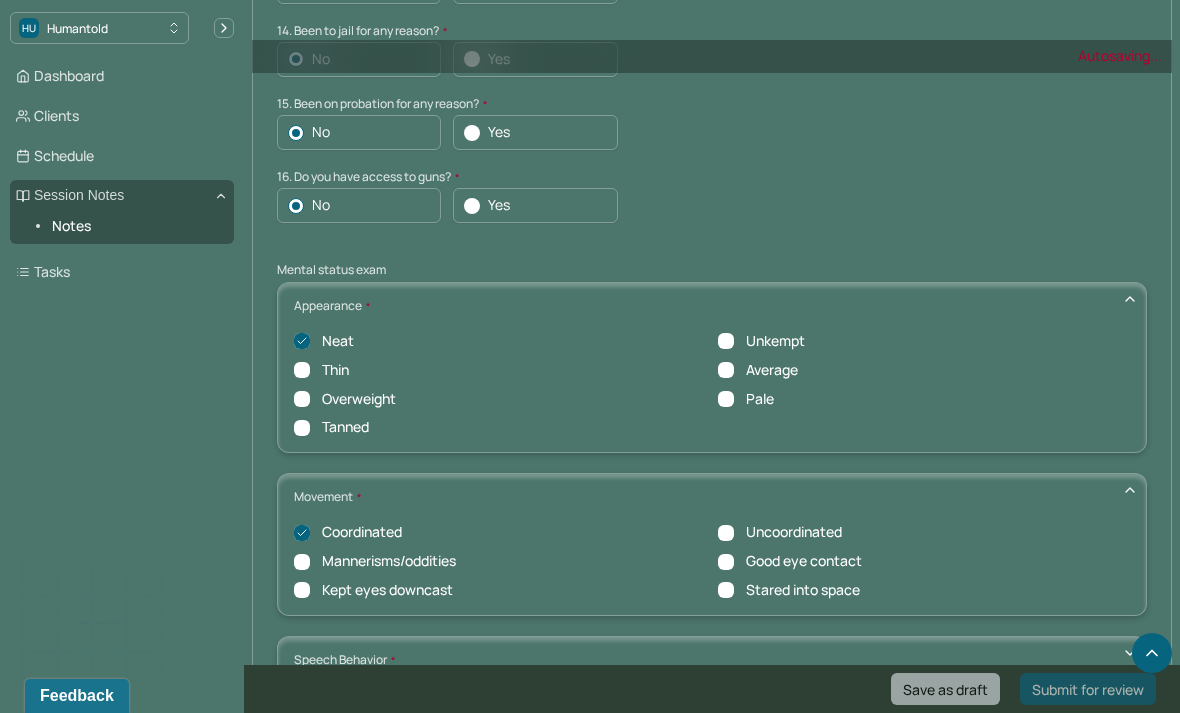 click on "Good eye contact" at bounding box center (790, 561) 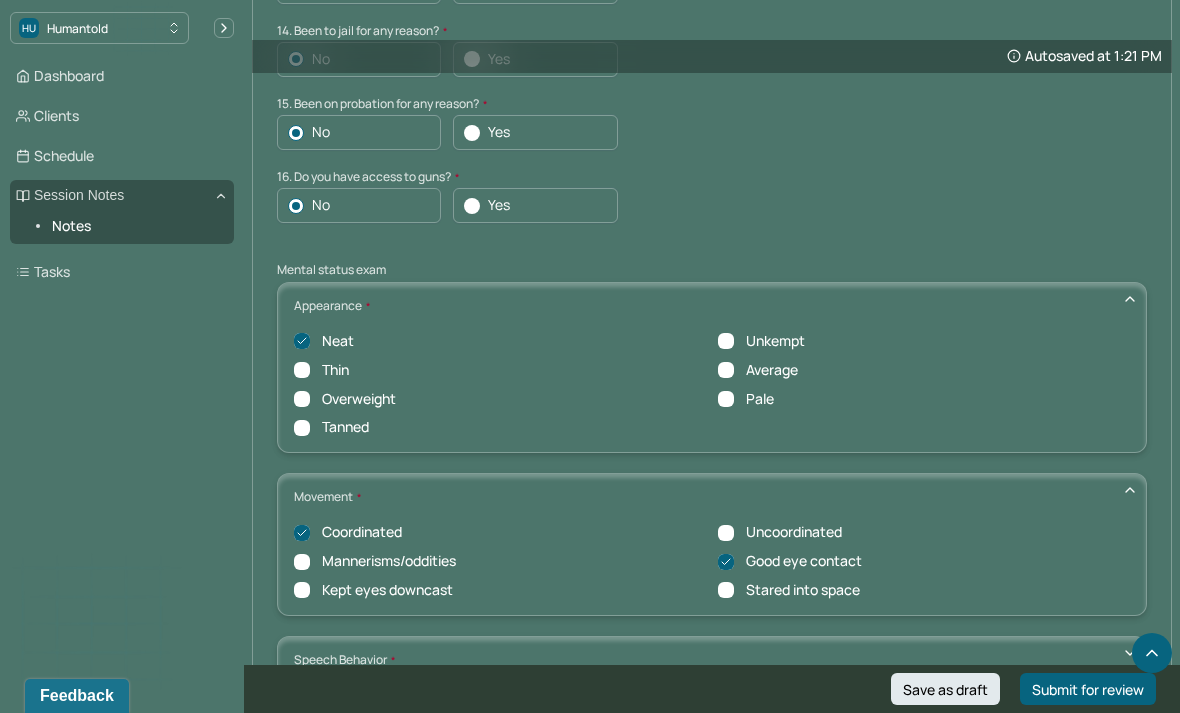 click 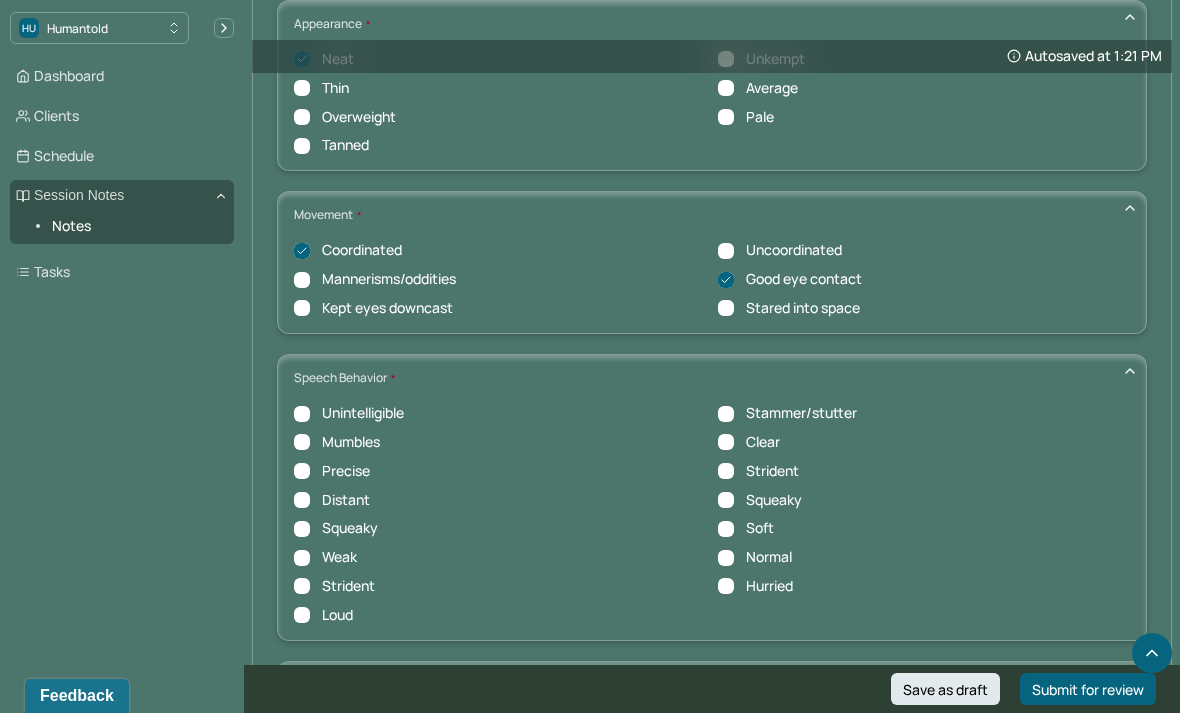 scroll, scrollTop: 7085, scrollLeft: 0, axis: vertical 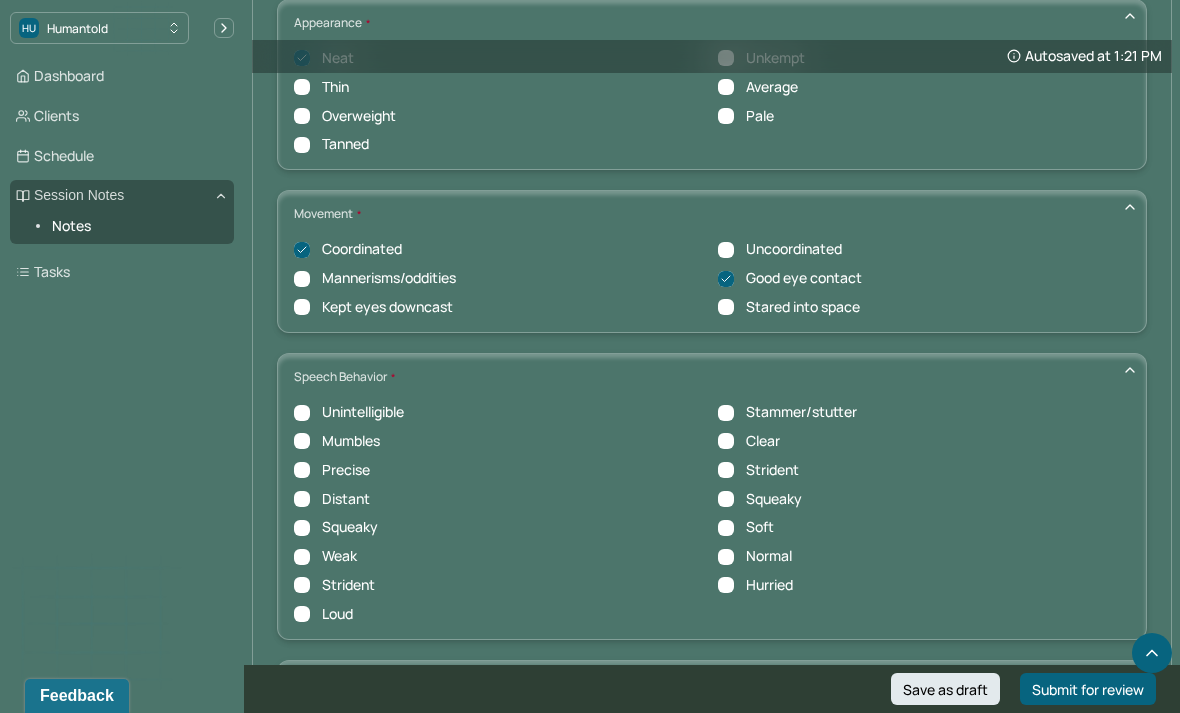 click on "Clear" at bounding box center [726, 441] 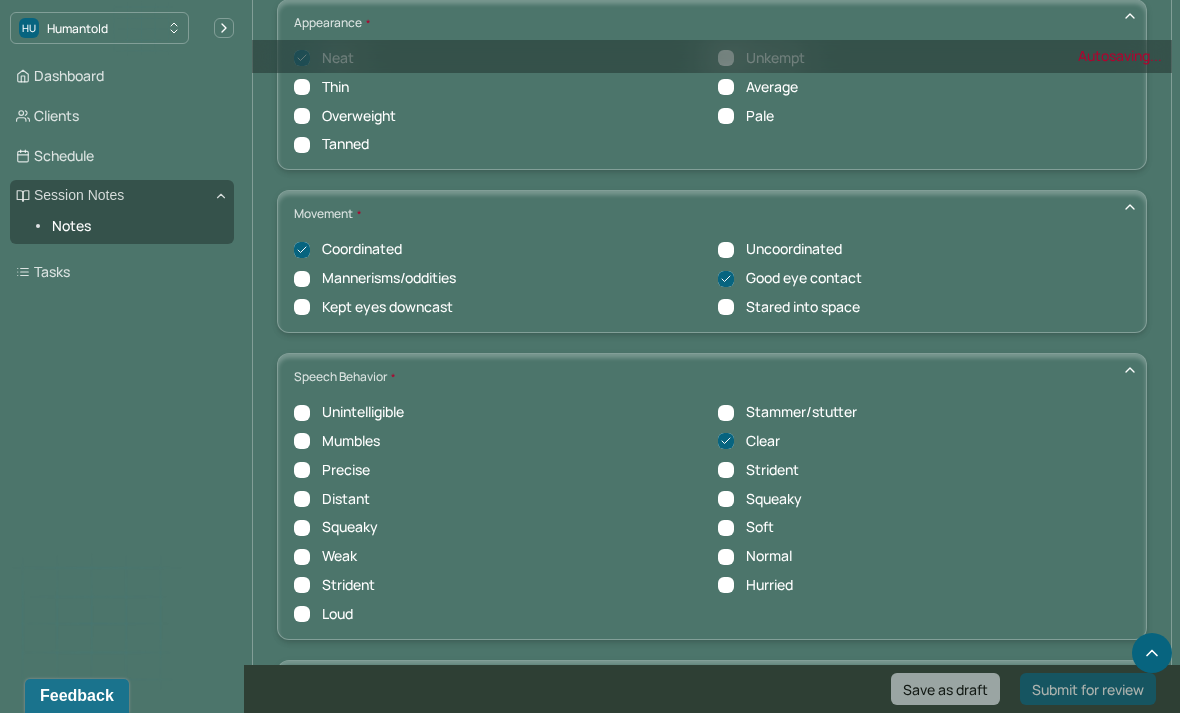 click on "Normal" at bounding box center (726, 557) 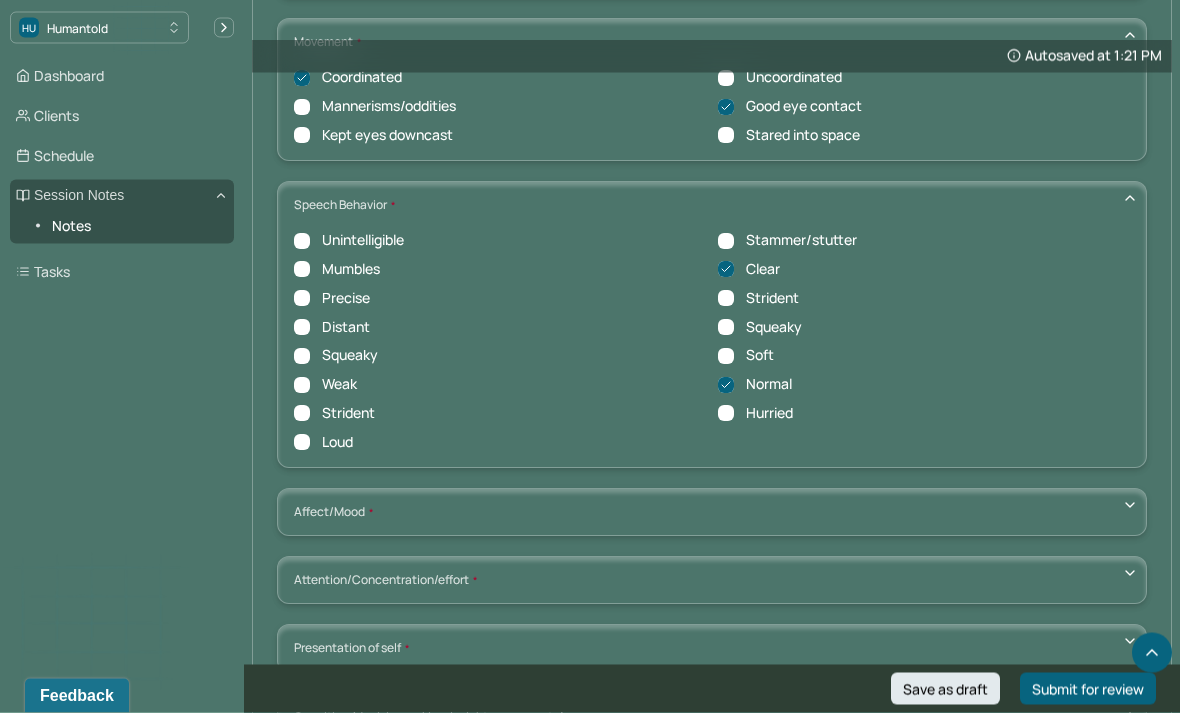 scroll, scrollTop: 7271, scrollLeft: 0, axis: vertical 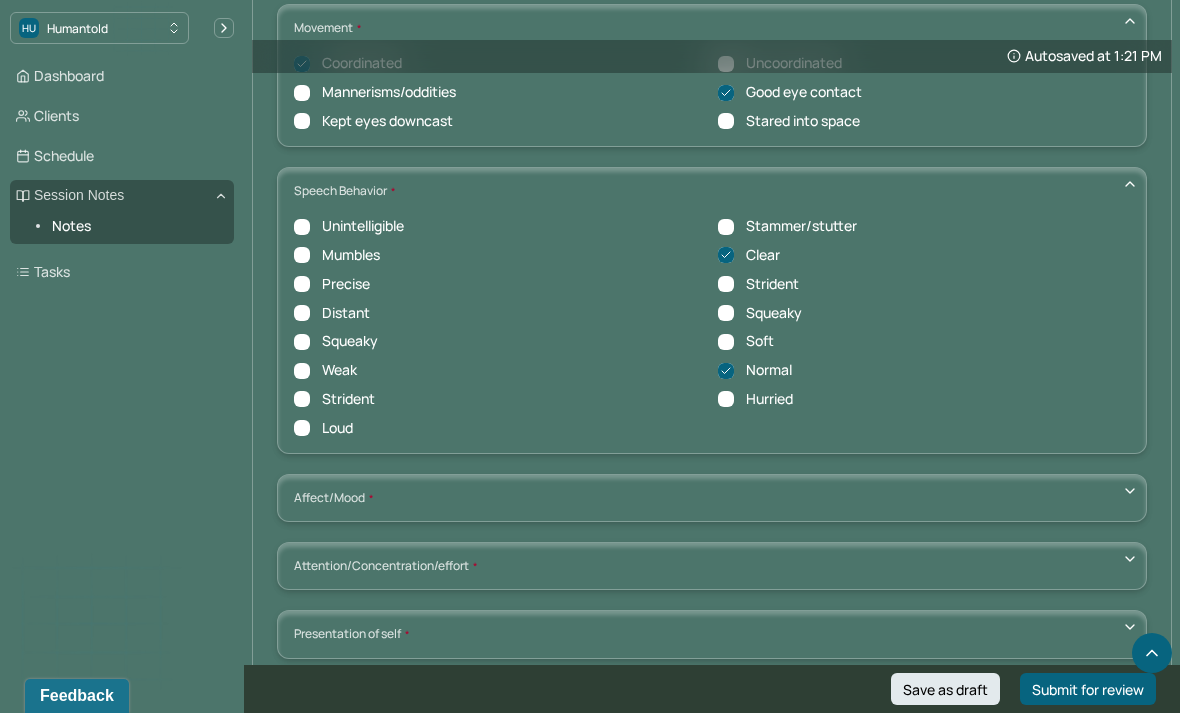 click at bounding box center (1130, 491) 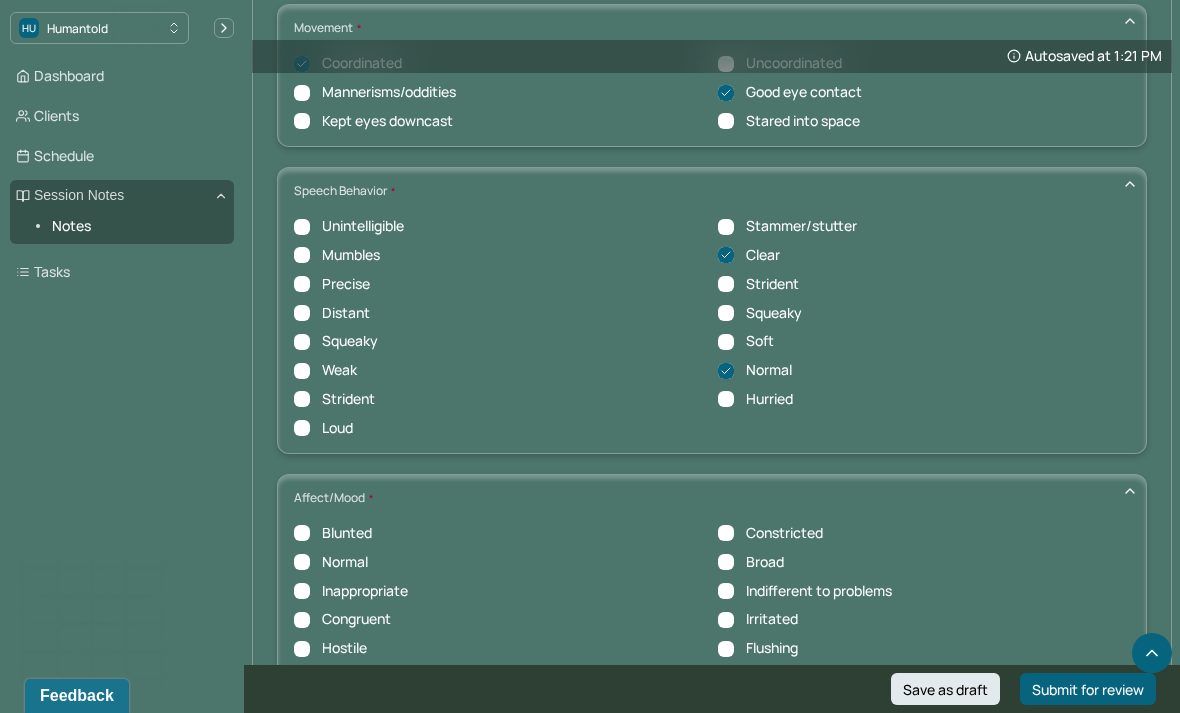 click on "Normal" at bounding box center [331, 562] 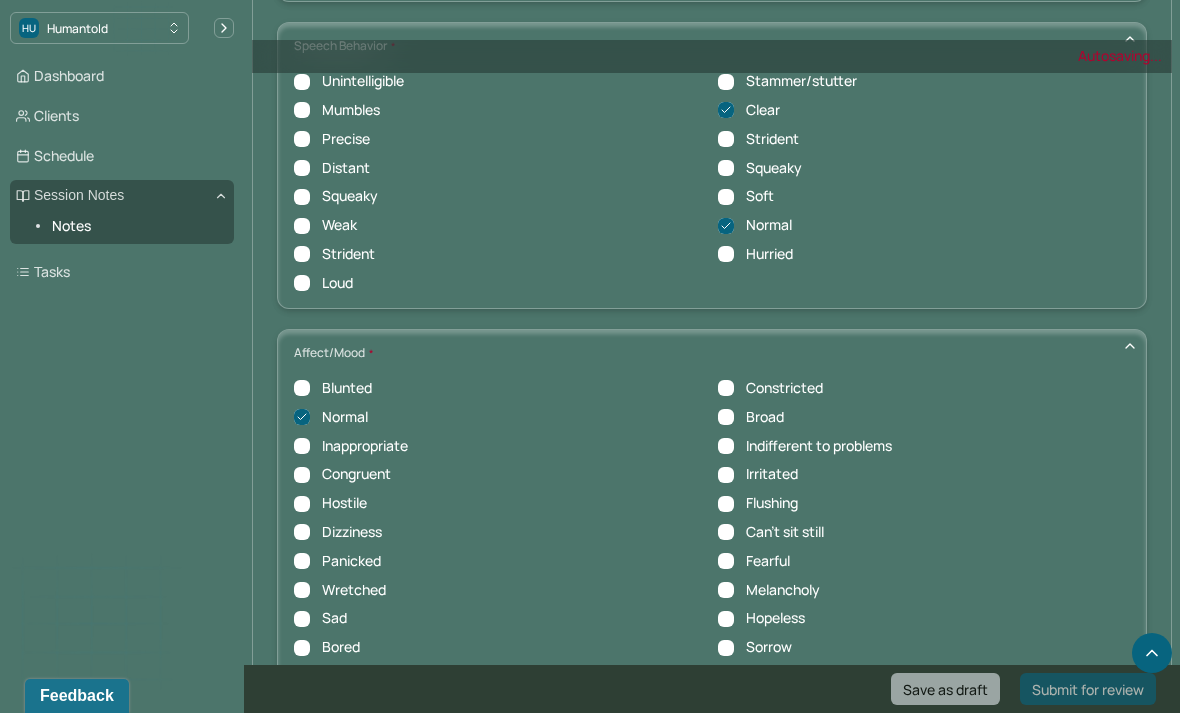 scroll, scrollTop: 7438, scrollLeft: 0, axis: vertical 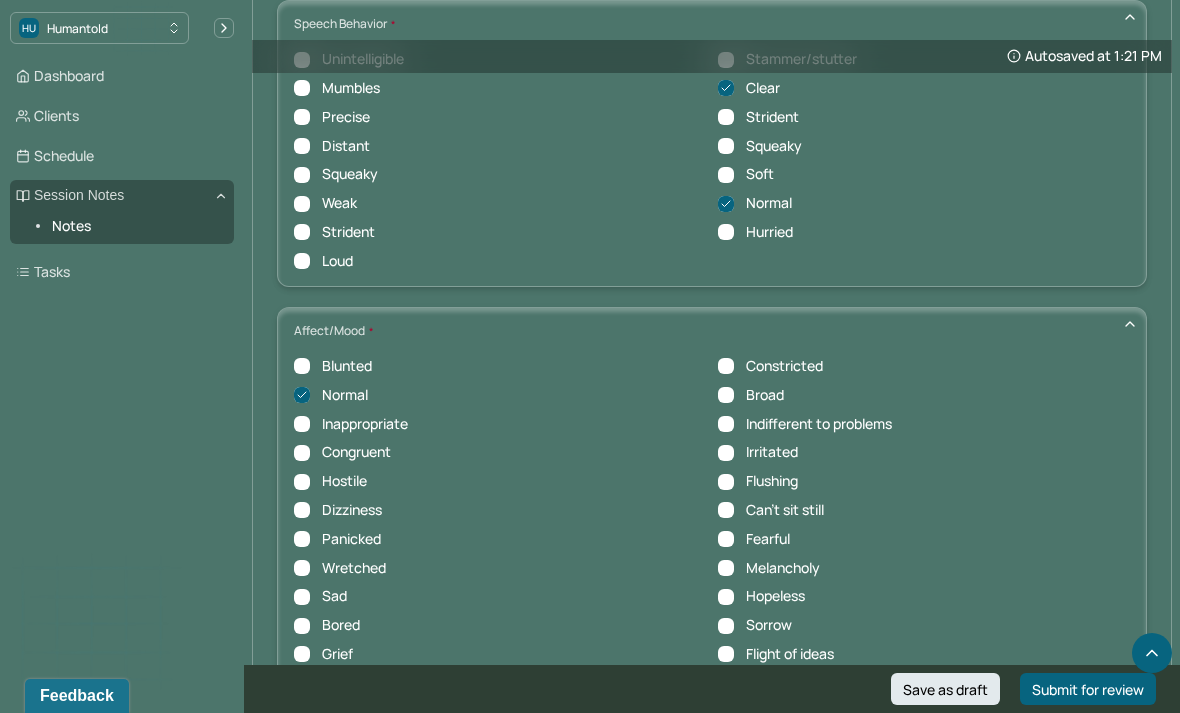 click on "Congruent" at bounding box center [302, 453] 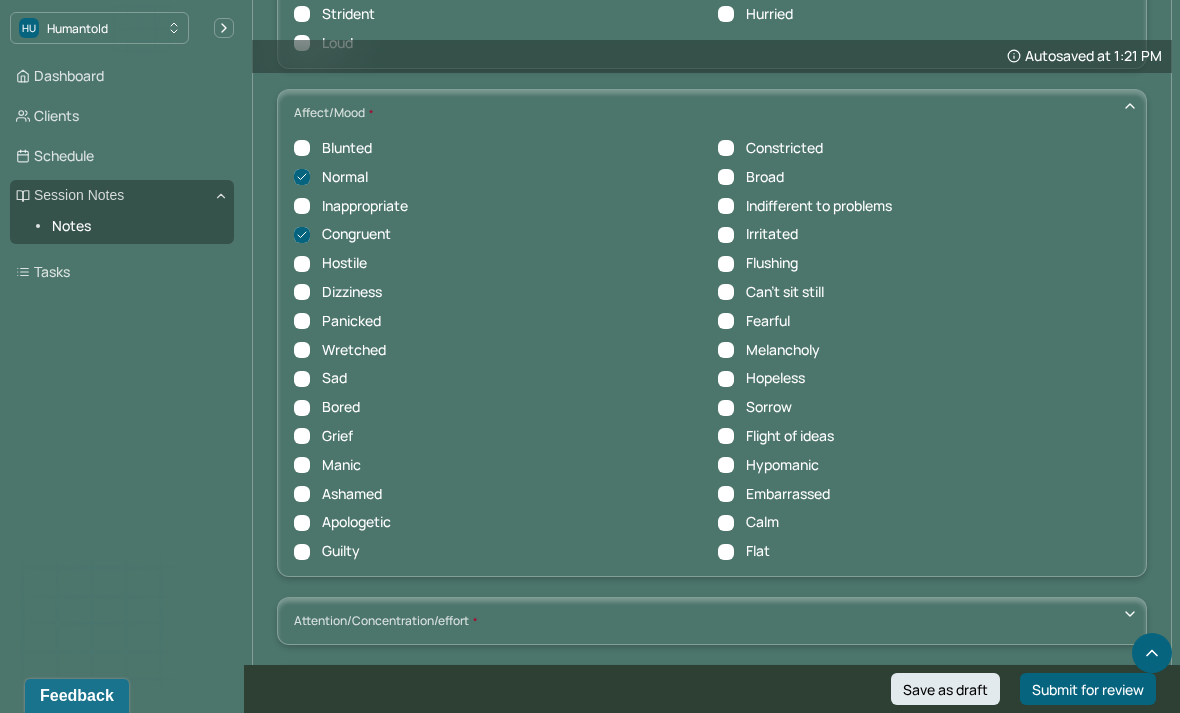 scroll, scrollTop: 7657, scrollLeft: 0, axis: vertical 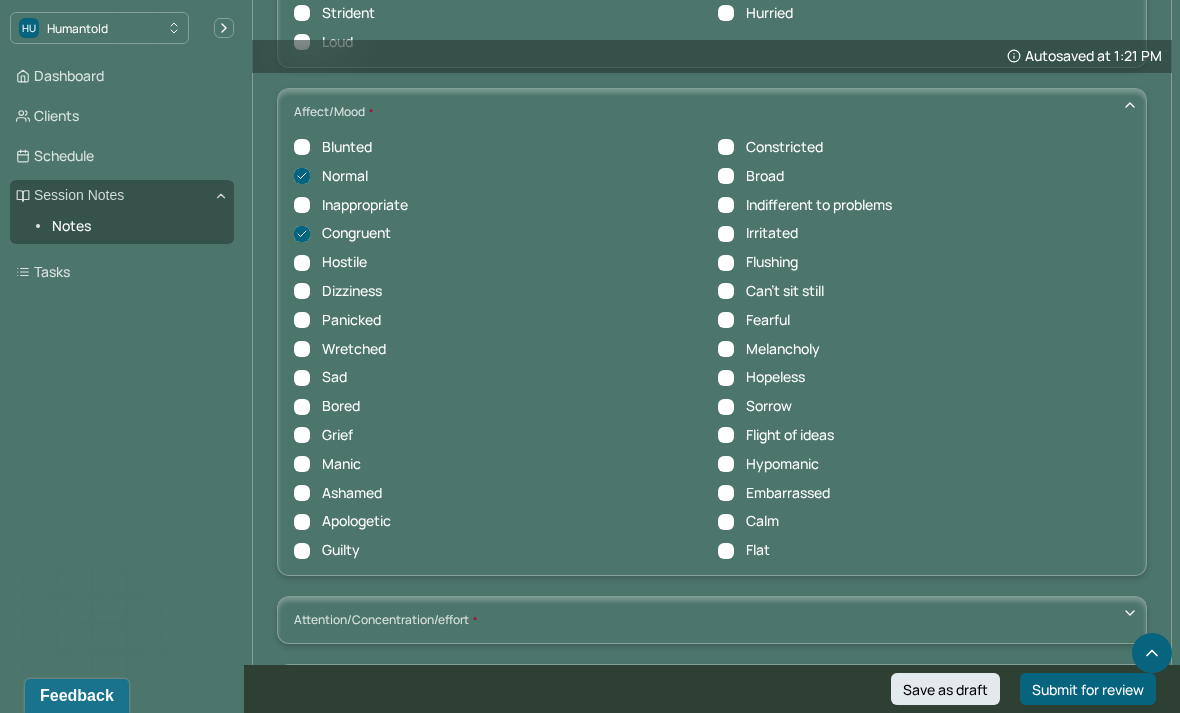 click 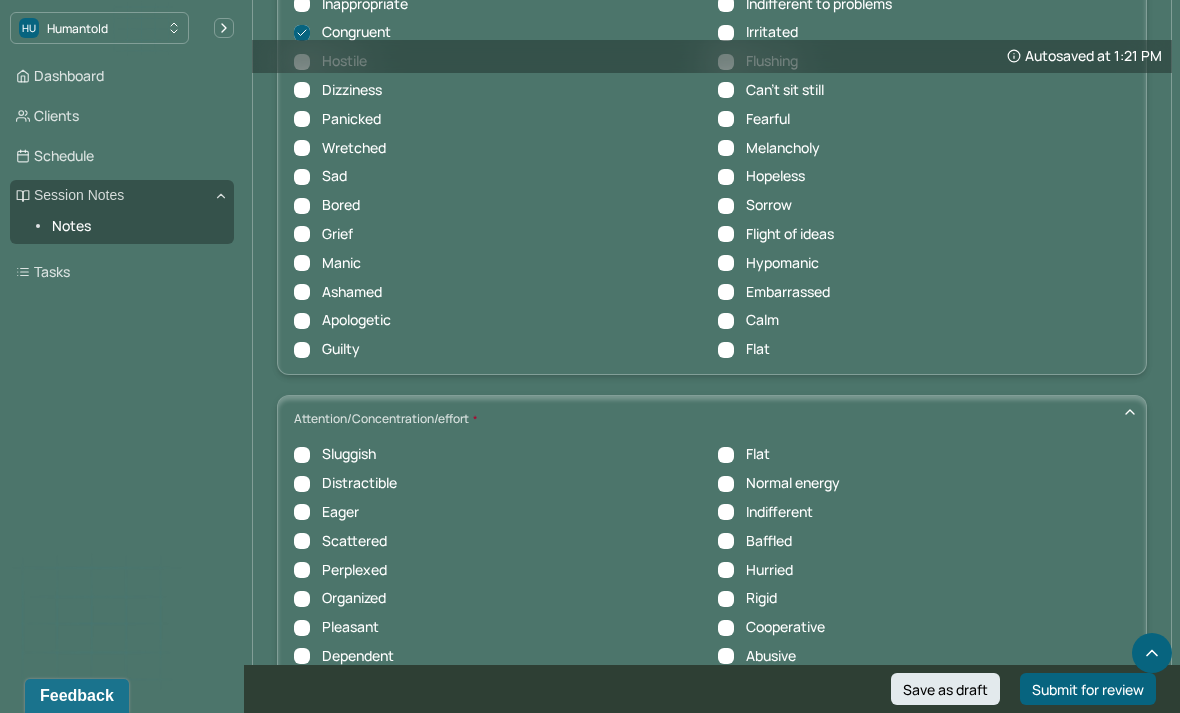 scroll, scrollTop: 7864, scrollLeft: 0, axis: vertical 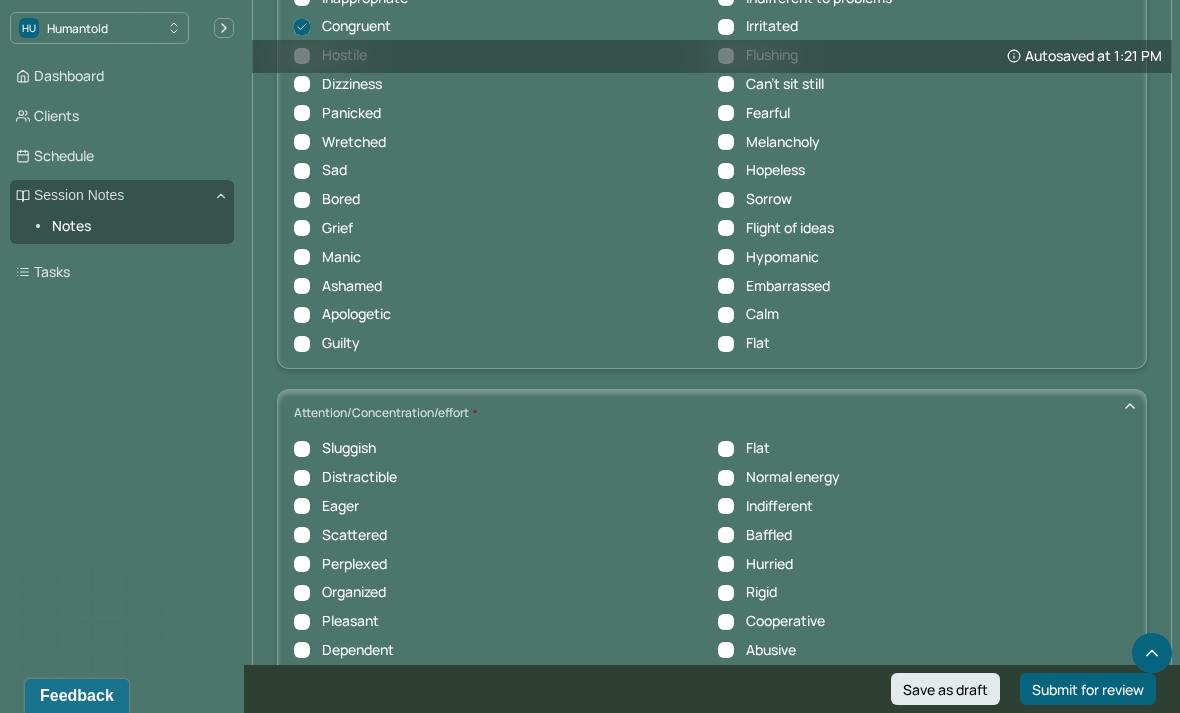 click on "Organized" at bounding box center (302, 593) 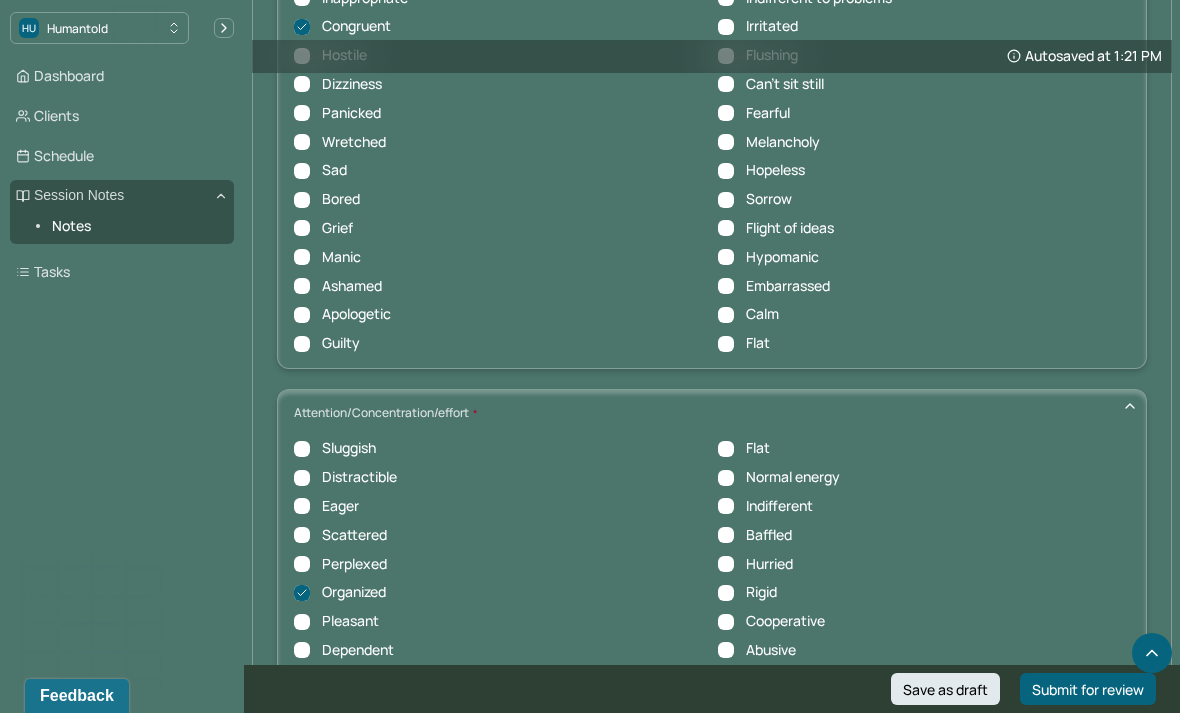 click on "Pleasant" at bounding box center [302, 622] 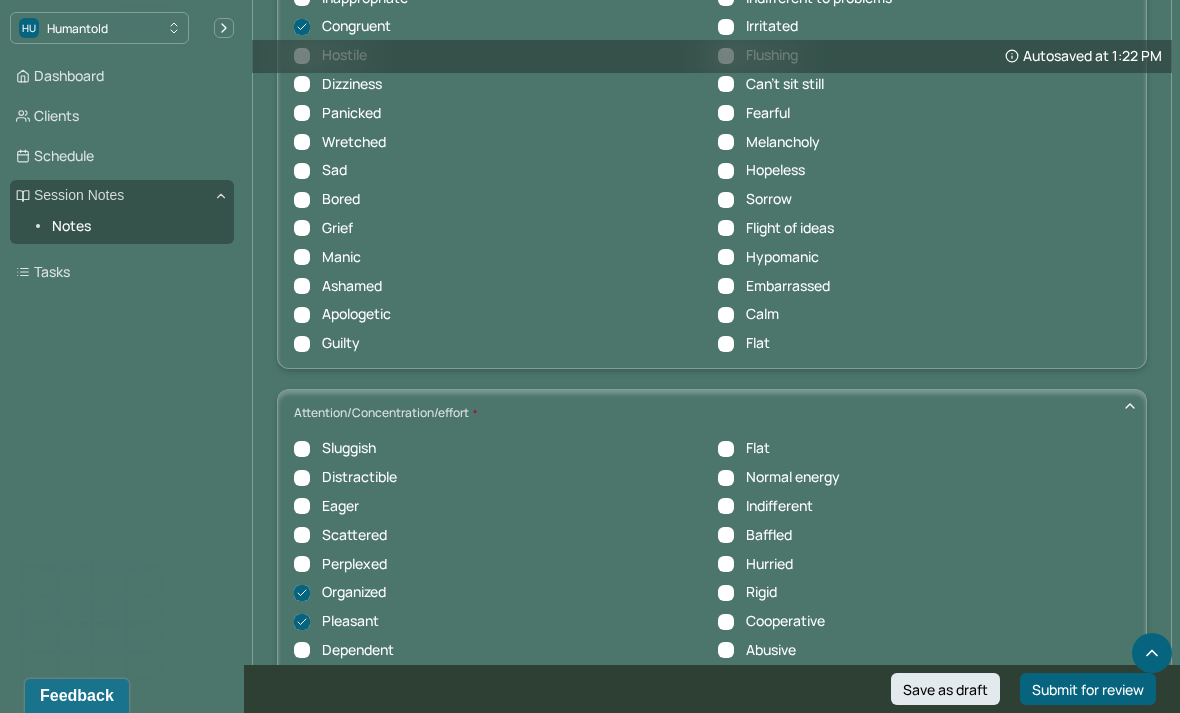 click on "Normal energy" at bounding box center (726, 478) 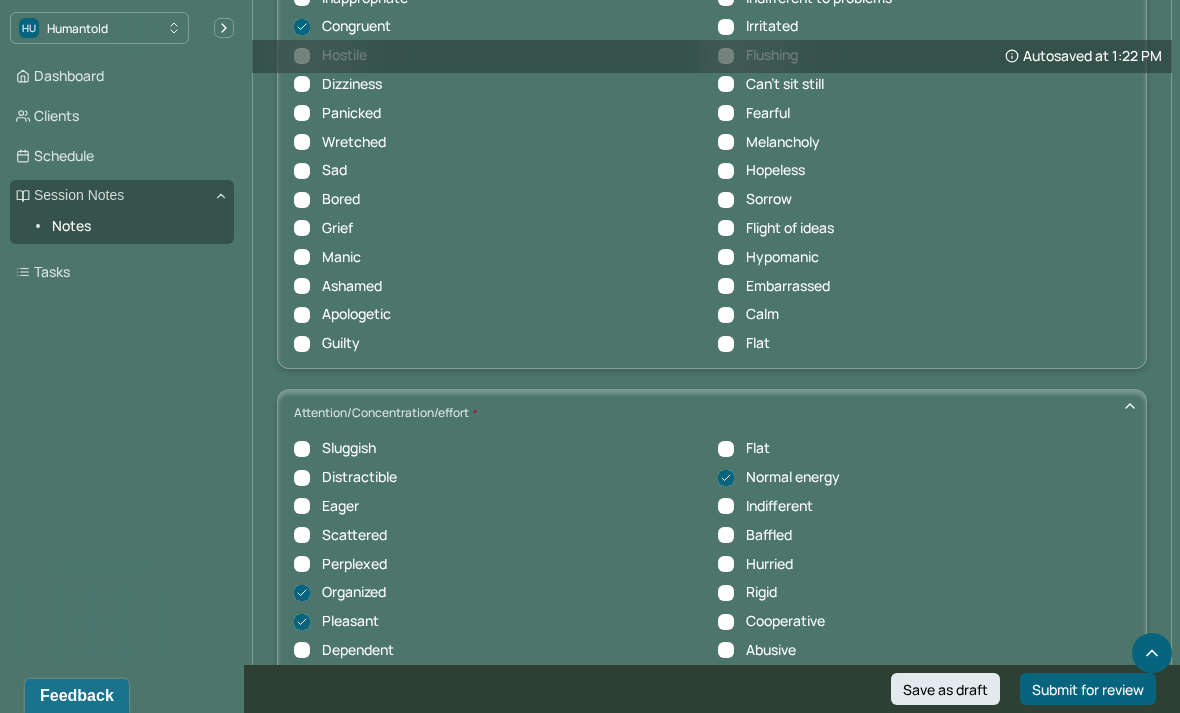 click on "Cooperative" at bounding box center (726, 622) 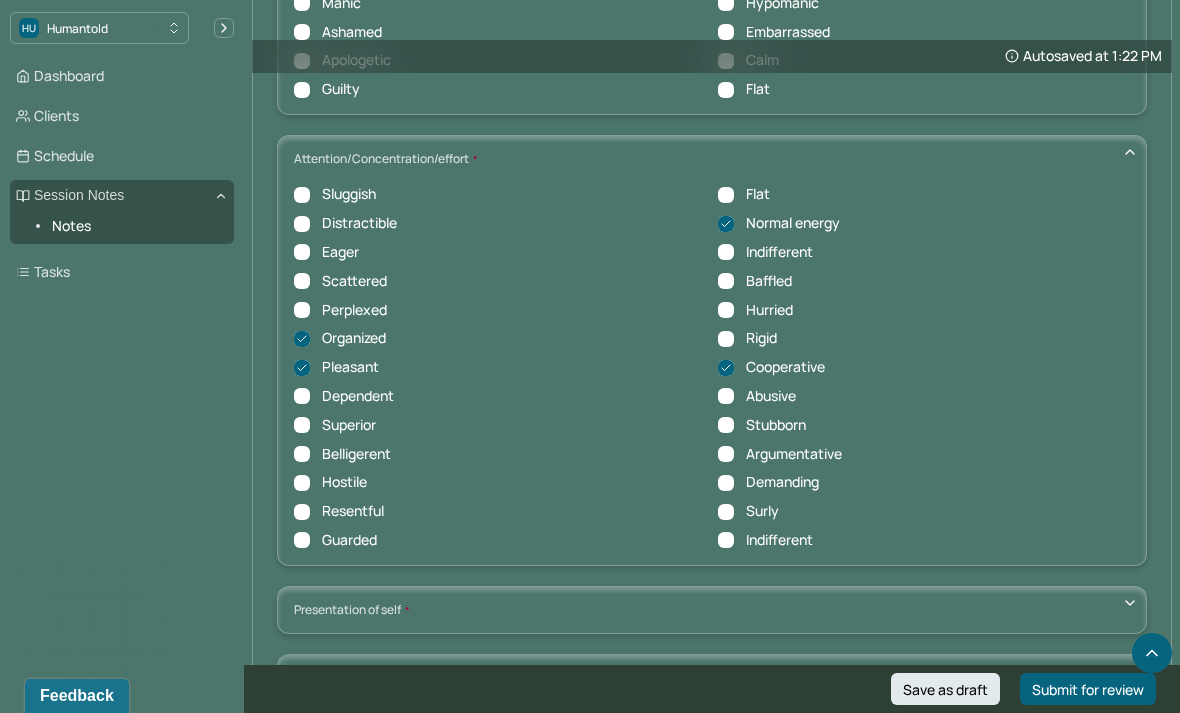 scroll, scrollTop: 8151, scrollLeft: 0, axis: vertical 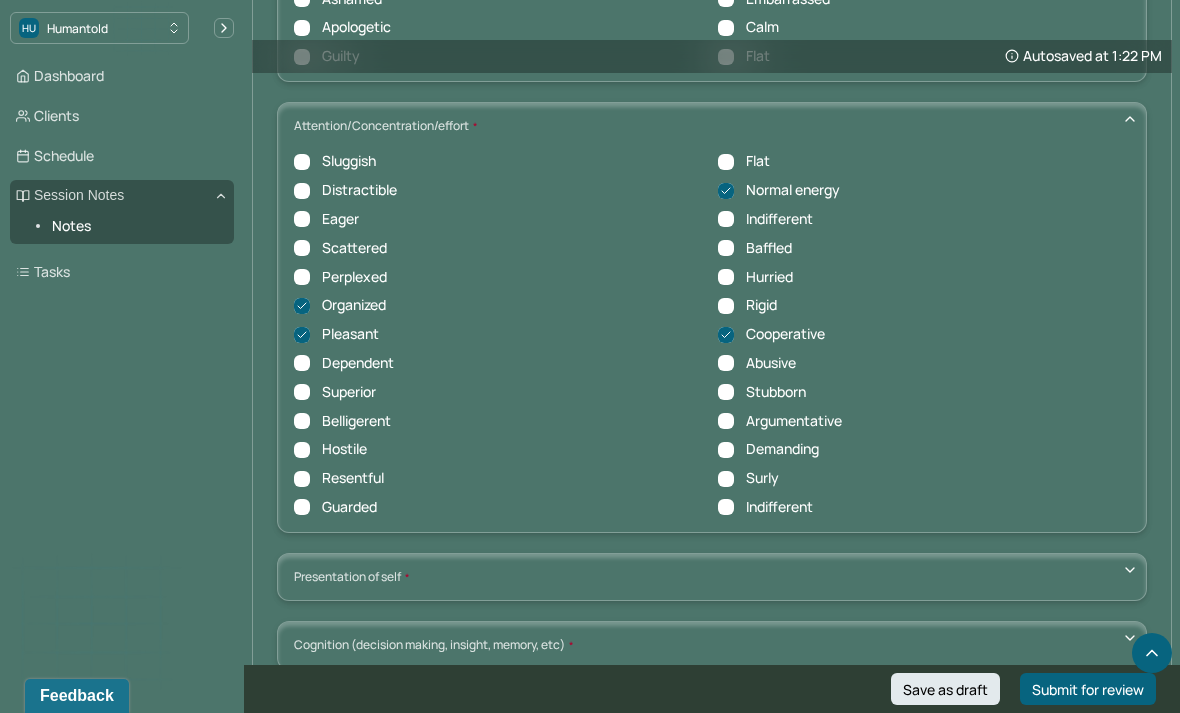 click 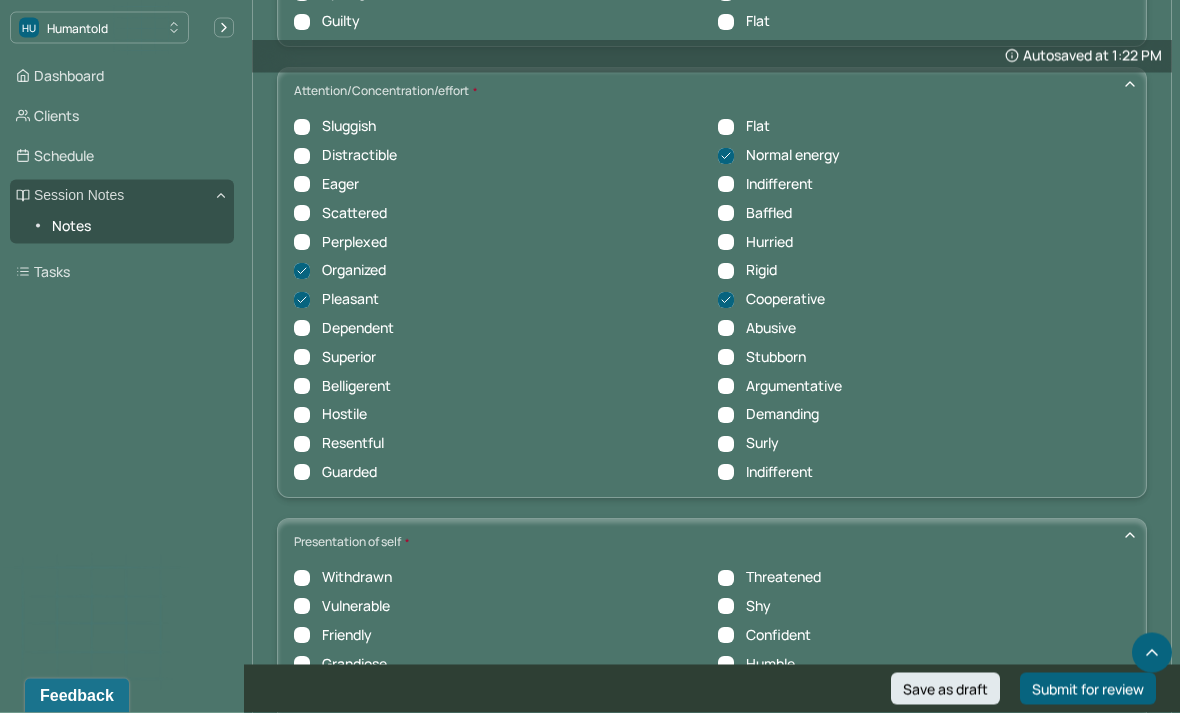 scroll, scrollTop: 8212, scrollLeft: 0, axis: vertical 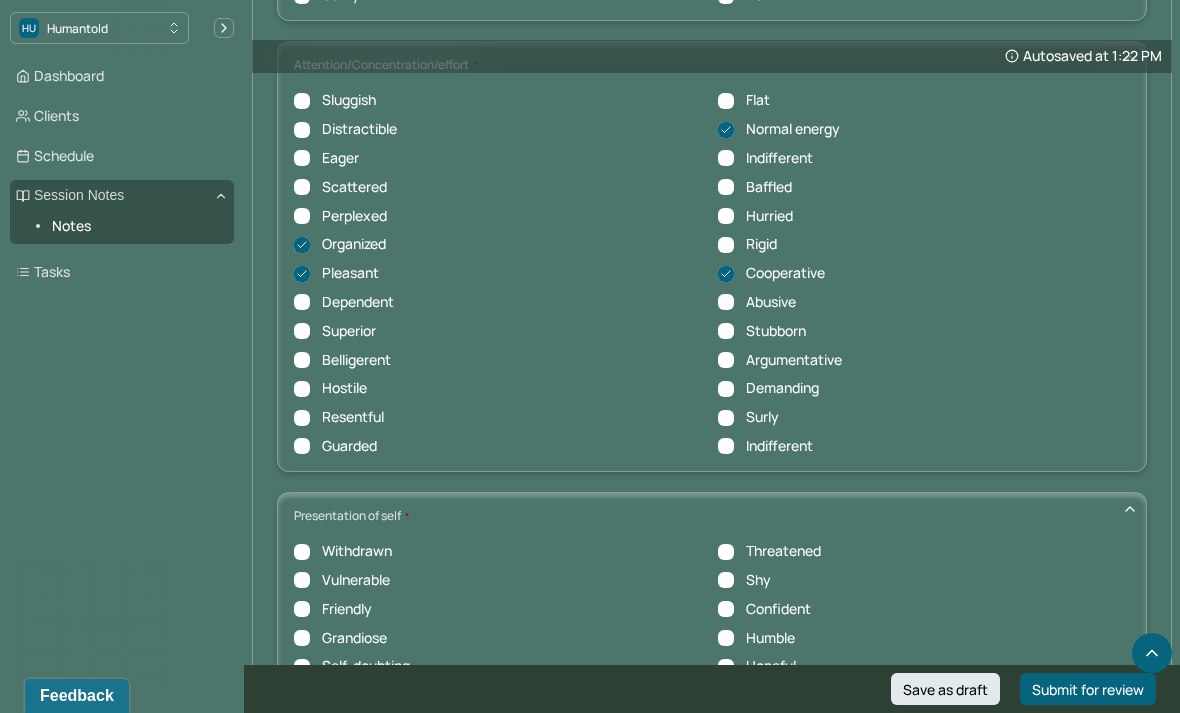click on "Presentation of self Withdrawn Threatened Vulnerable Shy Friendly Confident Grandiose Humble Self-doubting Hopeful Pessimistic Overindulgent Warm hearted Distant Harsh" at bounding box center [712, 635] 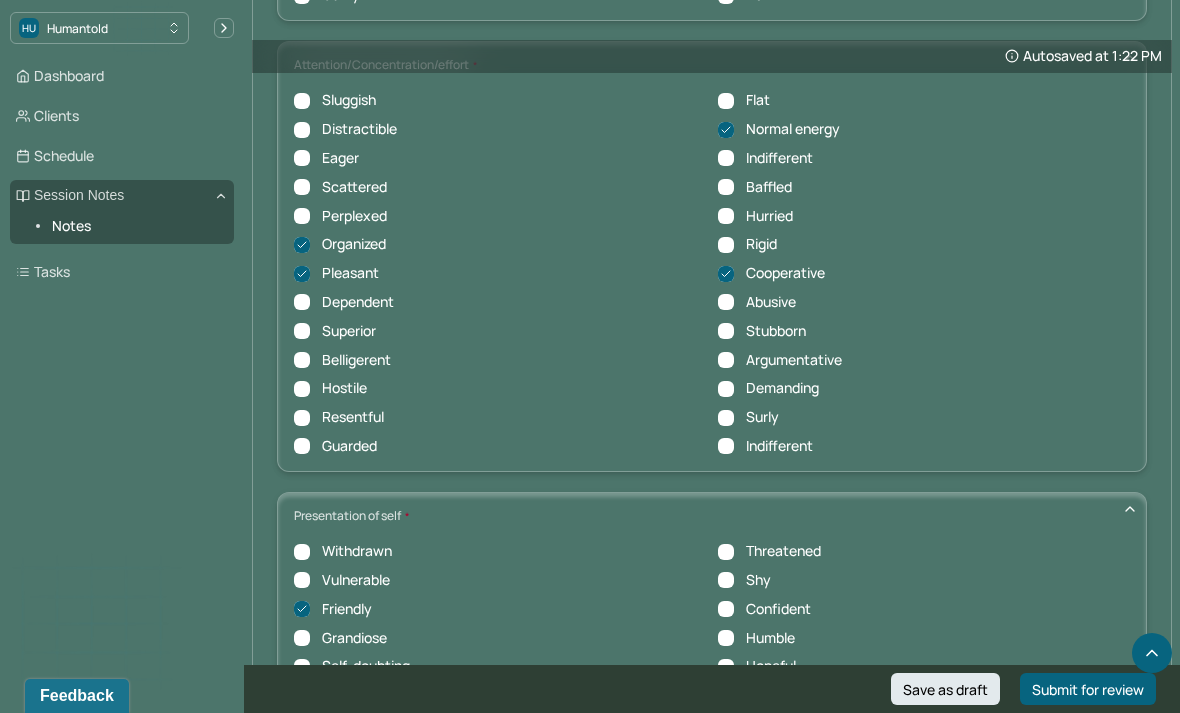 click on "Presentation of self Withdrawn Threatened Vulnerable Shy Friendly Confident Grandiose Humble Self-doubting Hopeful Pessimistic Overindulgent Warm hearted Distant Harsh" at bounding box center (712, 635) 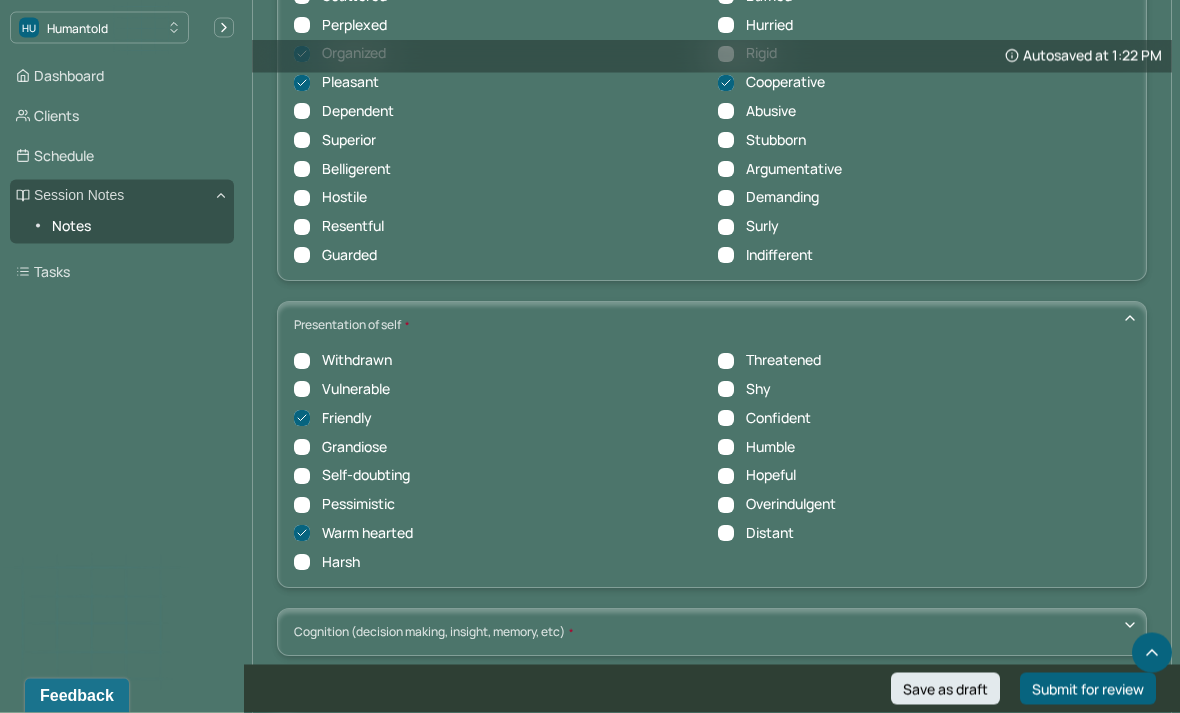 click at bounding box center (1130, 626) 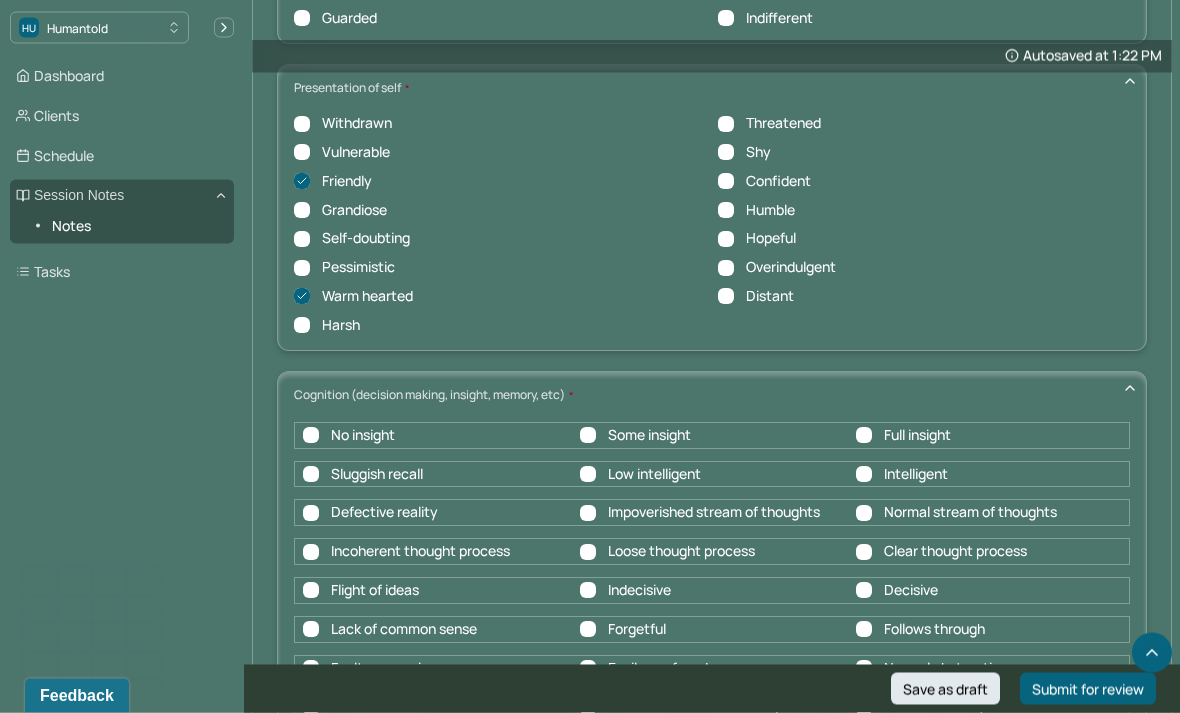 scroll, scrollTop: 8640, scrollLeft: 0, axis: vertical 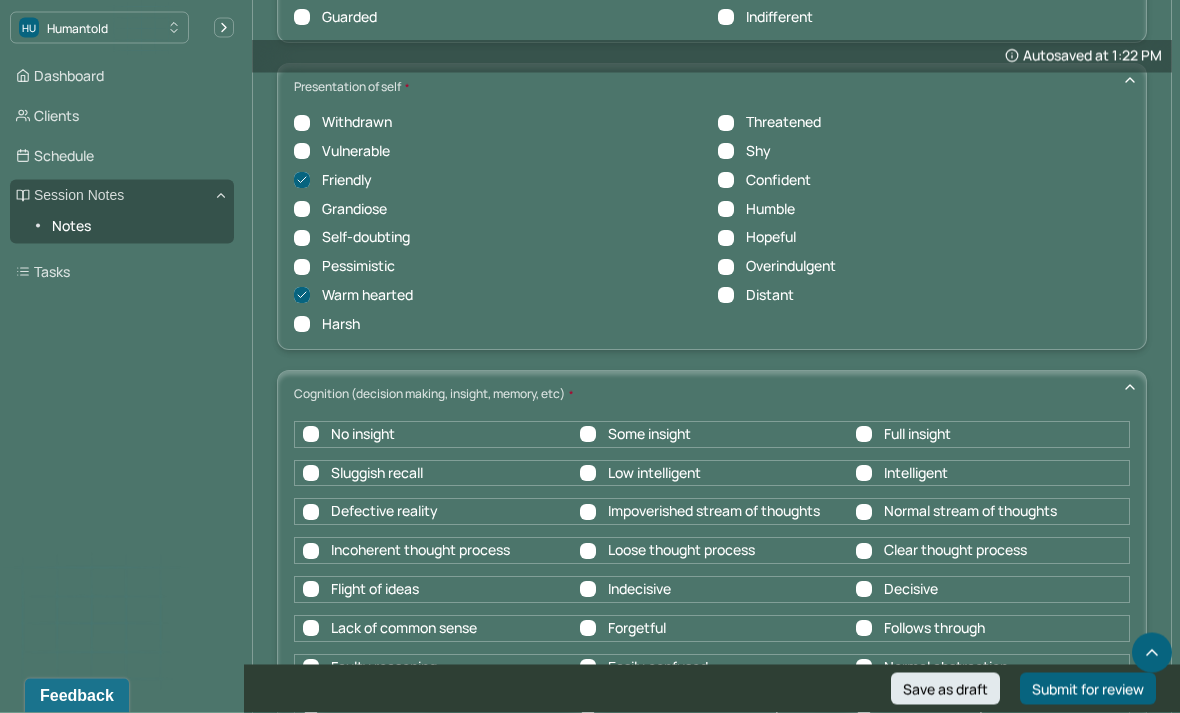 click on "Full insight" at bounding box center (864, 435) 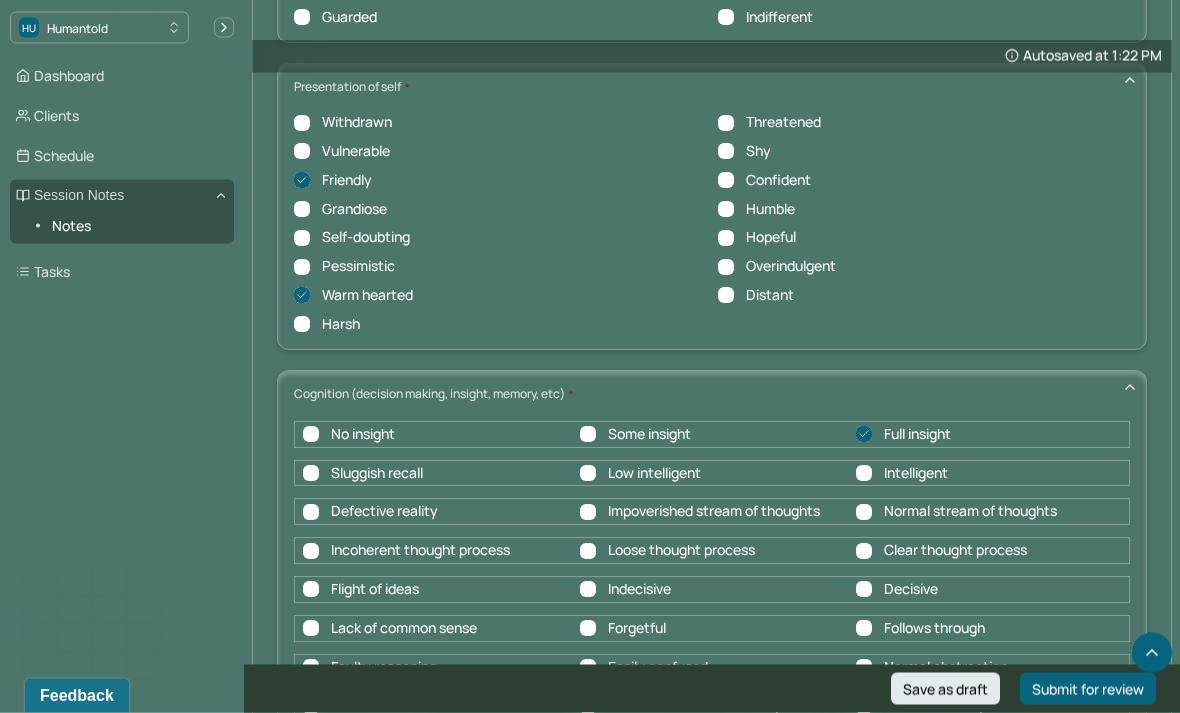 scroll, scrollTop: 8641, scrollLeft: 0, axis: vertical 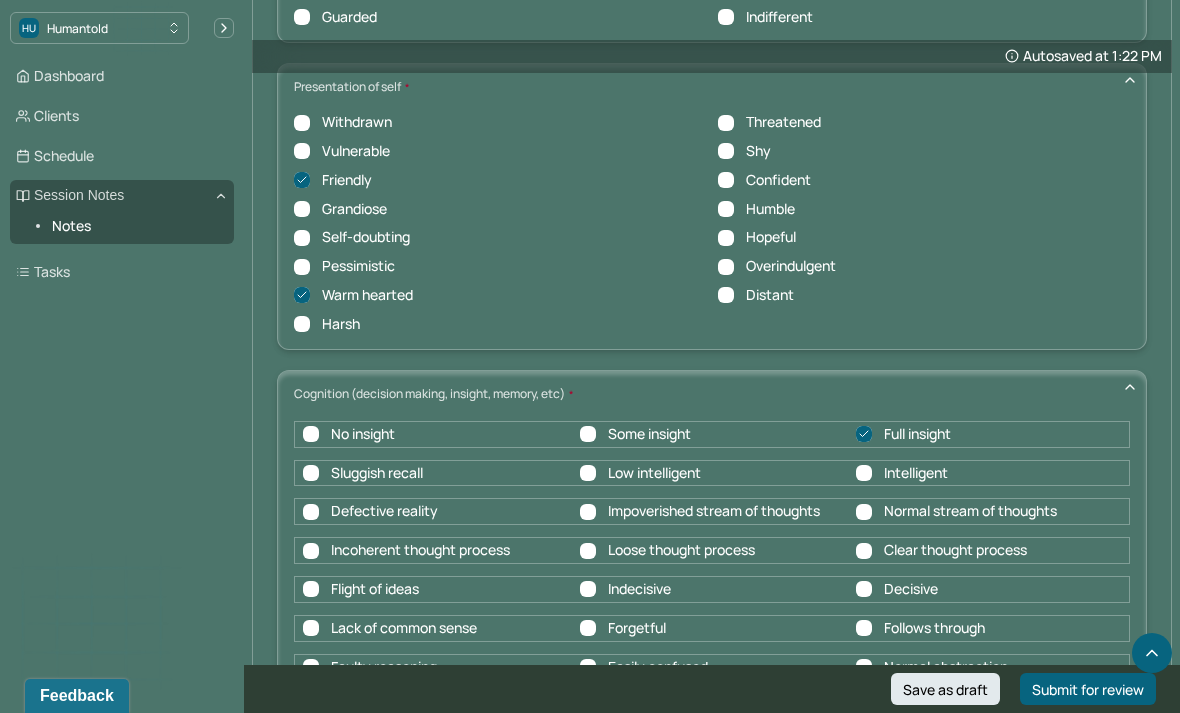 click on "Intelligent" at bounding box center [864, 473] 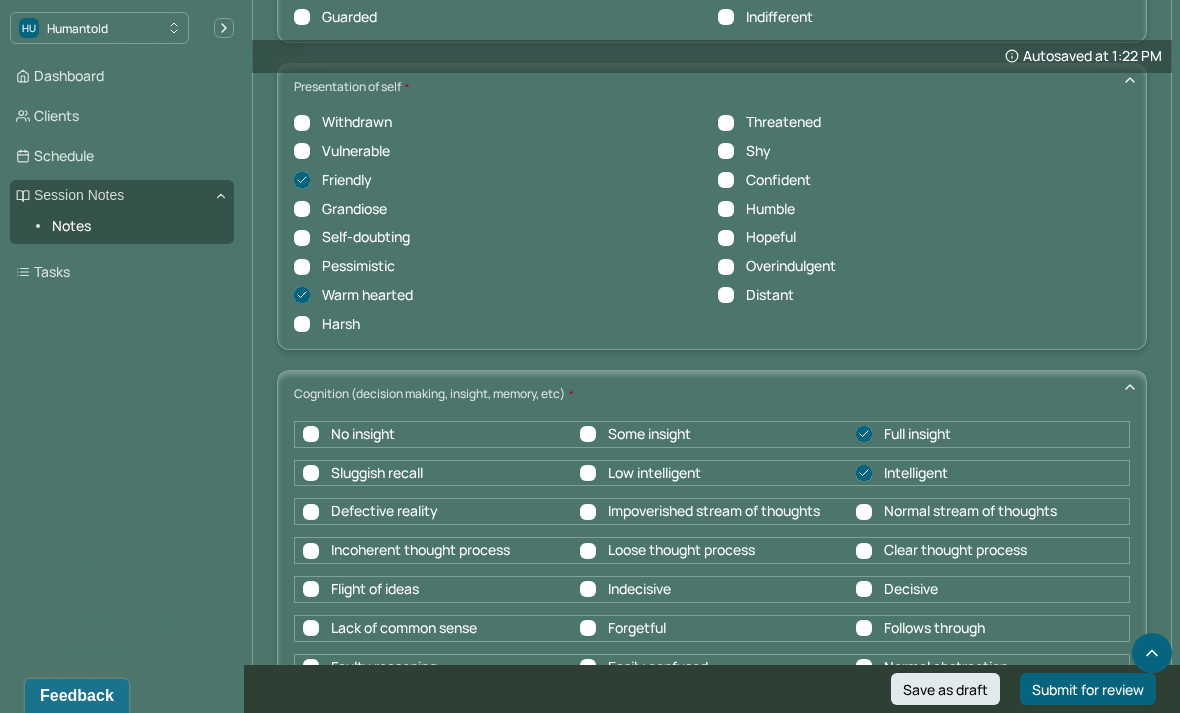 click on "Normal stream of thoughts" at bounding box center [864, 512] 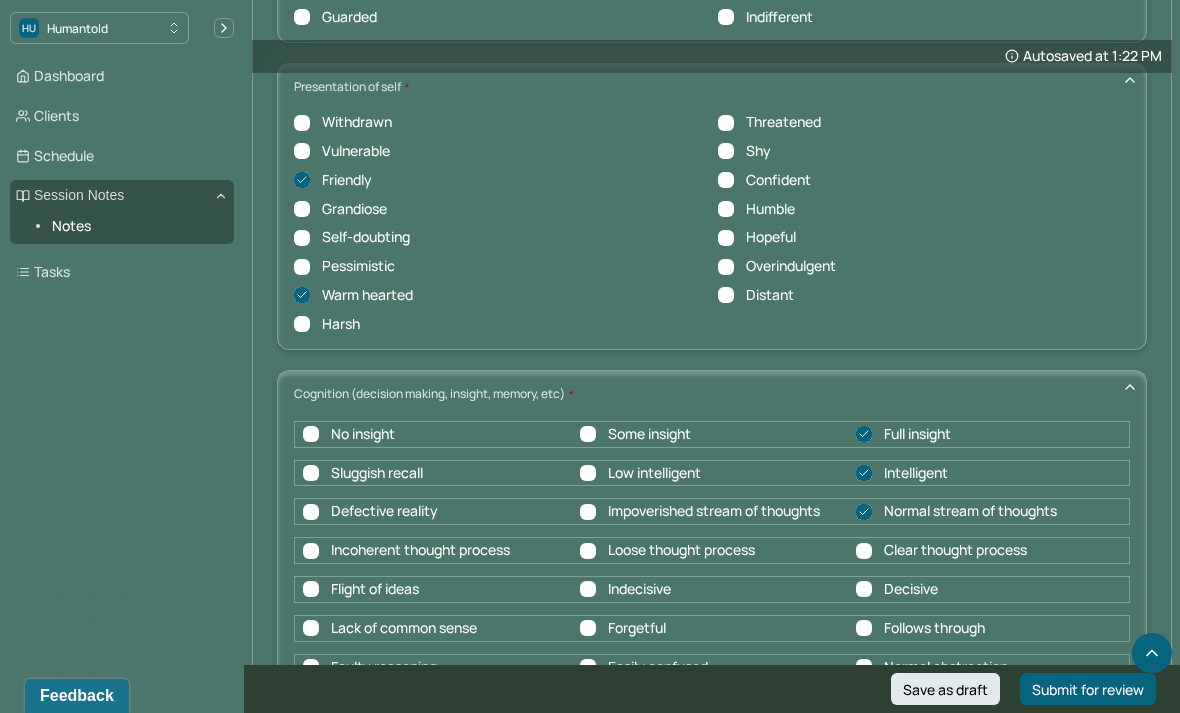 click on "Clear thought process" at bounding box center (864, 551) 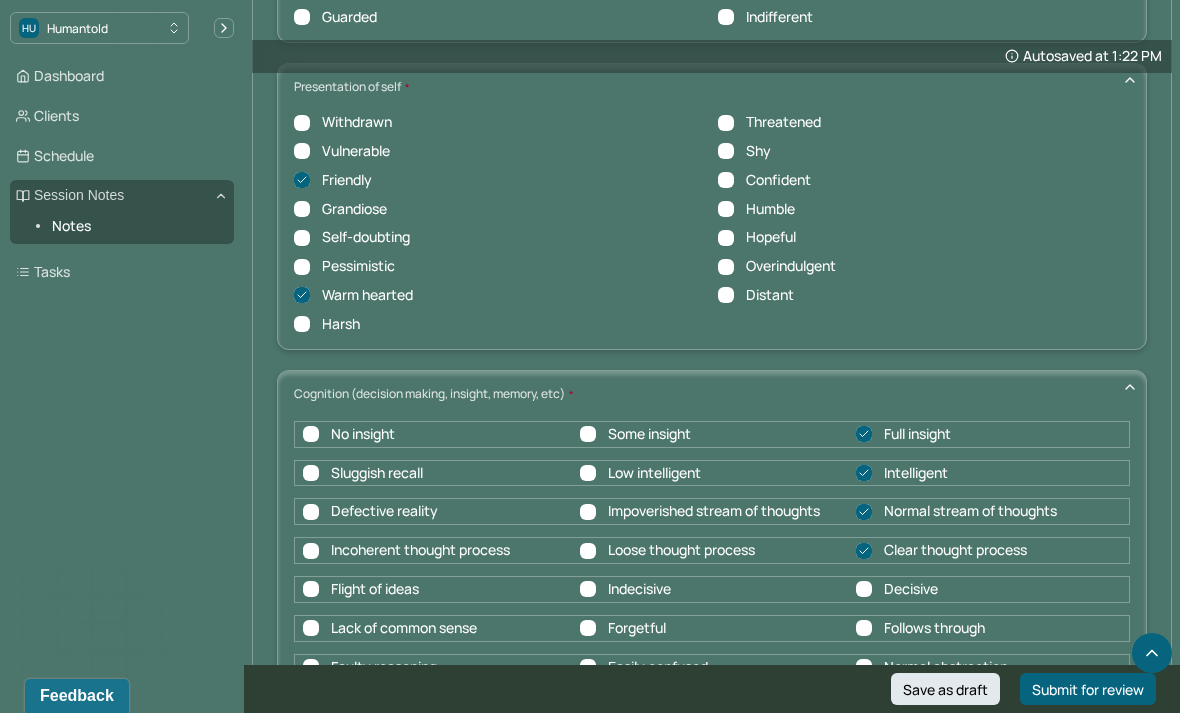 click on "Flight of ideas Indecisive Decisive" at bounding box center [712, 589] 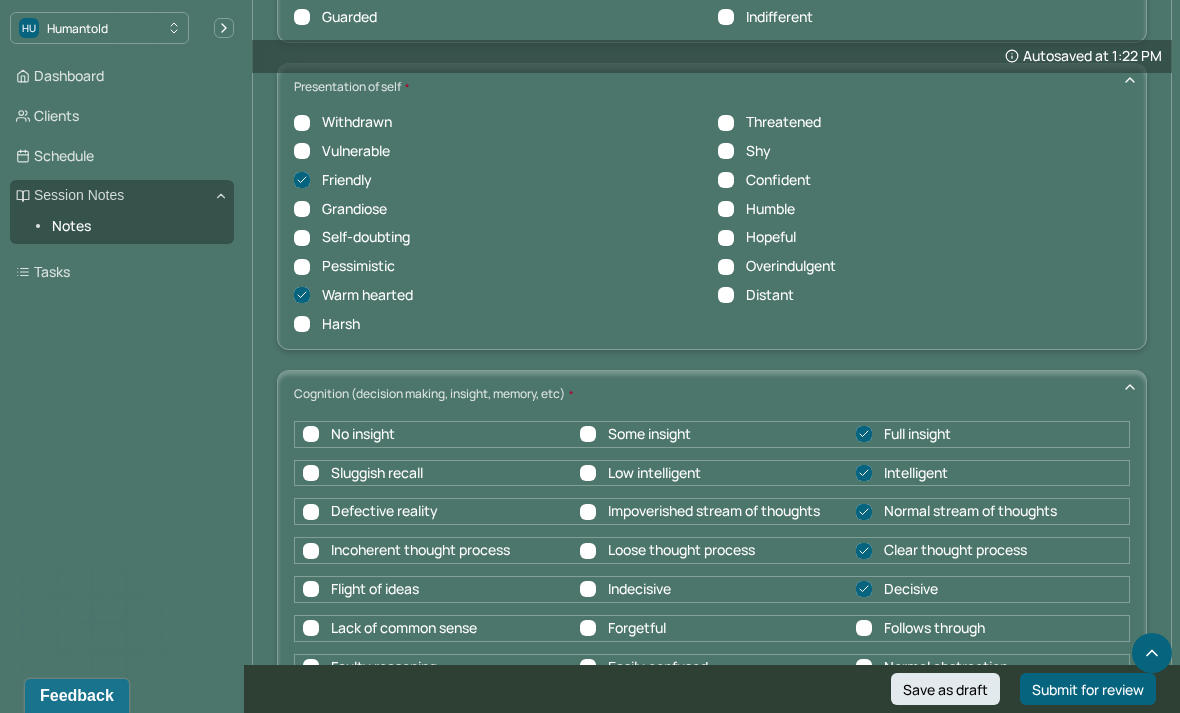click on "Follows through" at bounding box center [864, 628] 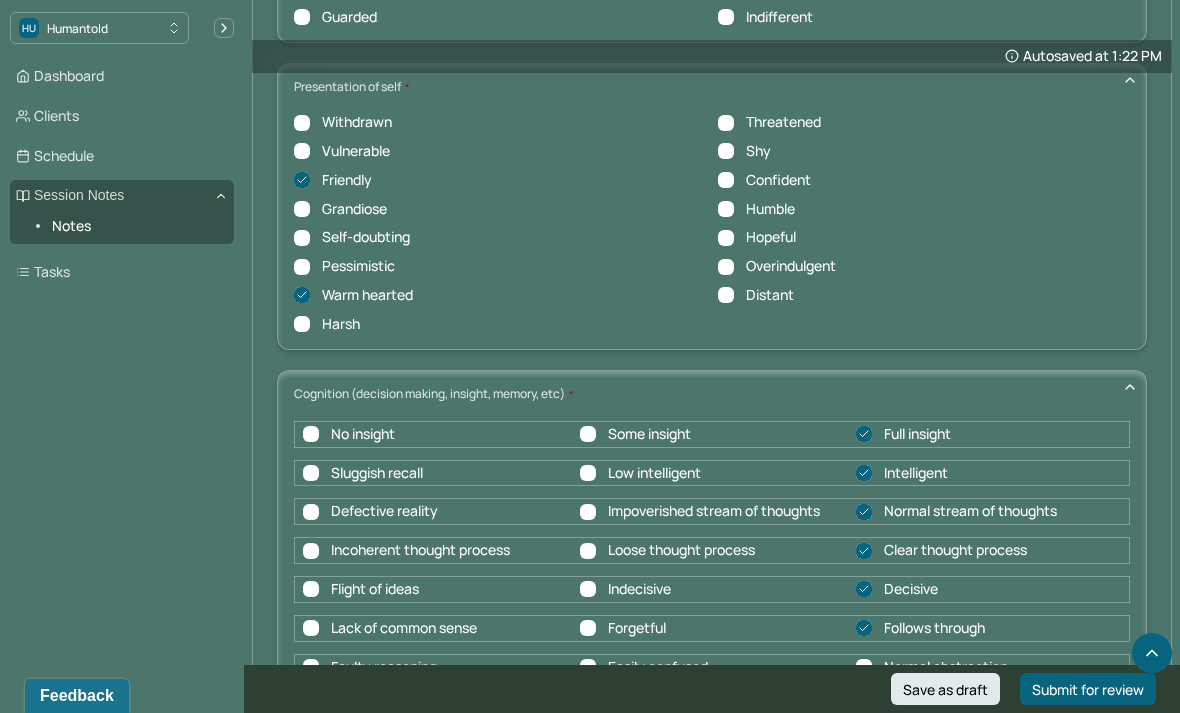 click on "Normal abstraction" at bounding box center [864, 667] 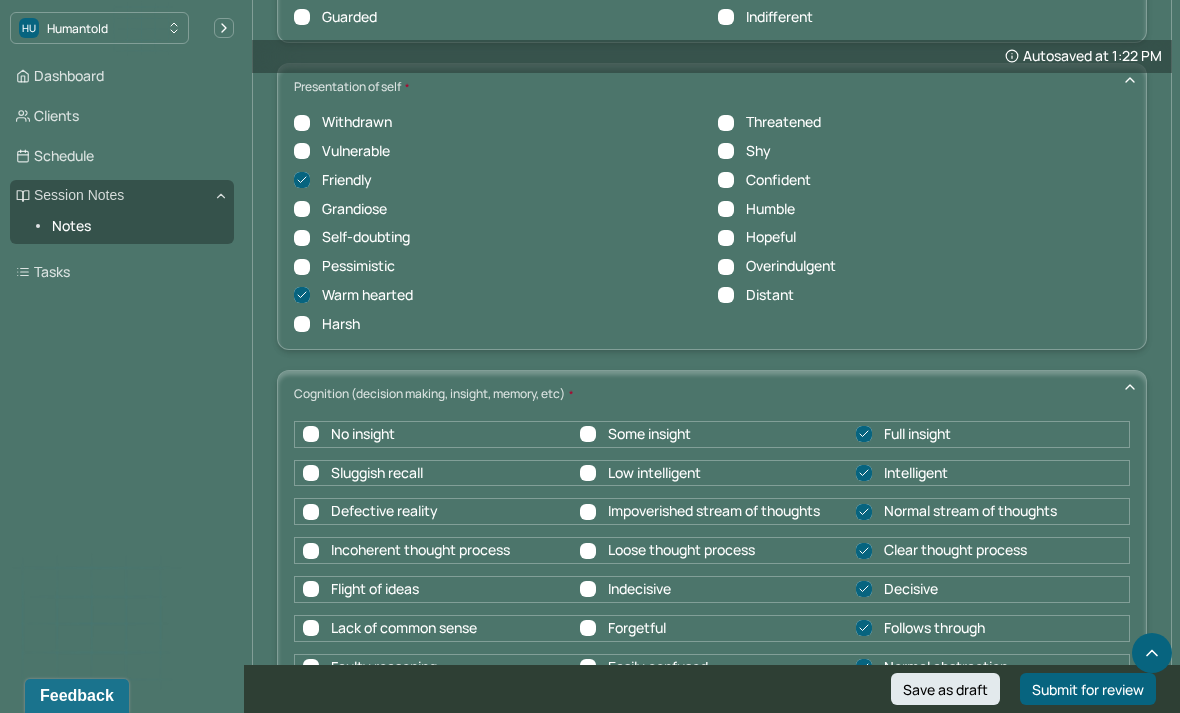 click on "Normal memory" at bounding box center (864, 706) 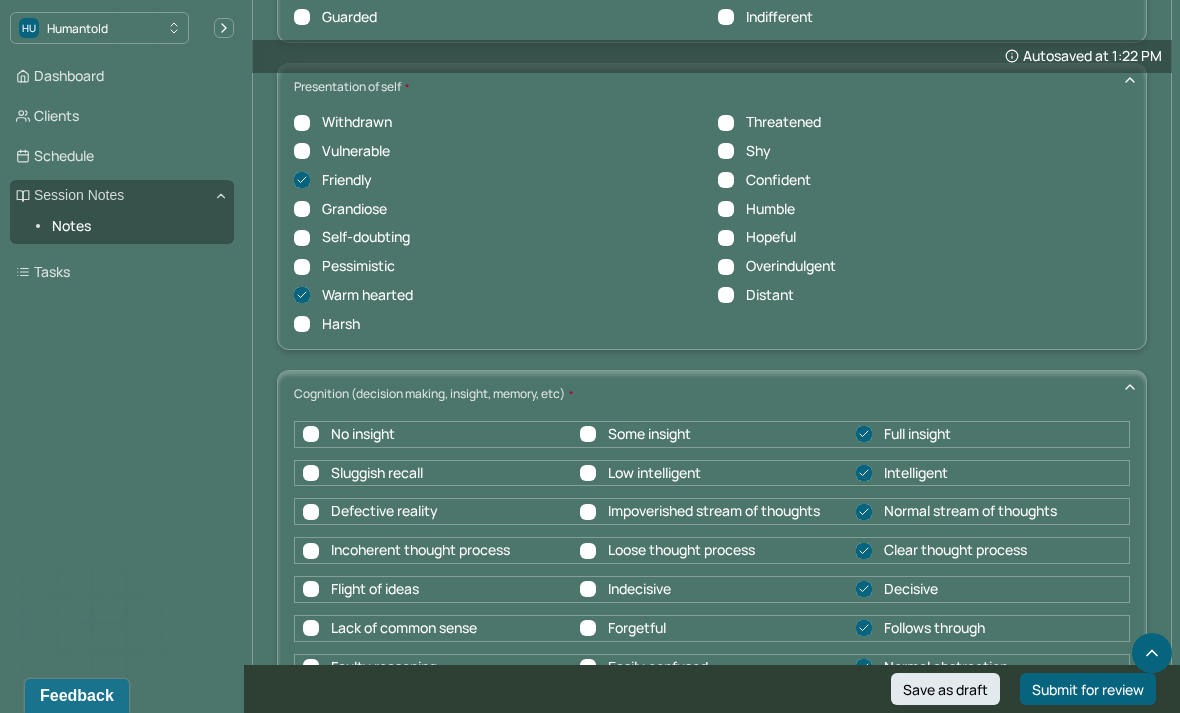 click on "Good orientation" at bounding box center [924, 753] 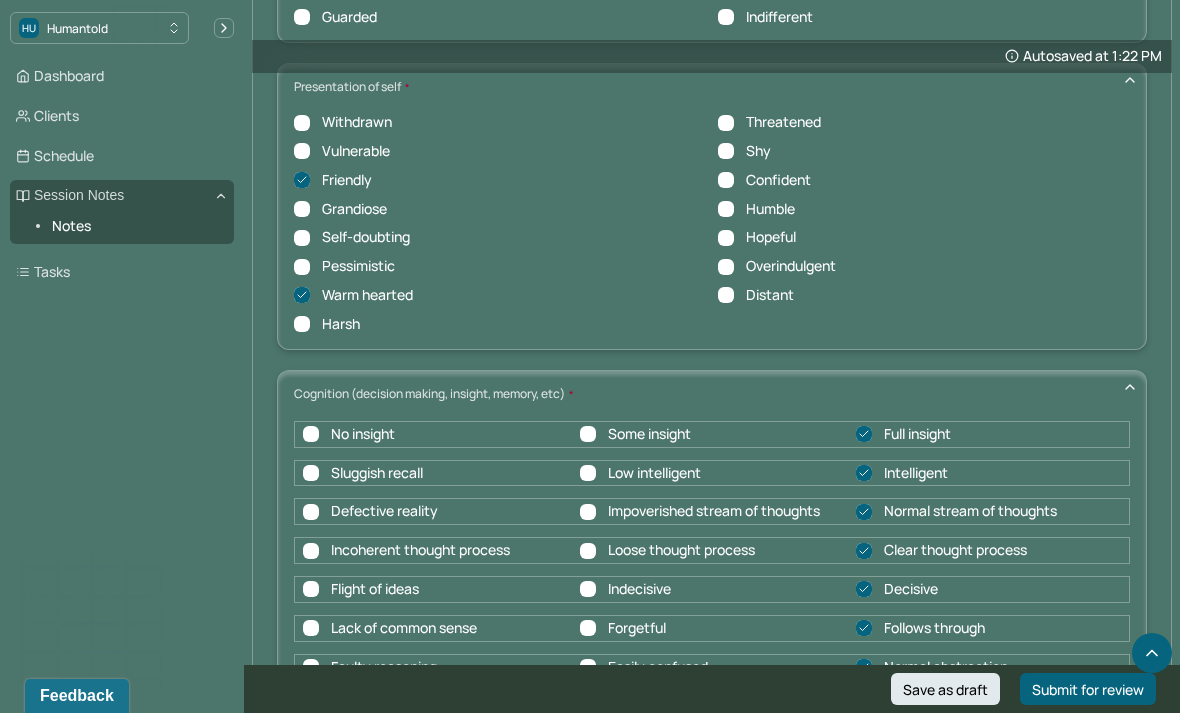 click on "Normal judgement" at bounding box center (929, 800) 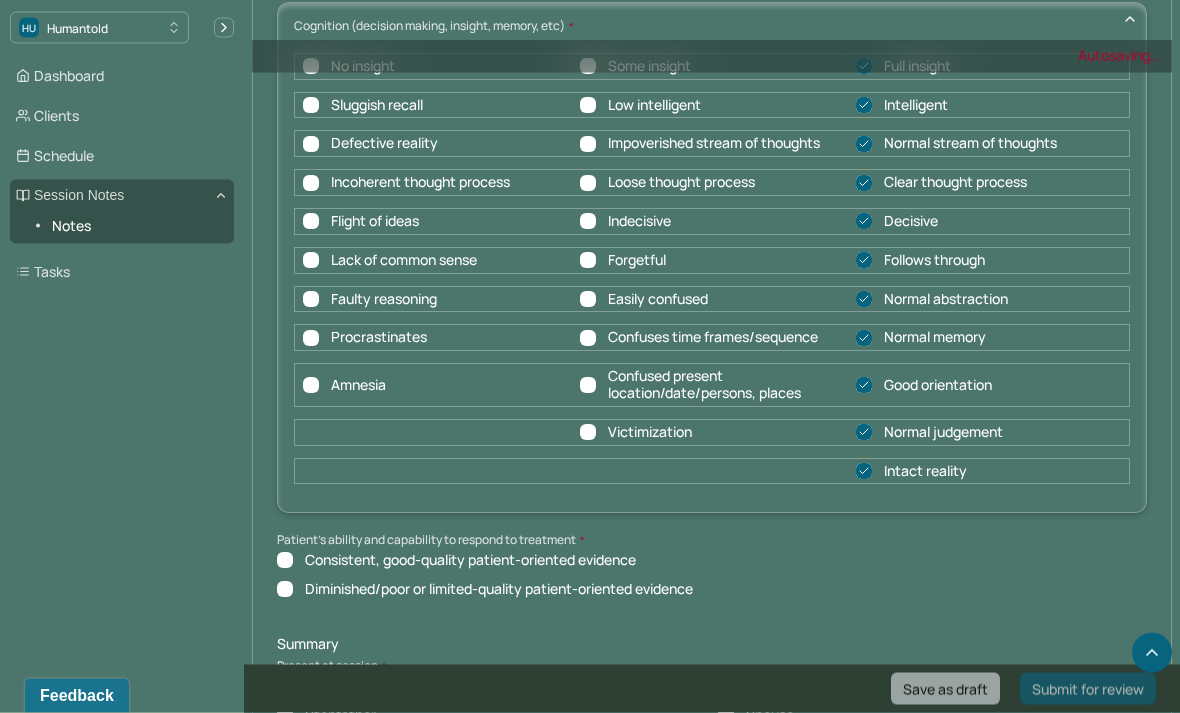 scroll, scrollTop: 9009, scrollLeft: 0, axis: vertical 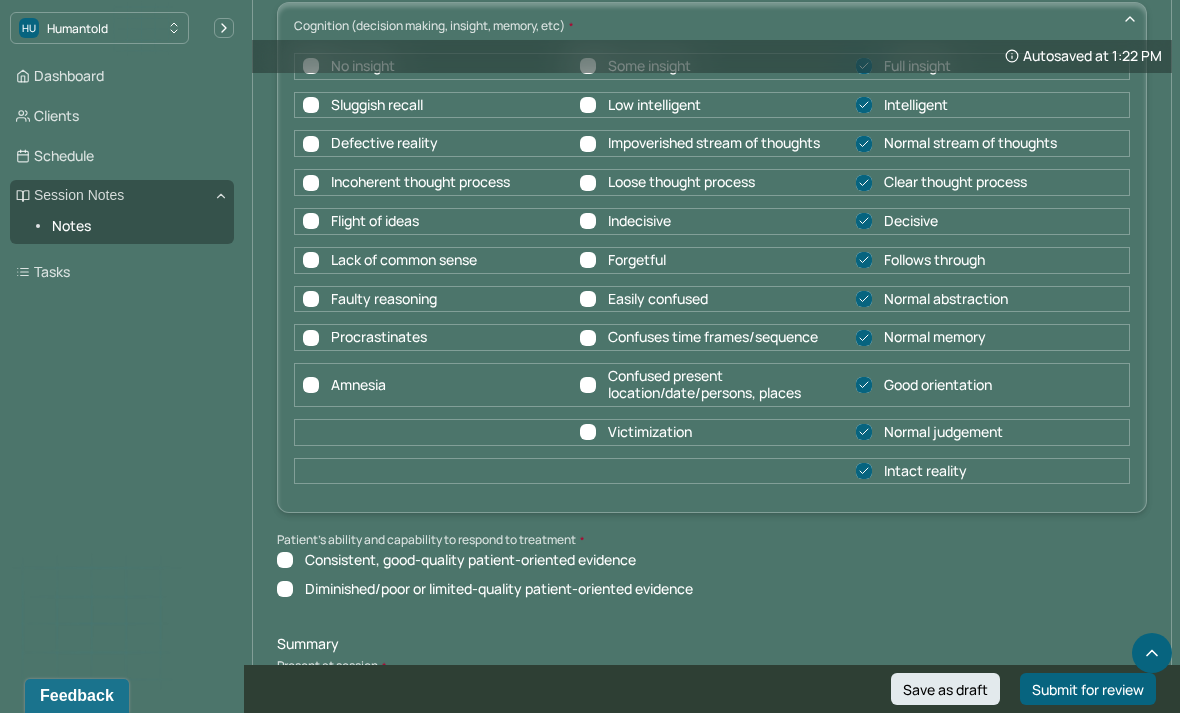 click on "Consistent, good-quality patient-oriented evidence" at bounding box center [285, 560] 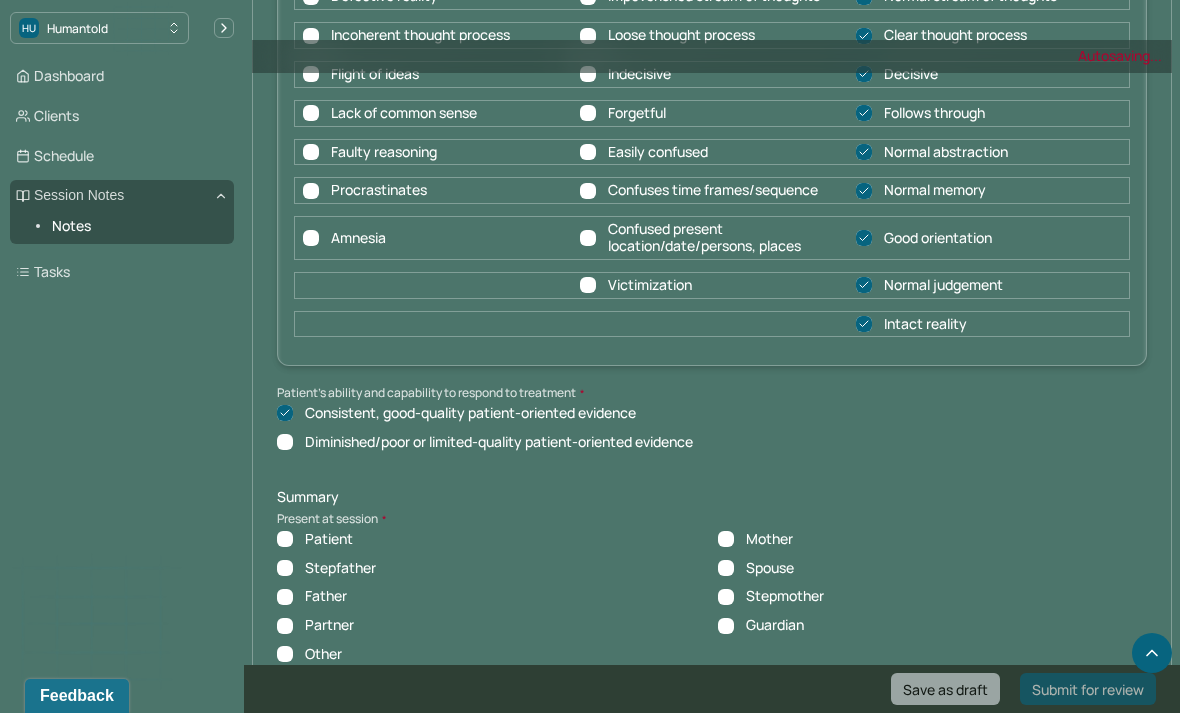 scroll, scrollTop: 9158, scrollLeft: 0, axis: vertical 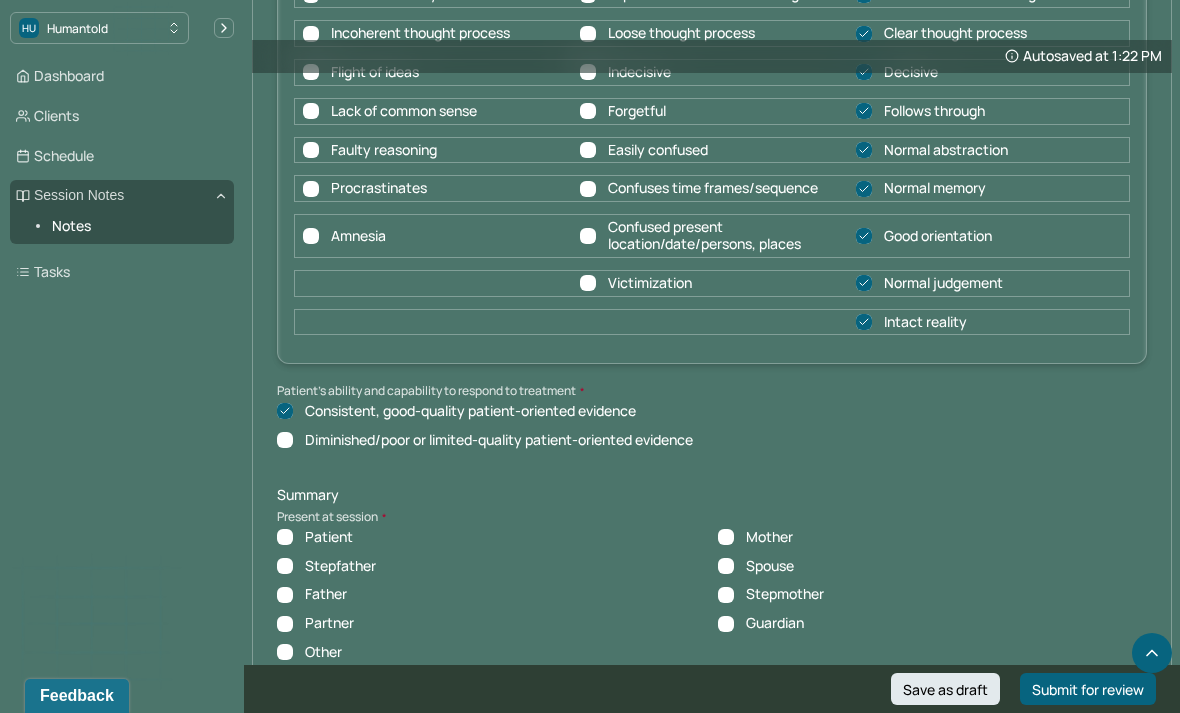 click on "Patient" at bounding box center (285, 537) 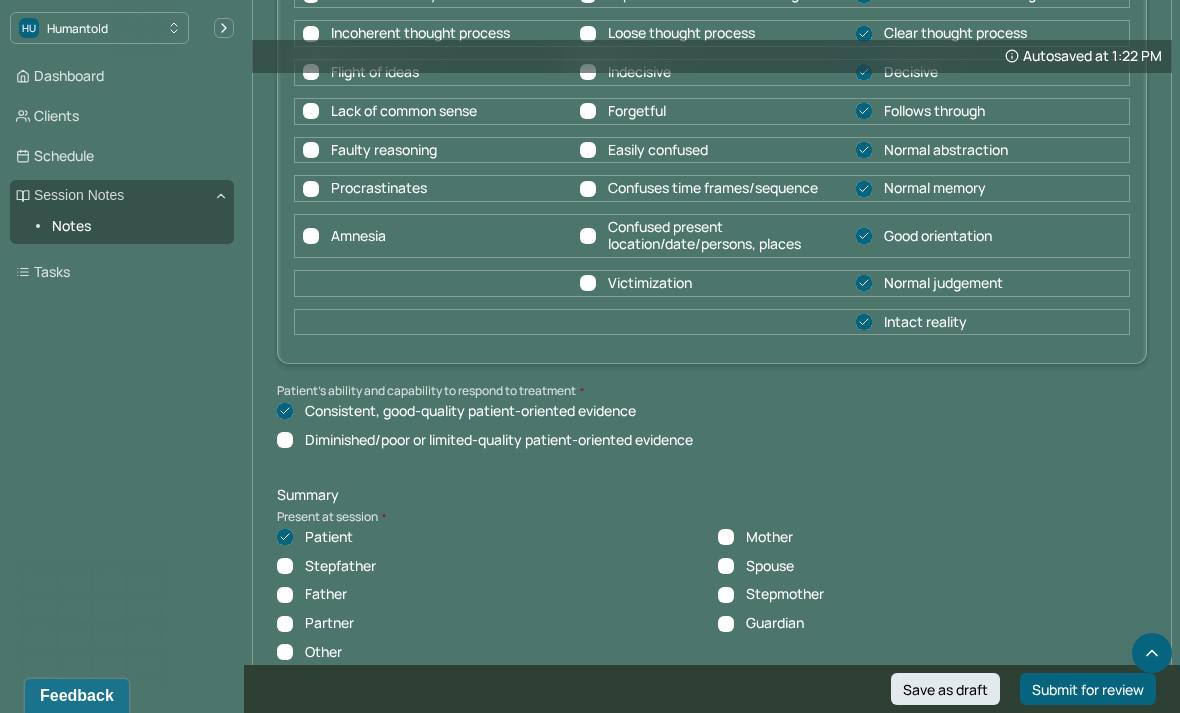 click on "Mother" at bounding box center (726, 537) 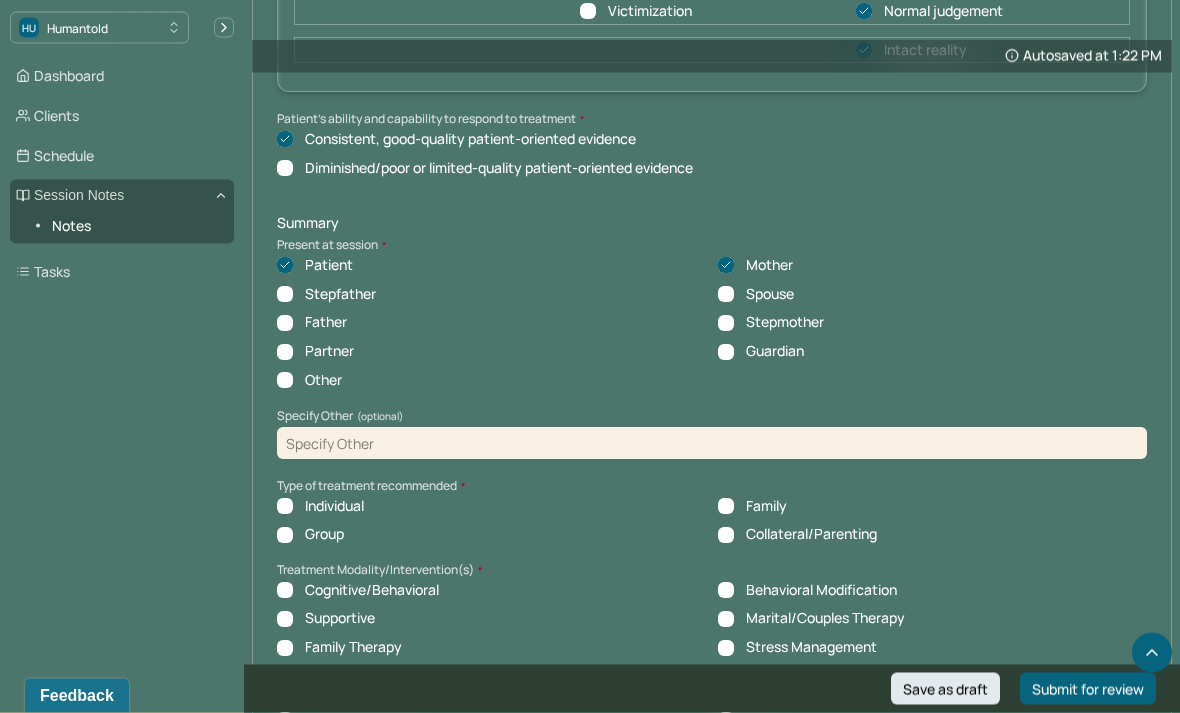 click on "Individual" at bounding box center [320, 507] 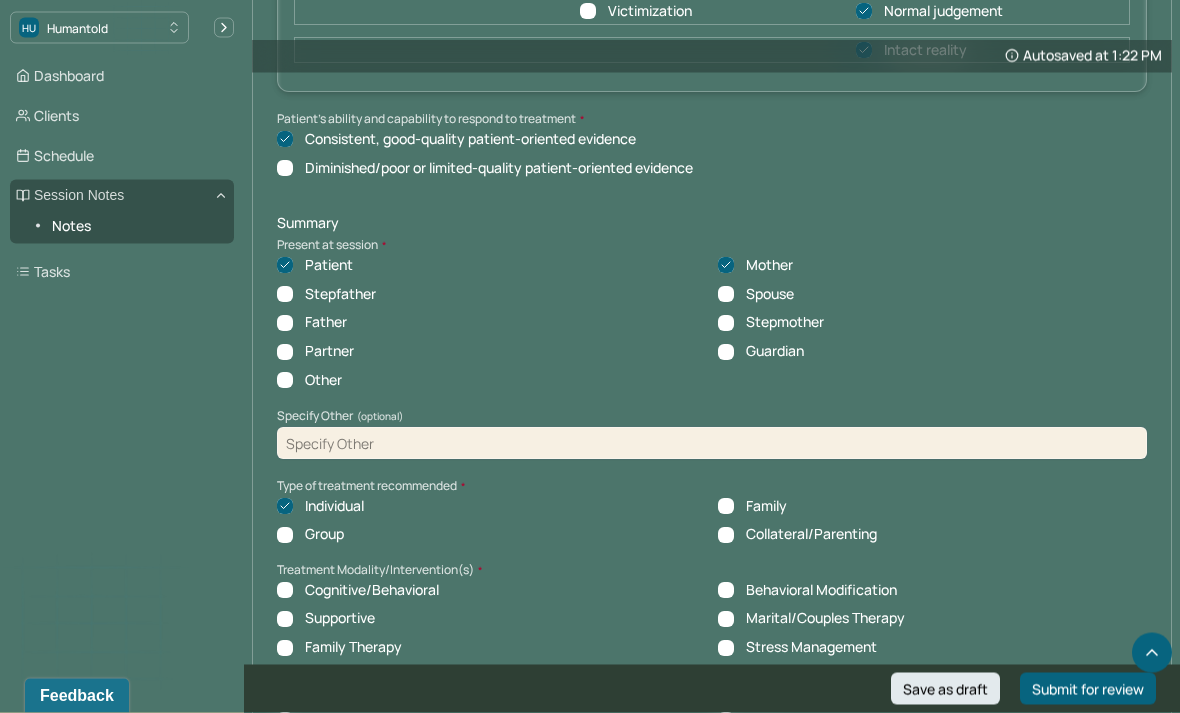 scroll, scrollTop: 9430, scrollLeft: 0, axis: vertical 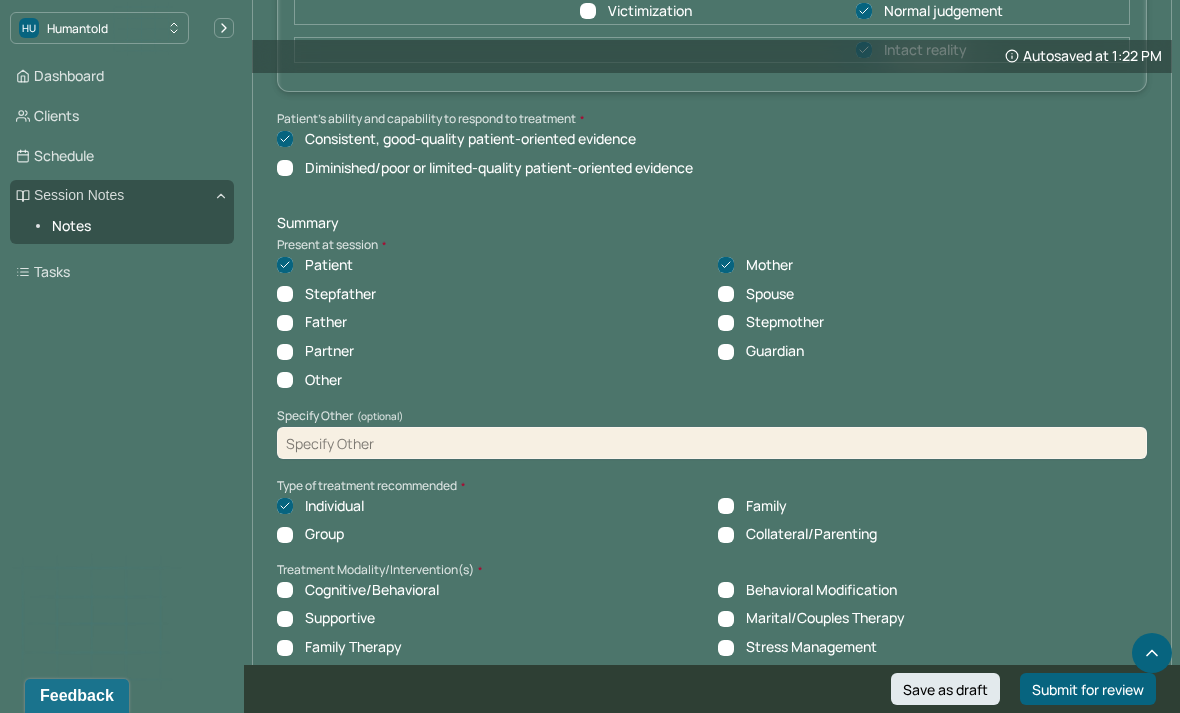 click on "Cognitive/Behavioral" at bounding box center (285, 590) 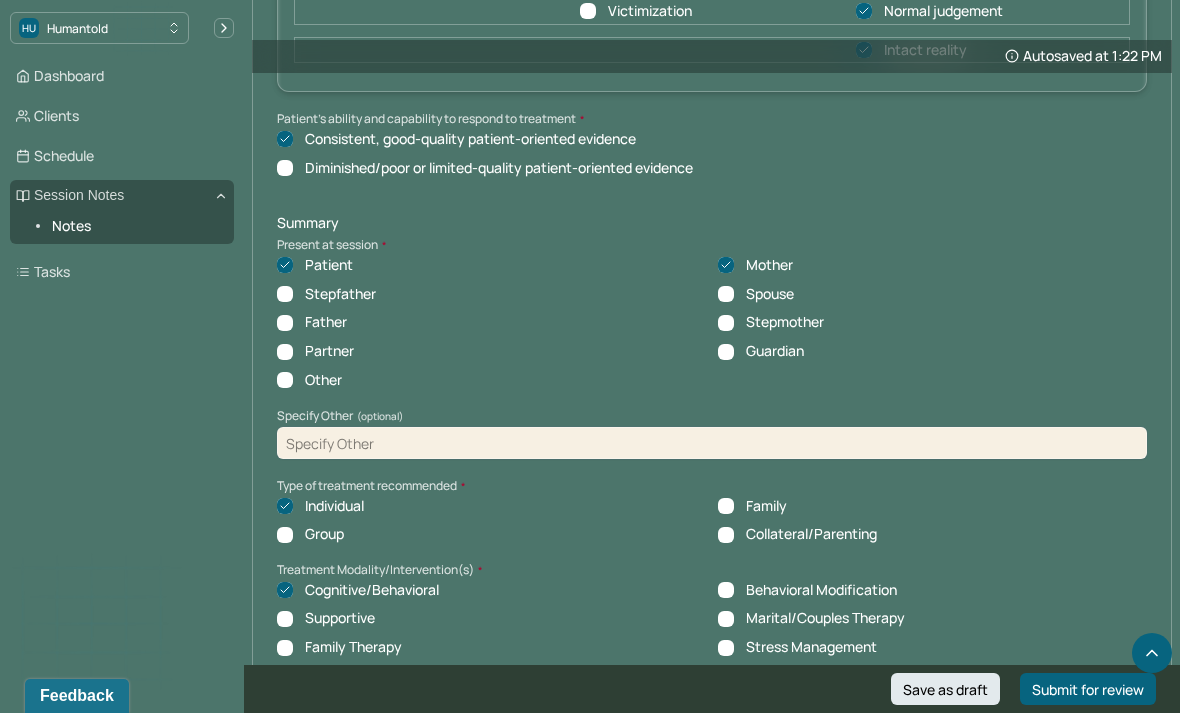click on "Supportive" at bounding box center (285, 619) 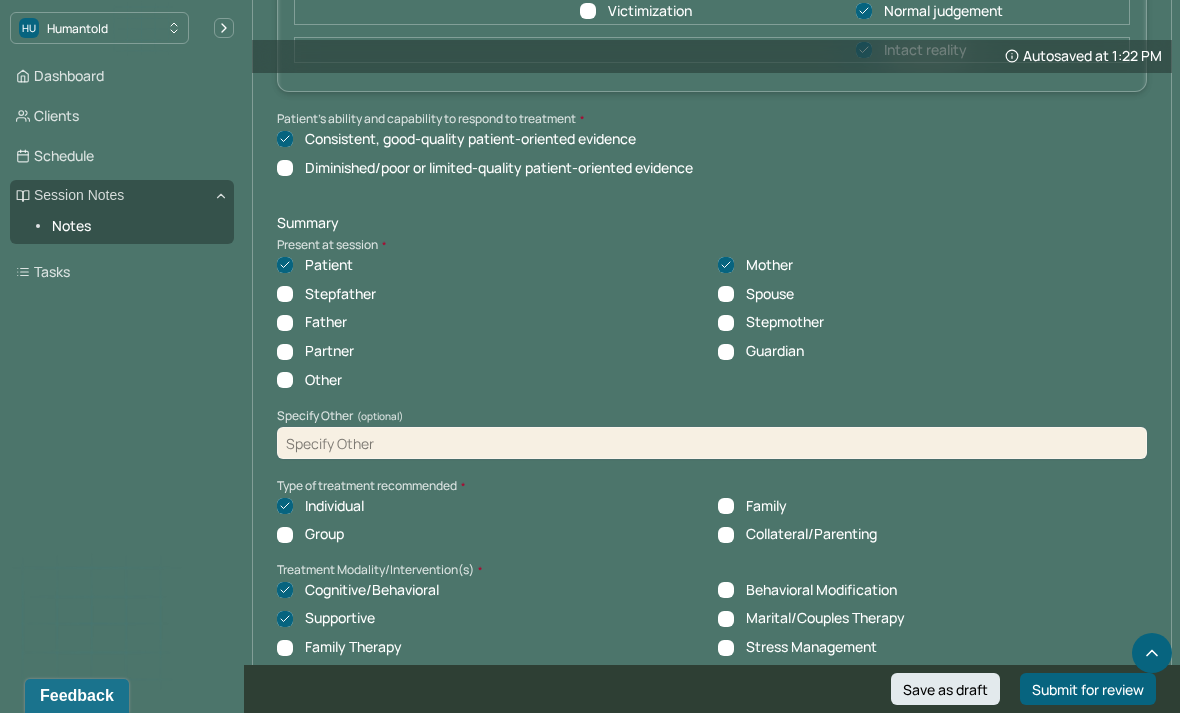 click on "Psychodynamic" at bounding box center [285, 676] 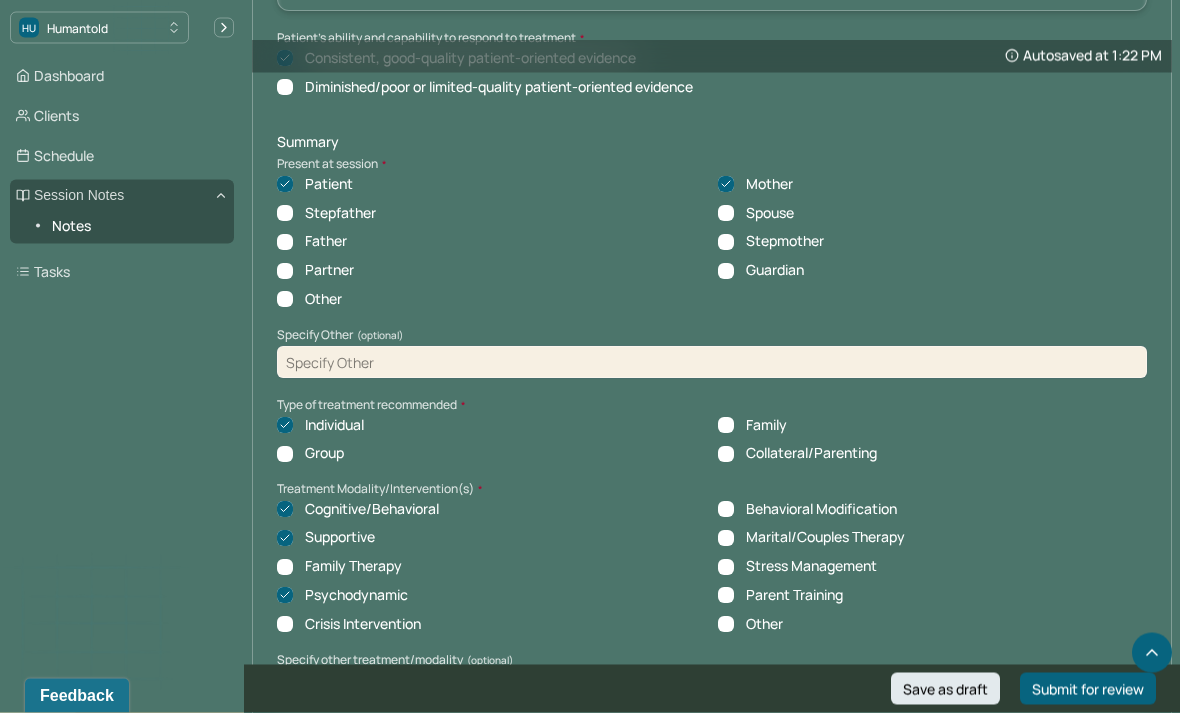 scroll, scrollTop: 9541, scrollLeft: 0, axis: vertical 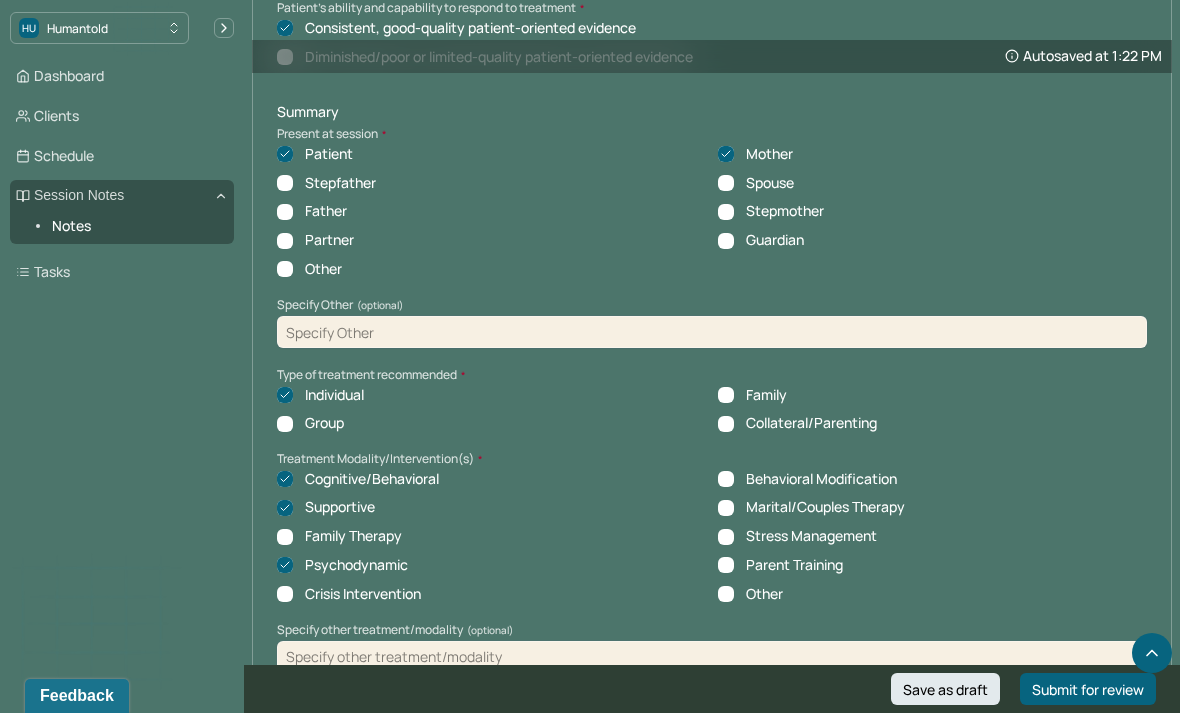 click at bounding box center [712, 657] 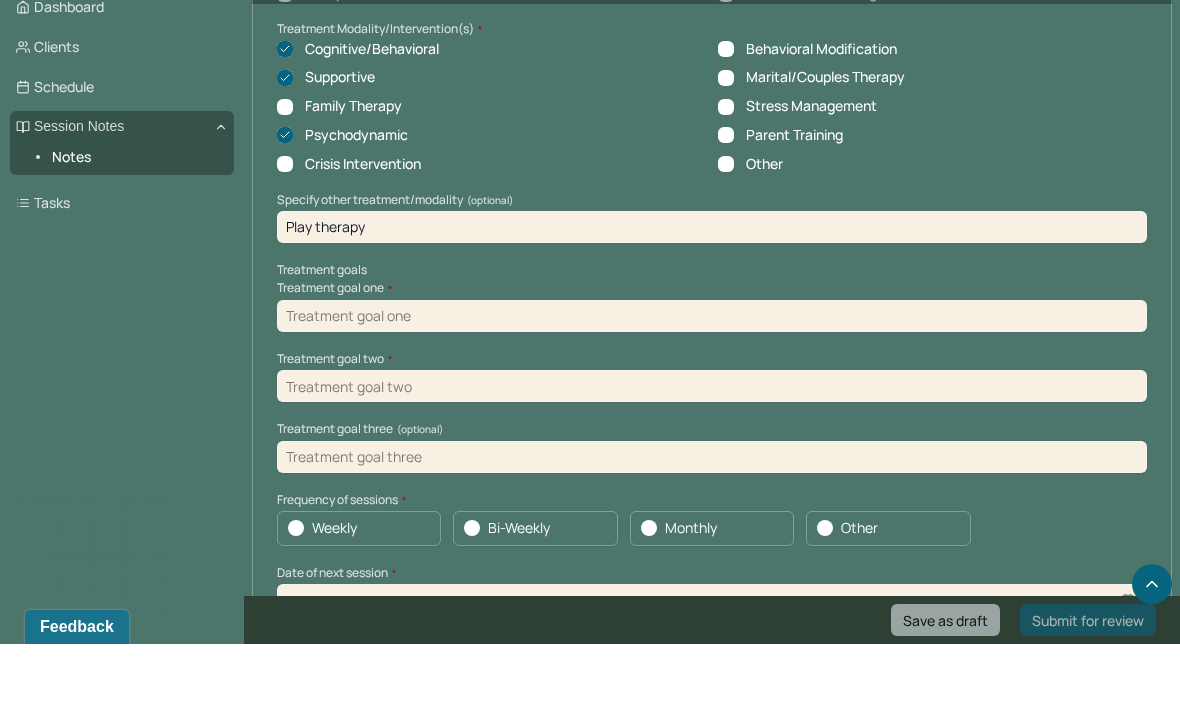 scroll, scrollTop: 9910, scrollLeft: 0, axis: vertical 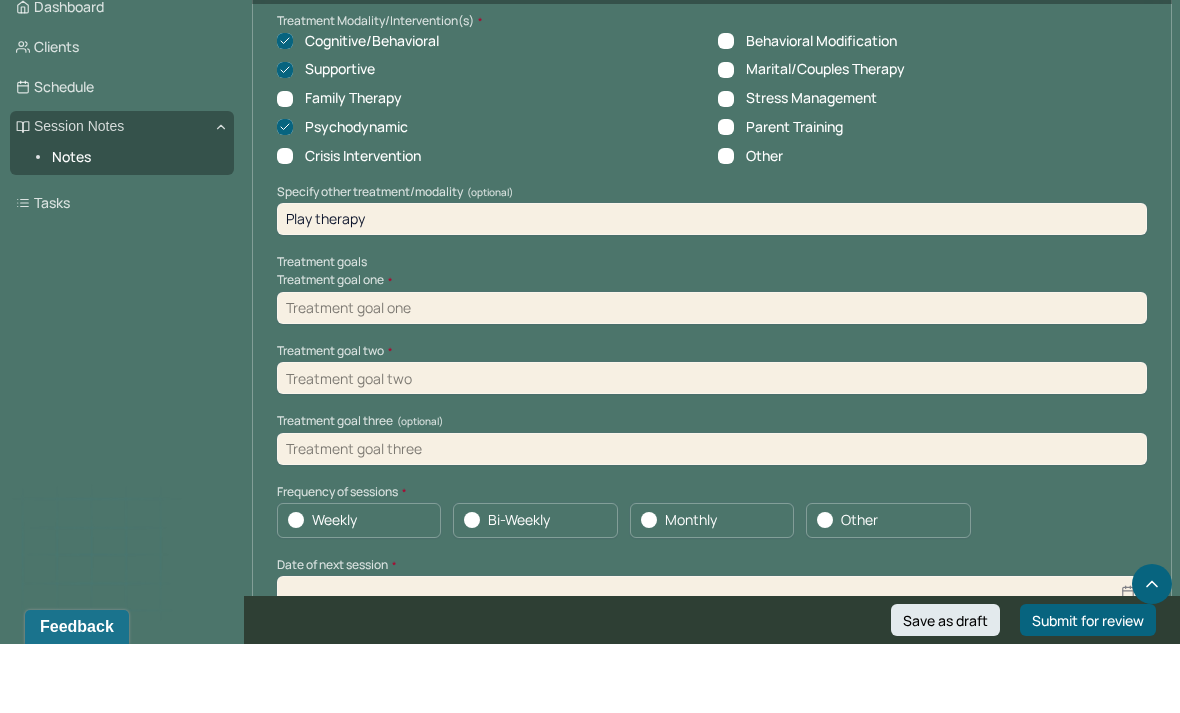 type on "Play therapy" 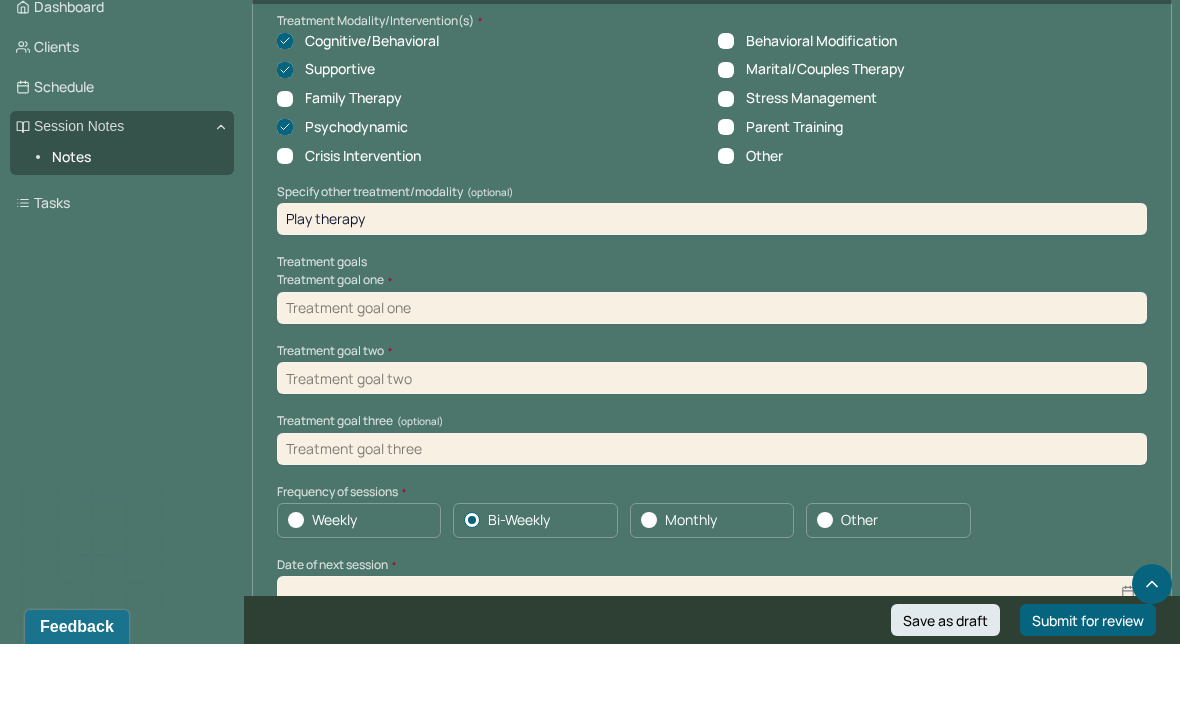 click at bounding box center [712, 661] 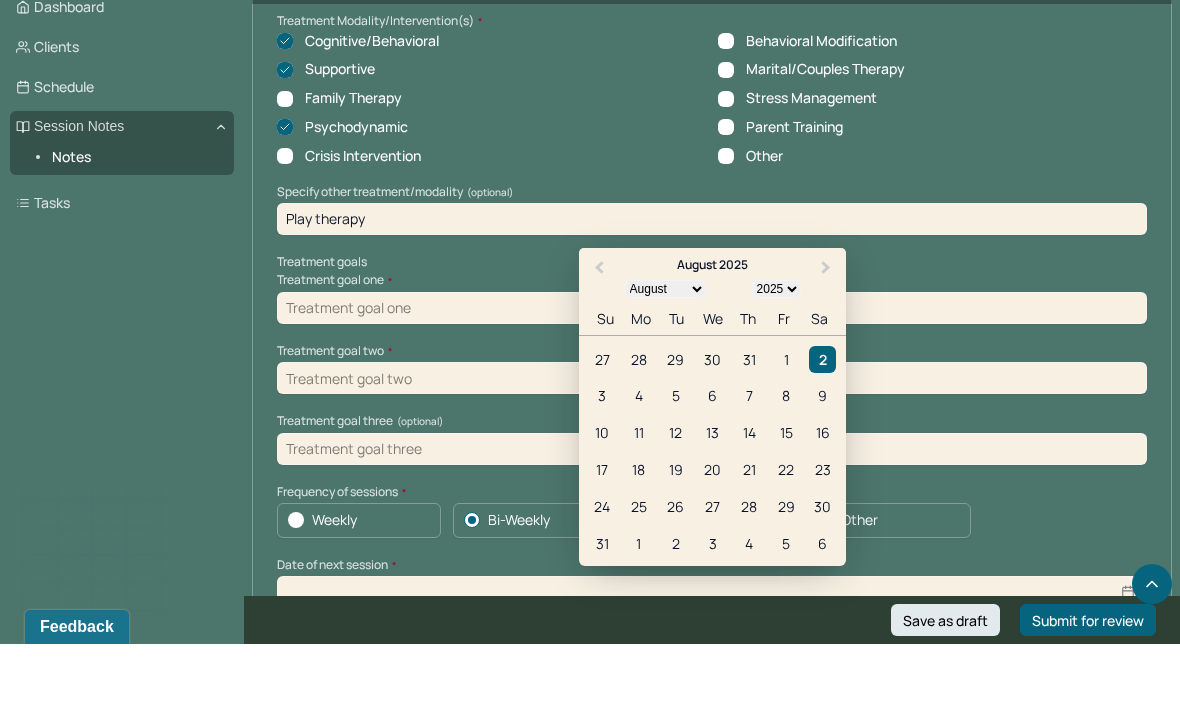 click on "7" at bounding box center [749, 465] 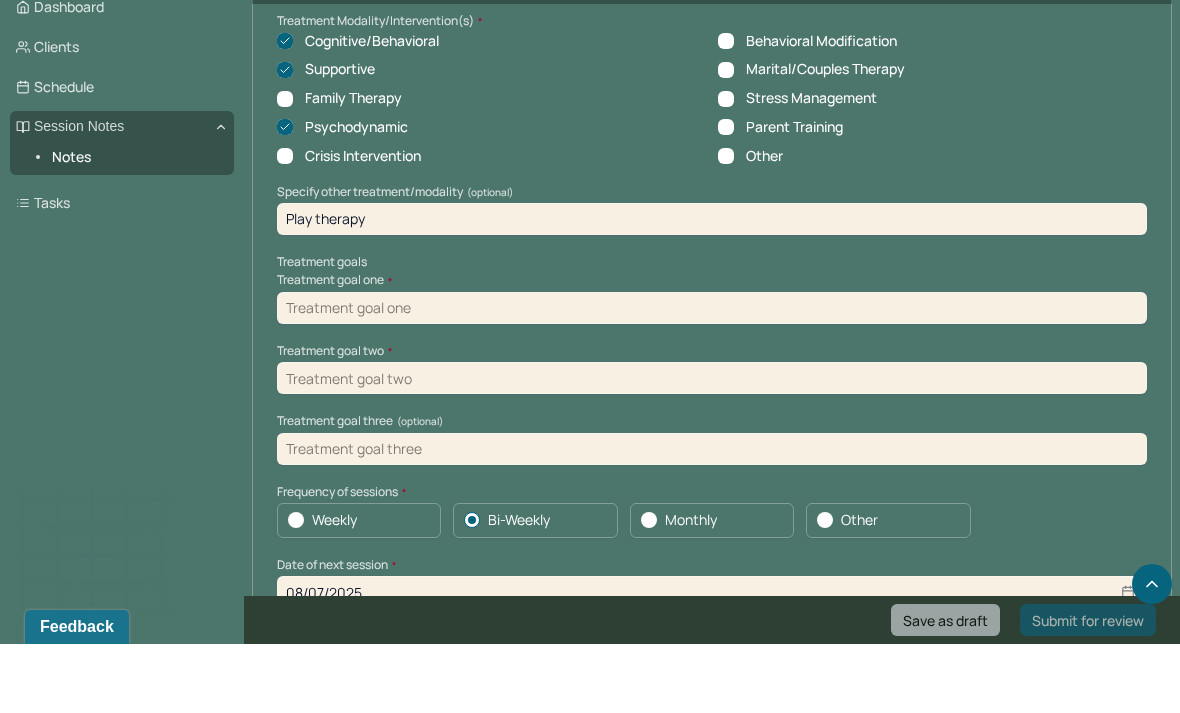 click on "08/07/2025" at bounding box center [712, 661] 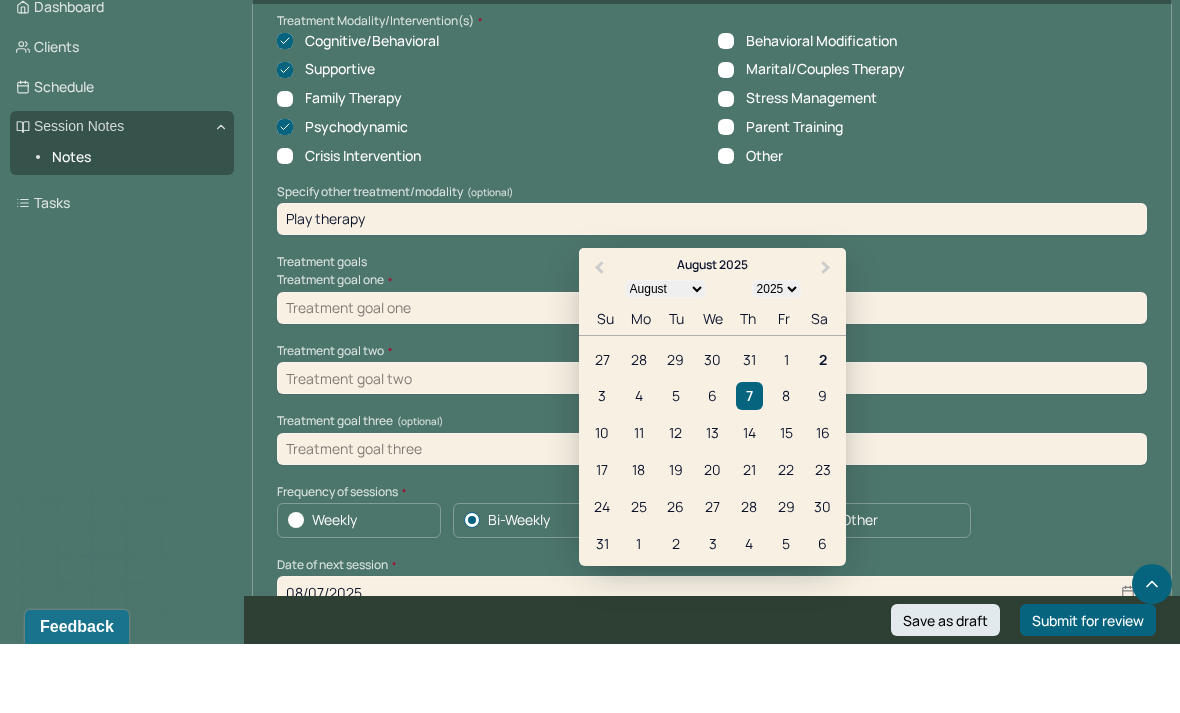 click on "14" at bounding box center [749, 501] 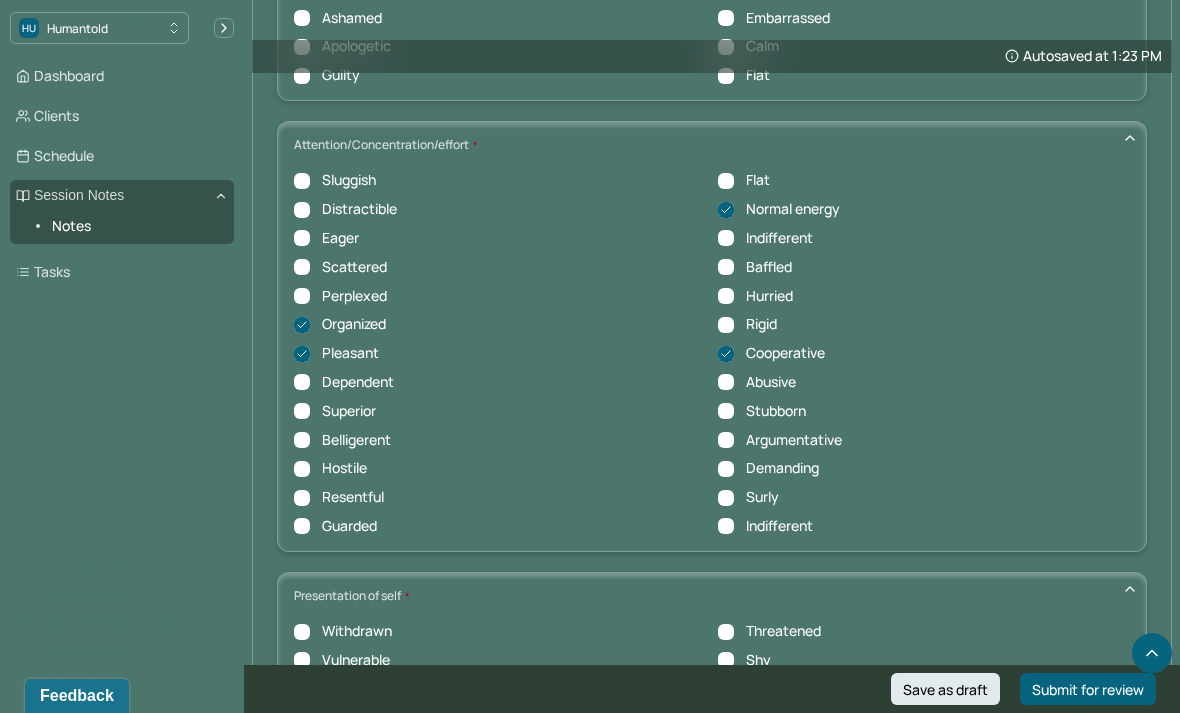 click 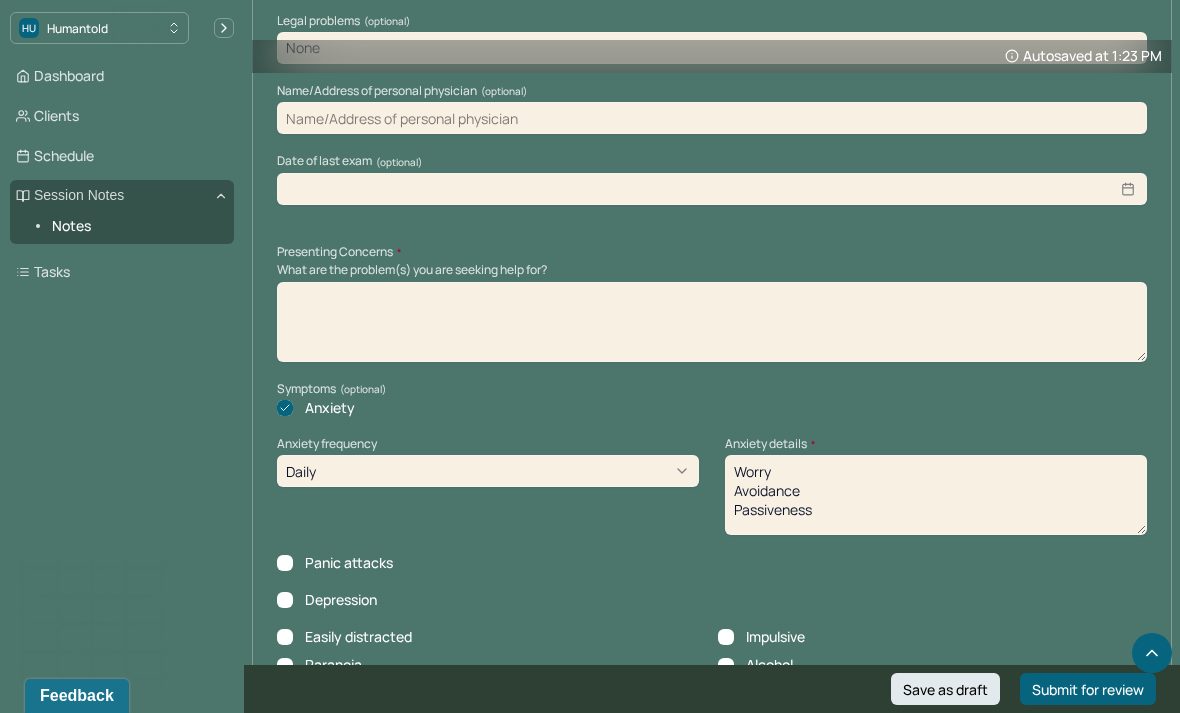 scroll, scrollTop: 1934, scrollLeft: 0, axis: vertical 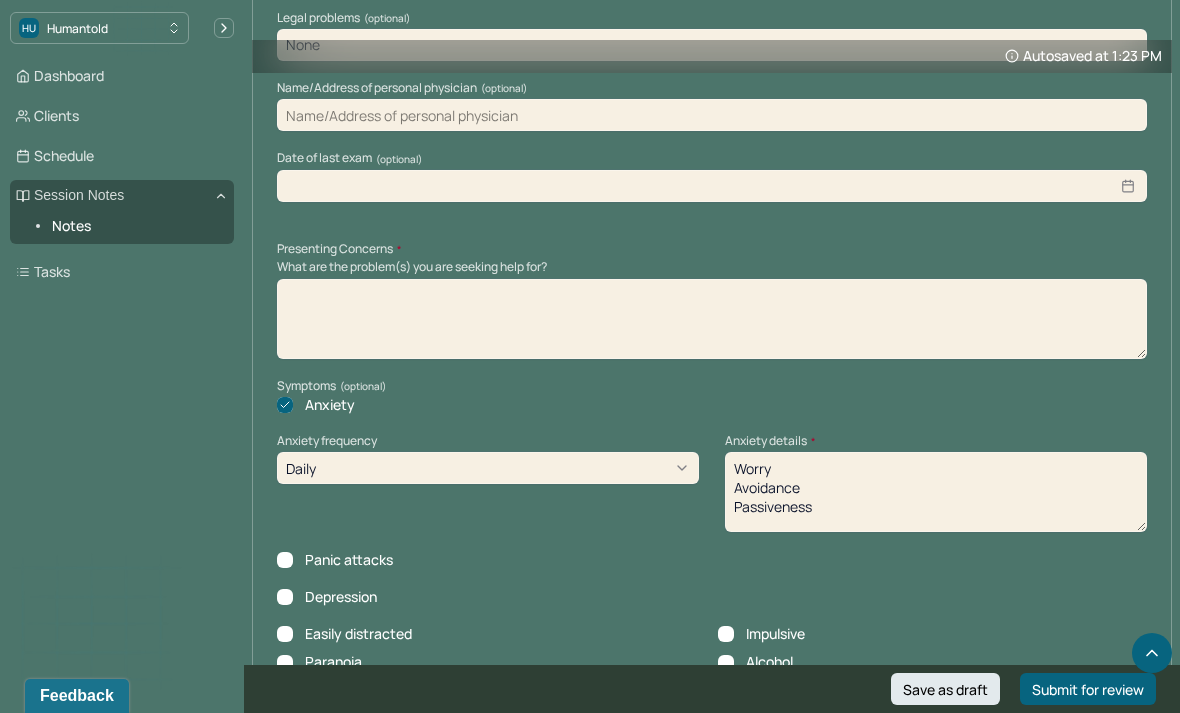 click at bounding box center [712, 319] 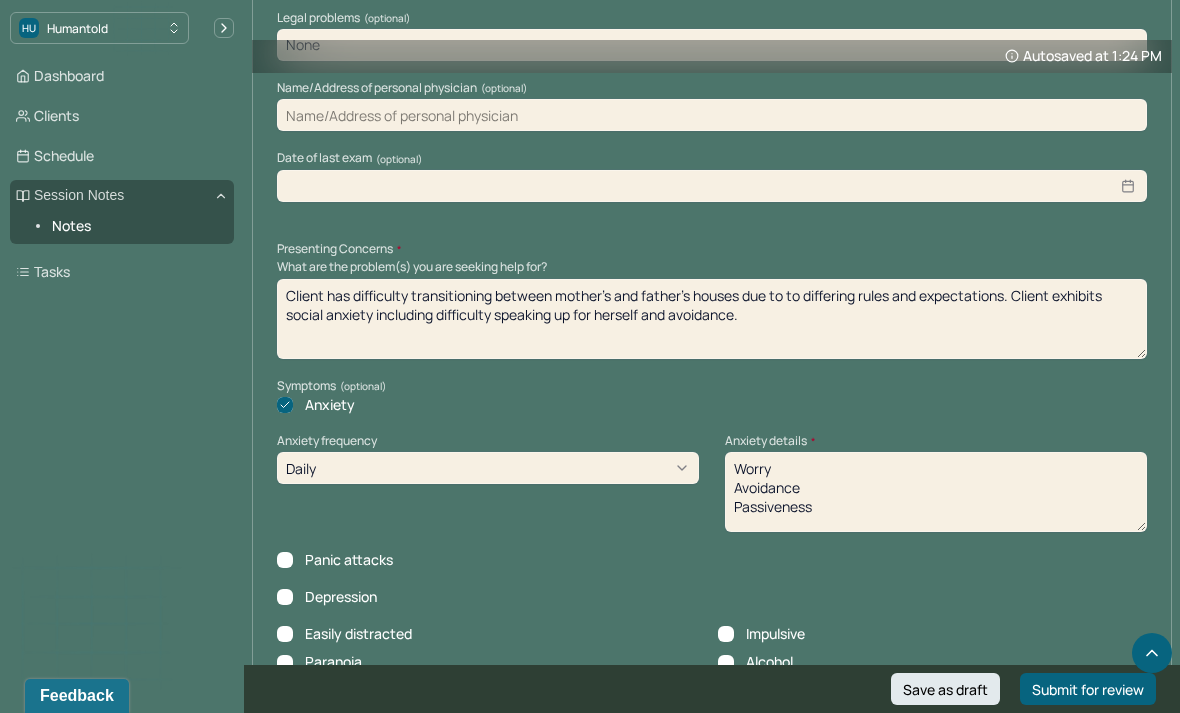 click on "Client has difficulty transitioning between mother’s and father’s houses due to to differing rules and expectations. Client exhibits social anxiety including difficulty speaking up for herself and" at bounding box center (712, 319) 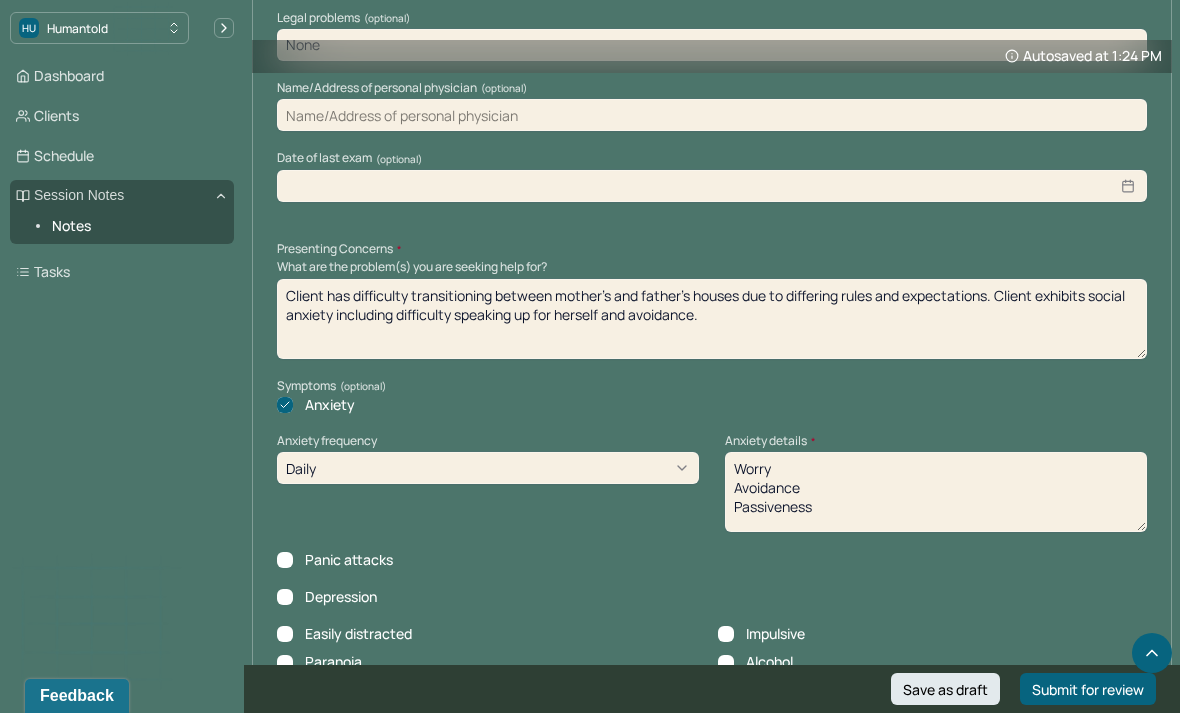 click on "Client has difficulty transitioning between mother’s and father’s houses due to differing rules and expectations. Client exhibits social anxiety including difficulty speaking up for herself and avoidance." at bounding box center [712, 319] 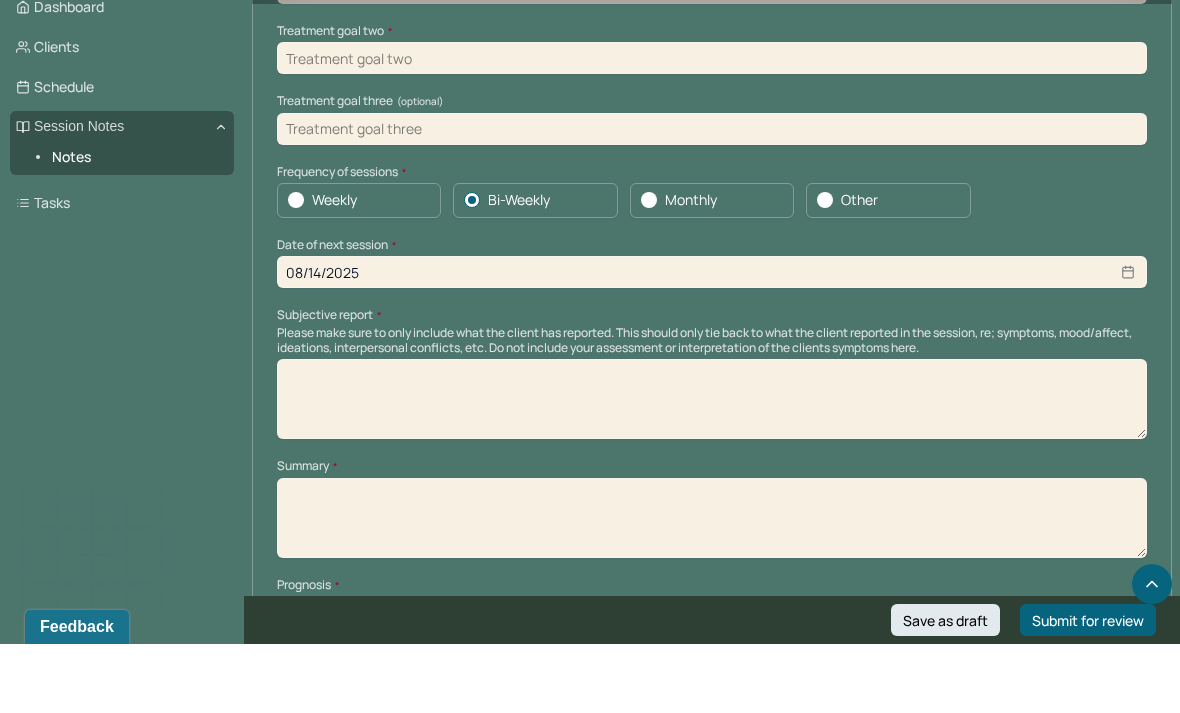 scroll, scrollTop: 10234, scrollLeft: 0, axis: vertical 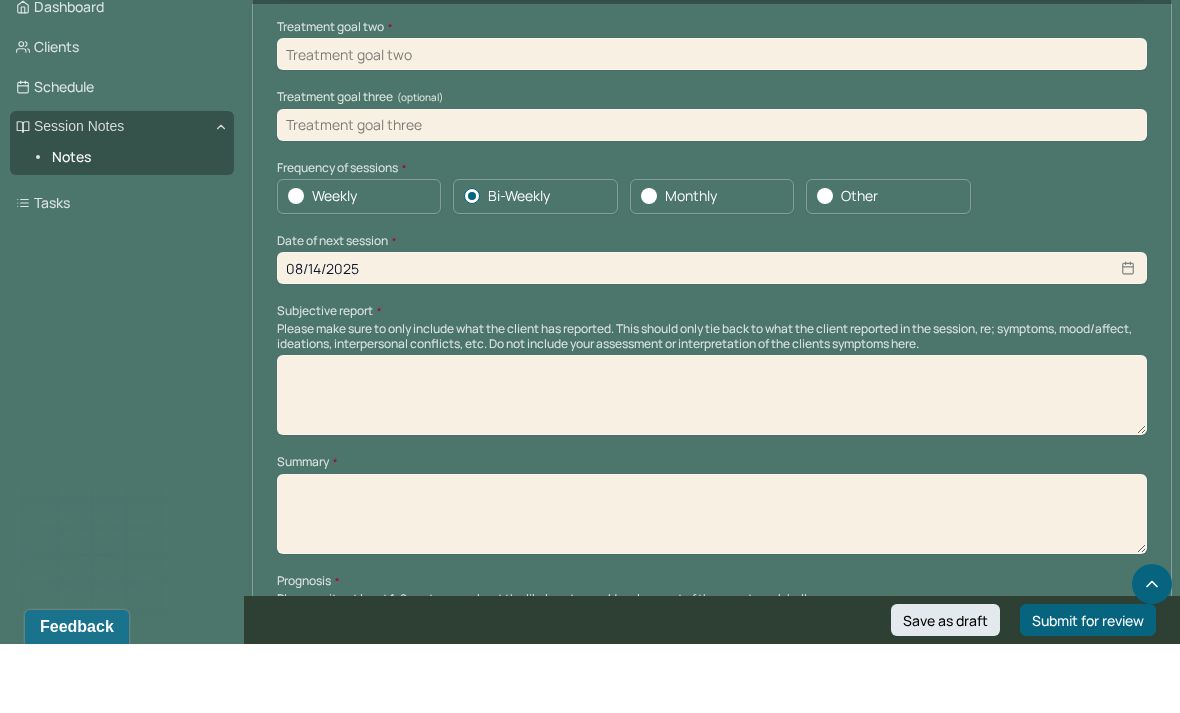 type on "Client has difficulty transitioning between mother’s and father’s houses after their divorce due to differing rules and expectations. Client exhibits social anxiety including difficulty speaking up for herself and avoidance." 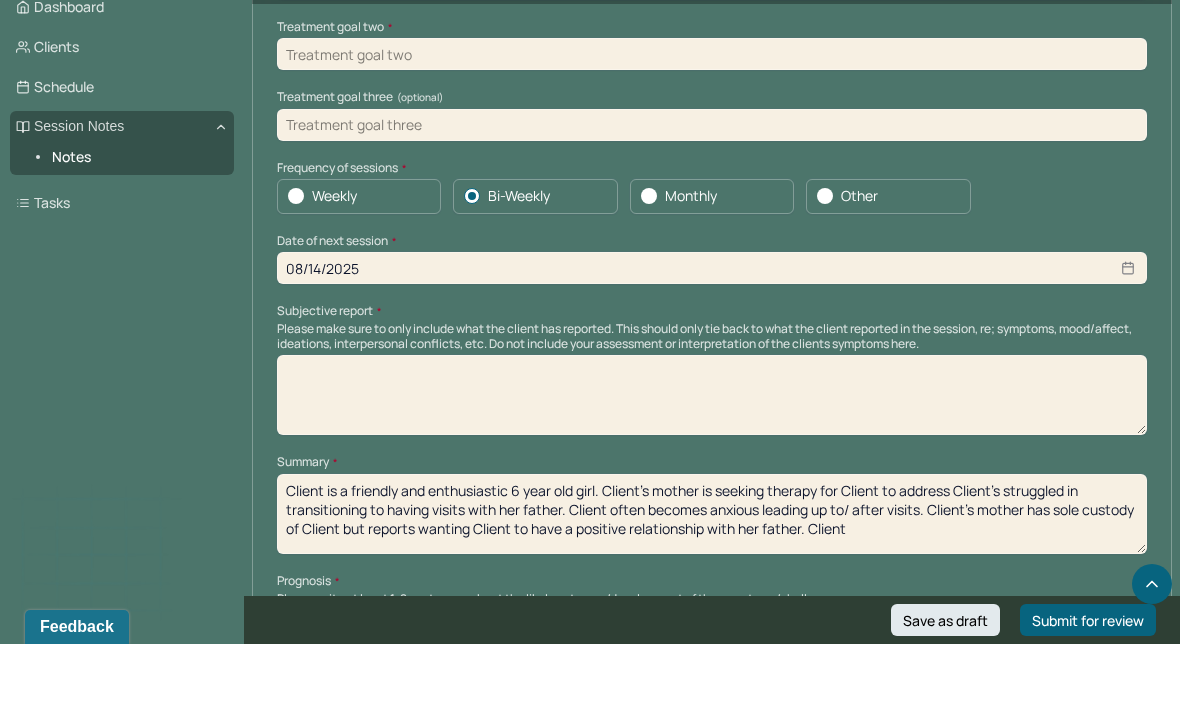 click on "Client is a friendly and enthusiastic 6 year old girl. Client’s mother is seeking therapy for Client to address Client’s struggled in transitioning to having visits with her father. Client often becomes anxious leading up to/ after visits. Client’s mother has sole custody of Client but reports wanting Client to have a positive relationship with her father. Client" at bounding box center [712, 583] 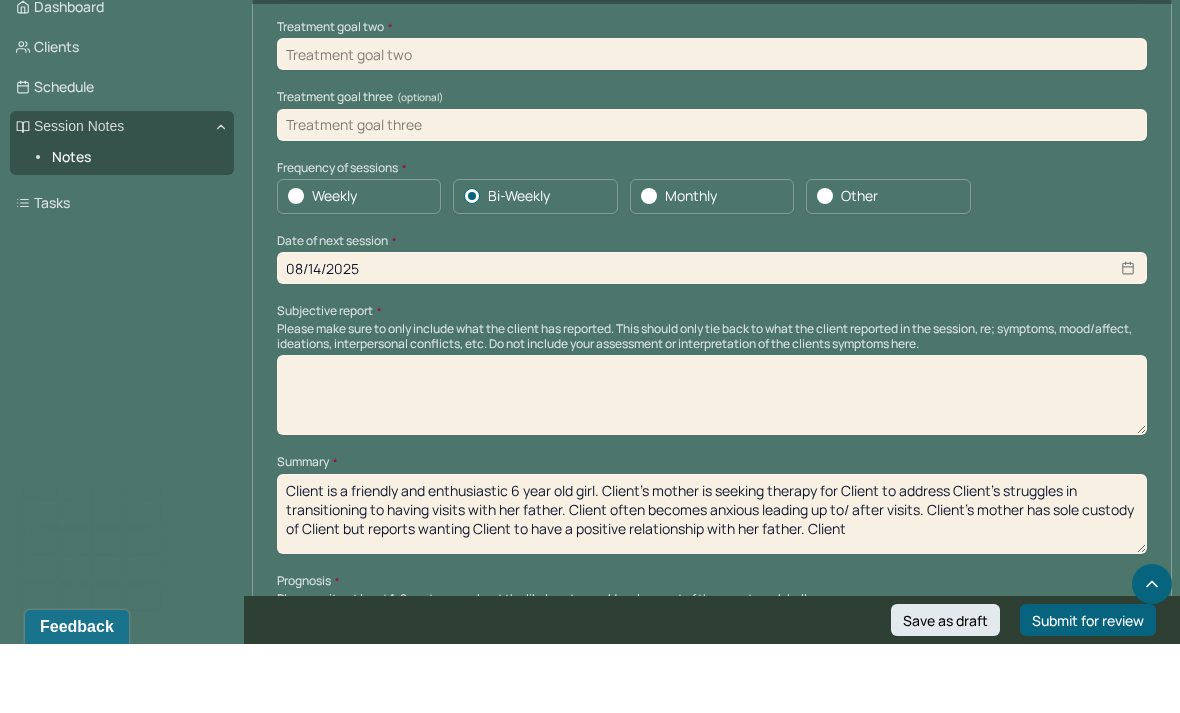 click on "Client is a friendly and enthusiastic 6 year old girl. Client’s mother is seeking therapy for Client to address Client’s struggles in transitioning to having visits with her father. Client often becomes anxious leading up to/ after visits. Client’s mother has sole custody of Client but reports wanting Client to have a positive relationship with her father. Client" at bounding box center (712, 583) 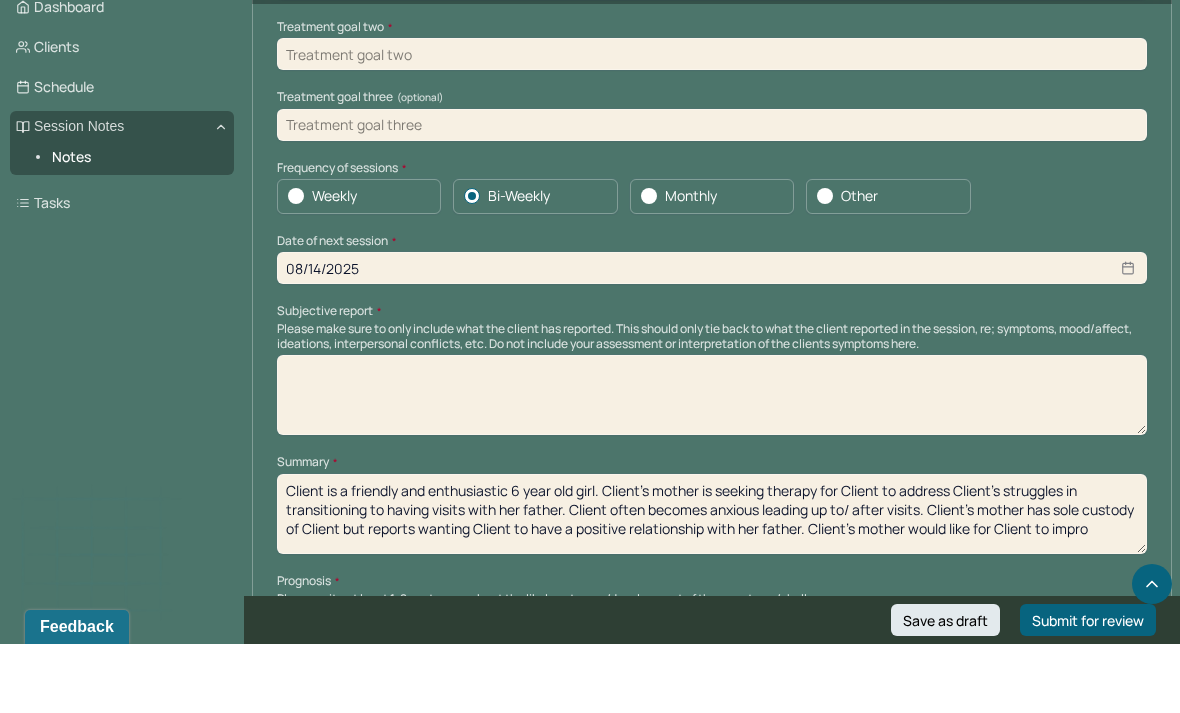 scroll, scrollTop: 7, scrollLeft: 0, axis: vertical 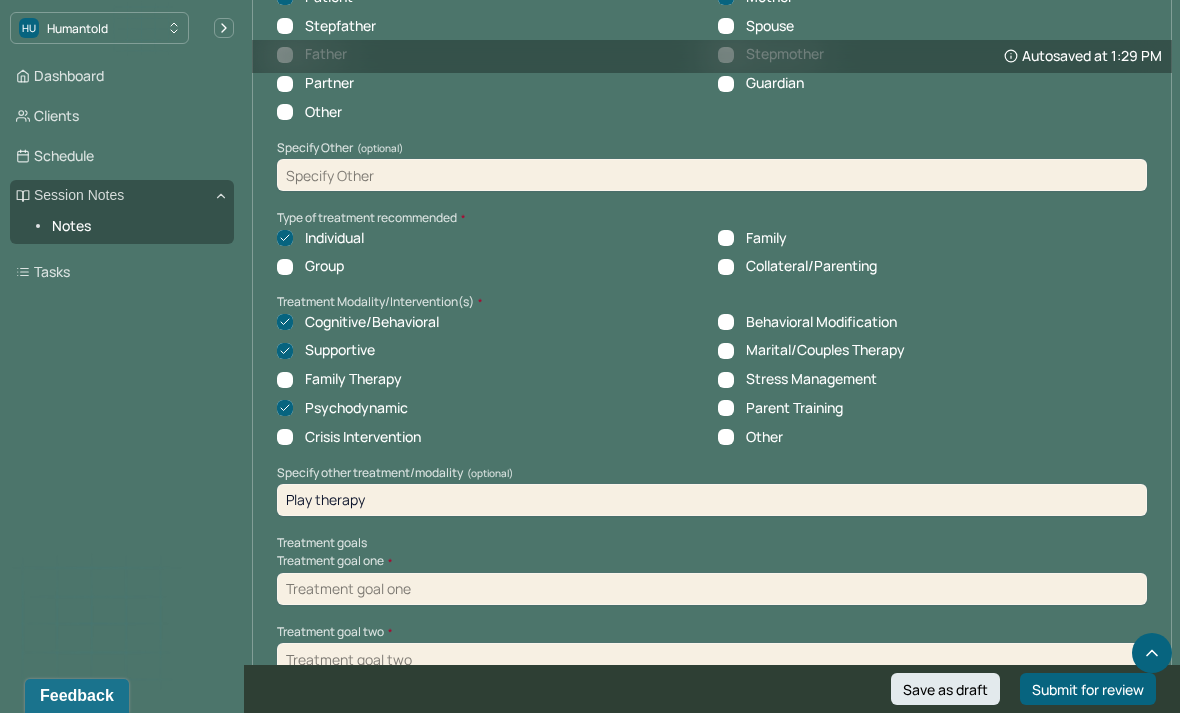 type on "Client is a friendly and enthusiastic 6 year old girl. Client’s mother is seeking therapy for Client to address Client’s struggles in transitioning to having visits with her father. Client often becomes anxious leading up to/ after visits. Client’s mother has sole custody of Client but reports wanting Client to have a positive relationship with her father. Client’s mother would like for Client to improve her emotional regulation and communication. Client’s mother reports no concerns regarding SI/HI/self-harm." 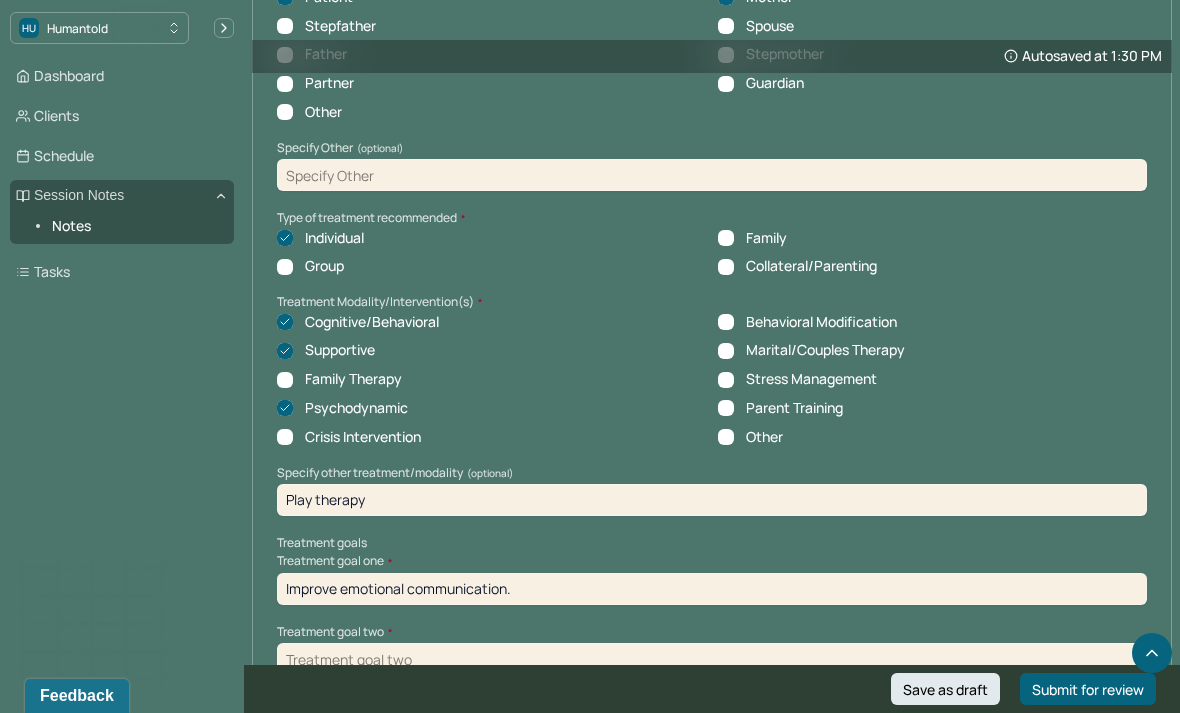 type on "Improve emotional communication." 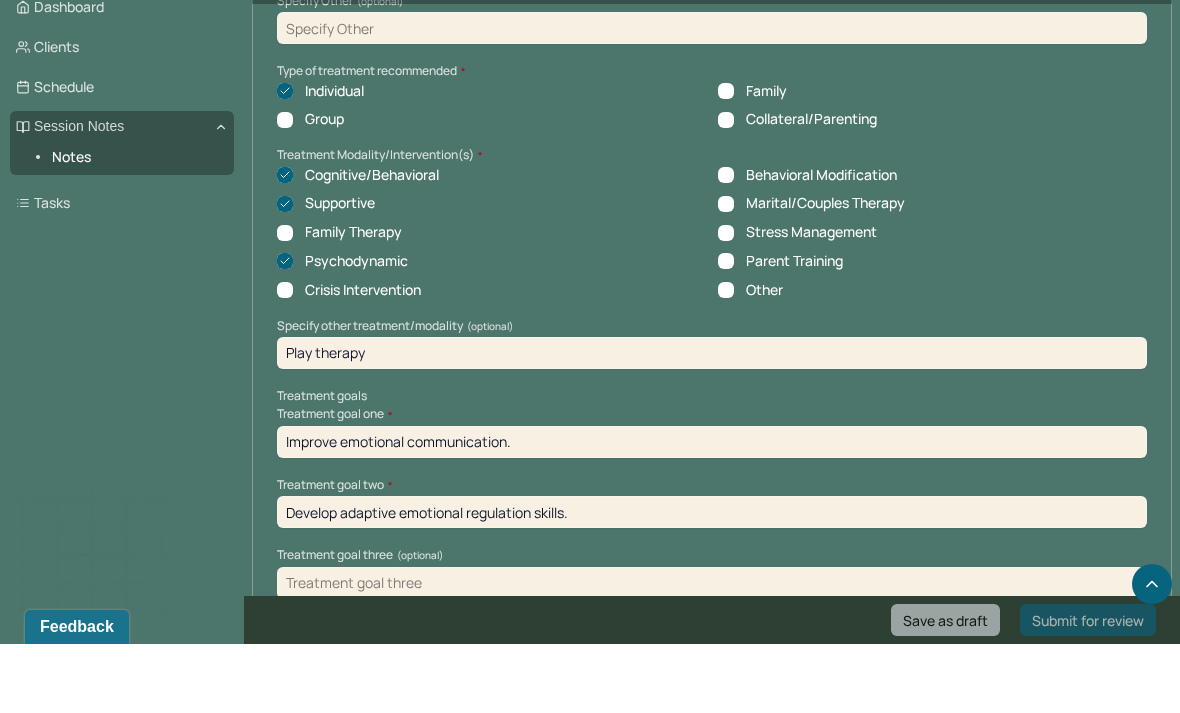 scroll, scrollTop: 9778, scrollLeft: 0, axis: vertical 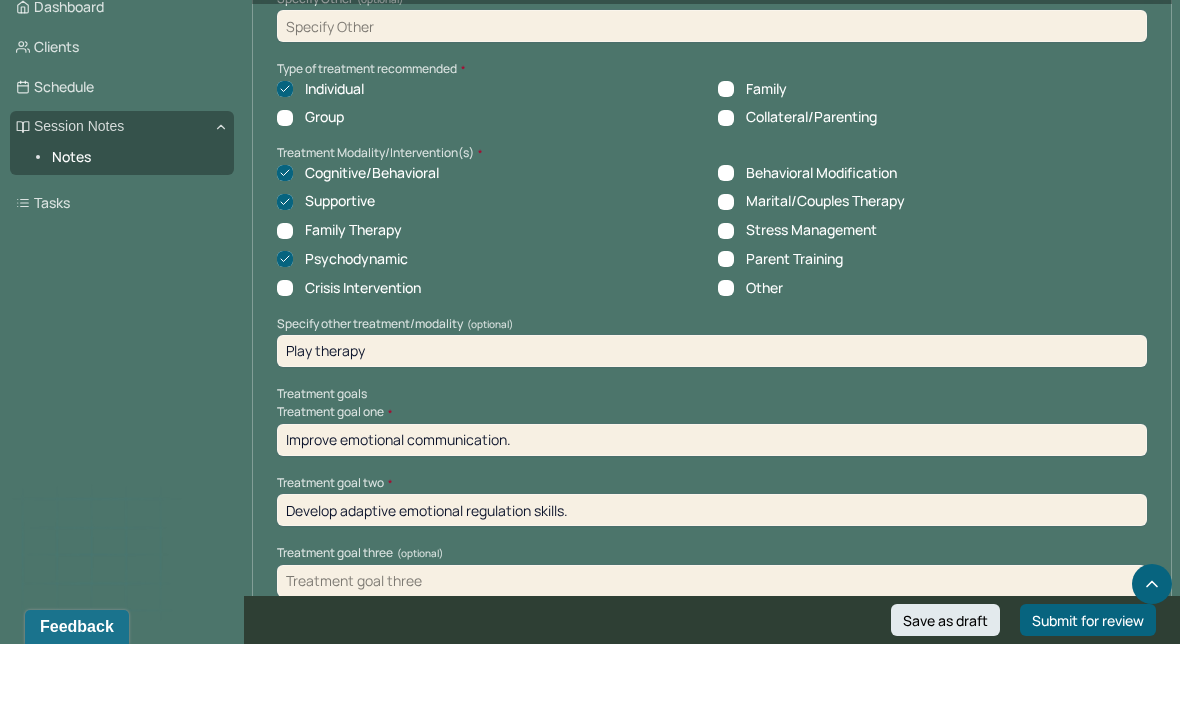 type on "Develop adaptive emotional regulation skills." 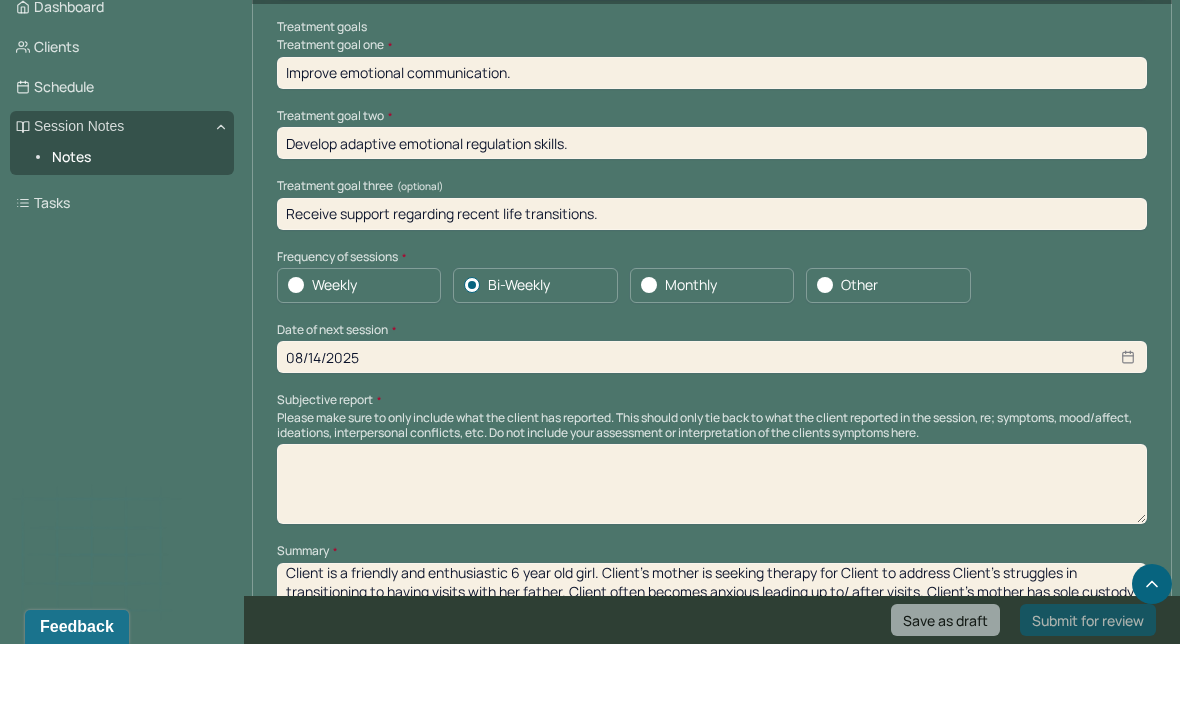 scroll, scrollTop: 10167, scrollLeft: 0, axis: vertical 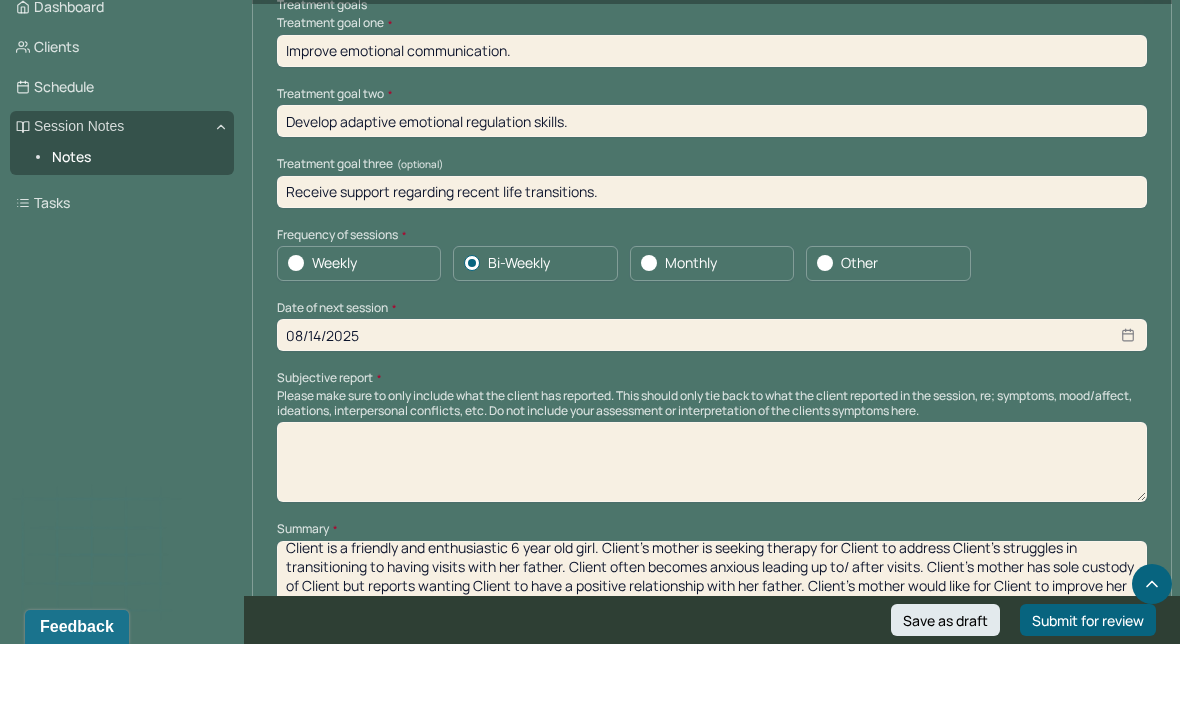 type on "Receive support regarding recent life transitions." 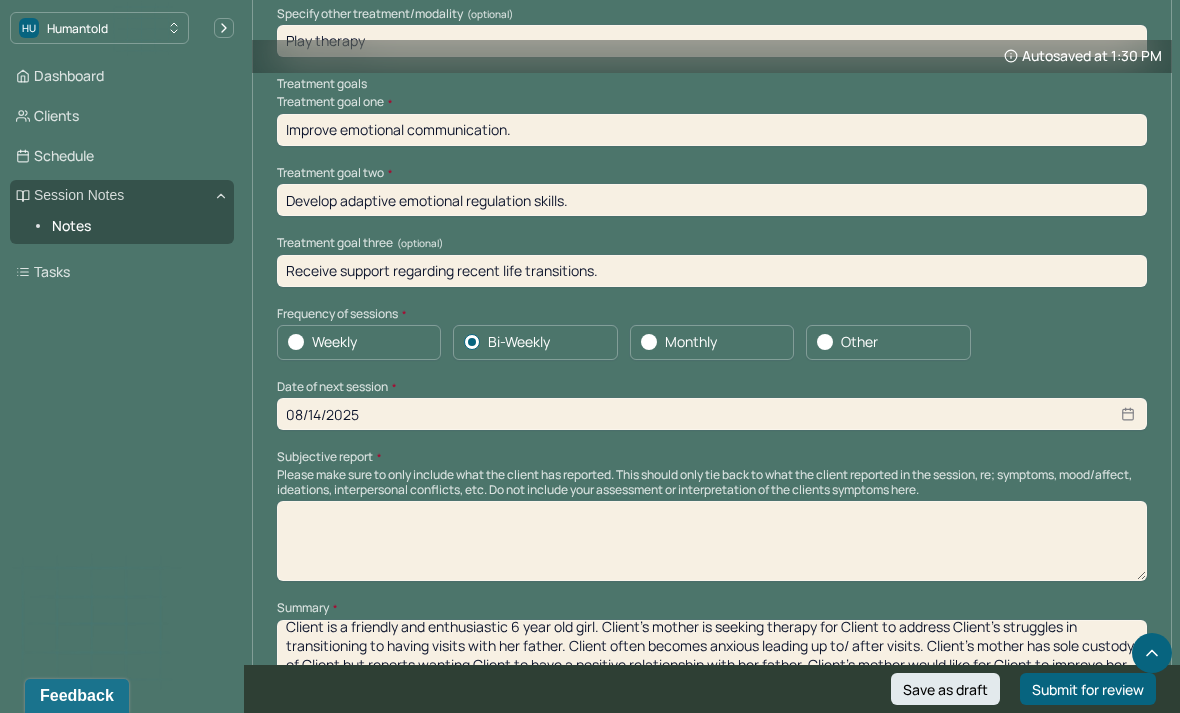 scroll, scrollTop: 10154, scrollLeft: 0, axis: vertical 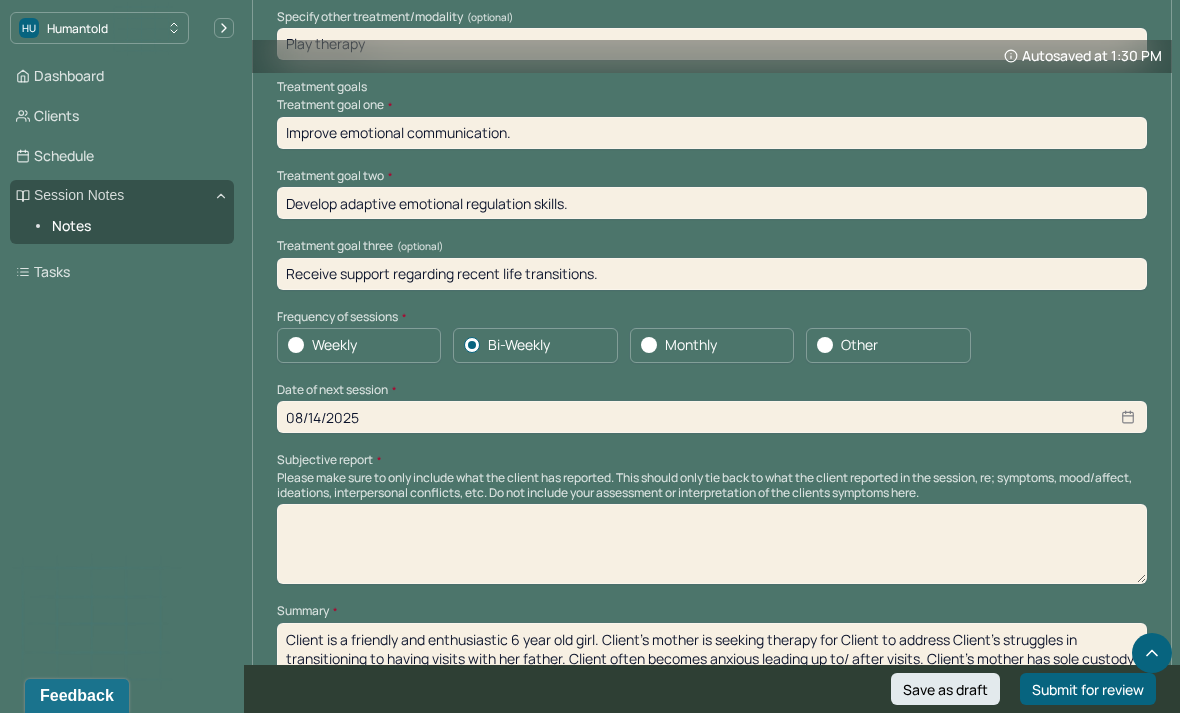 click at bounding box center [712, 544] 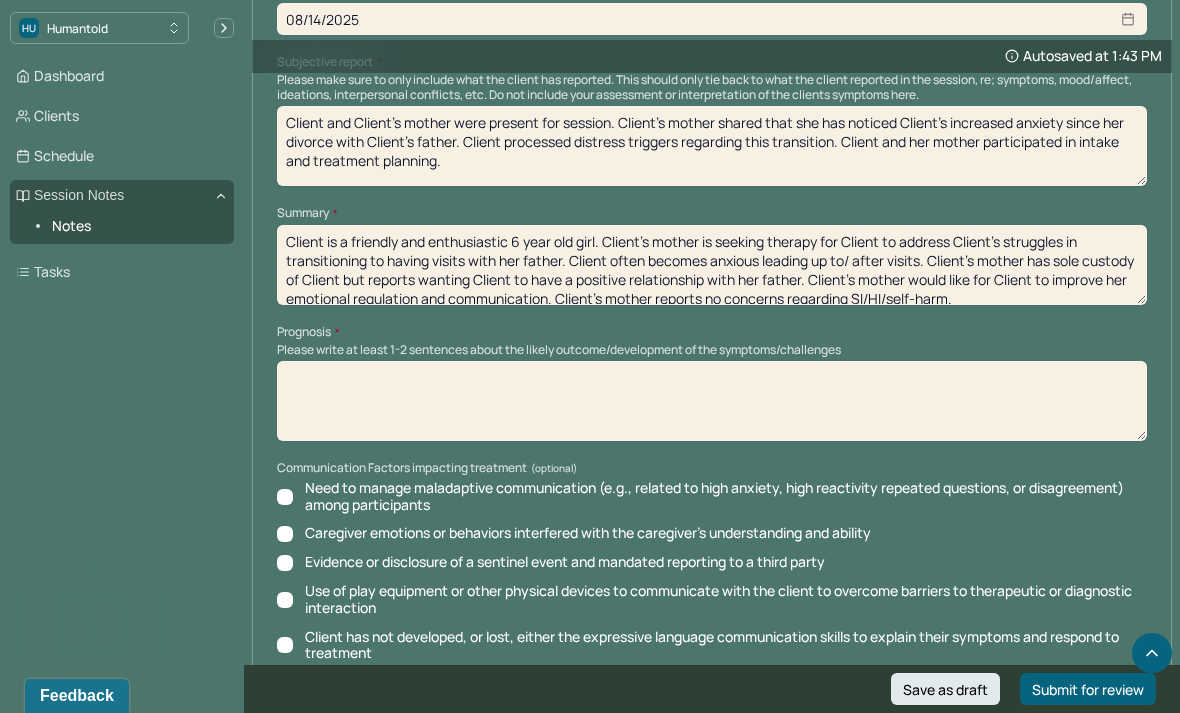 scroll, scrollTop: 10528, scrollLeft: 0, axis: vertical 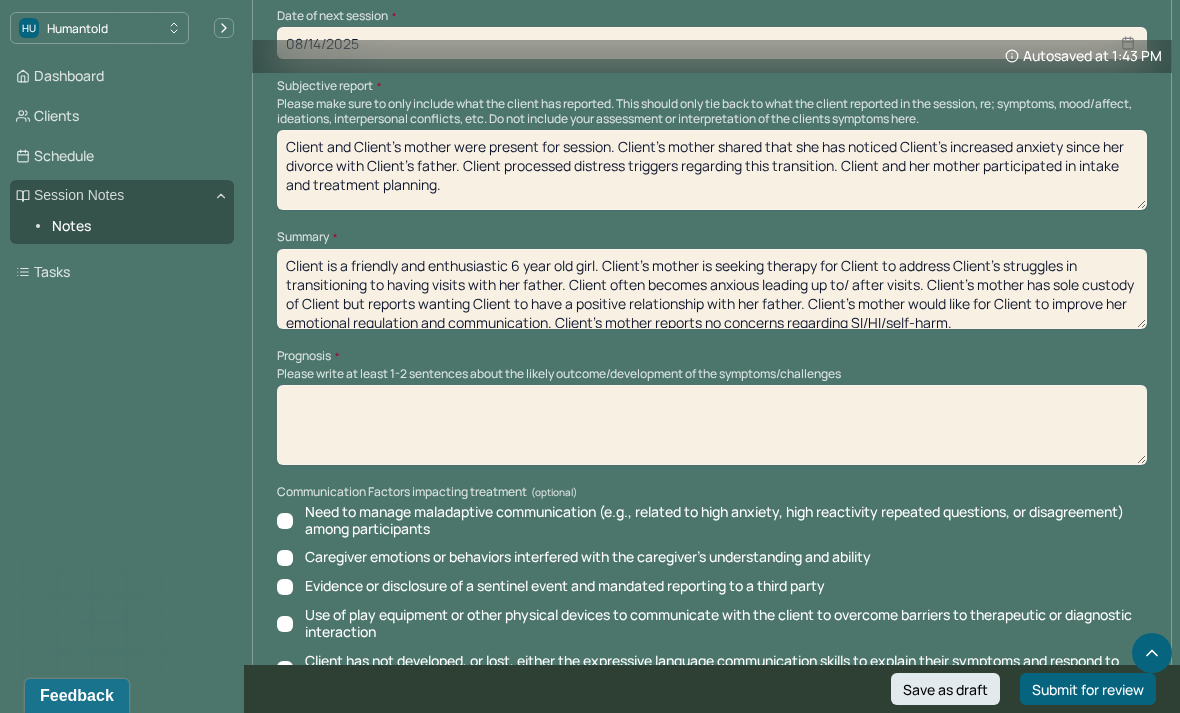 type on "Client and Client’s mother were present for session. Client’s mother shared that she has noticed Client’s increased anxiety since her divorce with Client’s father. Client processed distress triggers regarding this transition. Client and her mother participated in intake and treatment planning." 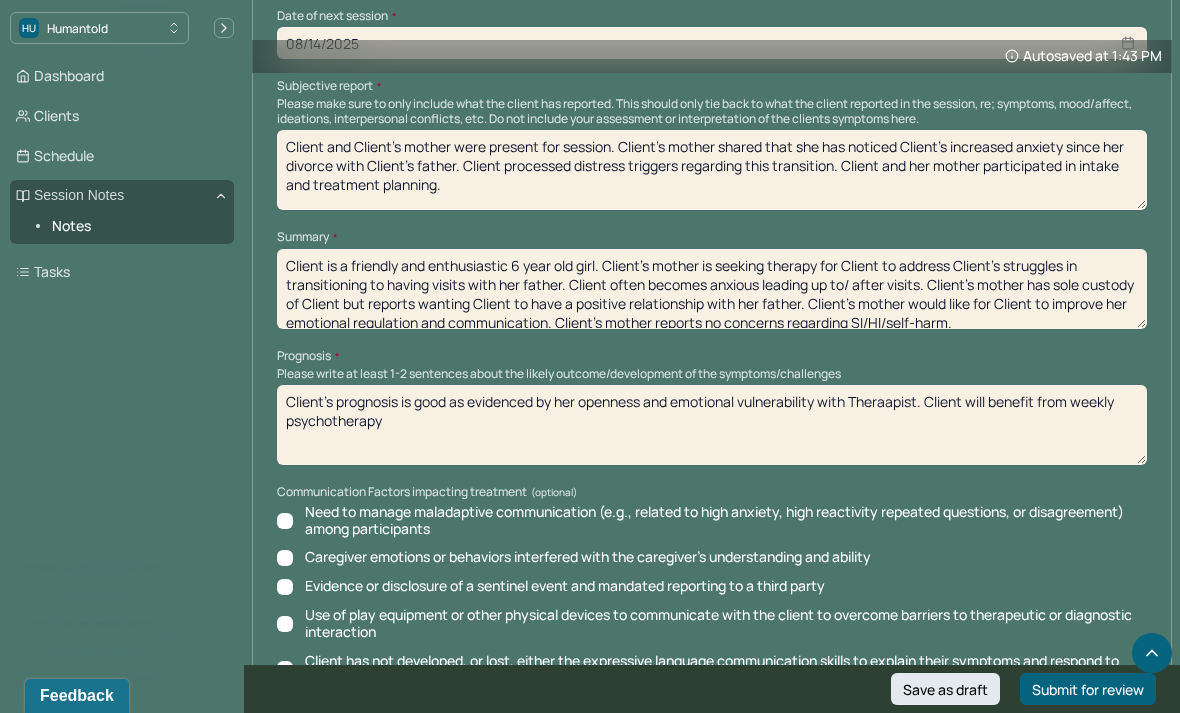click on "Client’s prognosis is good as evidenced by her openness and emotional vulnerability with Theraapist. Client will benefit from" at bounding box center [712, 425] 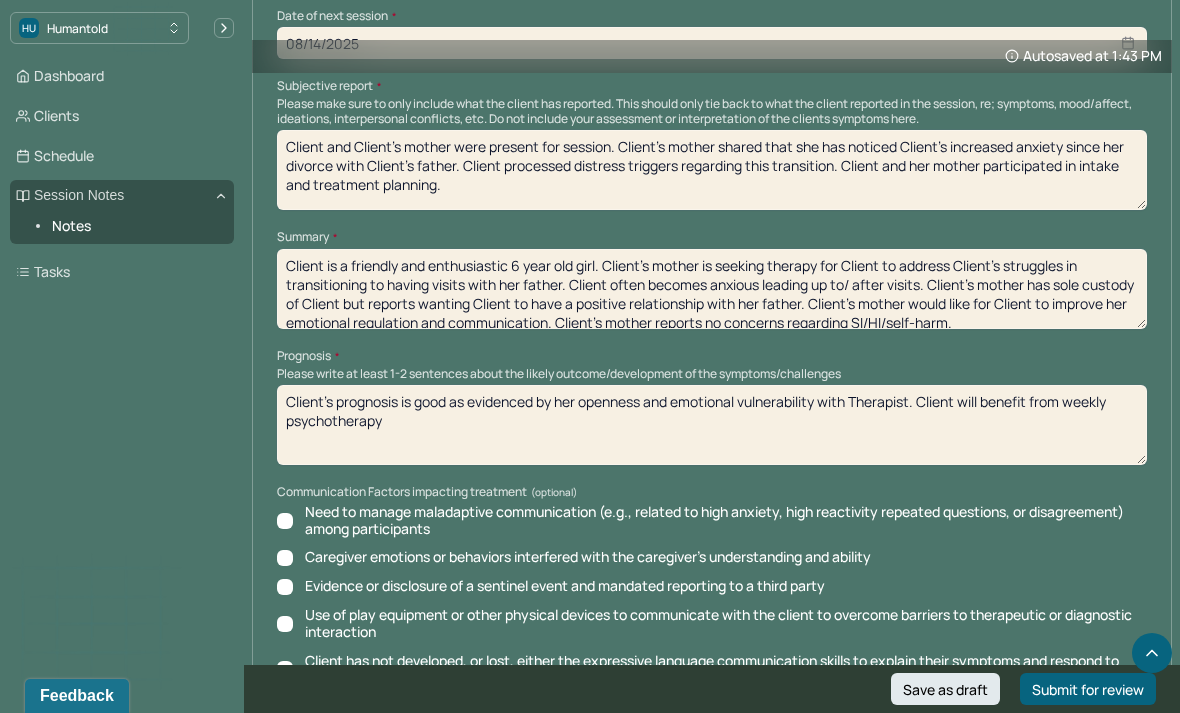 click on "Client’s prognosis is good as evidenced by her openness and emotional vulnerability with Theraapist. Client will benefit from weekly psychotherapy" at bounding box center [712, 425] 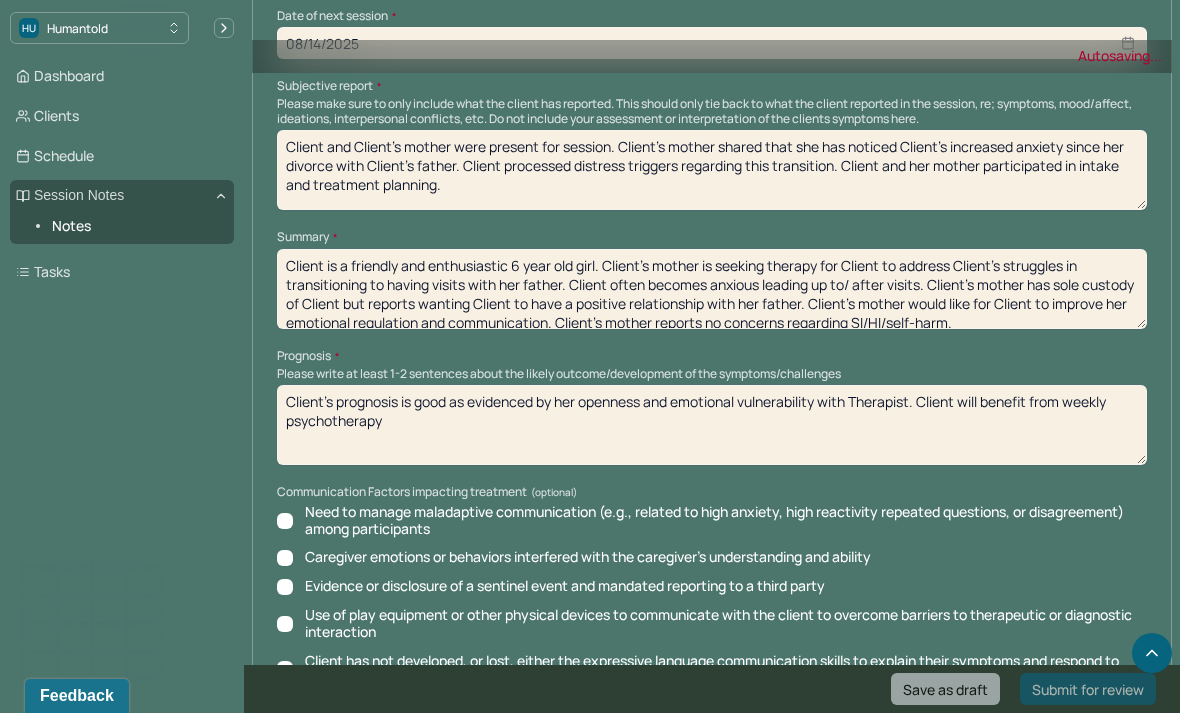 click on "Client’s prognosis is good as evidenced by her openness and emotional vulnerability with Theraapist. Client will benefit from weekly psychotherapy" at bounding box center (712, 425) 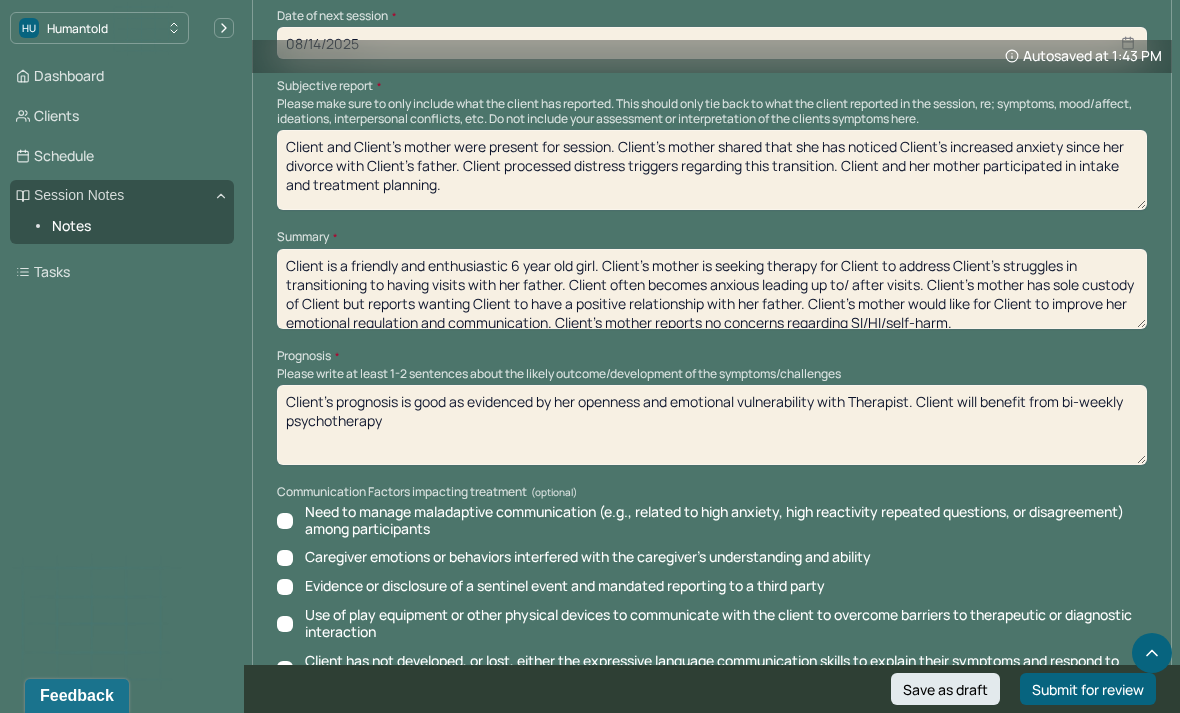 click on "Client’s prognosis is good as evidenced by her openness and emotional vulnerability with Therapist. Client will benefit from weekly psychotherapy" at bounding box center (712, 425) 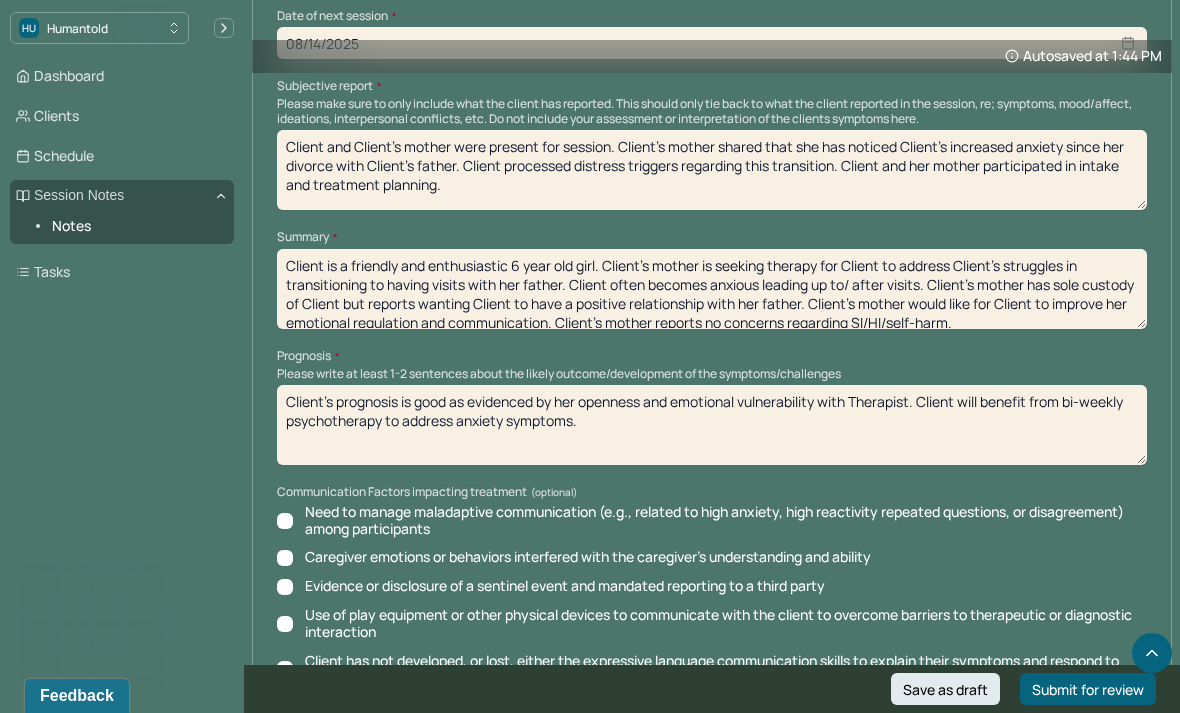 scroll, scrollTop: 10681, scrollLeft: 0, axis: vertical 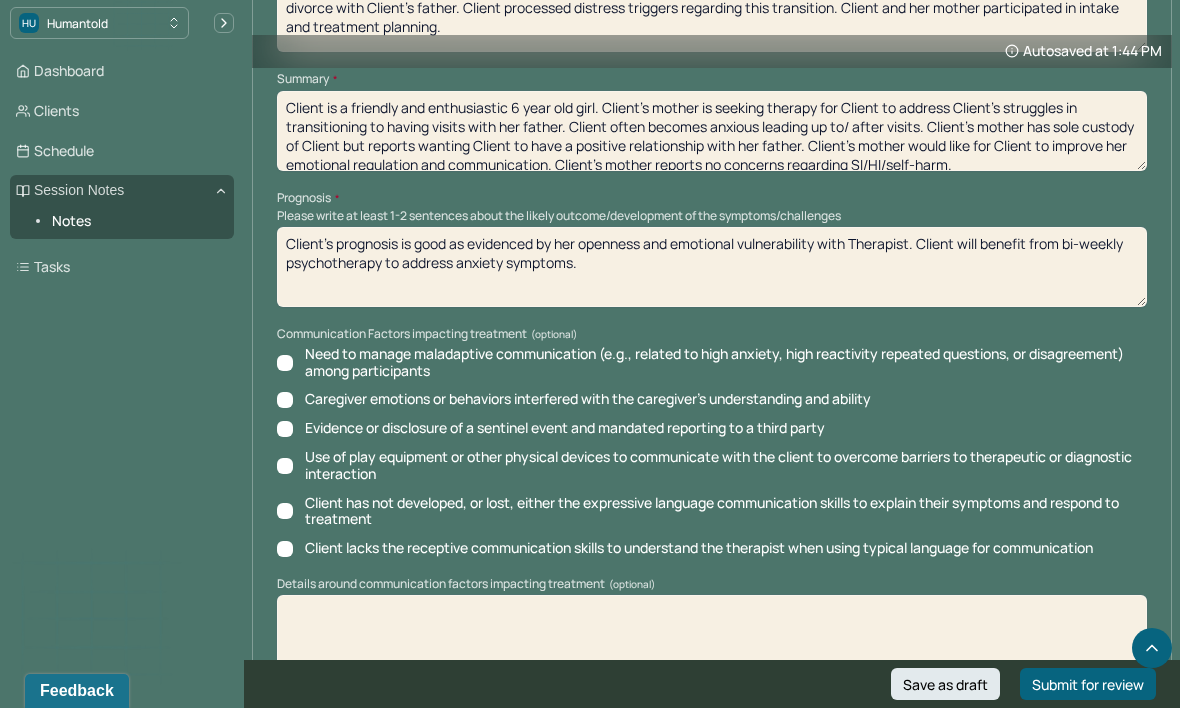 type on "Client’s prognosis is good as evidenced by her openness and emotional vulnerability with Therapist. Client will benefit from bi-weekly psychotherapy to address anxiety symptoms." 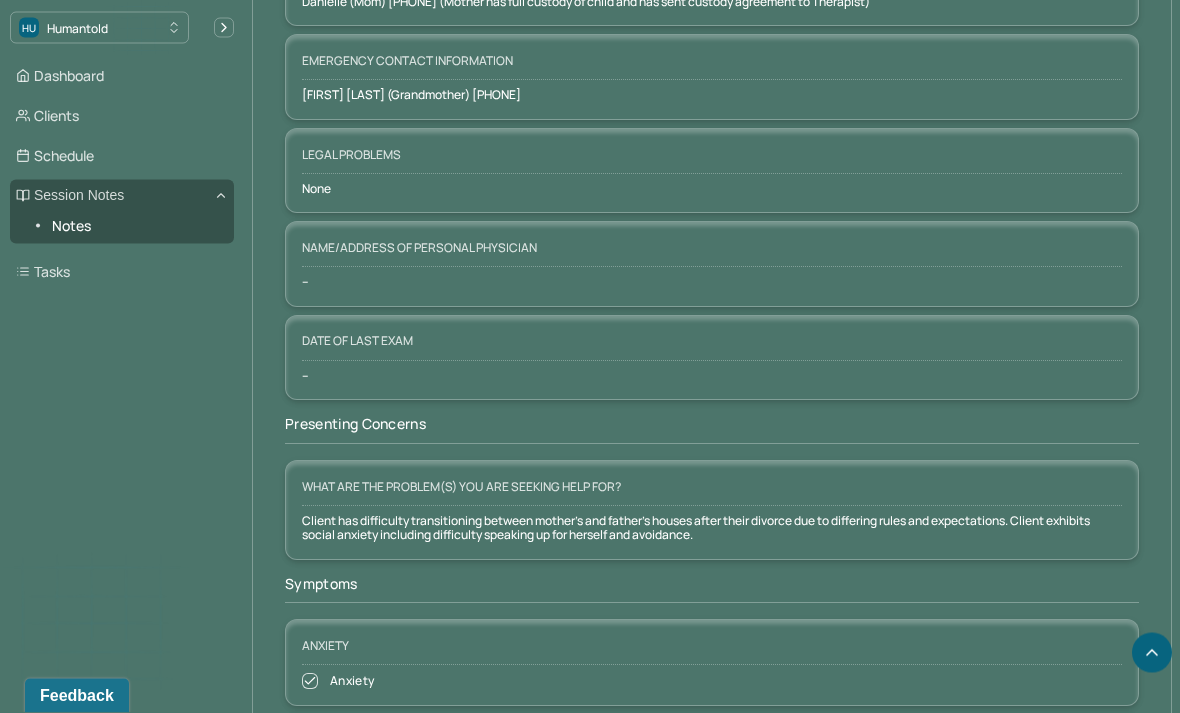 scroll, scrollTop: 2880, scrollLeft: 0, axis: vertical 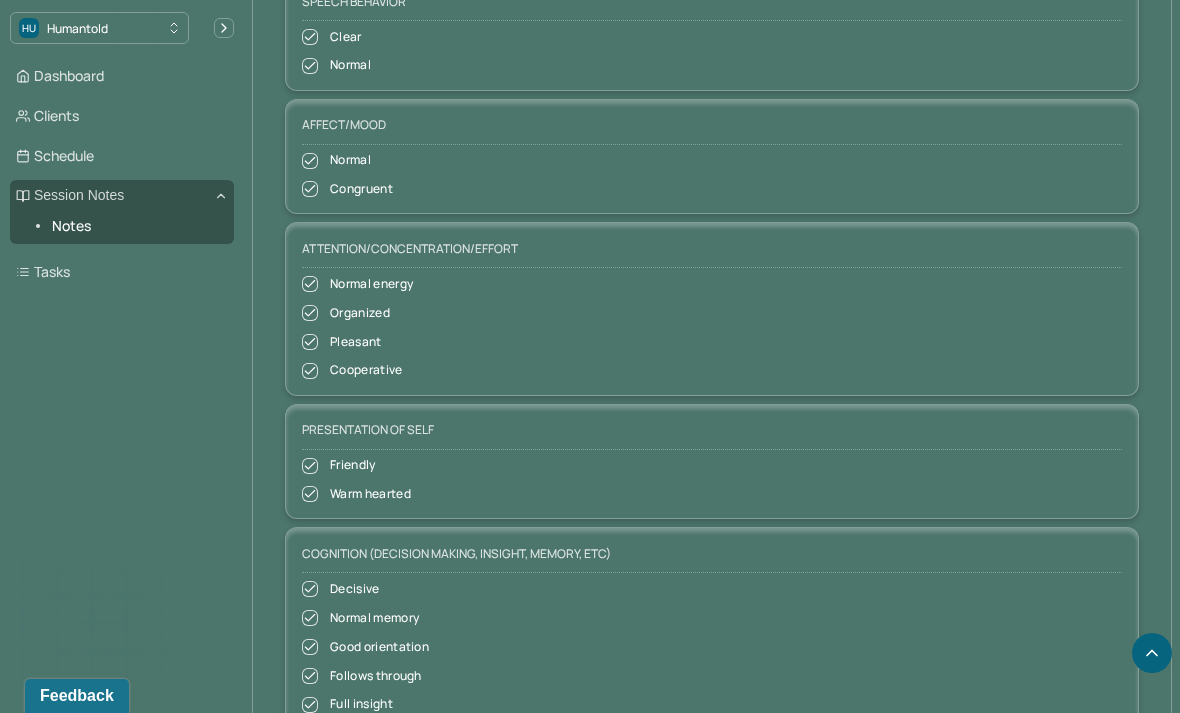 click on "Dashboard" at bounding box center (122, 76) 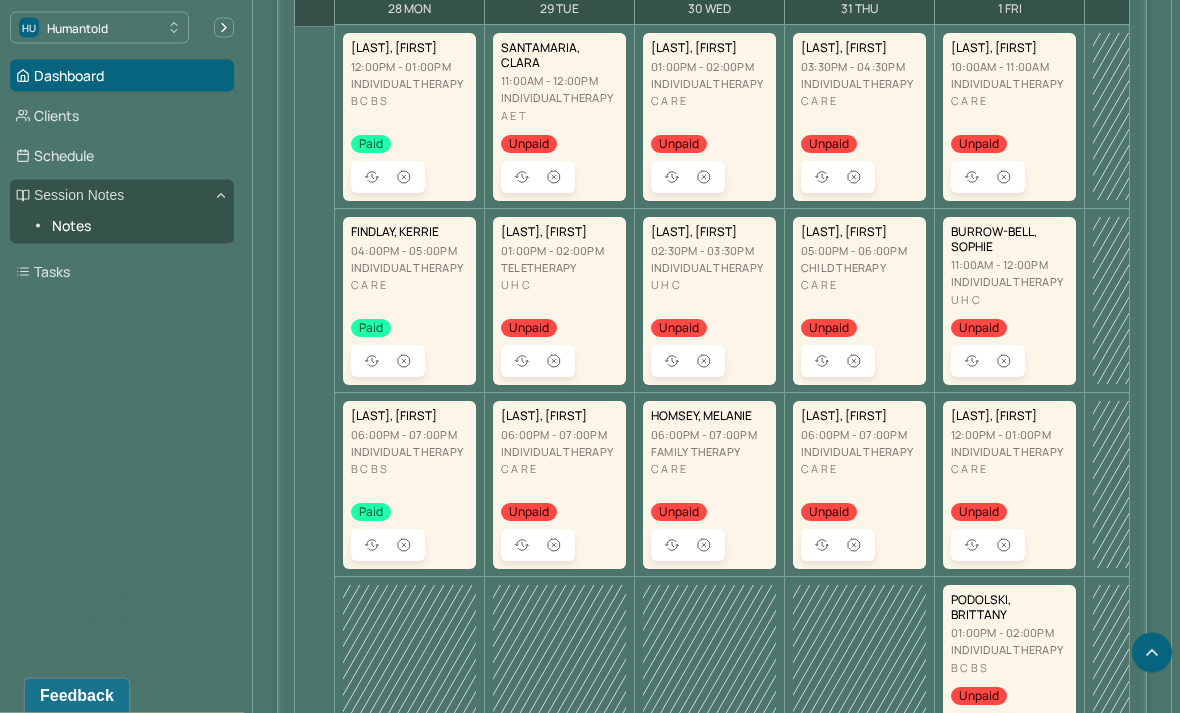 scroll, scrollTop: 1199, scrollLeft: 0, axis: vertical 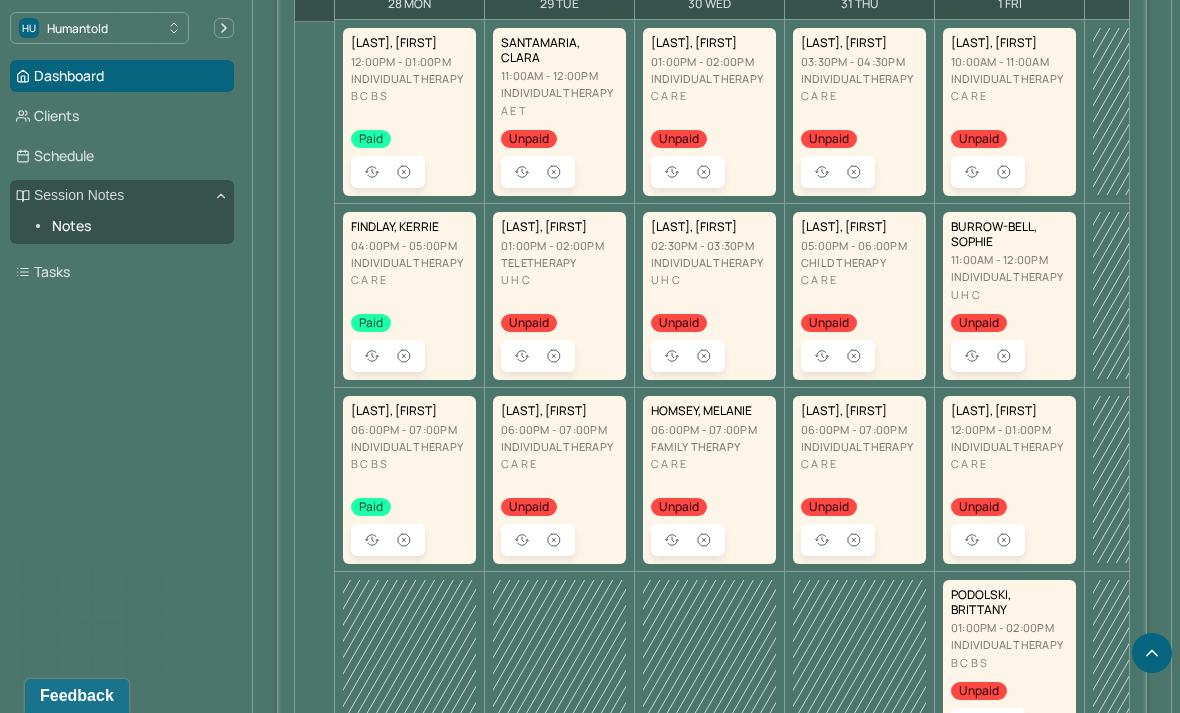 click at bounding box center (1004, 540) 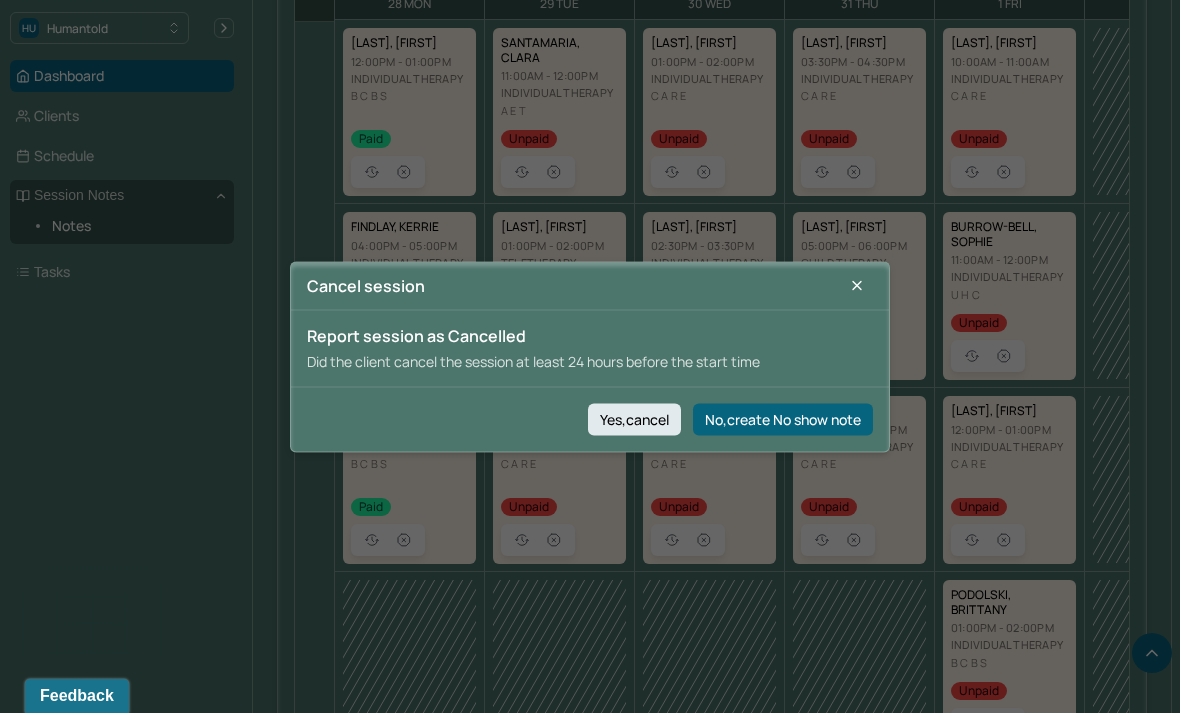 click on "Yes,cancel" at bounding box center (634, 419) 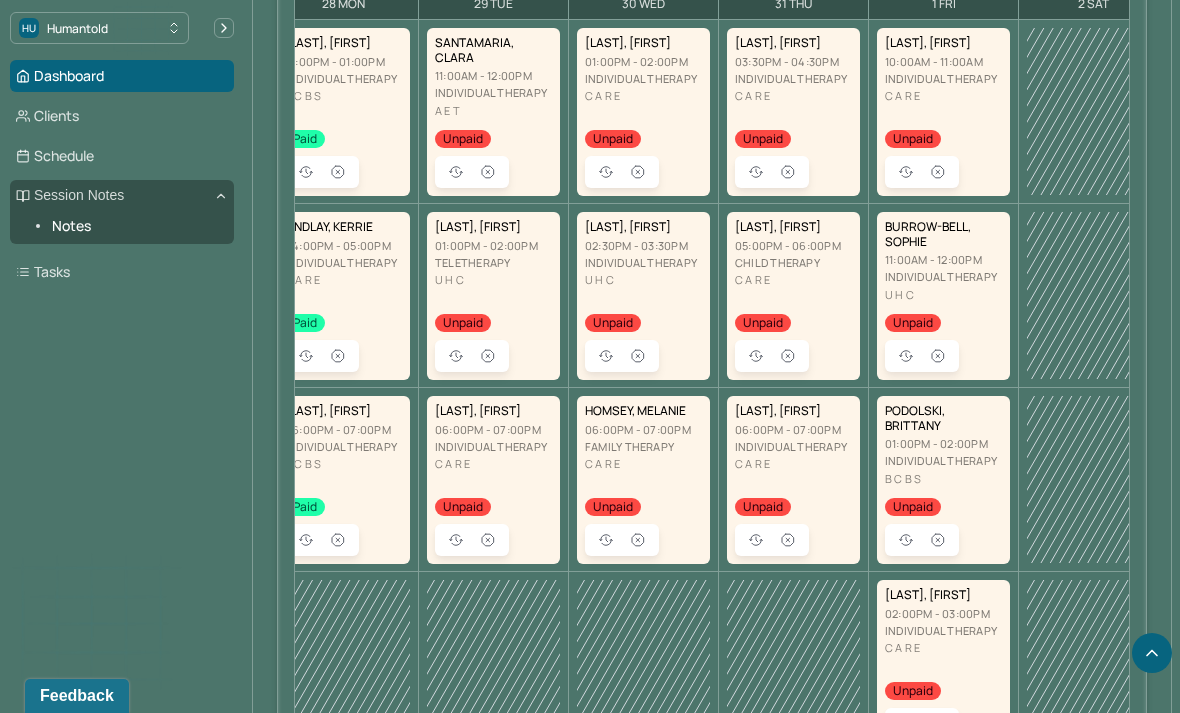 scroll, scrollTop: 0, scrollLeft: 67, axis: horizontal 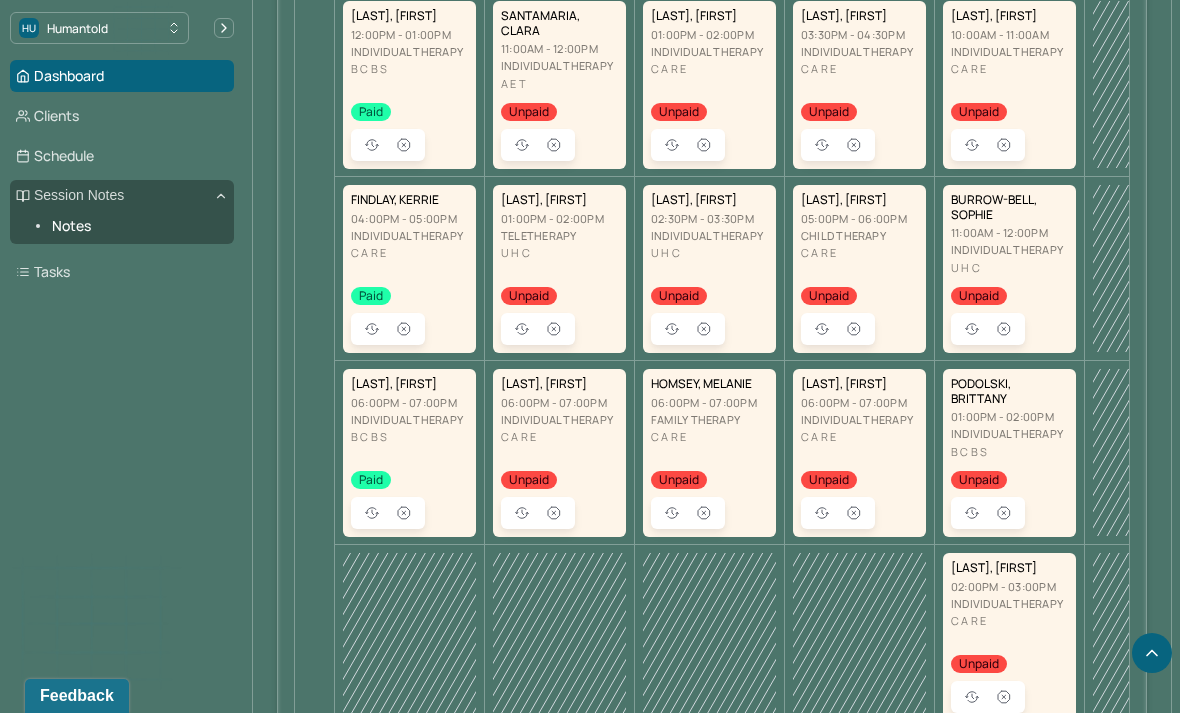 click at bounding box center [822, 513] 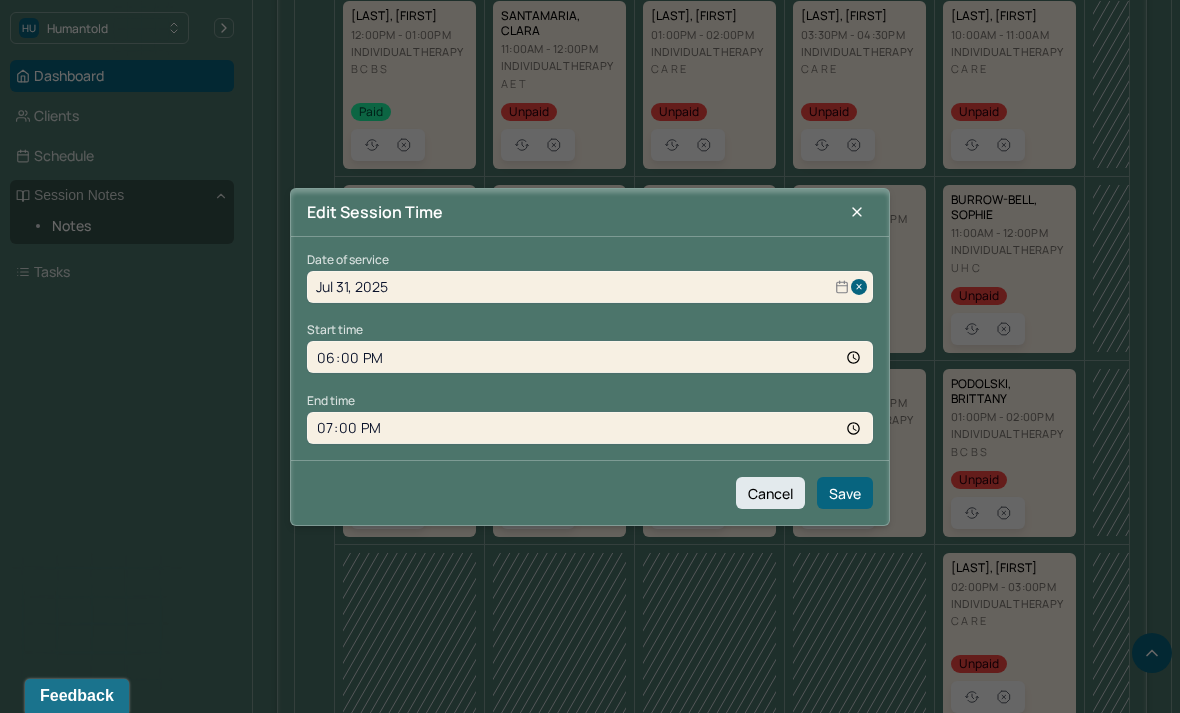 click on "Cancel" at bounding box center [770, 493] 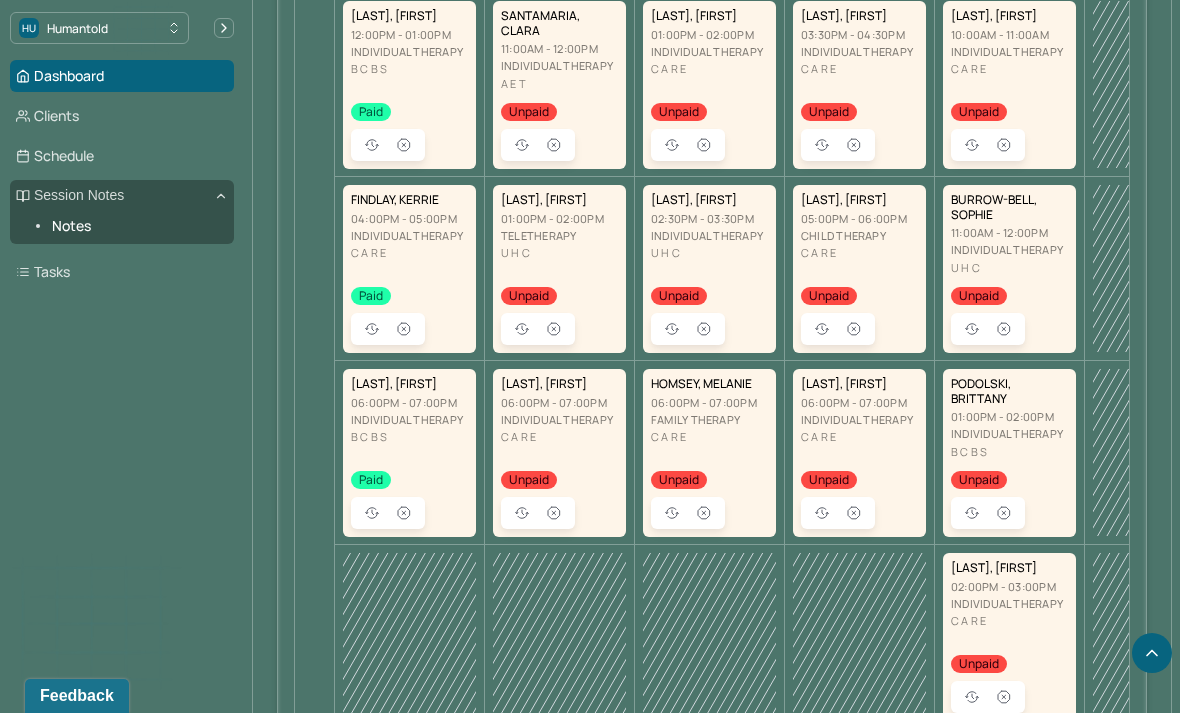 scroll, scrollTop: 0, scrollLeft: 0, axis: both 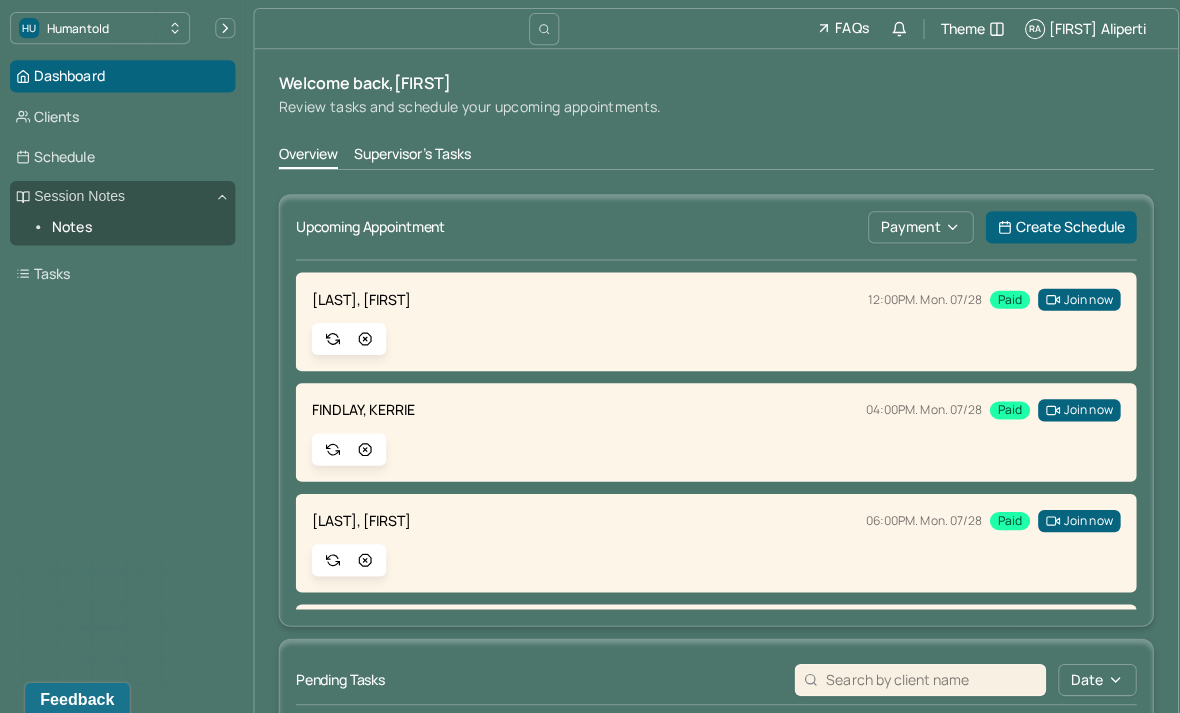 click on "Payment" at bounding box center (915, 226) 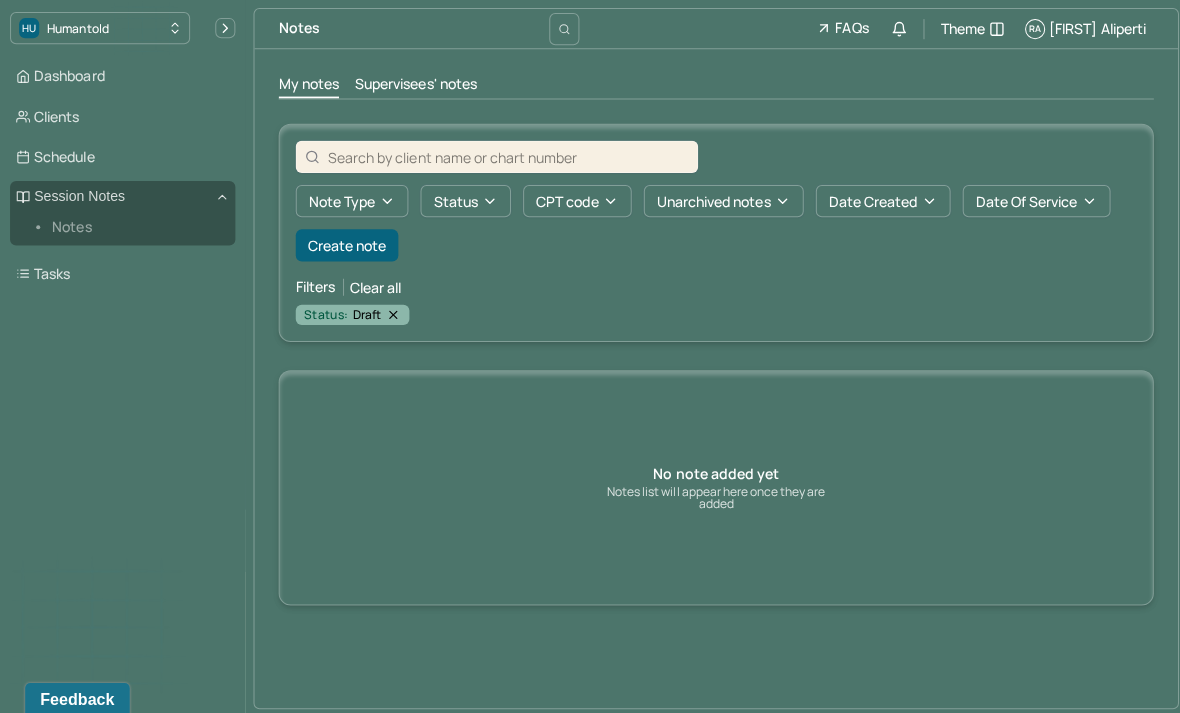 click on "Create note" at bounding box center [345, 244] 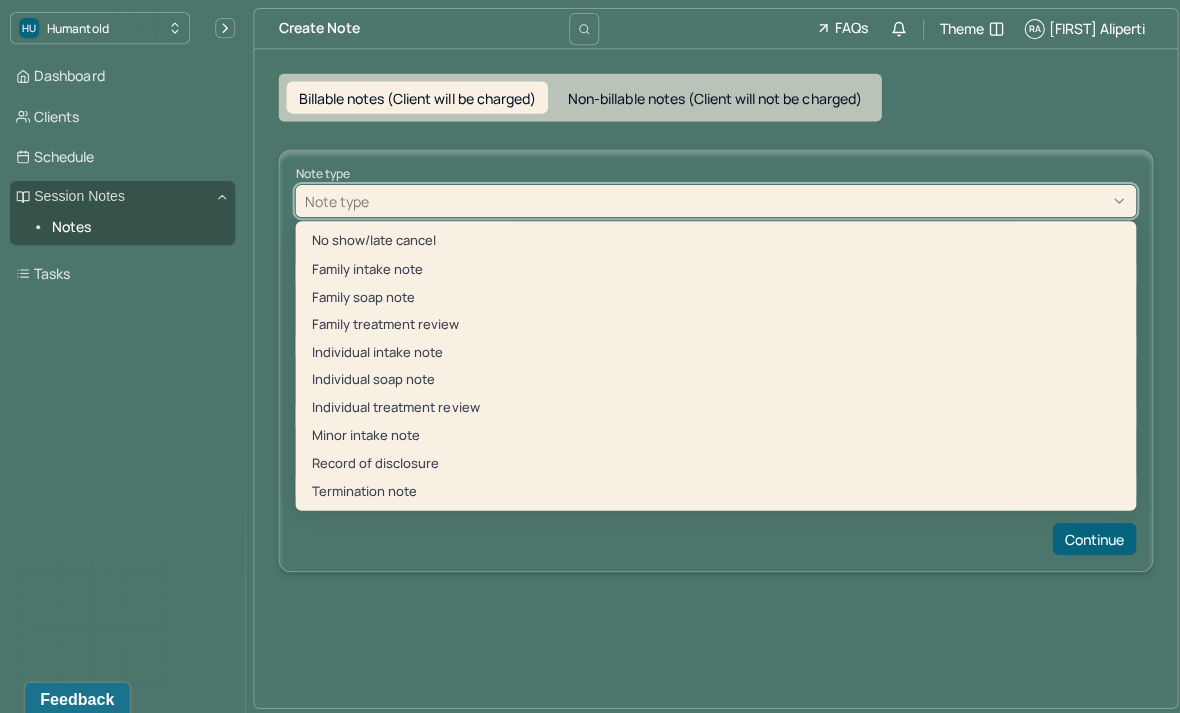 click on "Individual soap note" at bounding box center (712, 378) 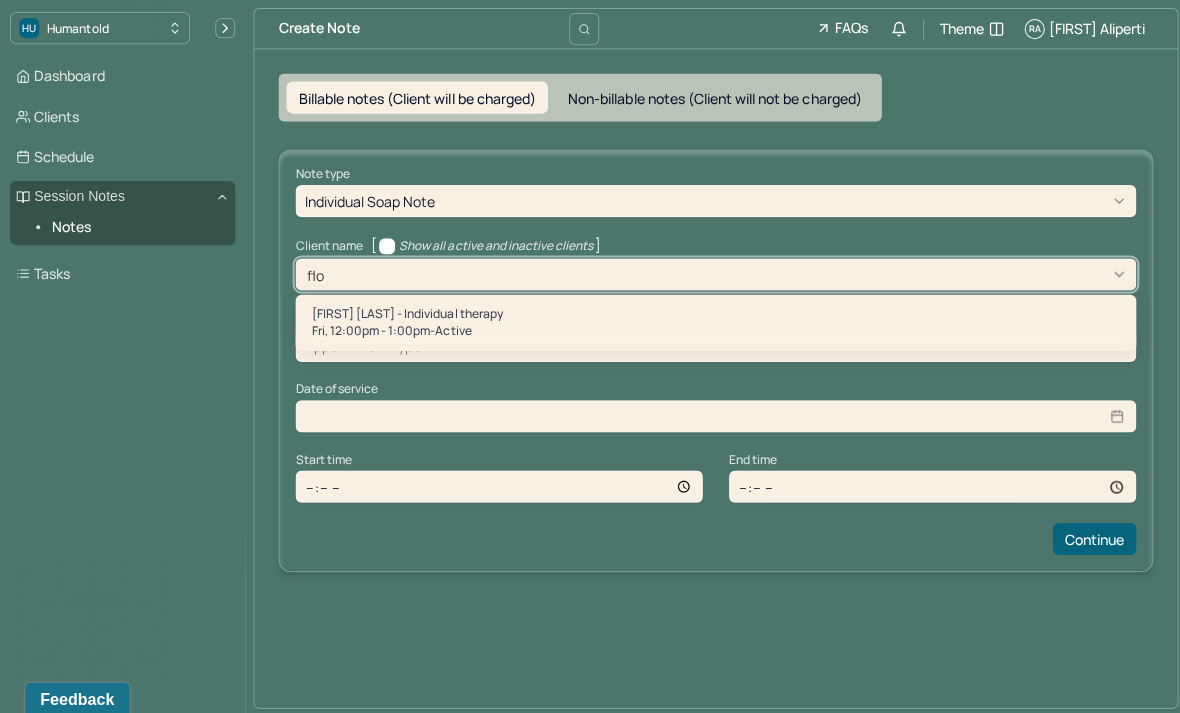 click on "[FIRST] [LAST] - Individual therapy Fri, 12:00pm - 1:00pm  -  active" at bounding box center [712, 321] 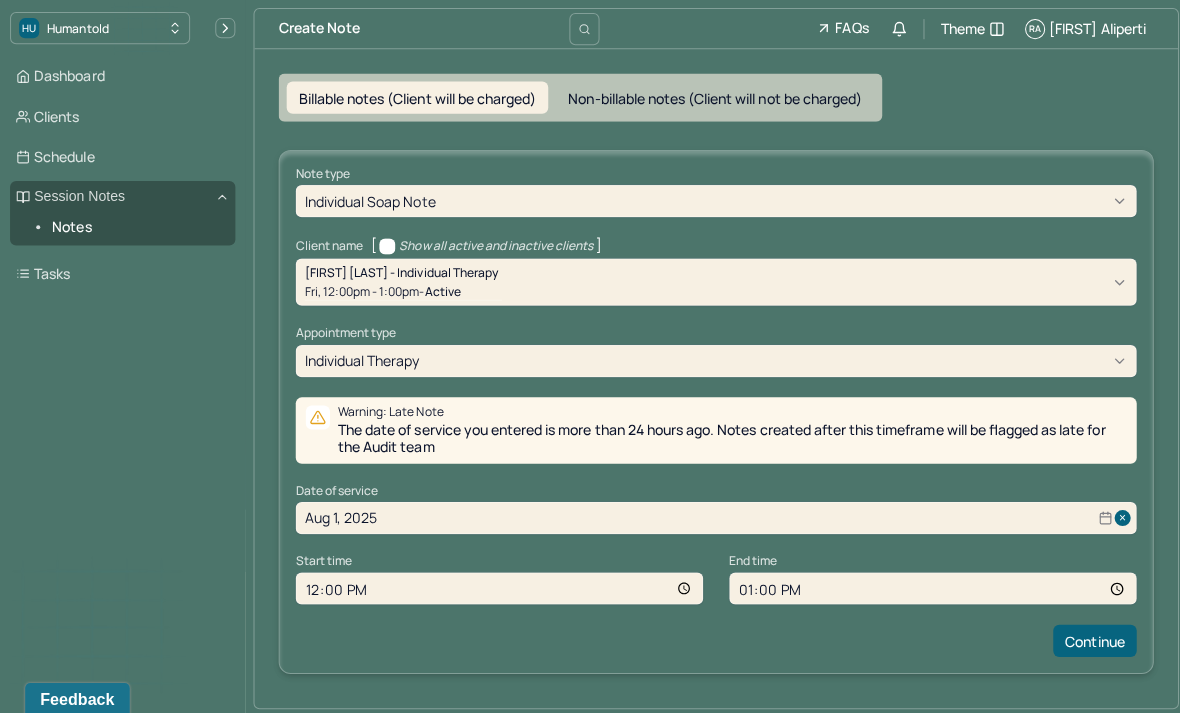 click on "Aug 1, 2025" at bounding box center [712, 515] 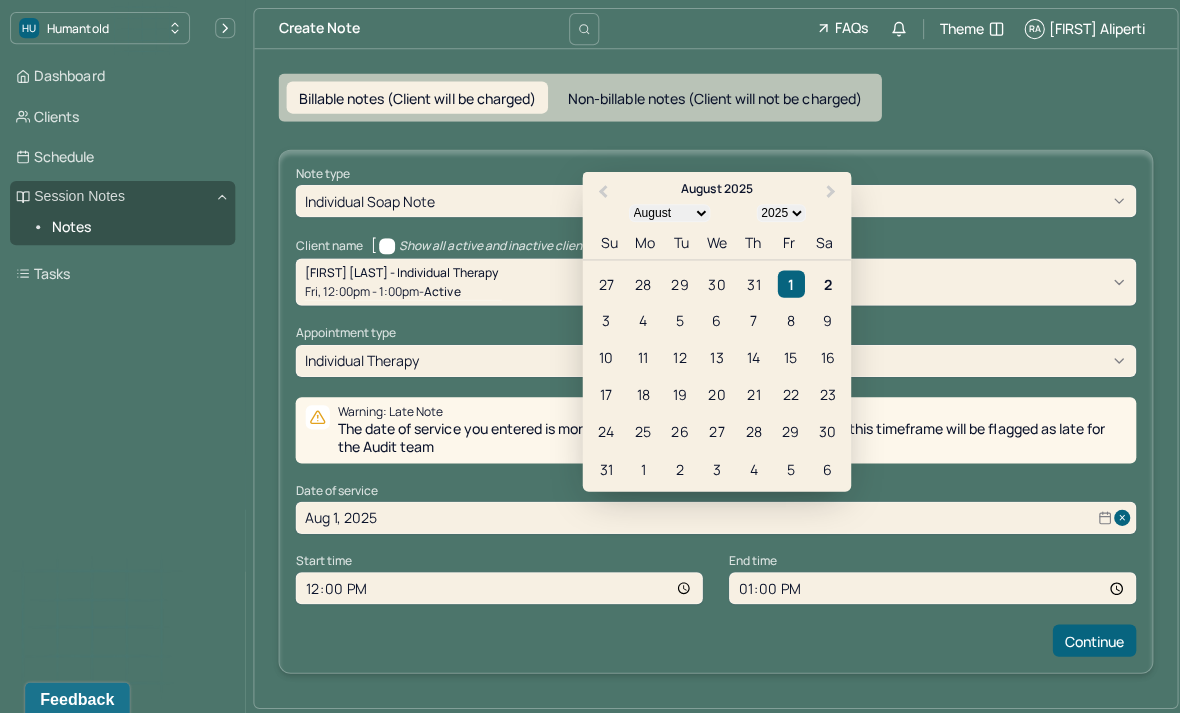click on "31" at bounding box center (749, 282) 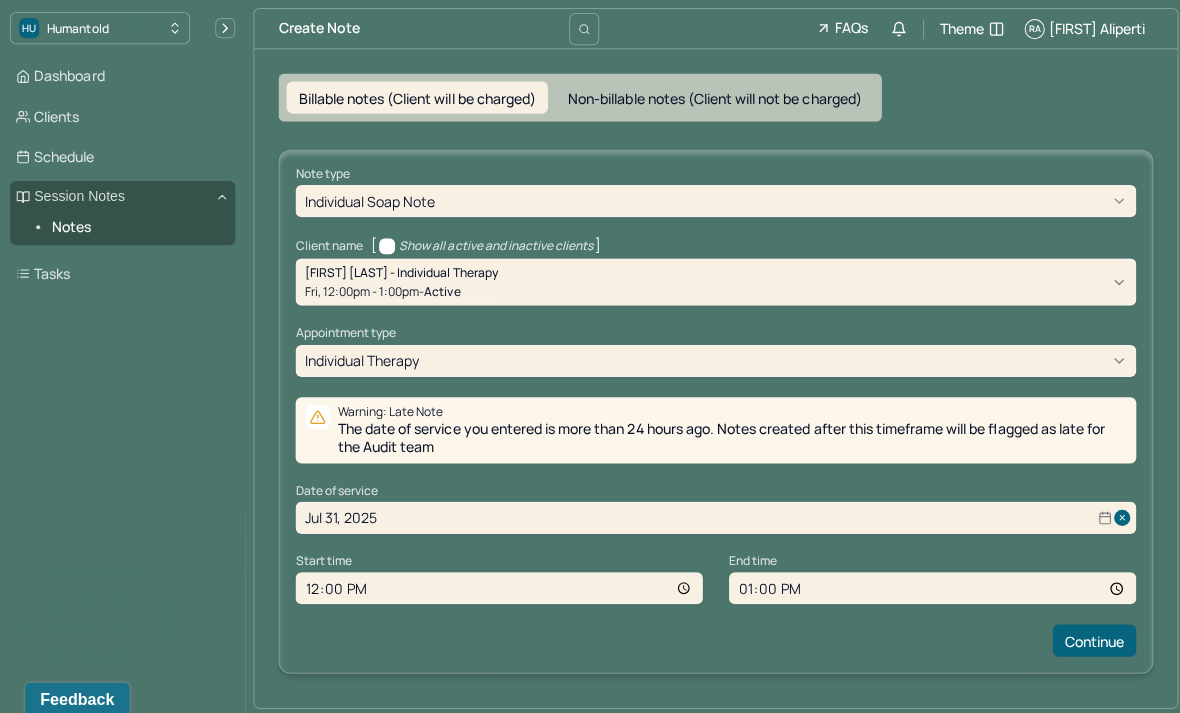 click on "12:00" at bounding box center [496, 585] 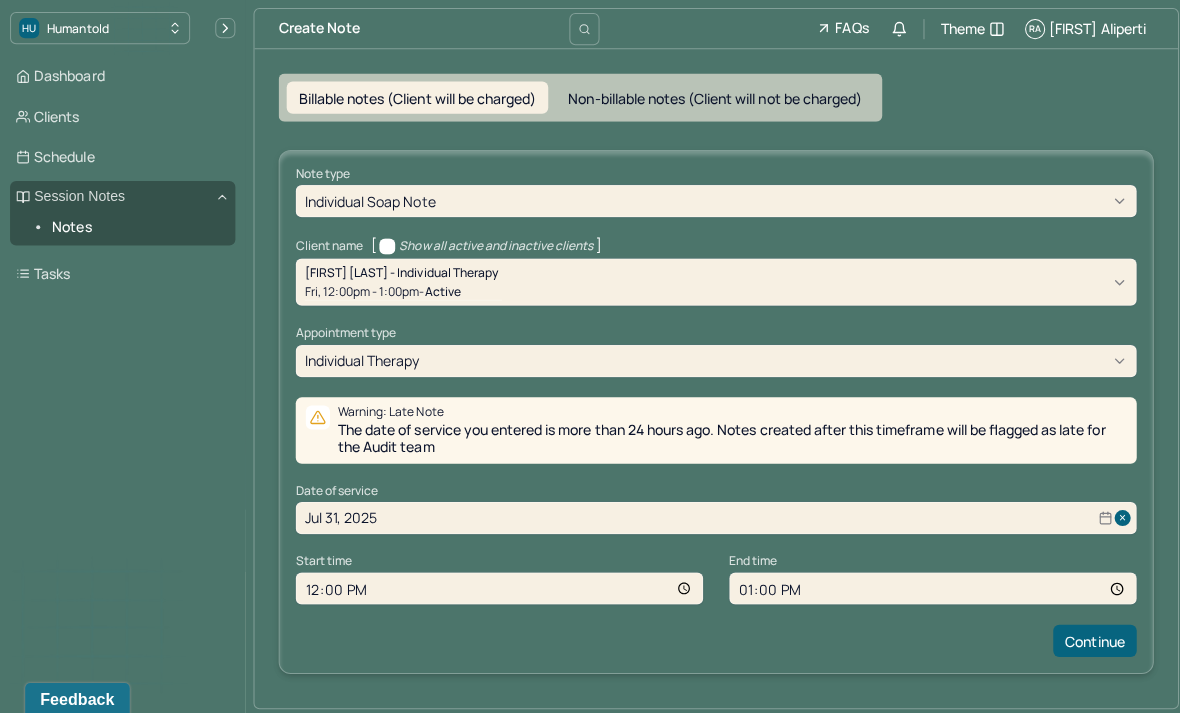 type on "18:00" 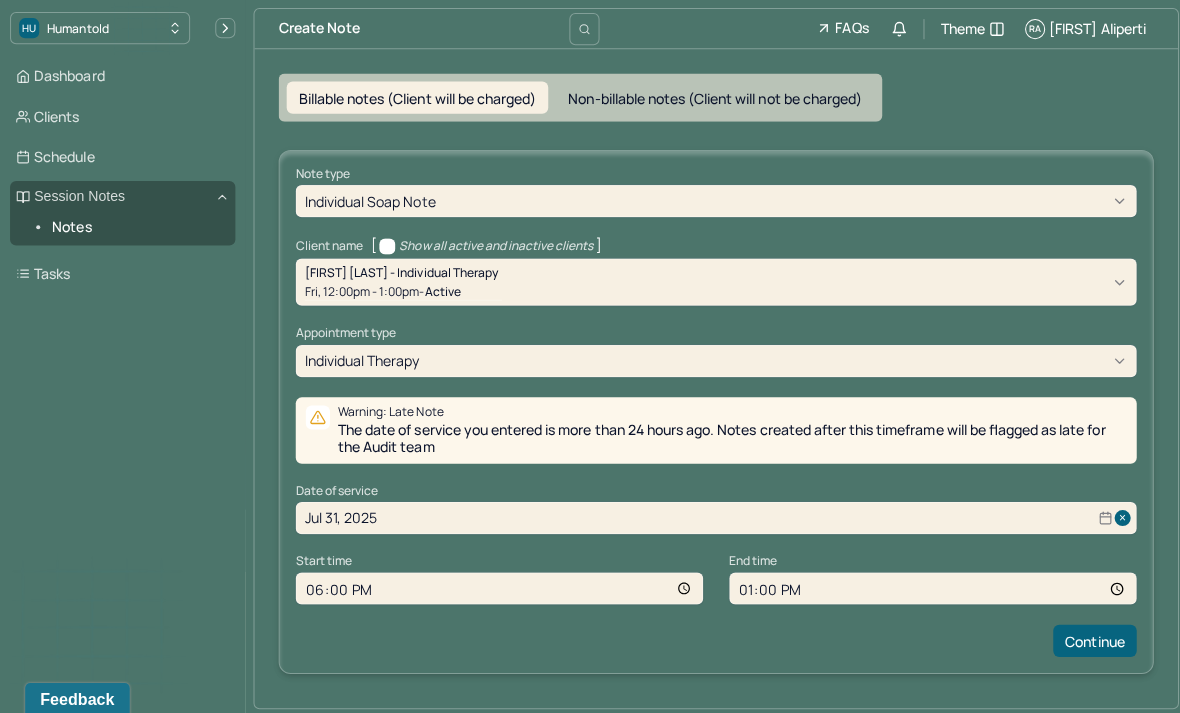click on "13:00" at bounding box center (927, 585) 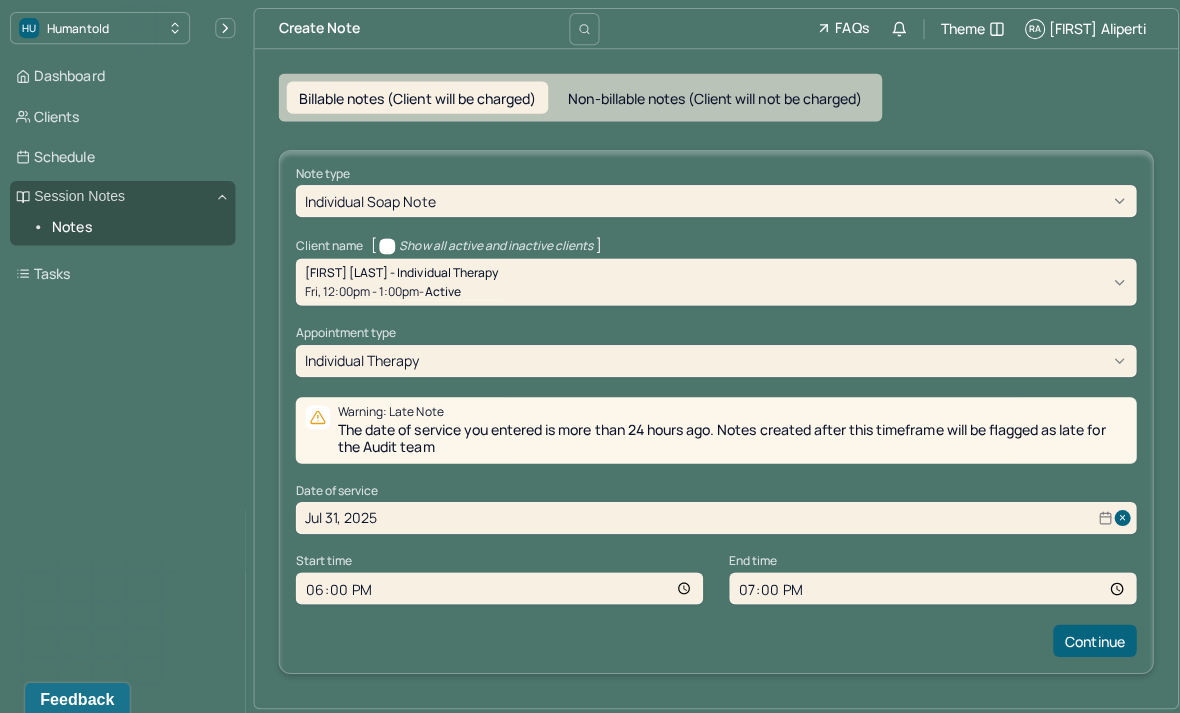 click on "Continue" at bounding box center (1088, 637) 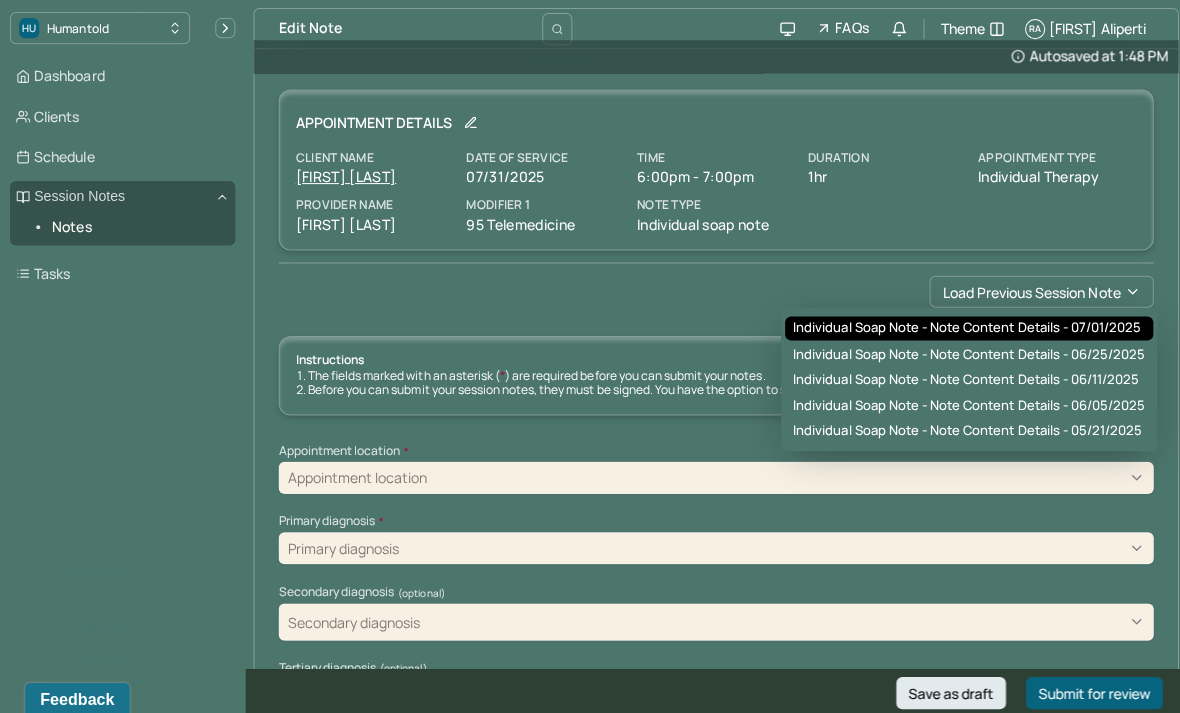 click on "Individual soap note   - Note content Details -   07/01/2025" at bounding box center (962, 327) 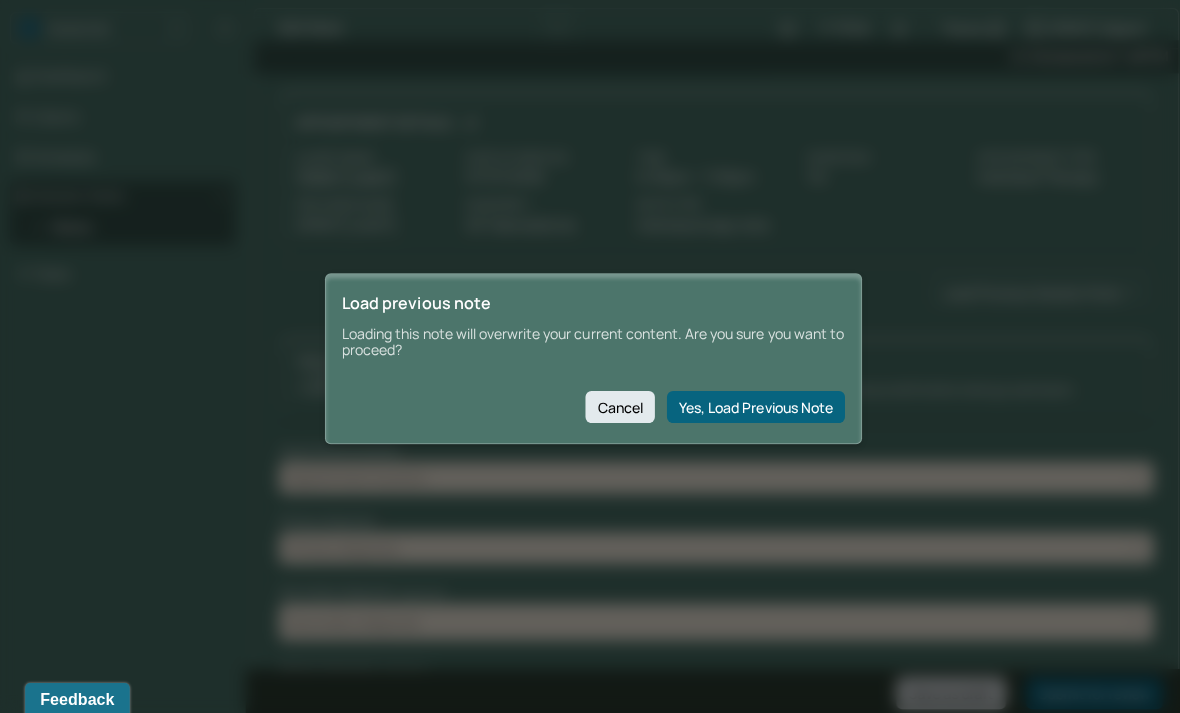 click on "Yes, Load Previous Note" at bounding box center [751, 405] 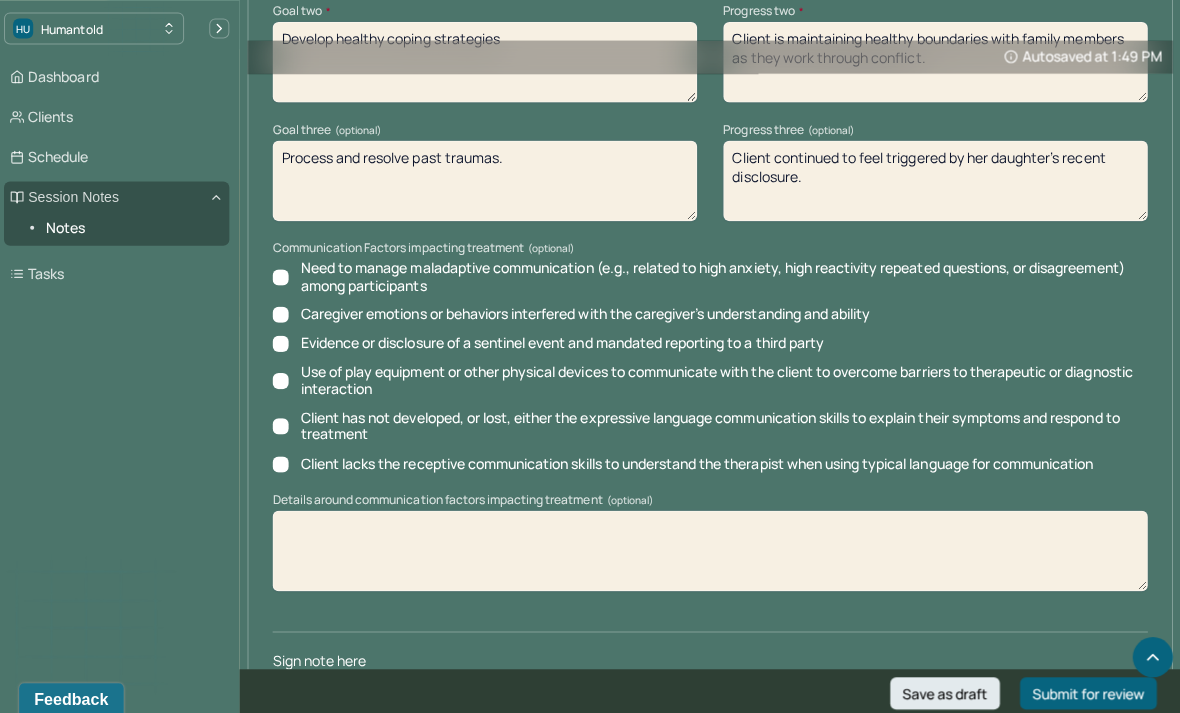 scroll, scrollTop: 2986, scrollLeft: 0, axis: vertical 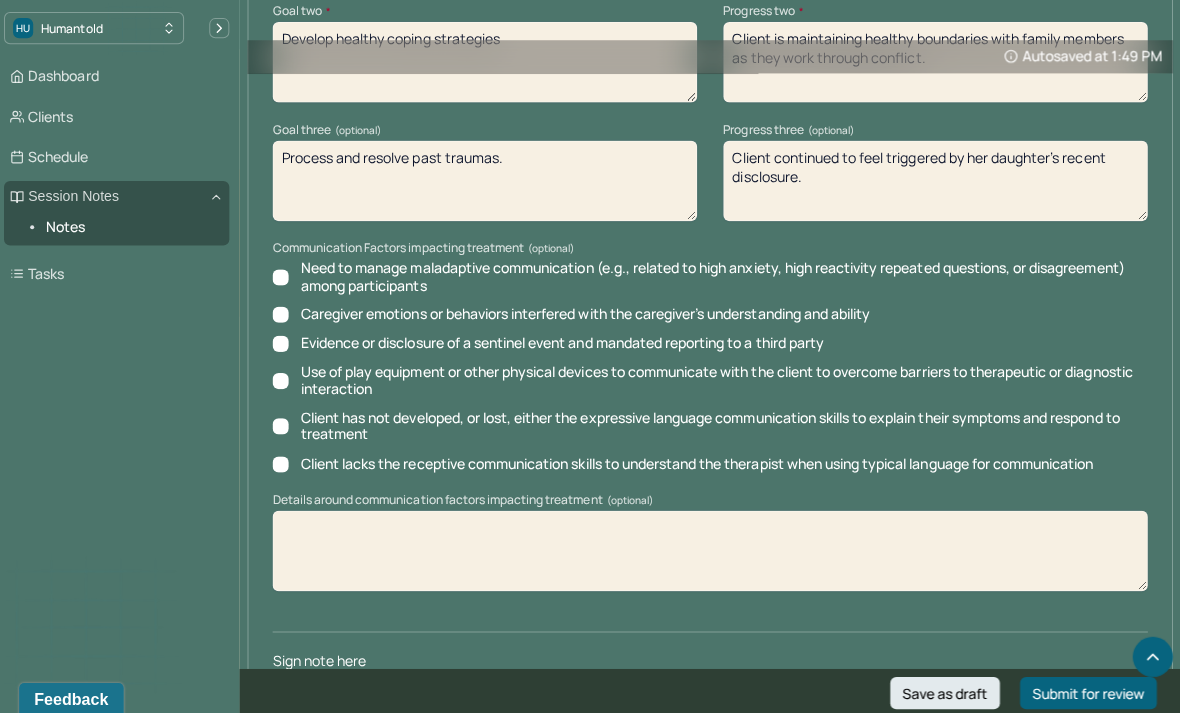 click on "Save as draft" at bounding box center [945, 689] 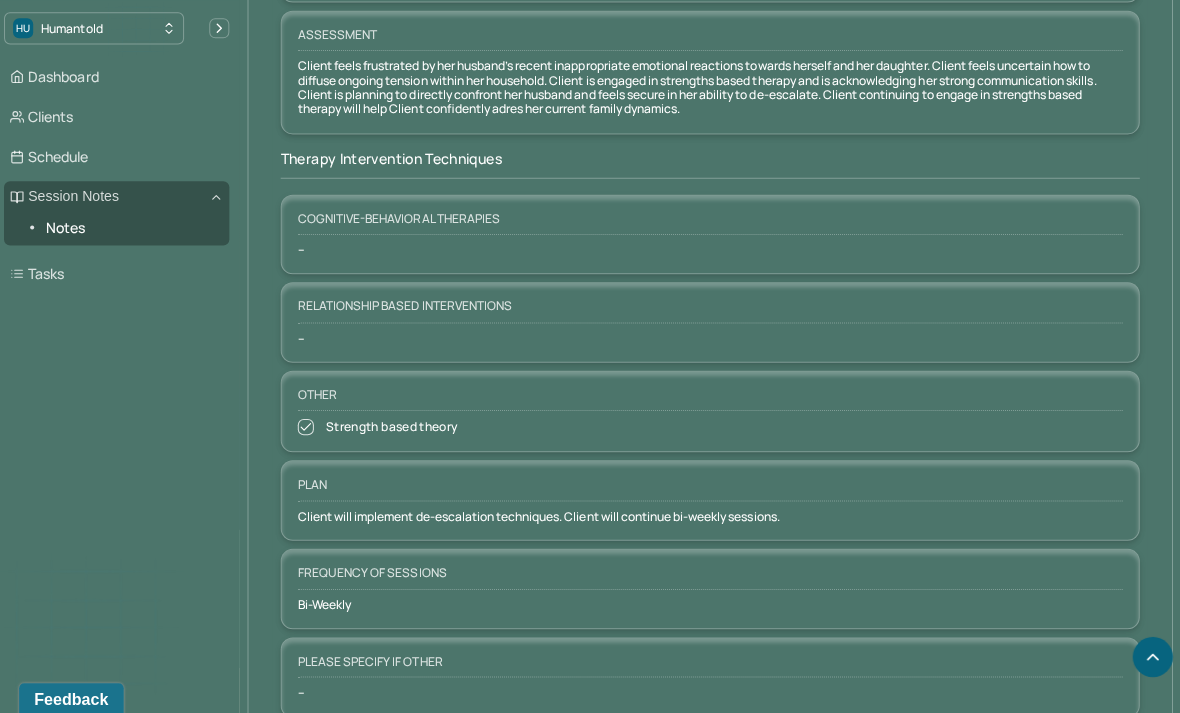 scroll, scrollTop: 1941, scrollLeft: 0, axis: vertical 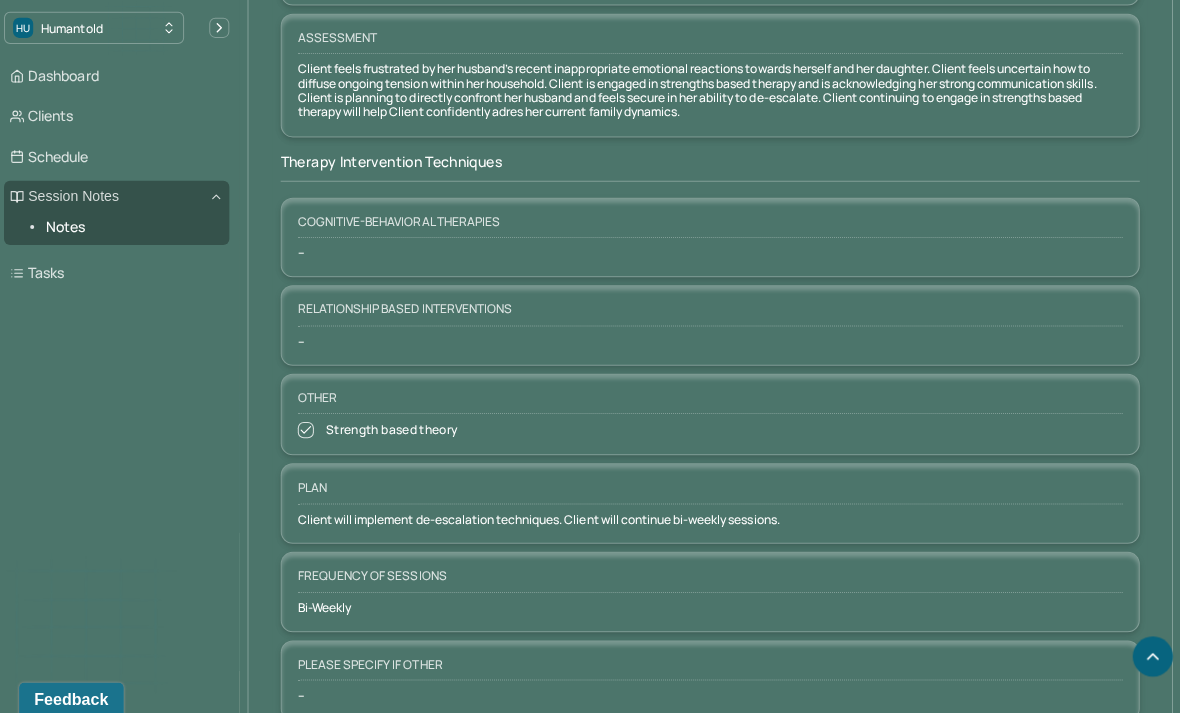 click on "Schedule" at bounding box center [122, 156] 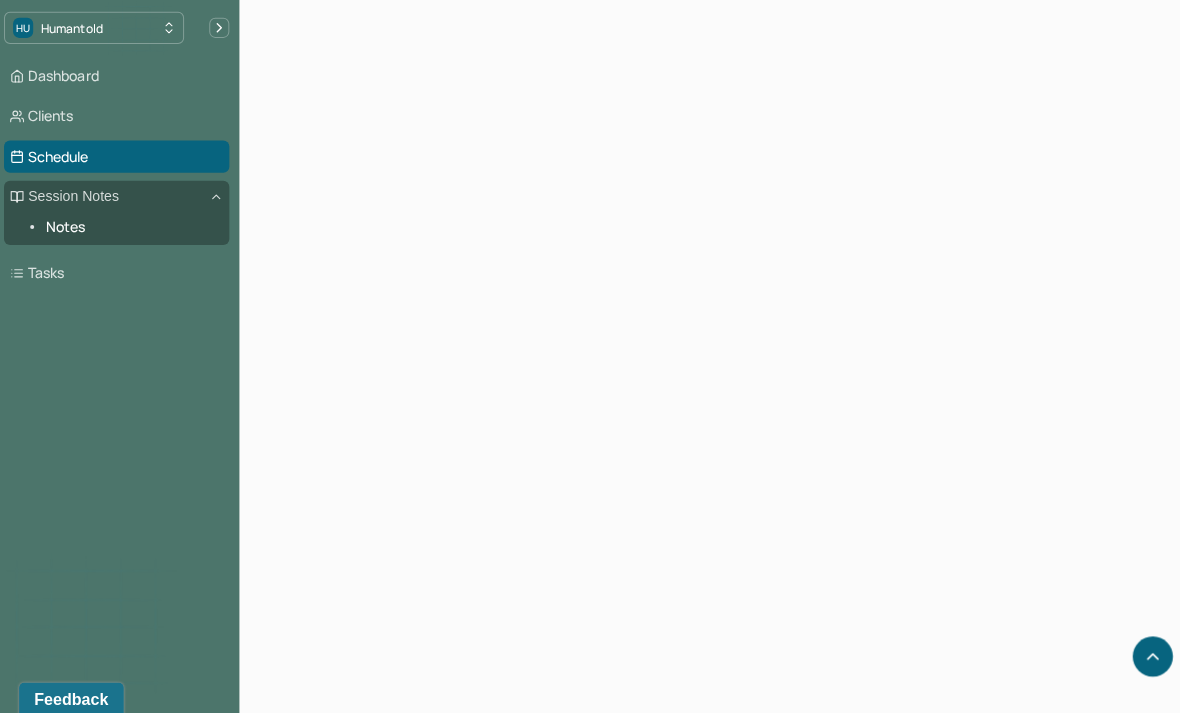 scroll, scrollTop: 0, scrollLeft: 0, axis: both 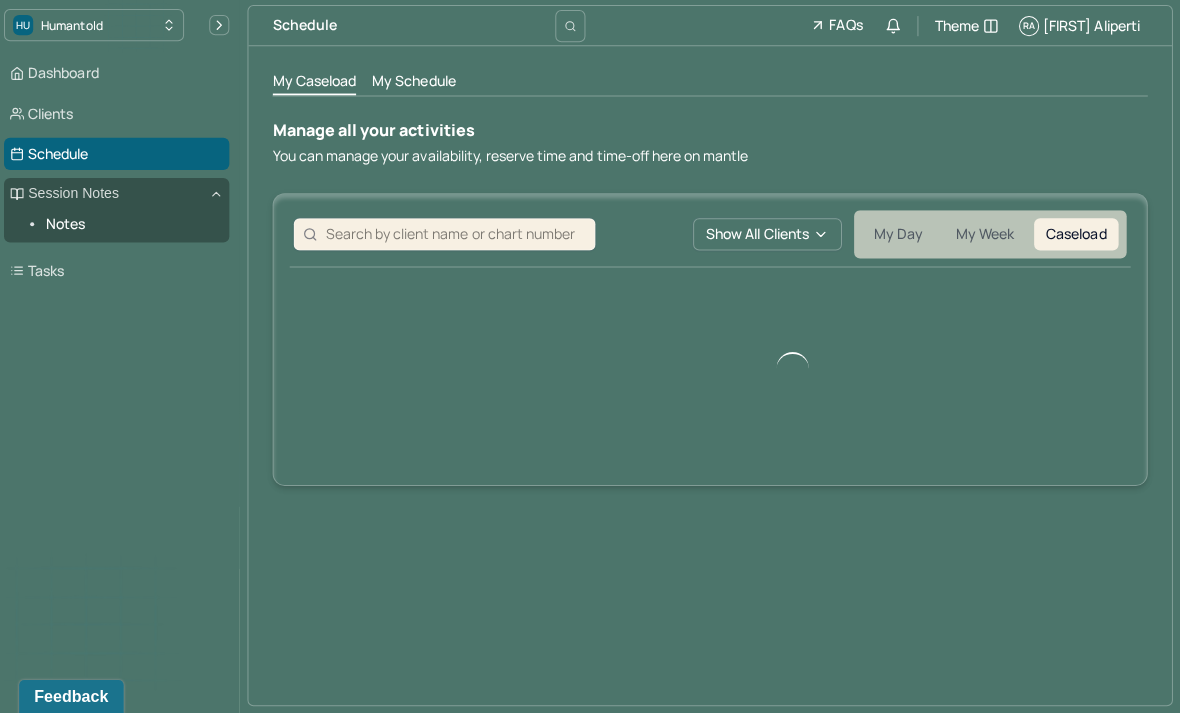 click on "My Schedule" at bounding box center (417, 85) 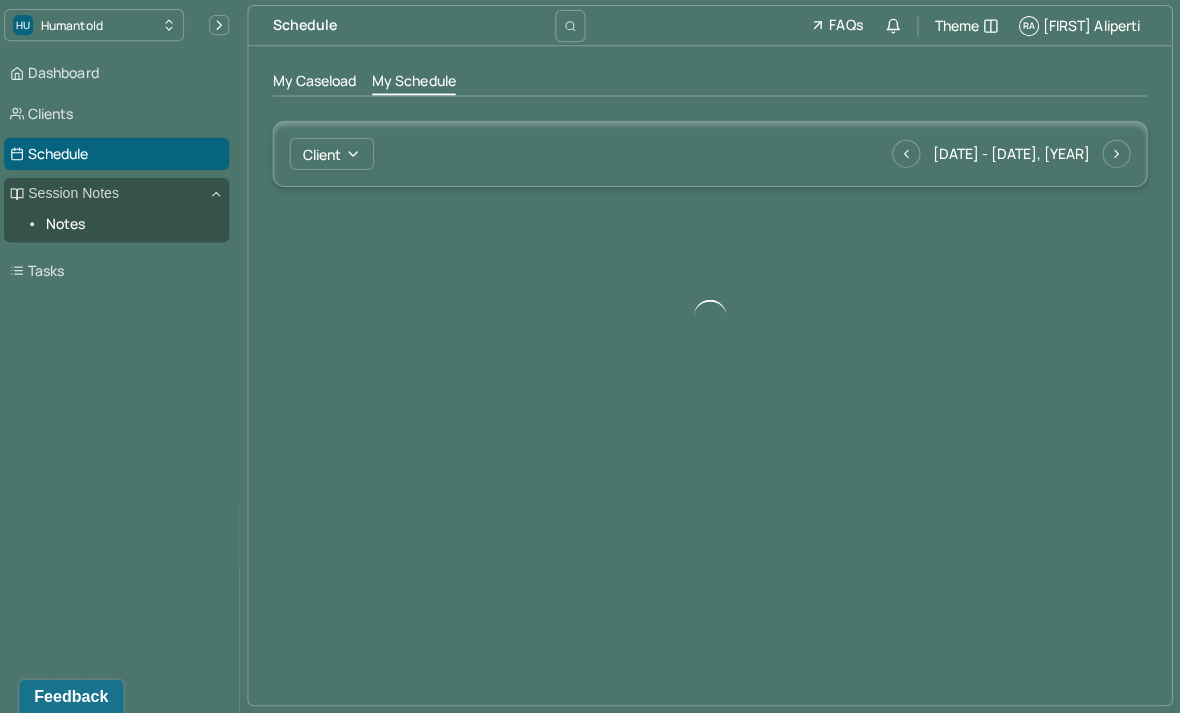 click 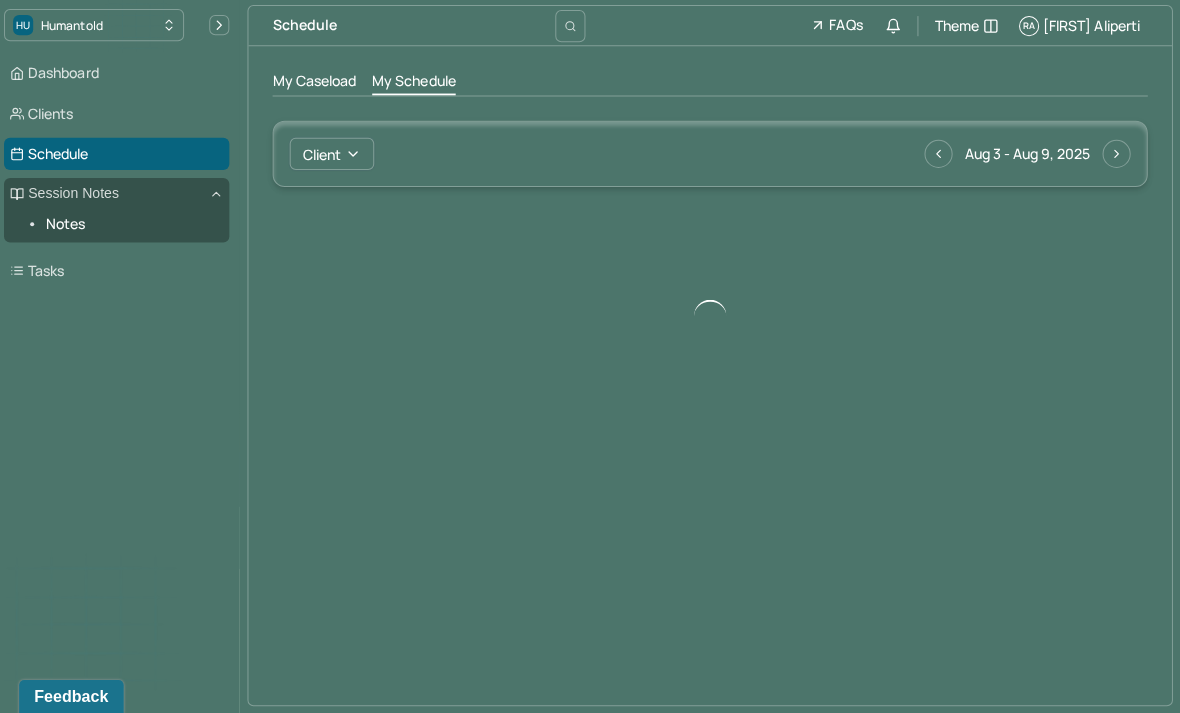 click on "Dashboard" at bounding box center [122, 76] 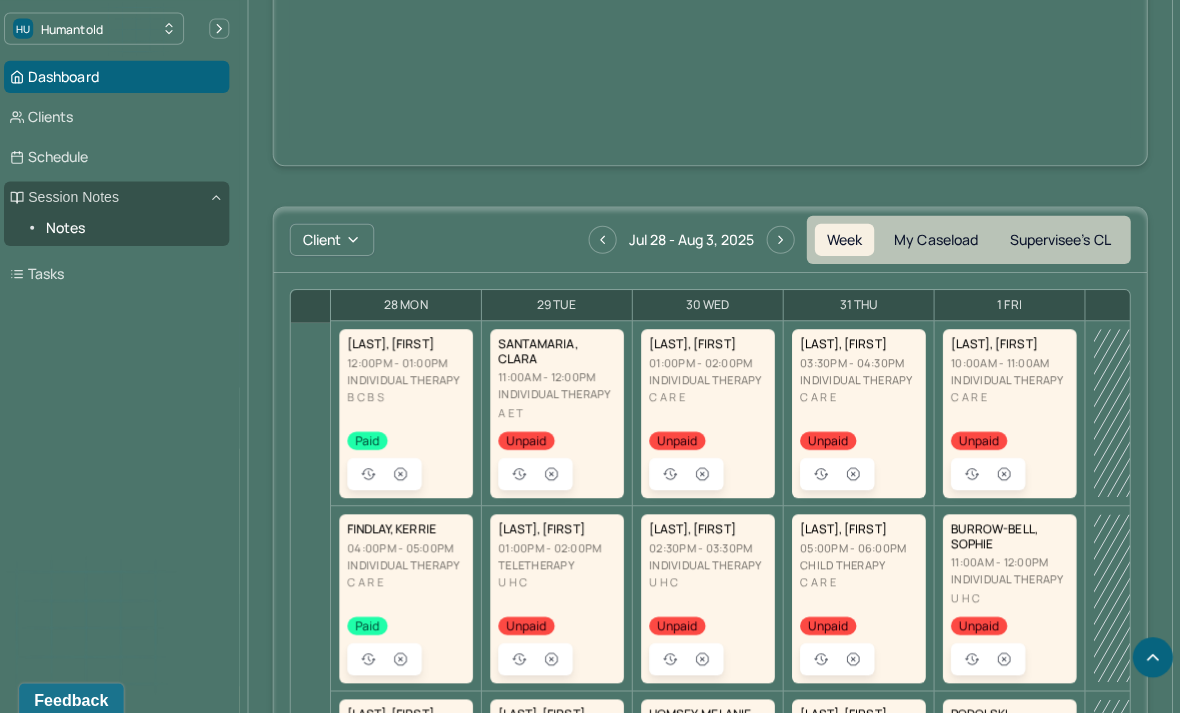 click at bounding box center (782, 238) 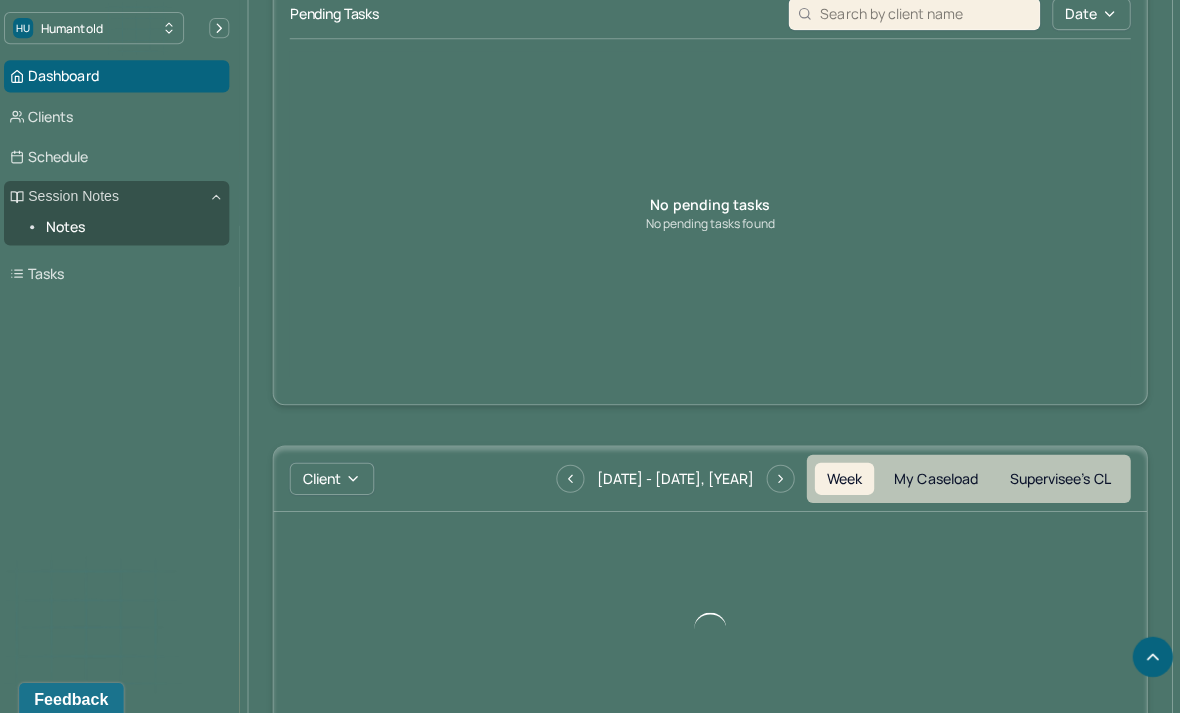 scroll, scrollTop: 662, scrollLeft: 0, axis: vertical 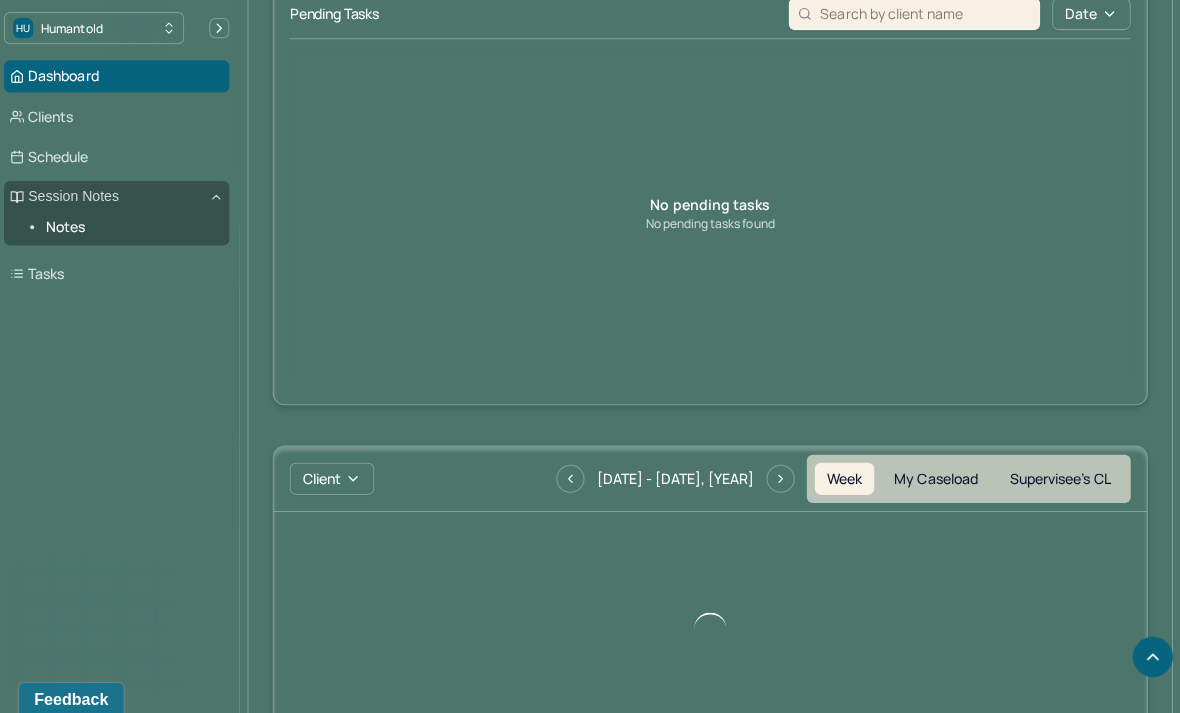click at bounding box center (573, 476) 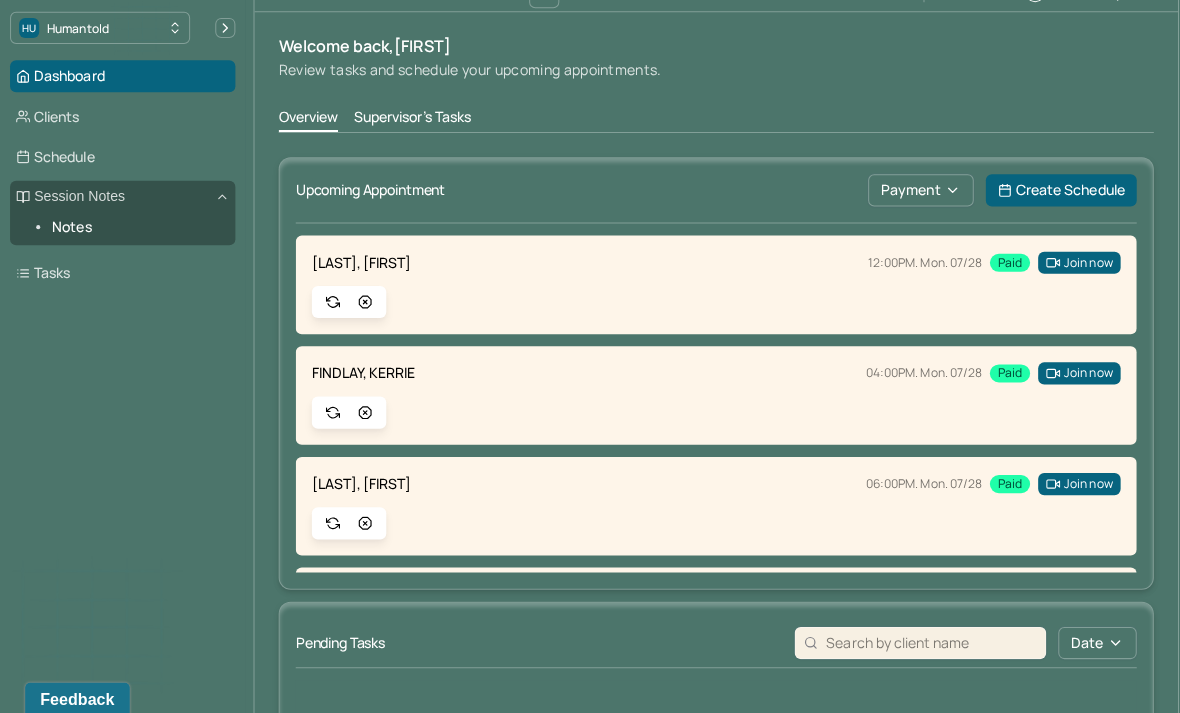 scroll, scrollTop: 0, scrollLeft: 0, axis: both 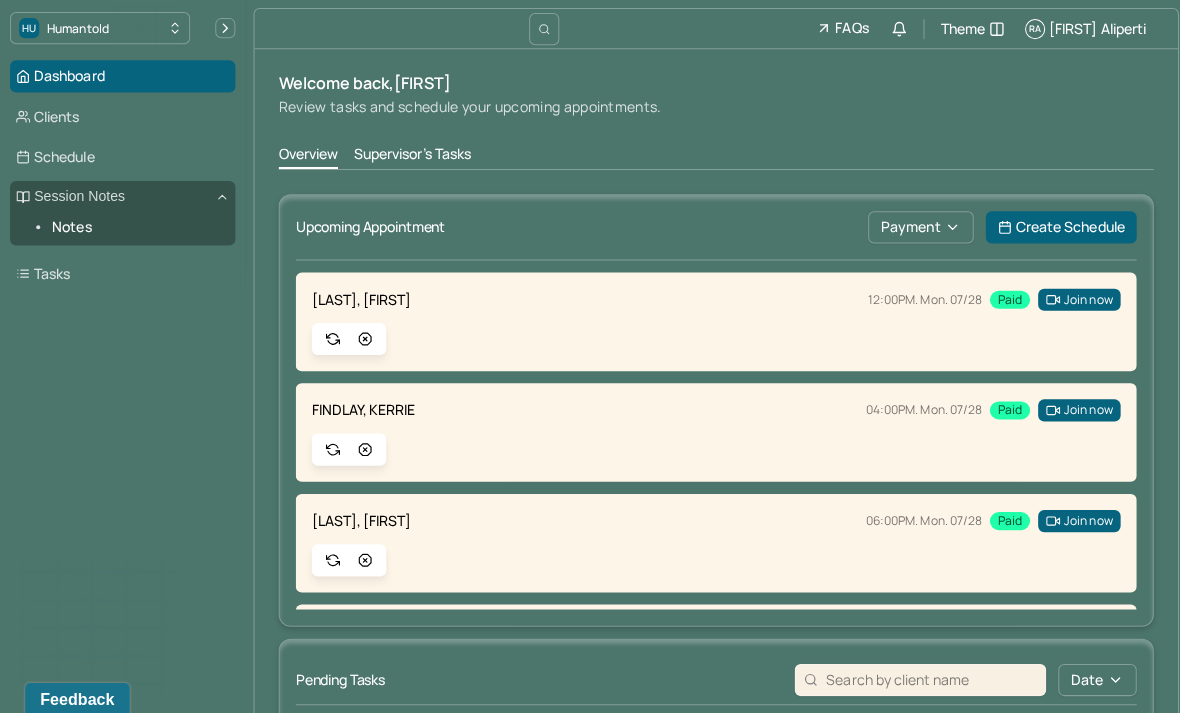 click on "Supervisor's Tasks" at bounding box center (410, 155) 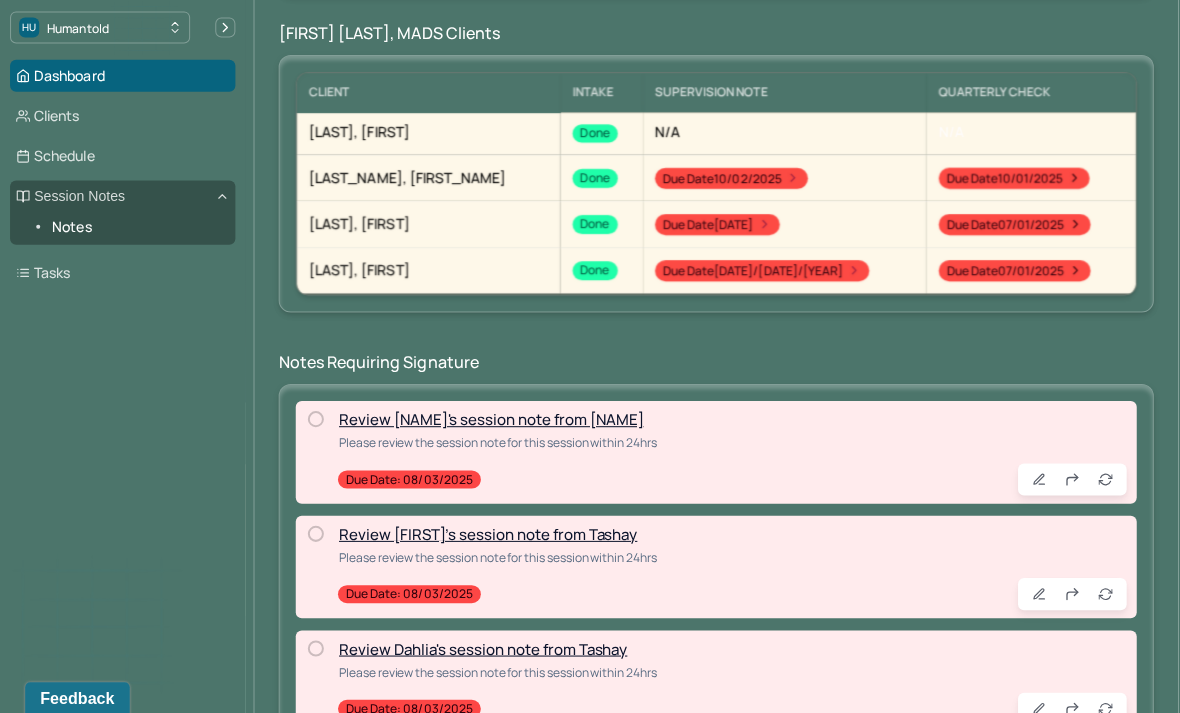 scroll, scrollTop: 279, scrollLeft: 0, axis: vertical 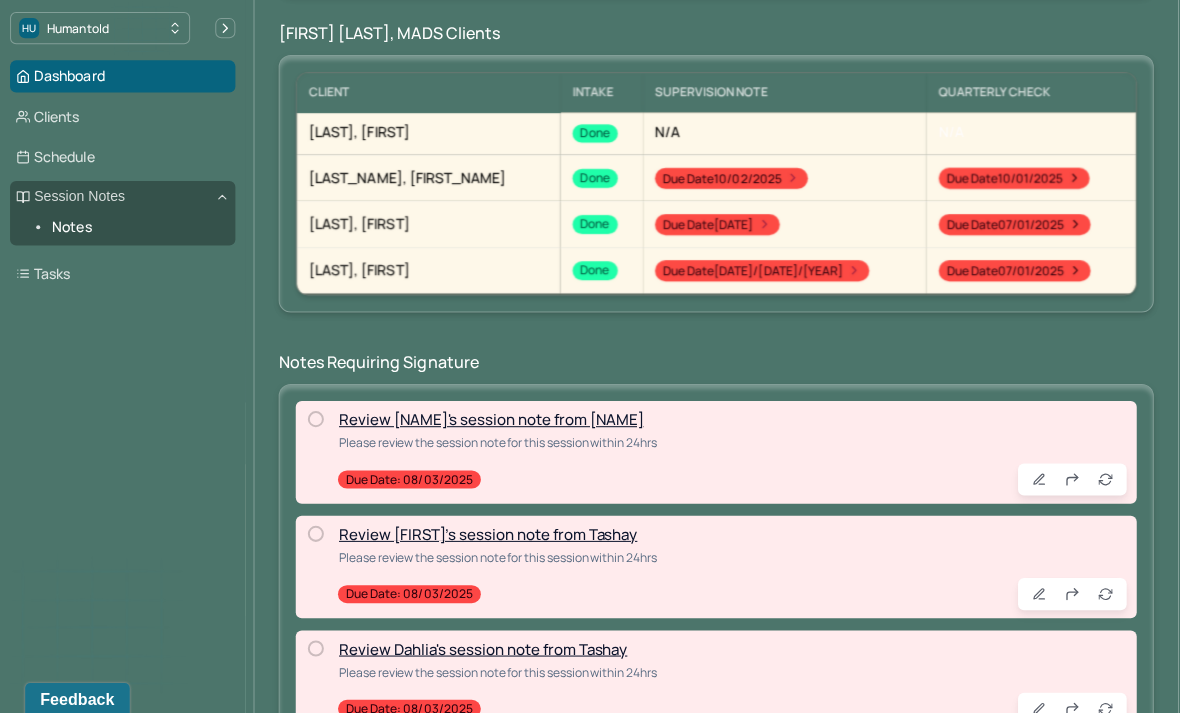 click on "Review Dahlia's session note from Tashay" at bounding box center (480, 645) 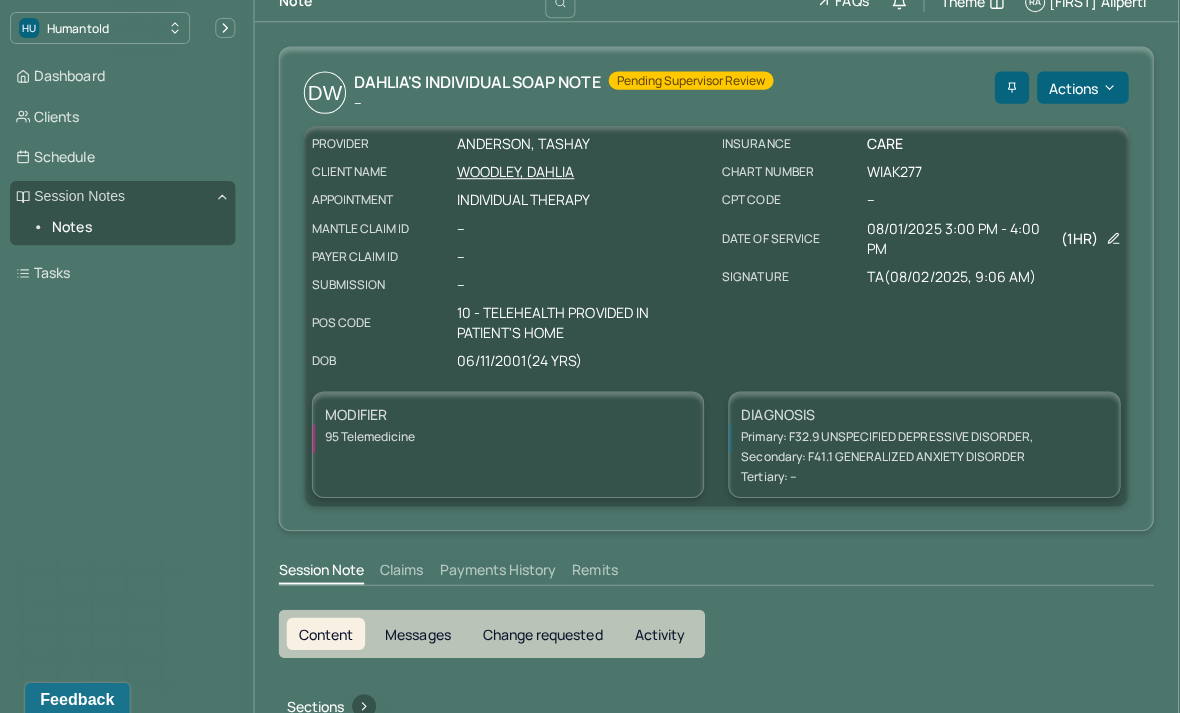 scroll, scrollTop: 0, scrollLeft: 0, axis: both 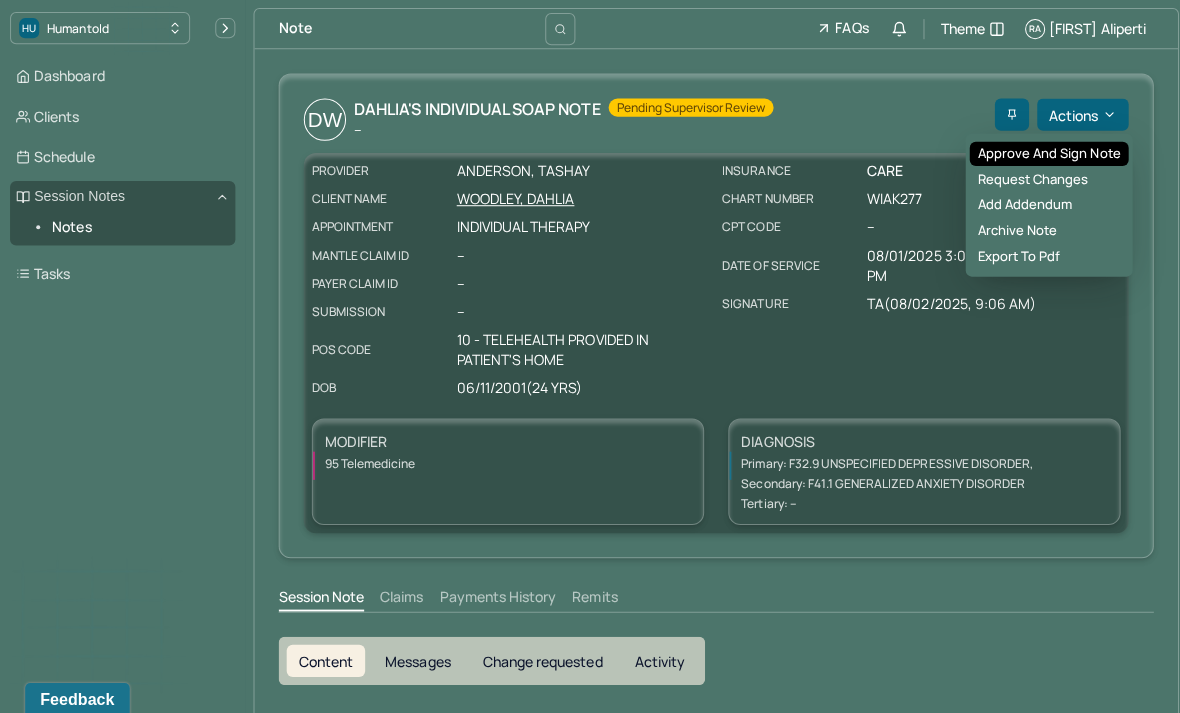 click on "Approve and sign note" at bounding box center [1043, 153] 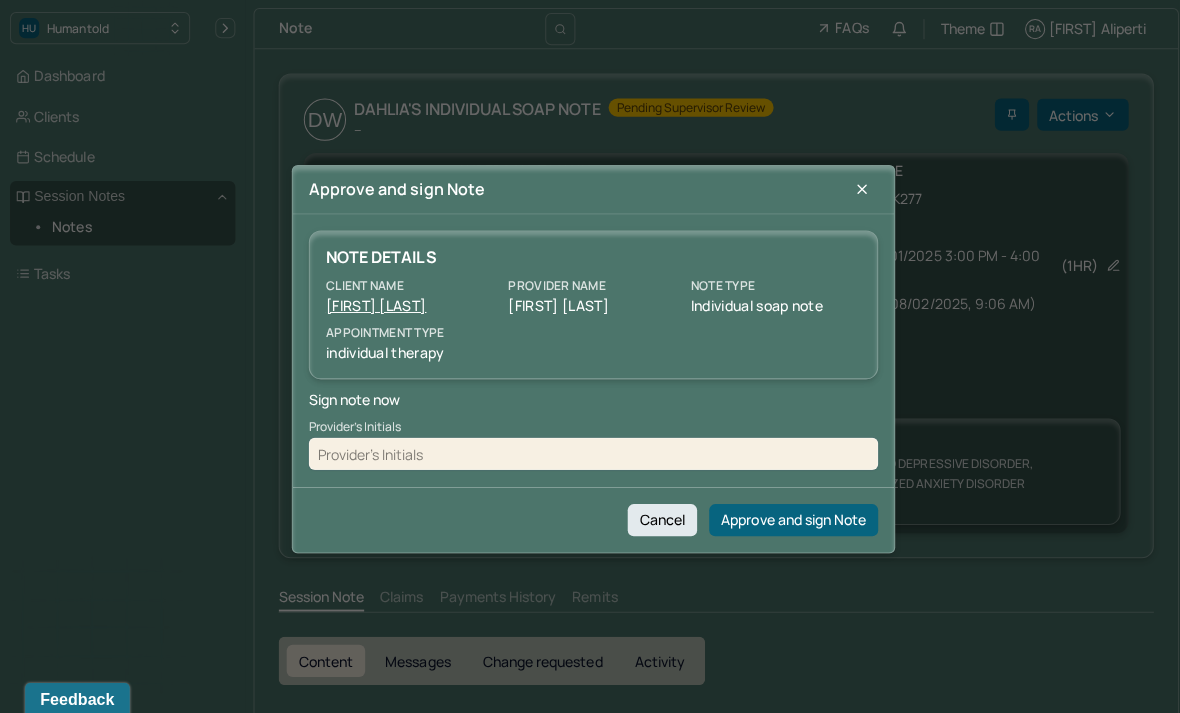 click on "Provider's Initials" at bounding box center [590, 424] 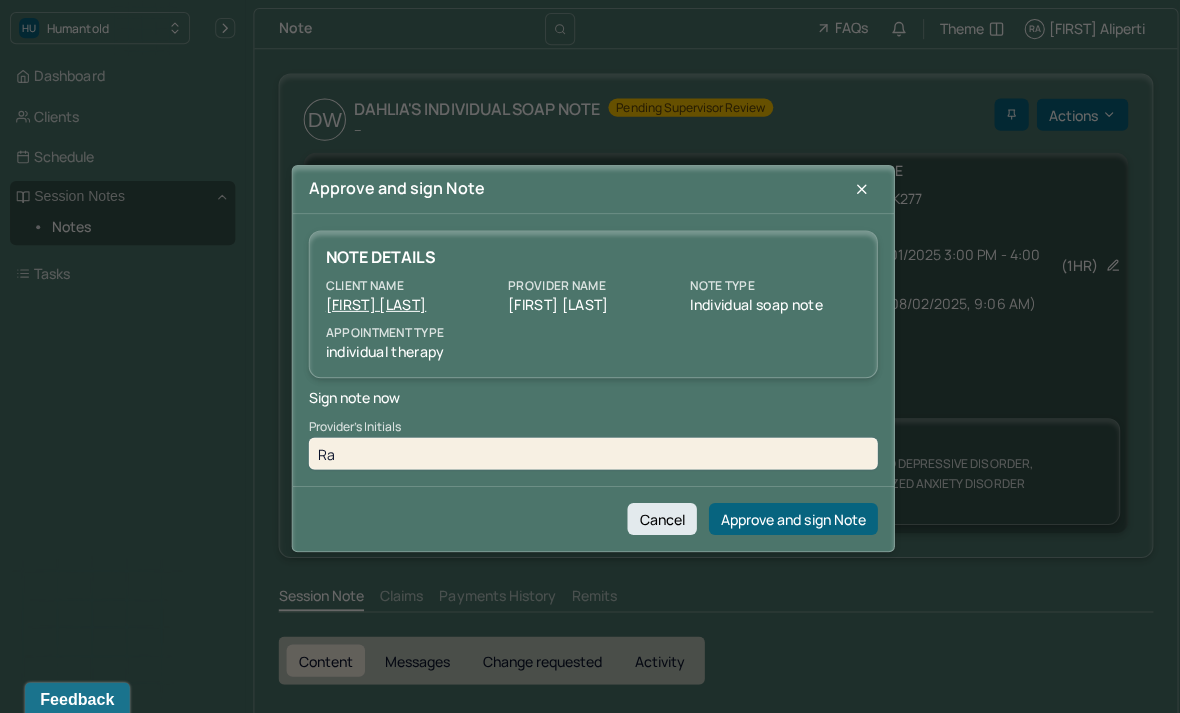 type on "Ra" 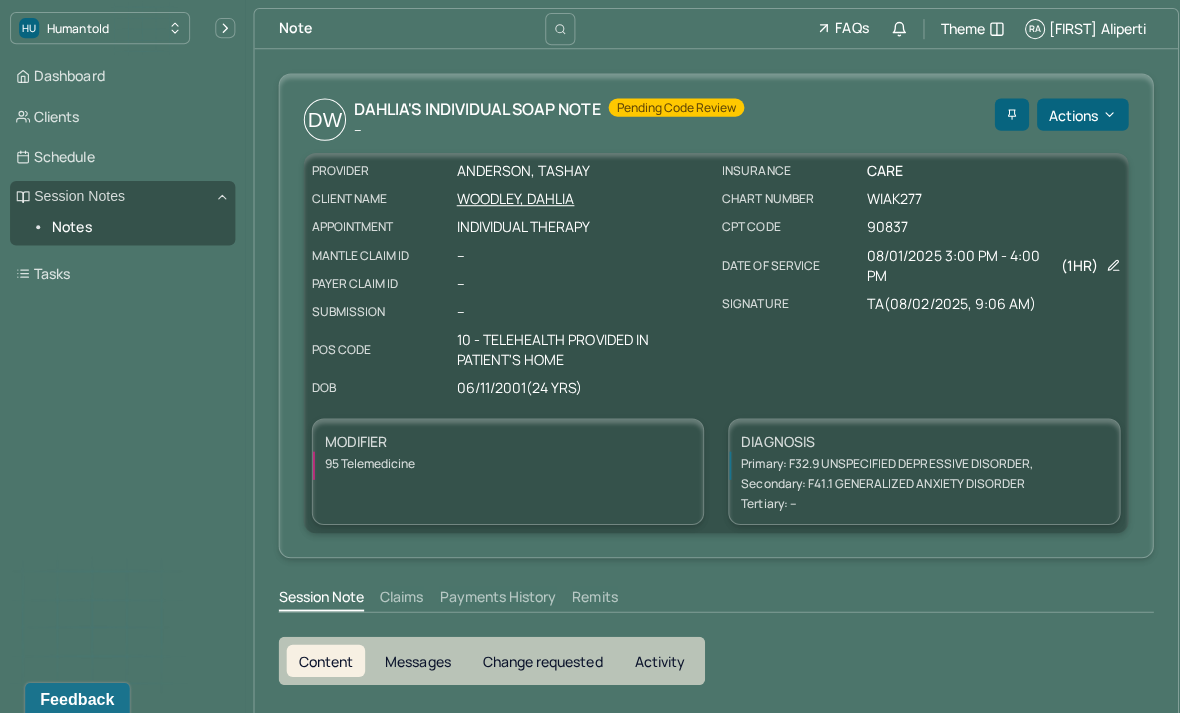 click on "Dashboard" at bounding box center (122, 76) 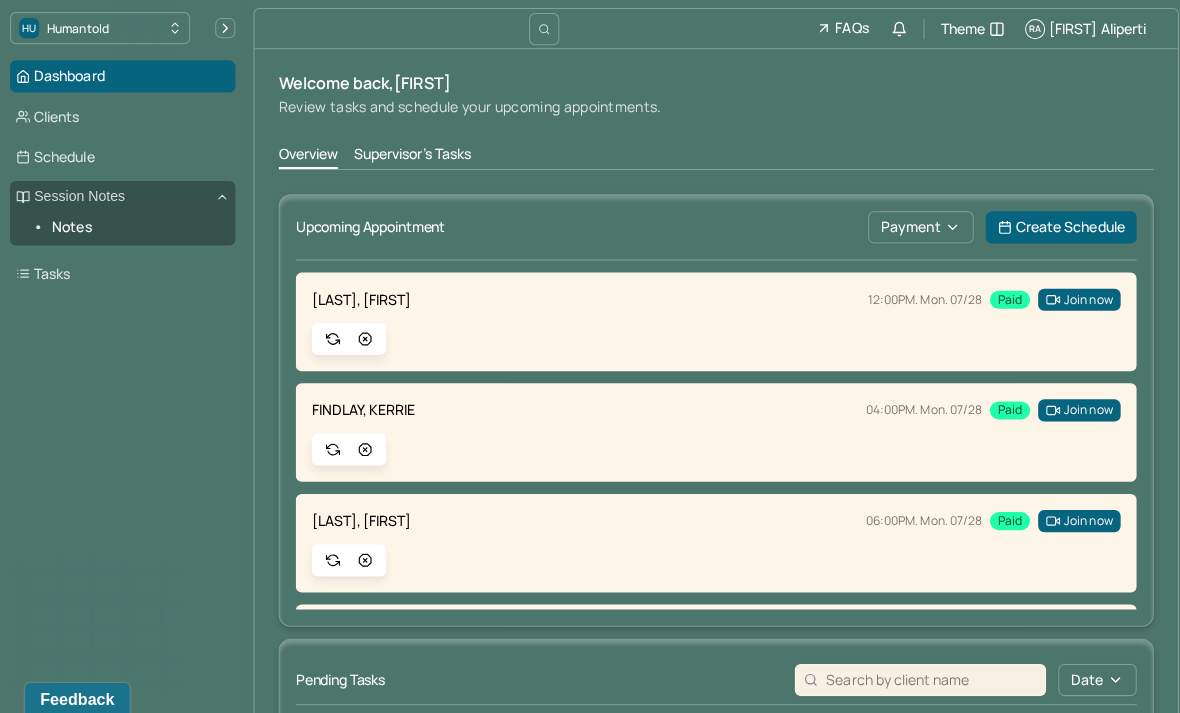 click on "Supervisor's Tasks" at bounding box center (410, 155) 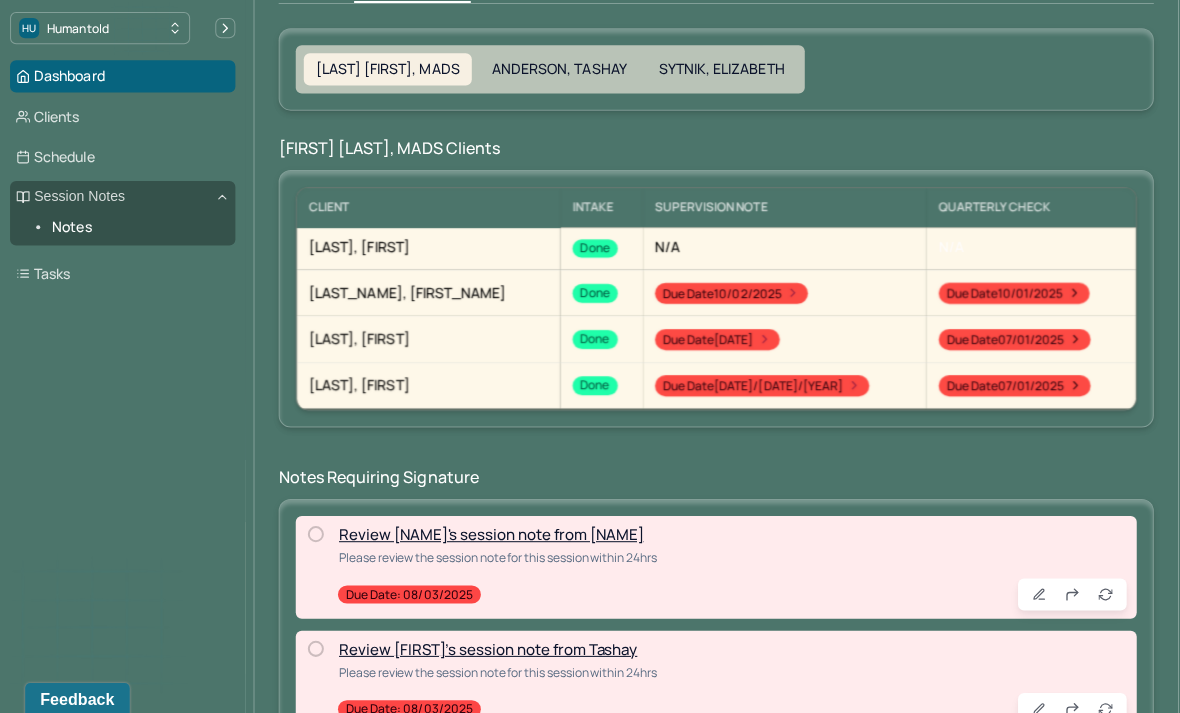 scroll, scrollTop: 165, scrollLeft: 0, axis: vertical 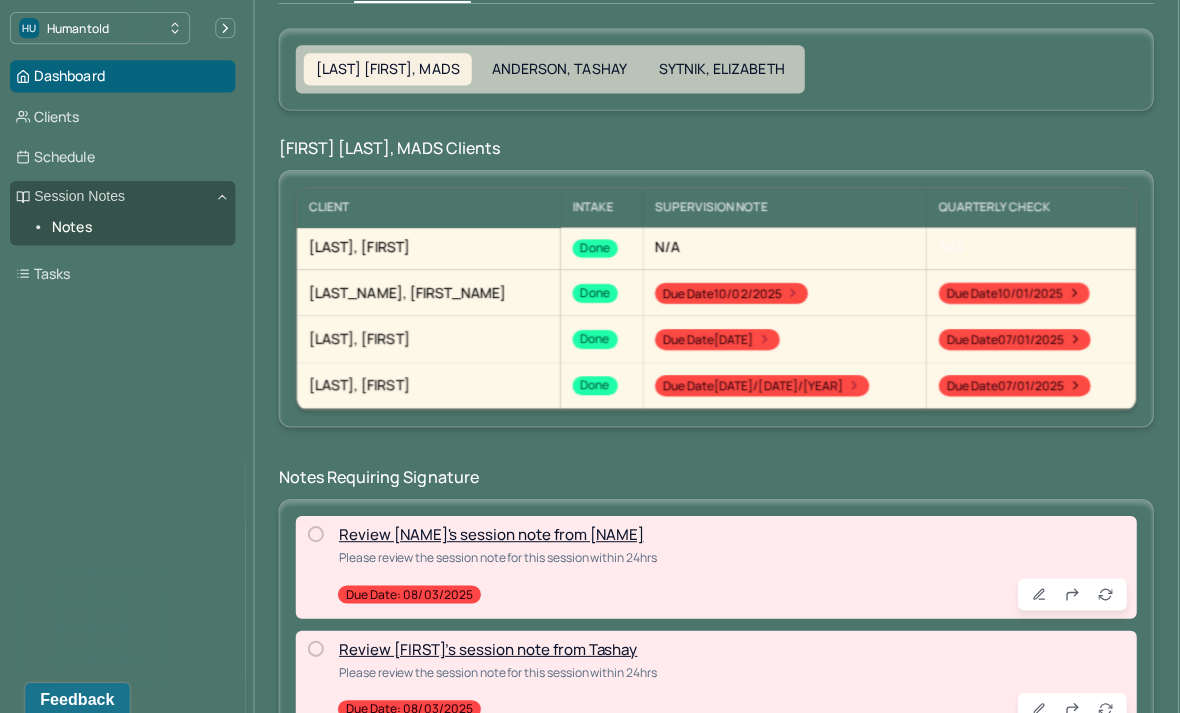 click on "Review [FIRST]’s session note from Tashay" at bounding box center [485, 645] 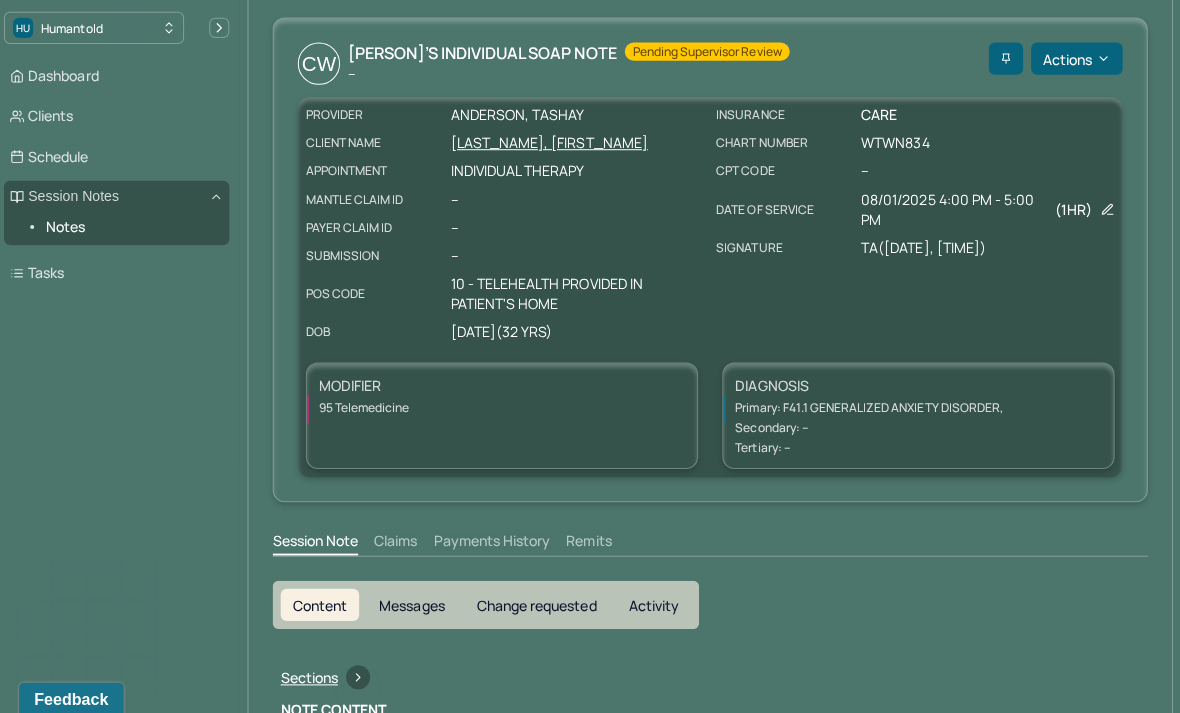 scroll, scrollTop: 0, scrollLeft: 0, axis: both 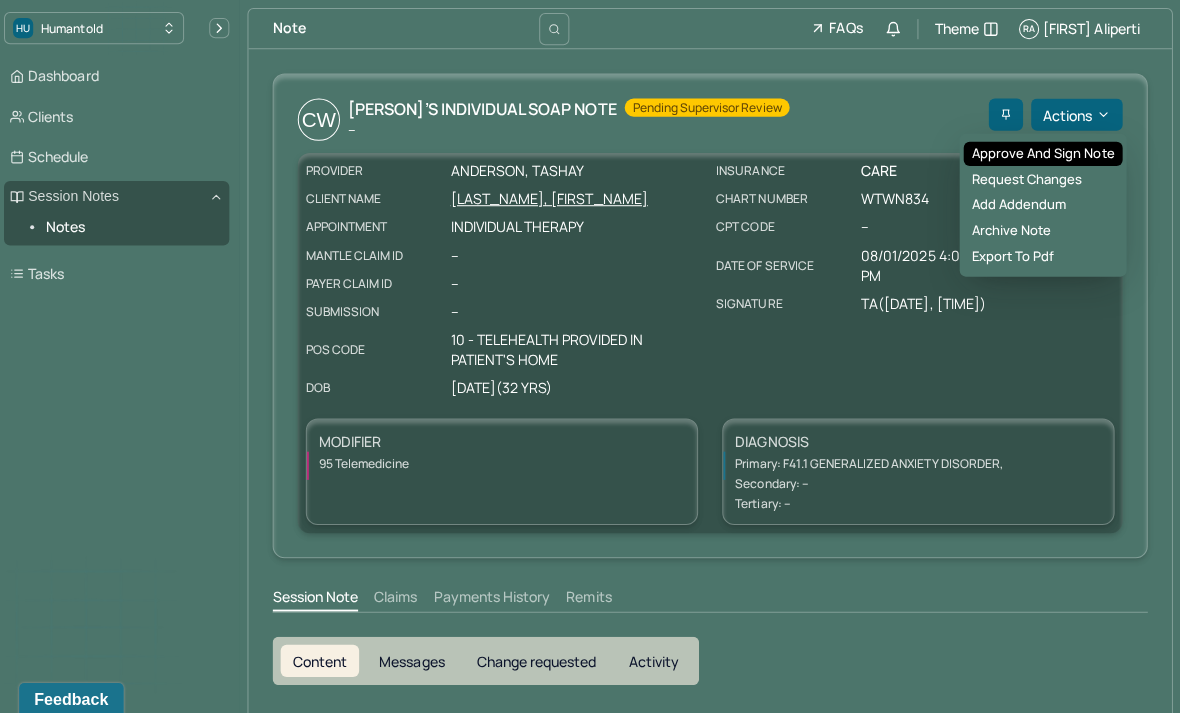 click on "Approve and sign note" at bounding box center (1043, 153) 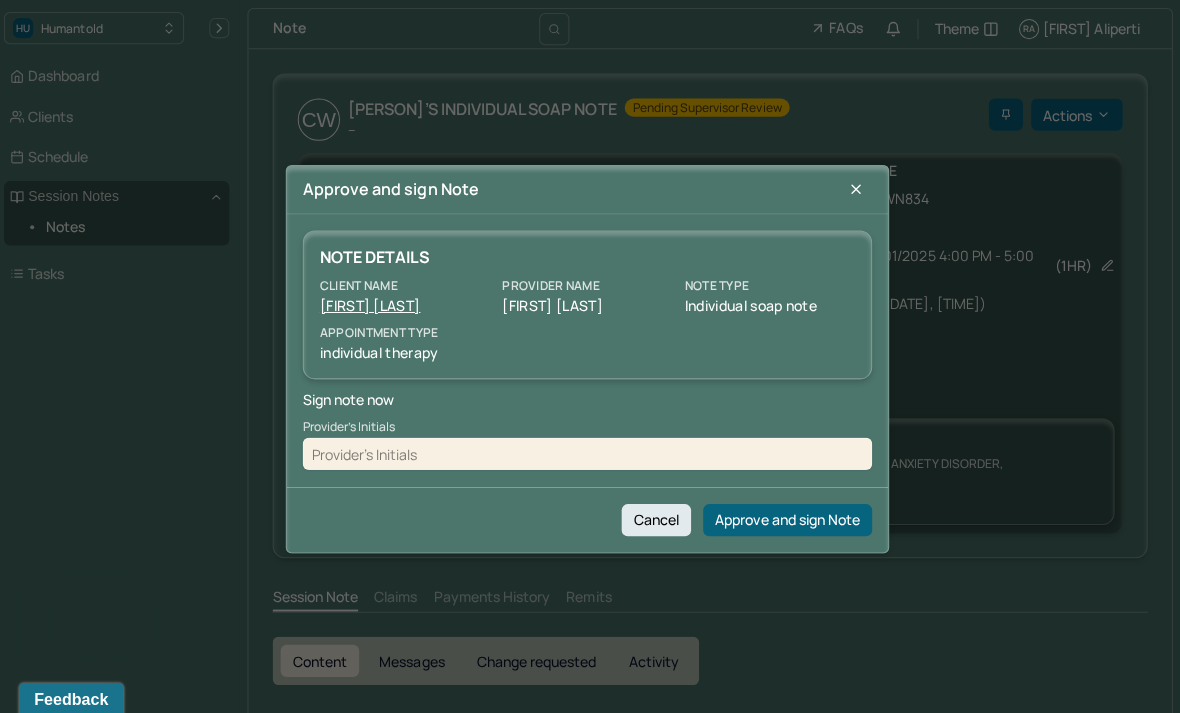click at bounding box center (590, 451) 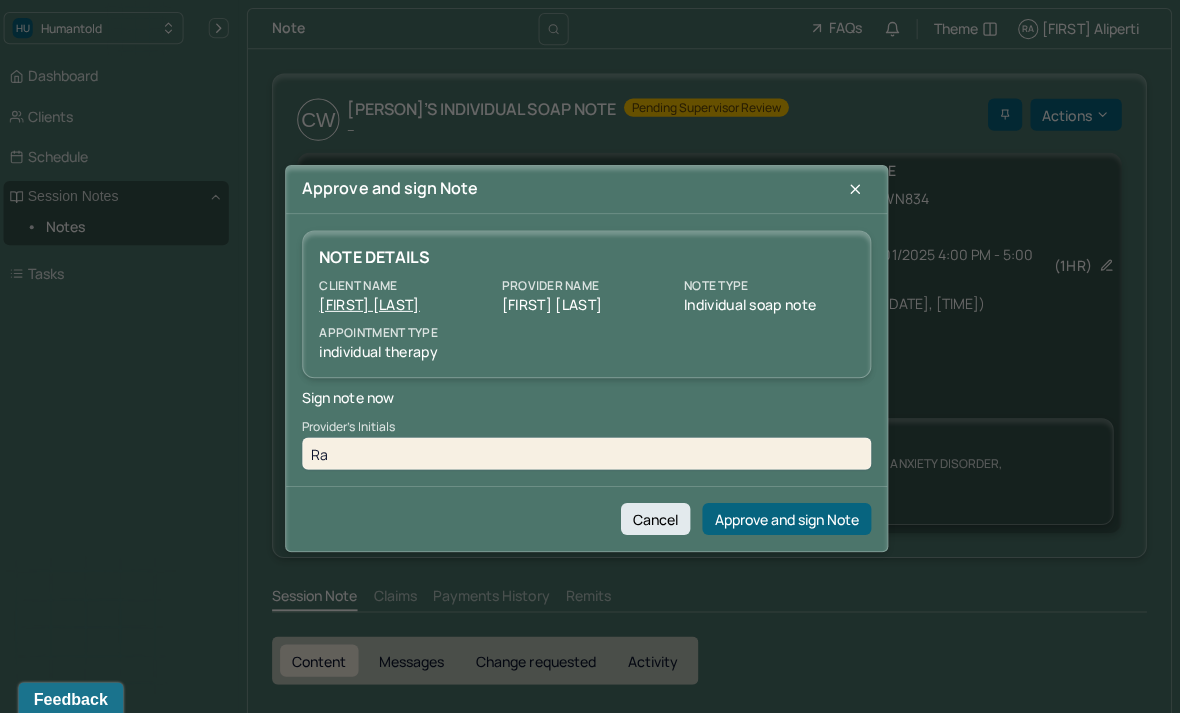 type on "Ra" 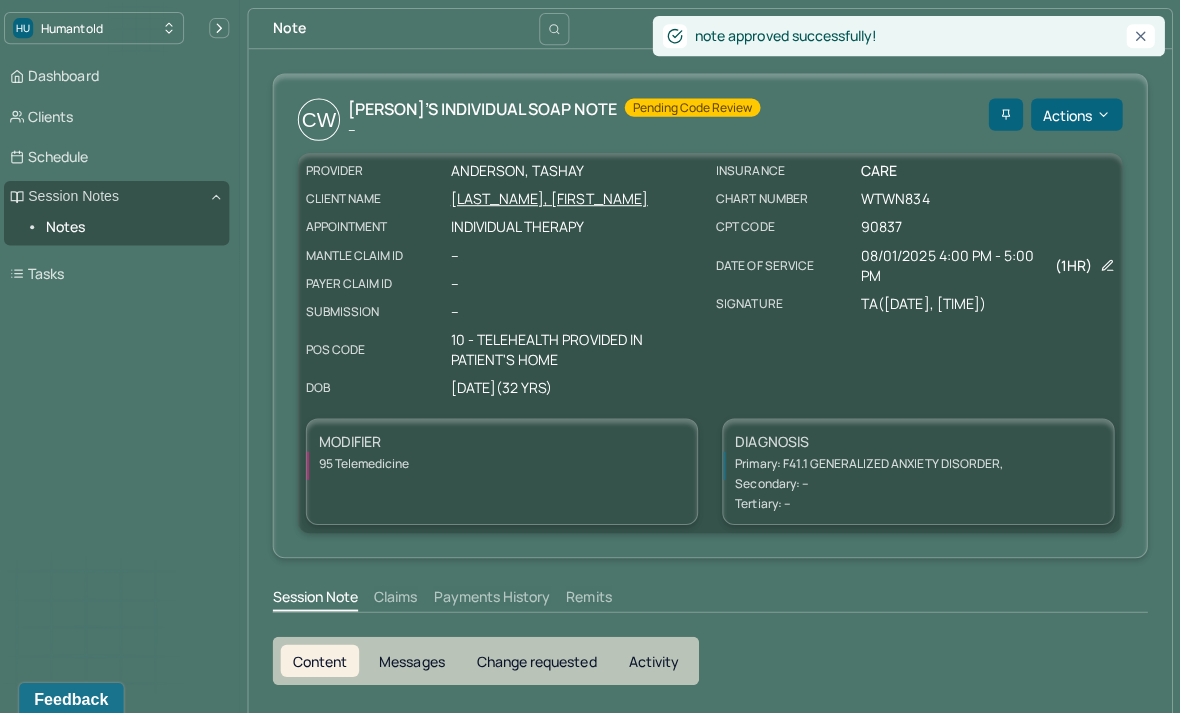 click on "Dashboard" at bounding box center [122, 76] 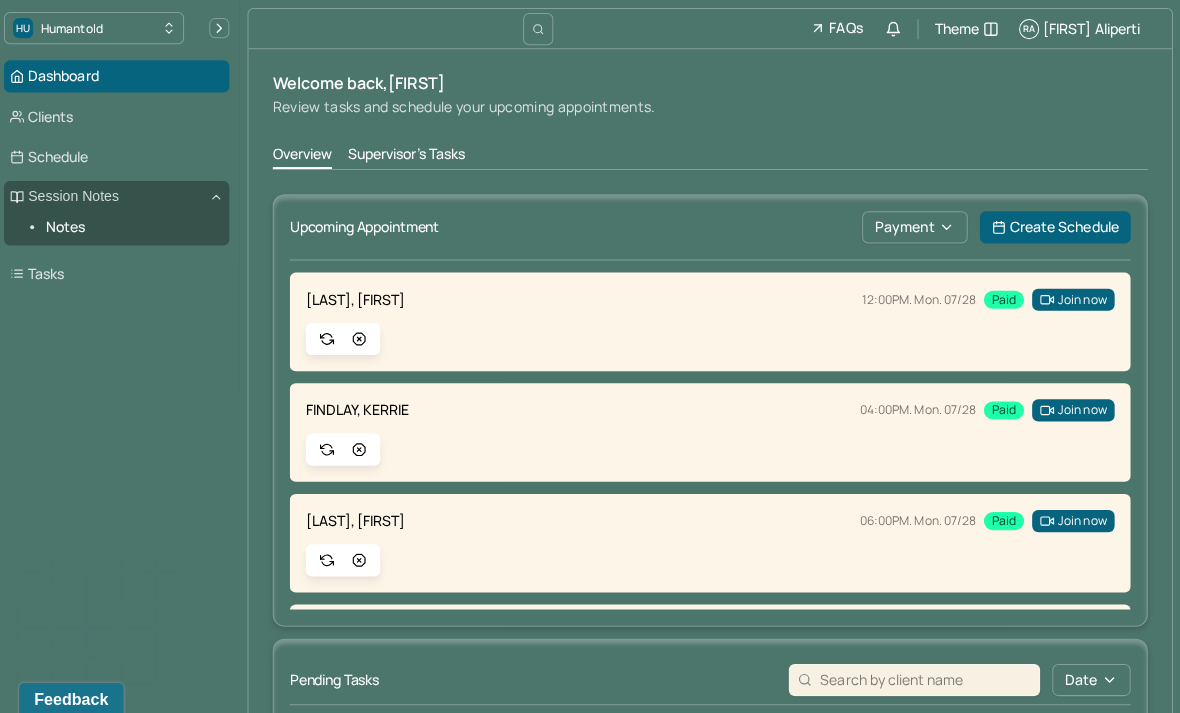 click on "Supervisor's Tasks" at bounding box center (410, 155) 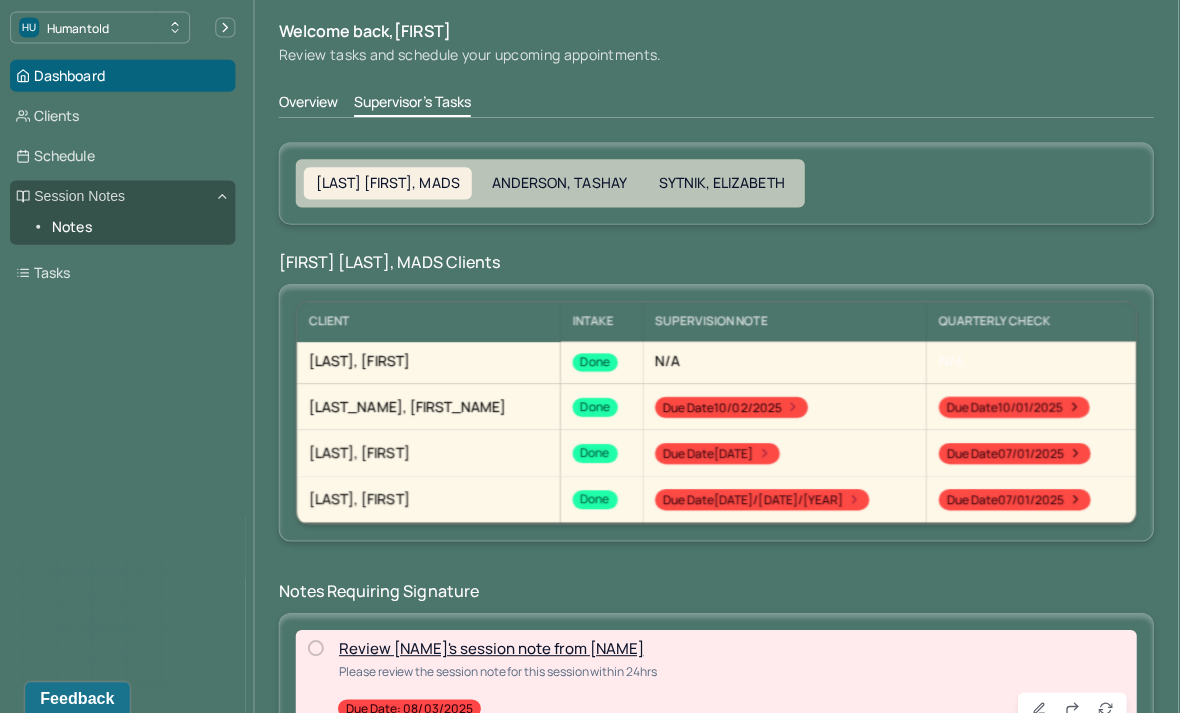 scroll, scrollTop: 51, scrollLeft: 0, axis: vertical 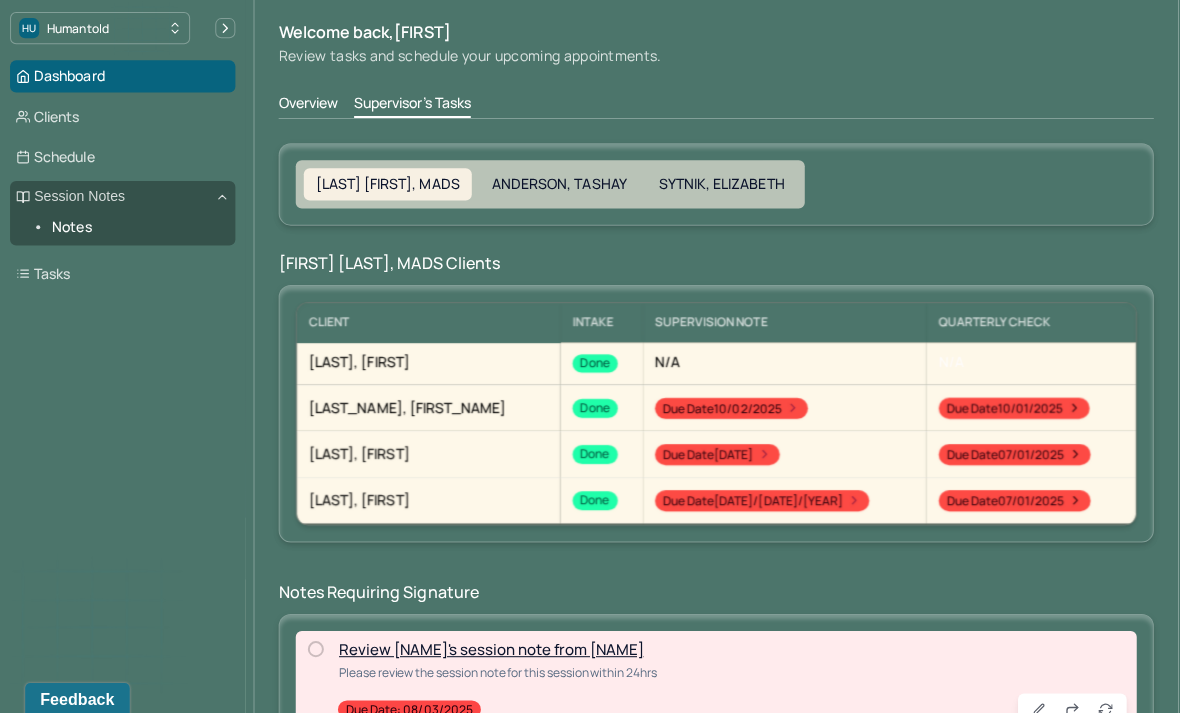 click on "Review [NAME]'s session note from [NAME]" at bounding box center [488, 645] 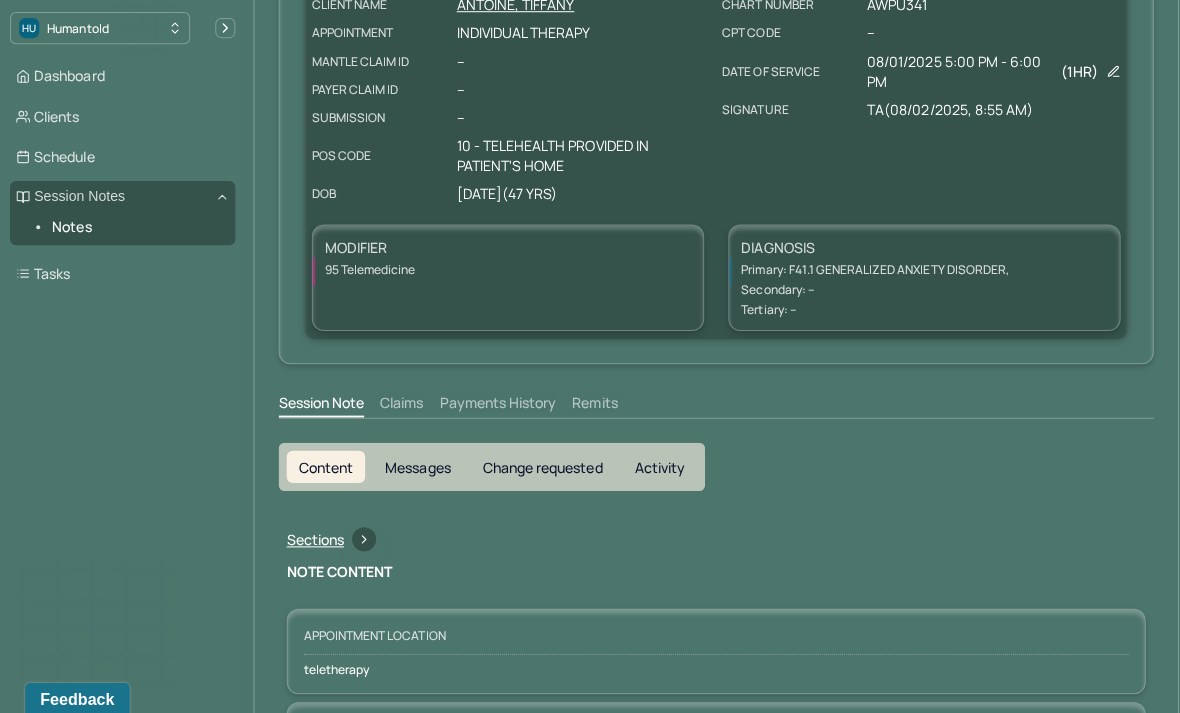scroll, scrollTop: 0, scrollLeft: 0, axis: both 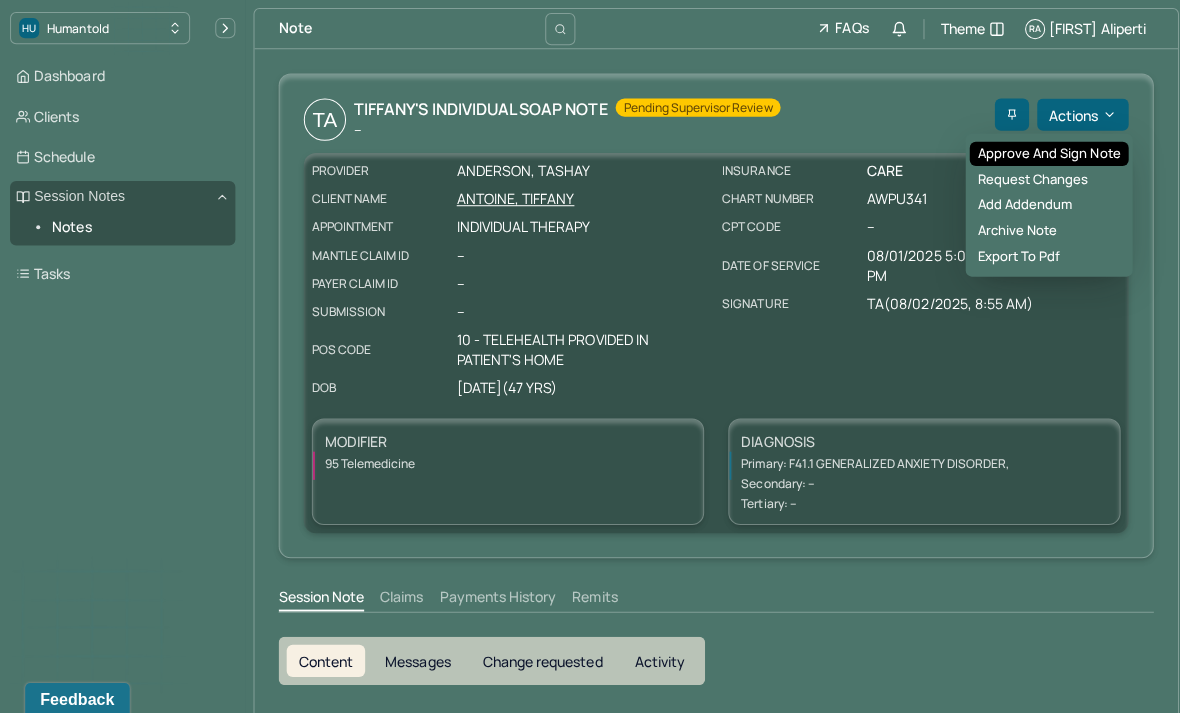 click on "Approve and sign note" at bounding box center [1043, 153] 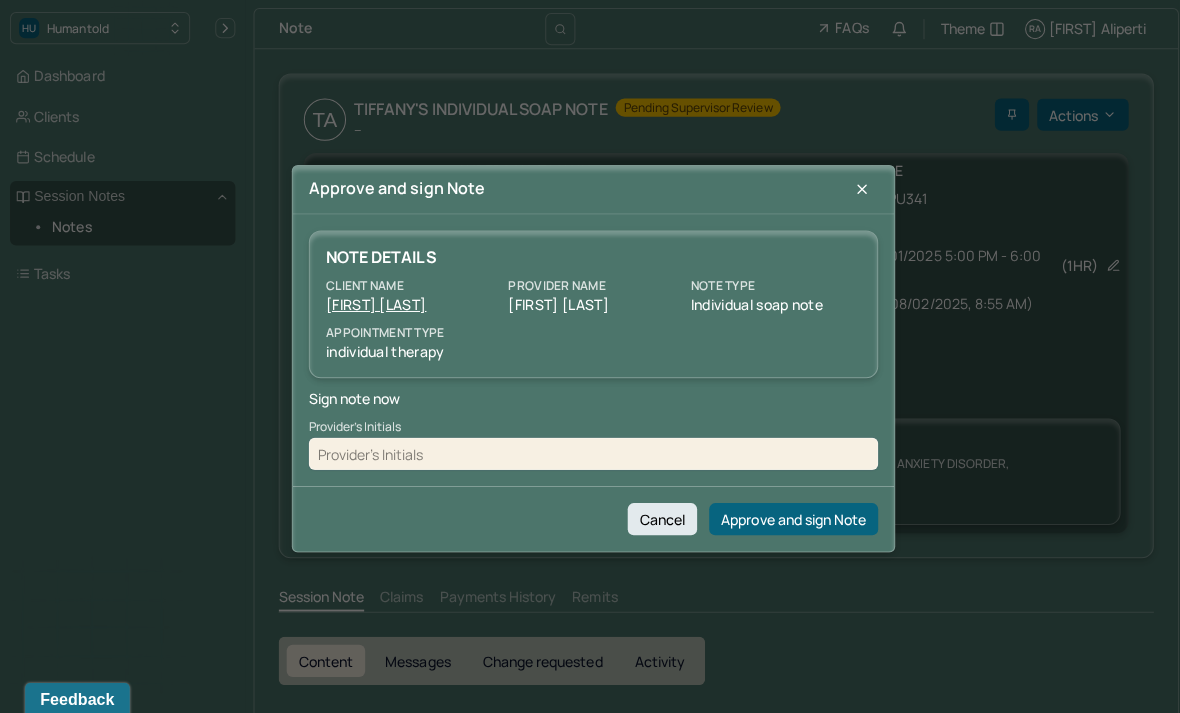 click at bounding box center [590, 451] 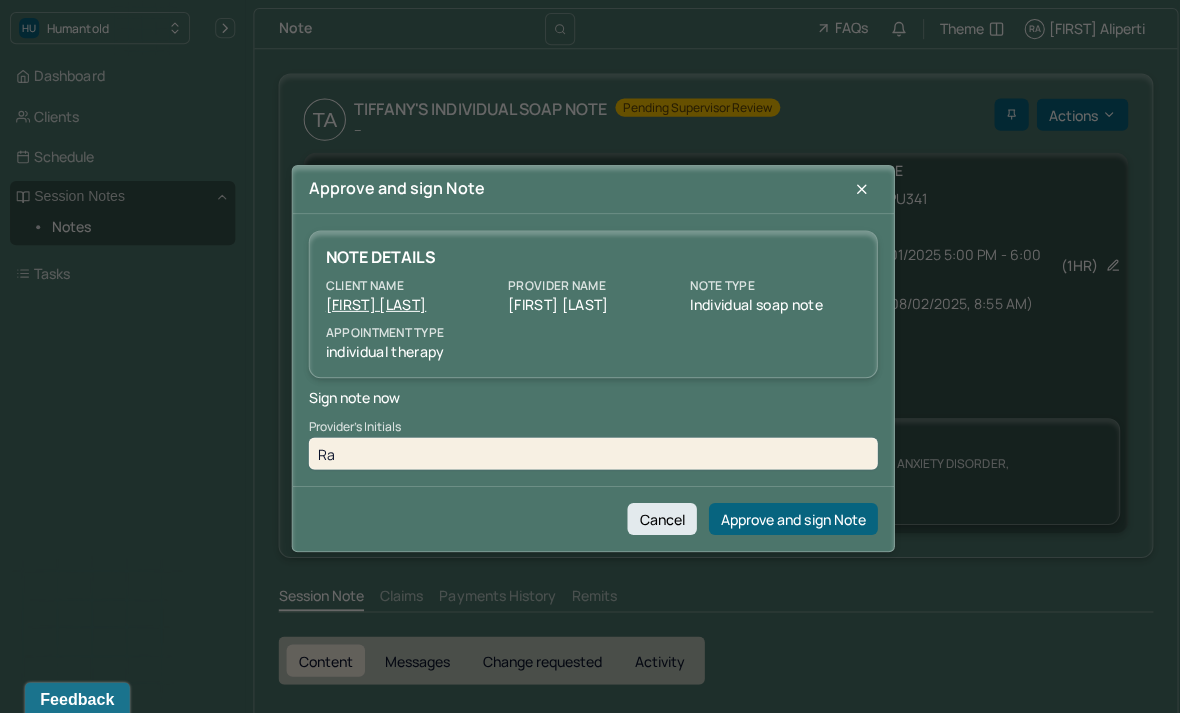 type on "Ra" 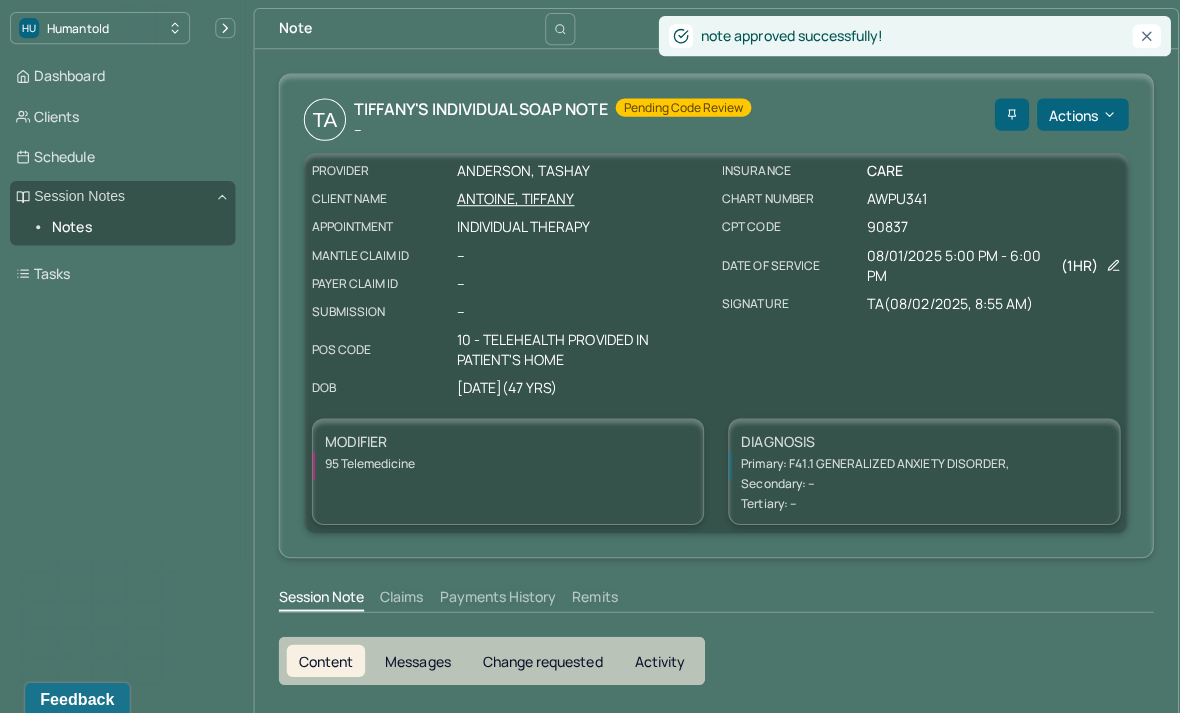 click on "Dashboard" at bounding box center [122, 76] 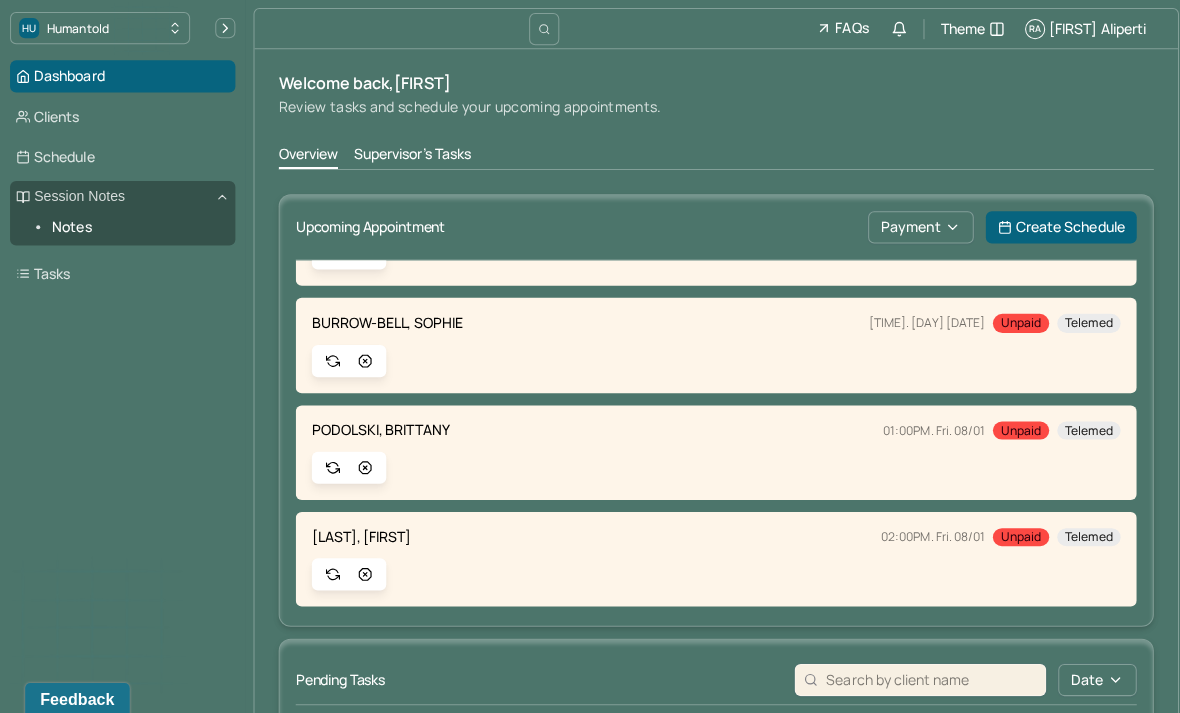 scroll, scrollTop: 1478, scrollLeft: 0, axis: vertical 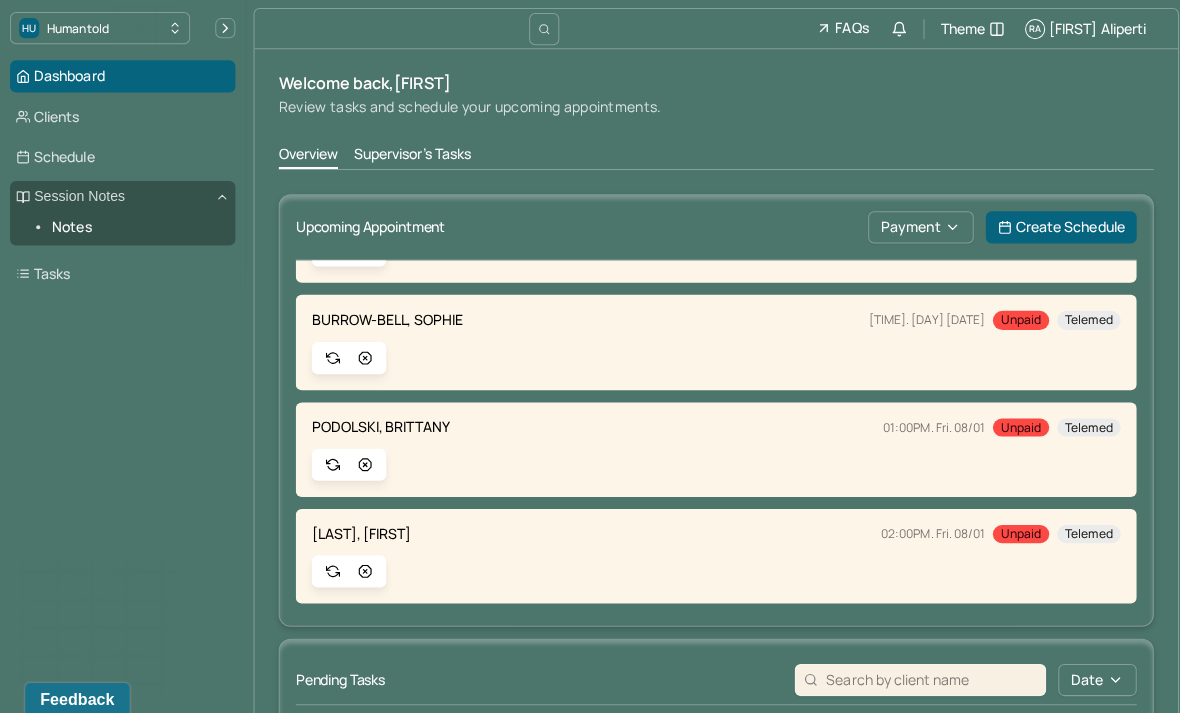 click on "Supervisor's Tasks" at bounding box center (410, 155) 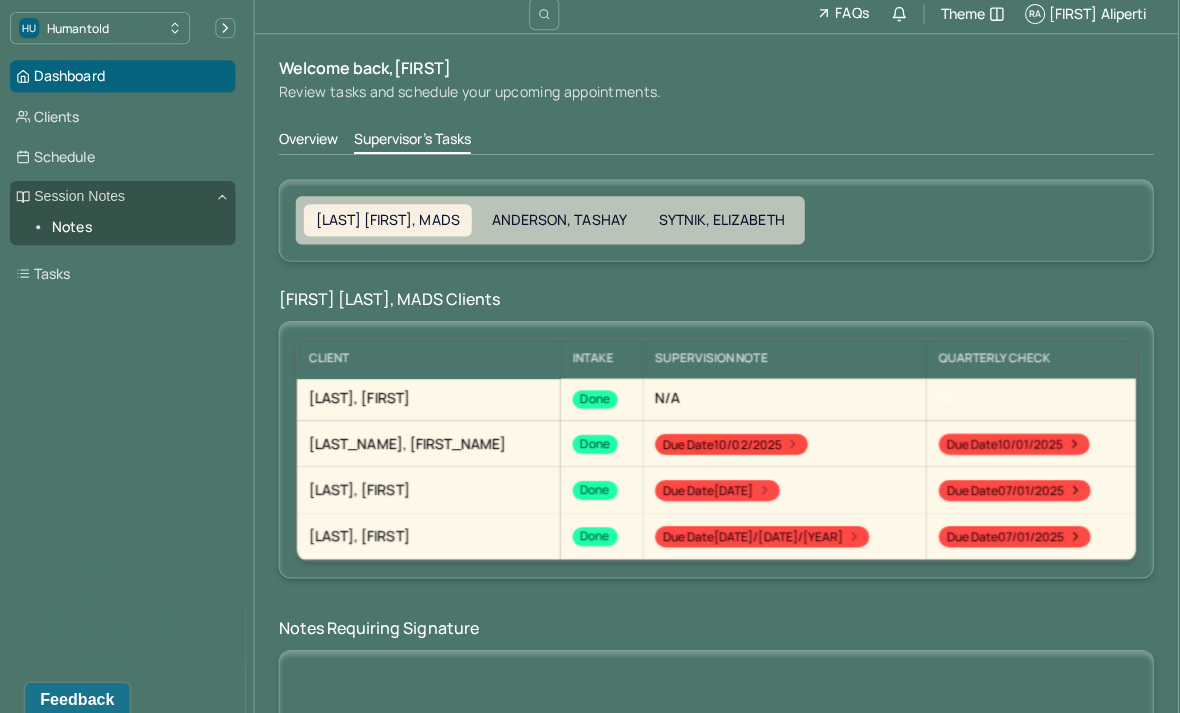 scroll, scrollTop: 0, scrollLeft: 0, axis: both 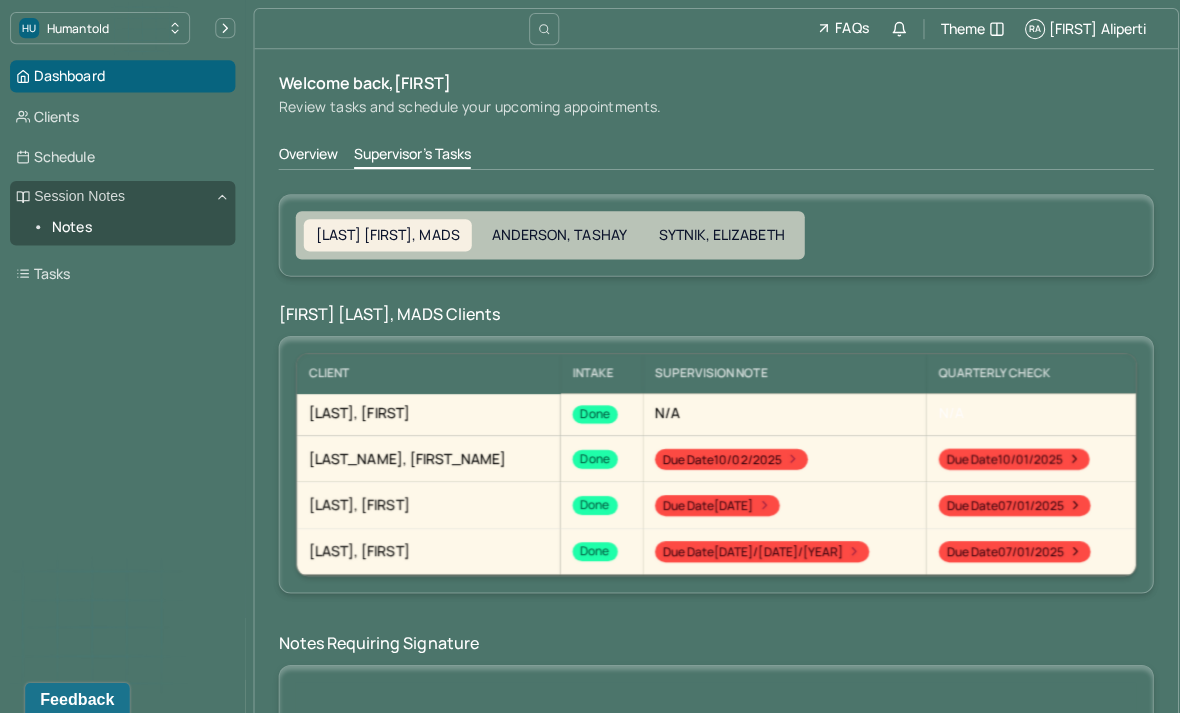 click on "SYTNIK, ELIZABETH" at bounding box center [717, 234] 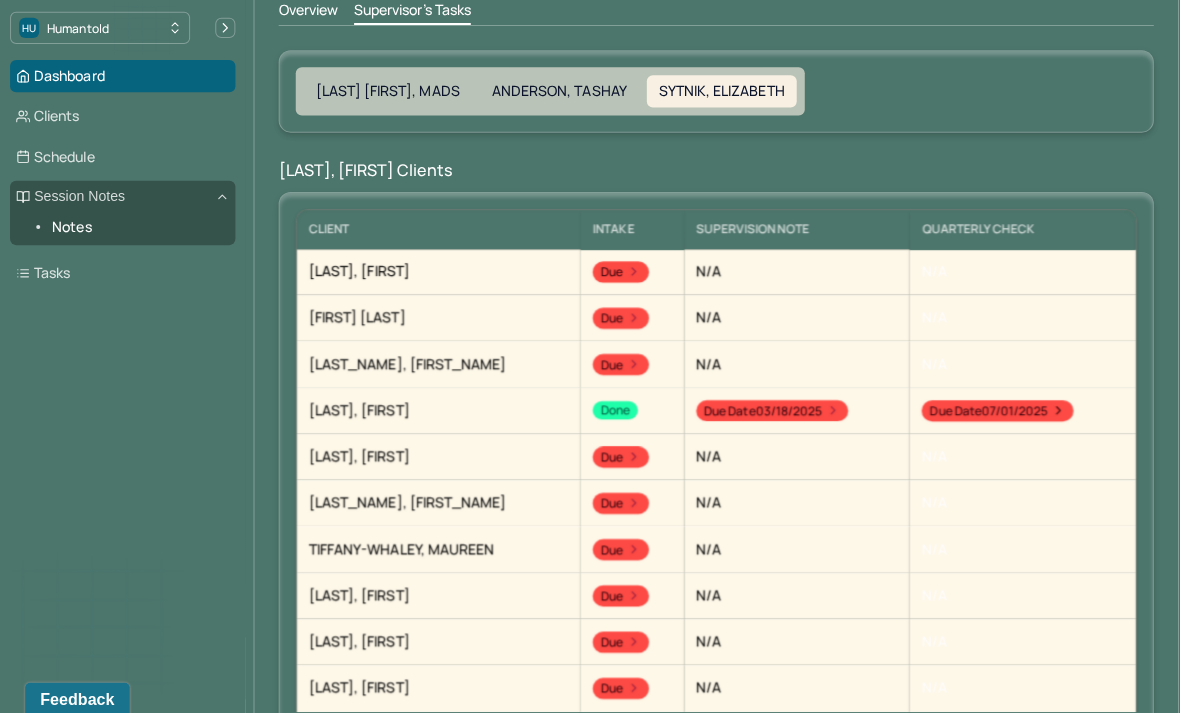 click on "Dashboard" at bounding box center [122, 76] 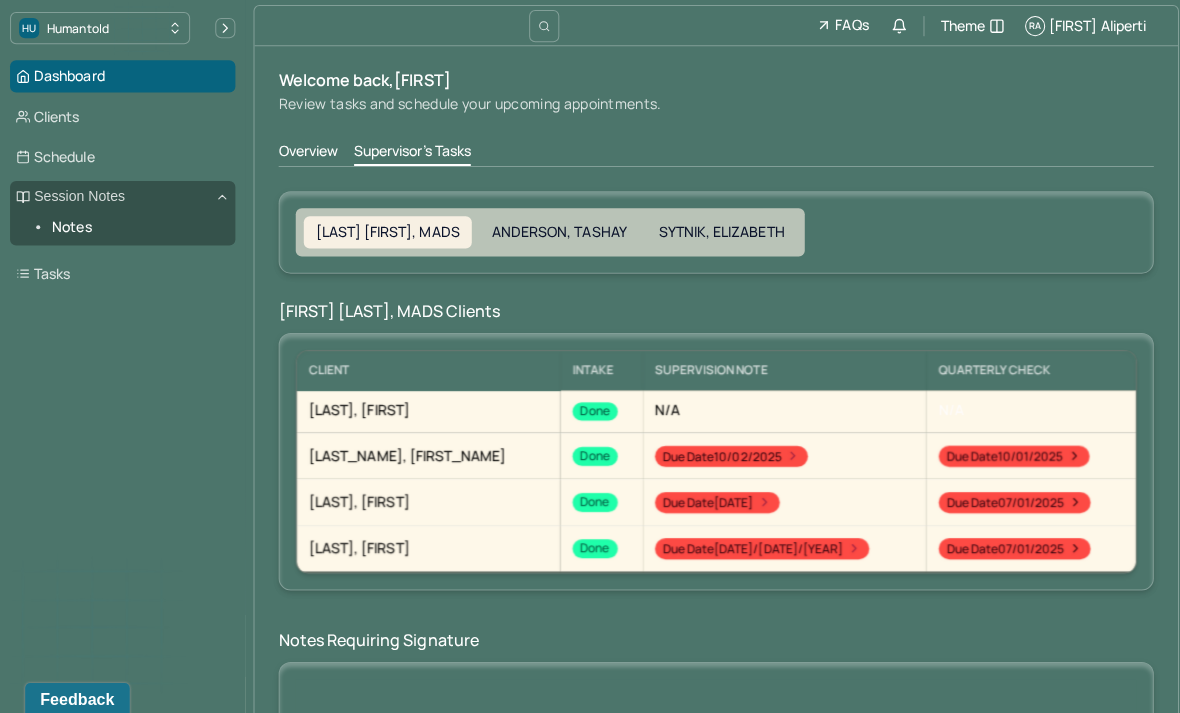 scroll, scrollTop: 0, scrollLeft: 0, axis: both 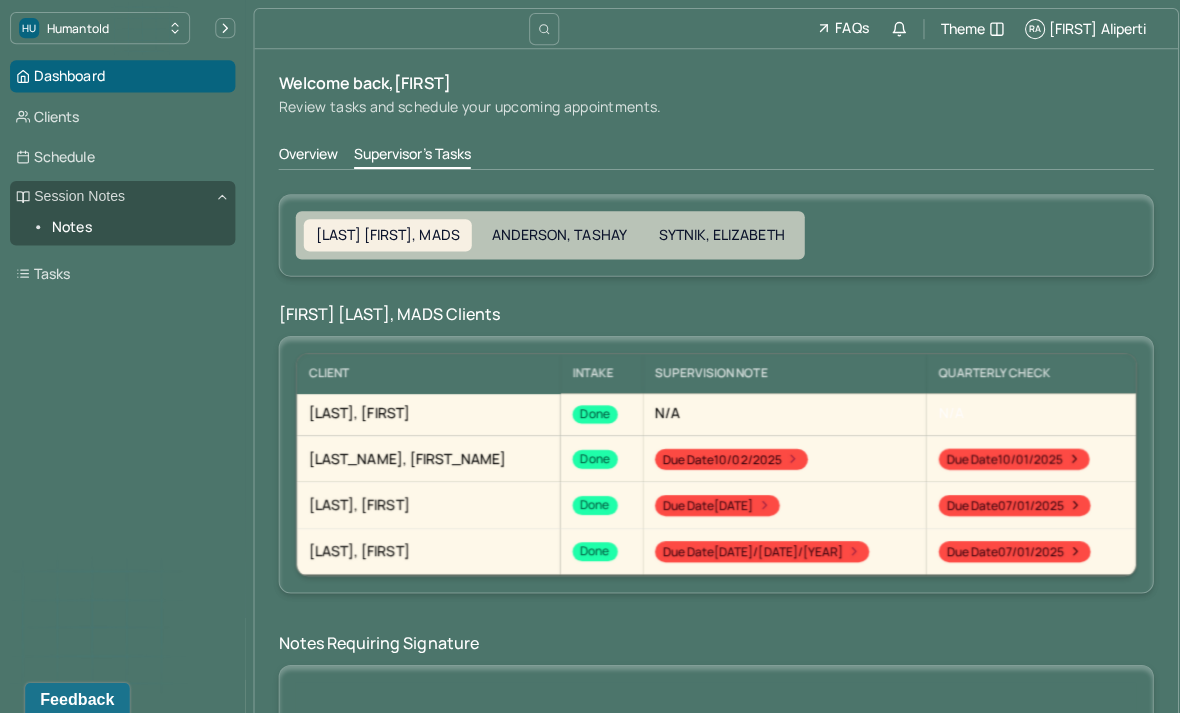 click on "Overview" at bounding box center [306, 155] 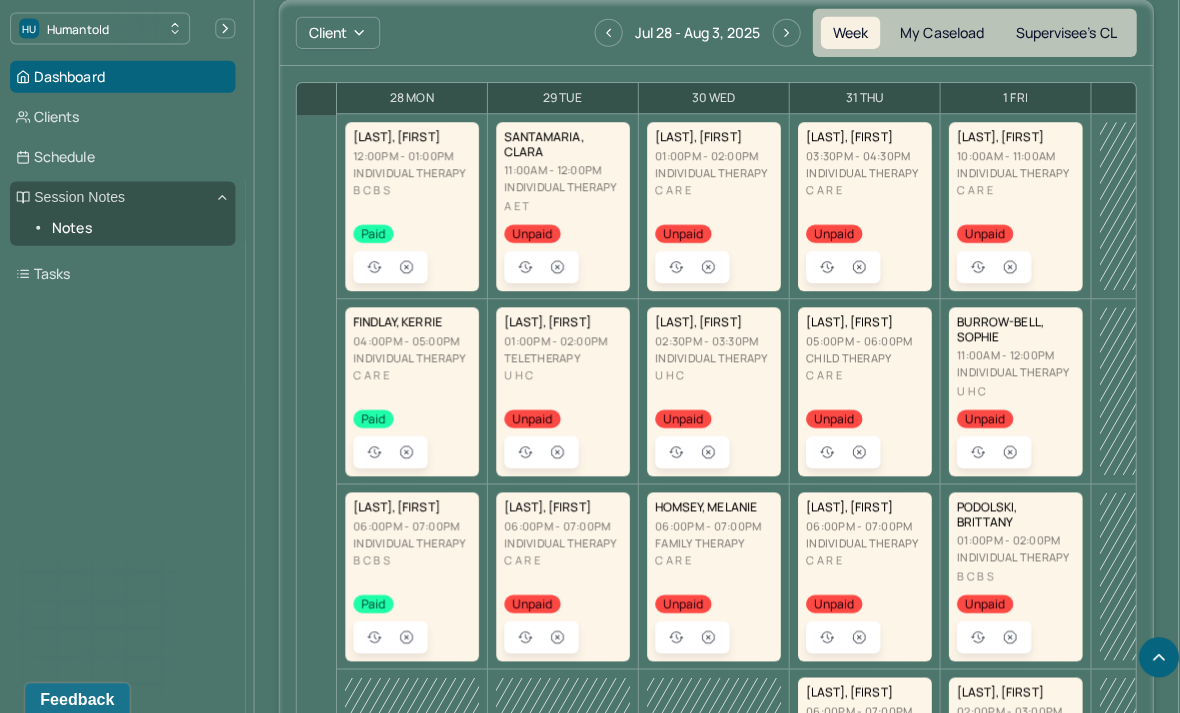 scroll, scrollTop: 1106, scrollLeft: 0, axis: vertical 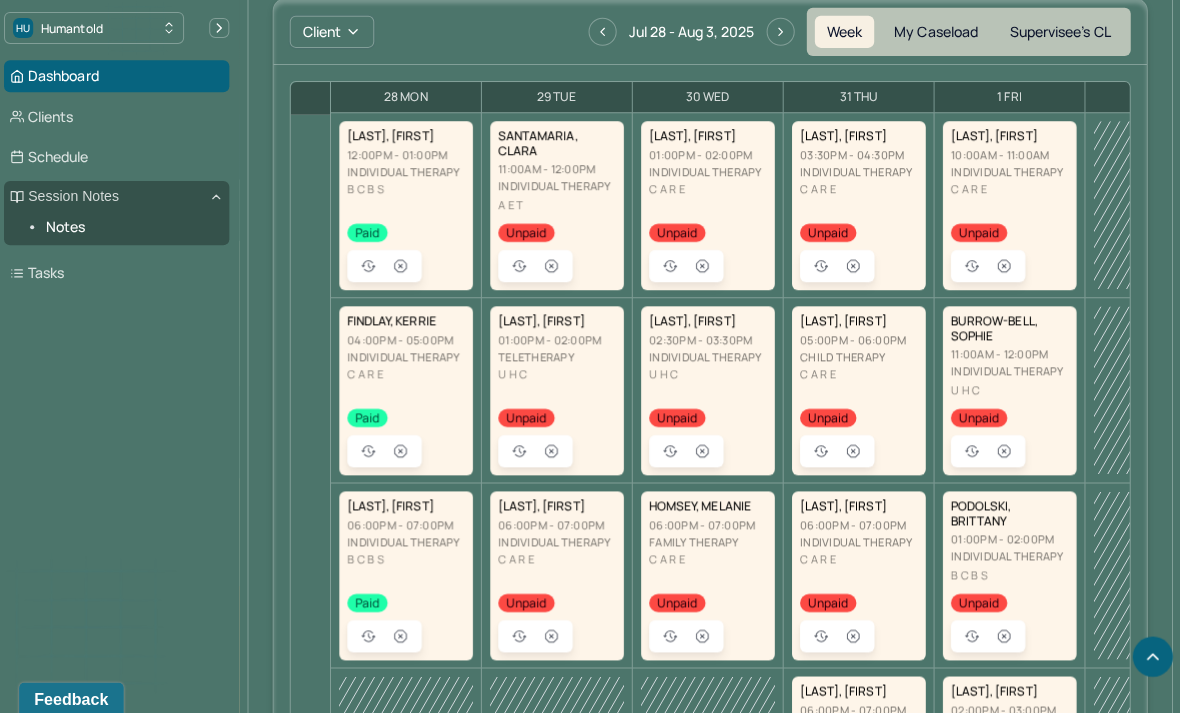 click on "Notes" at bounding box center [135, 226] 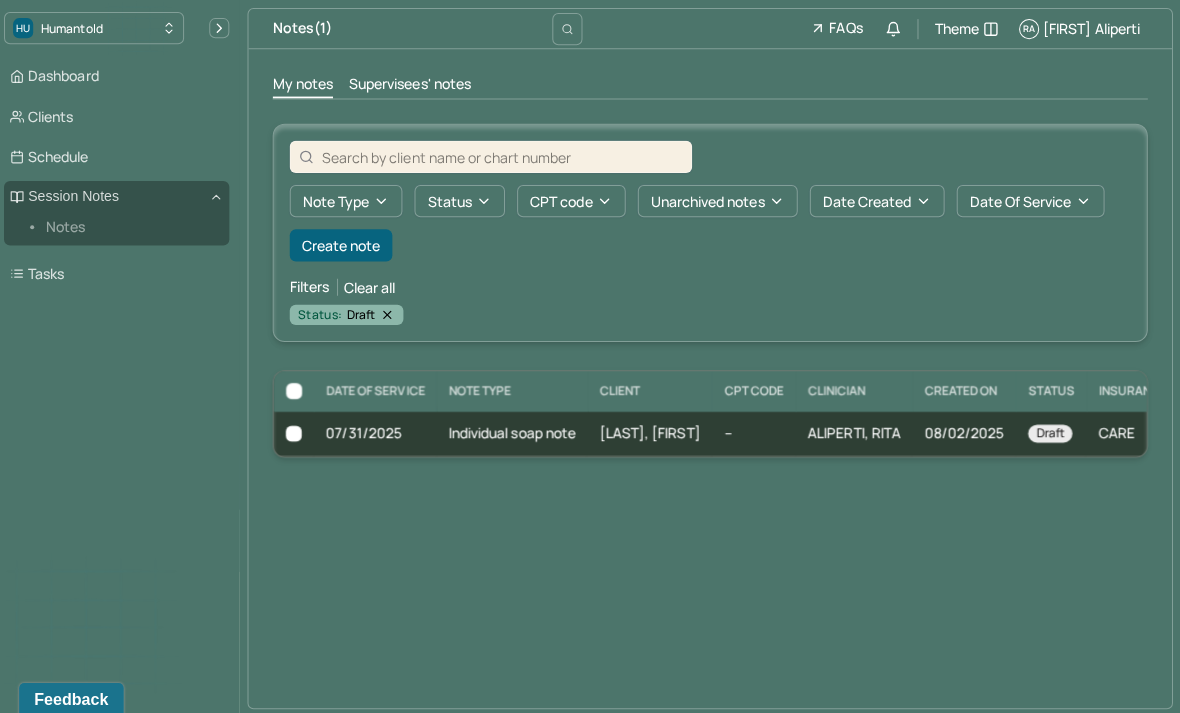 click on "Individual soap note" at bounding box center (515, 431) 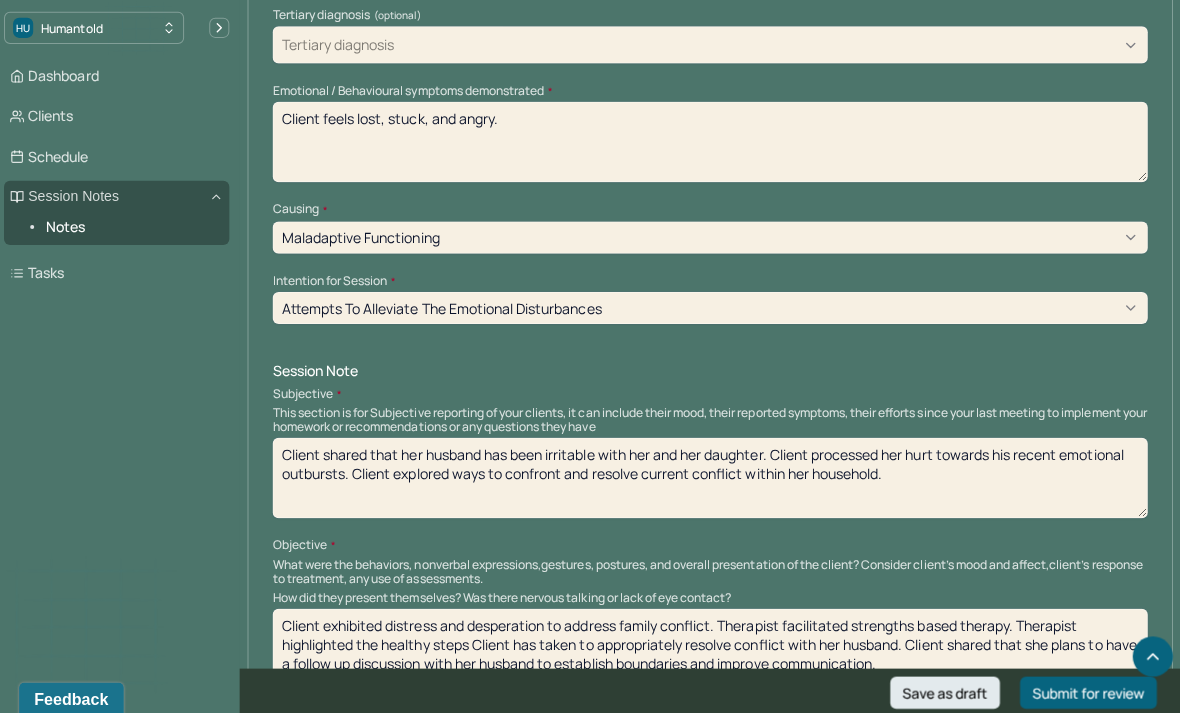 scroll, scrollTop: 866, scrollLeft: 0, axis: vertical 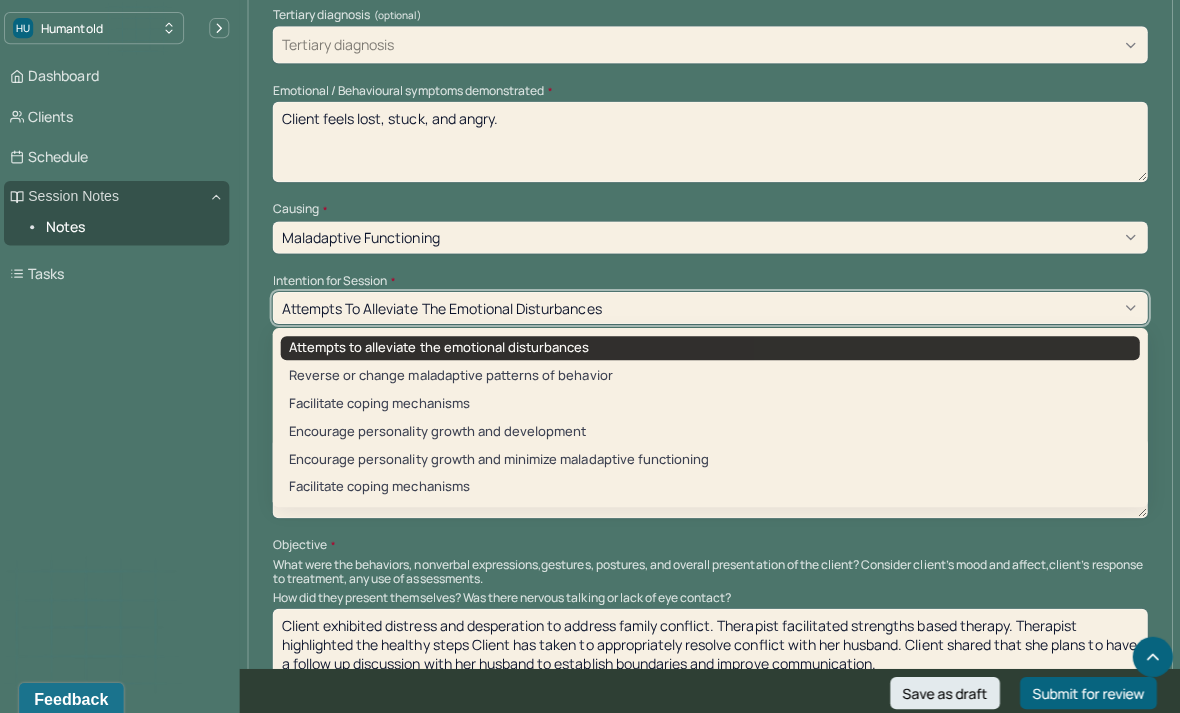 click on "Facilitate coping mechanisms" at bounding box center [712, 401] 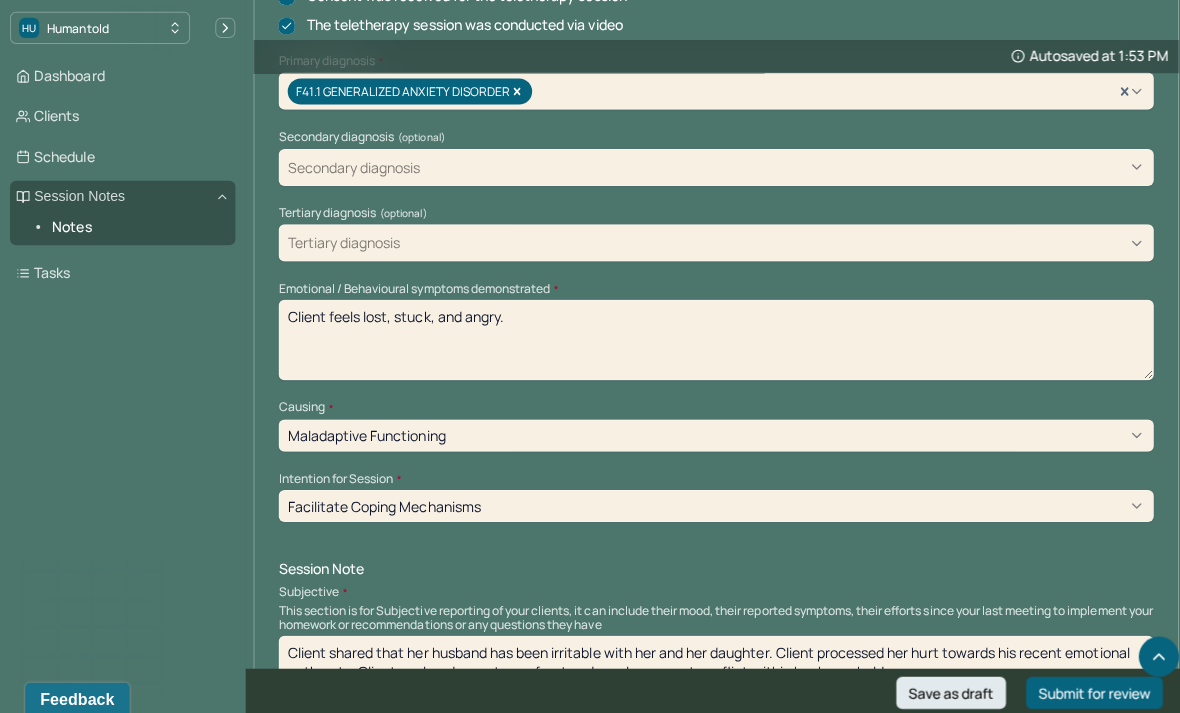 scroll, scrollTop: 670, scrollLeft: 0, axis: vertical 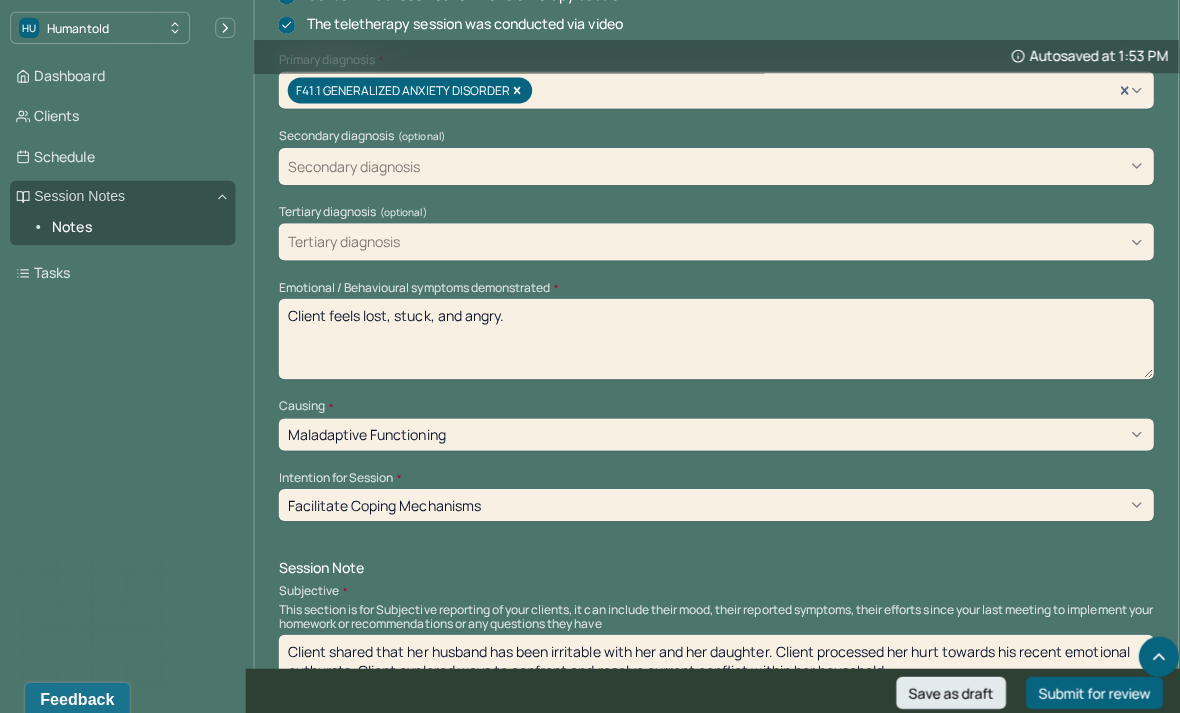 click on "Client feels lost, stuck, and angry." at bounding box center [712, 337] 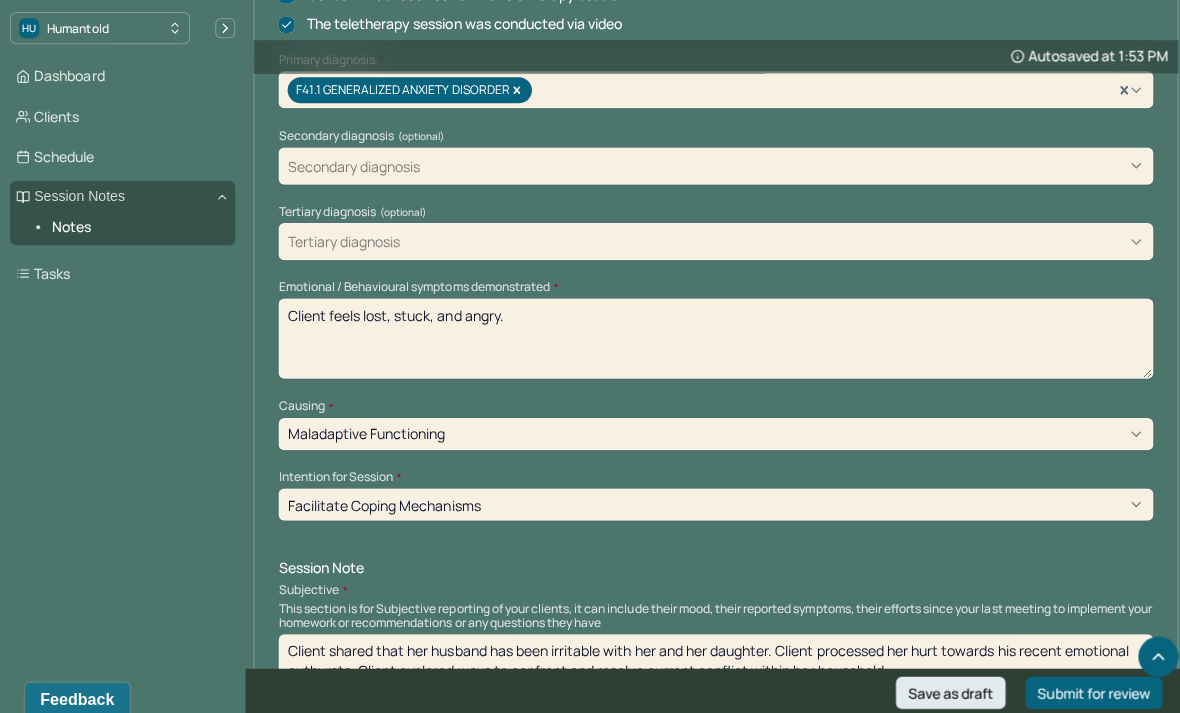 click on "Client feels lost, stuck, and angry." at bounding box center (712, 337) 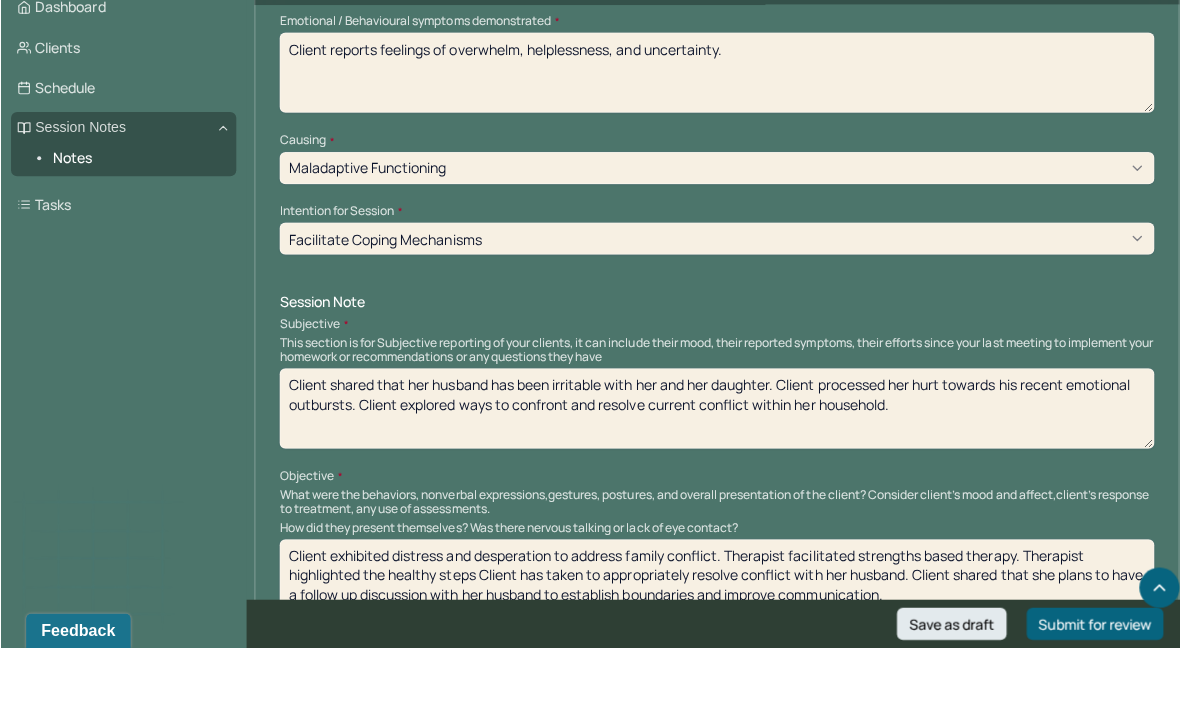 scroll, scrollTop: 867, scrollLeft: 0, axis: vertical 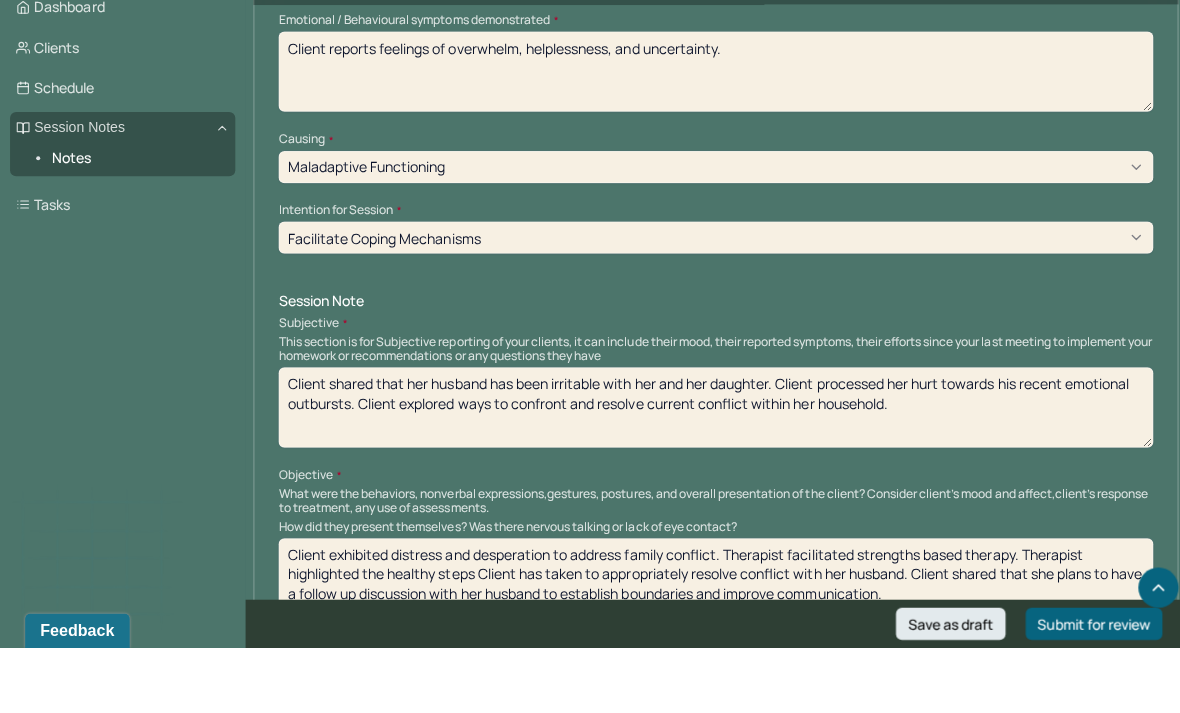 type on "Client reports feelings of overwhelm, helplessness, and uncertainty." 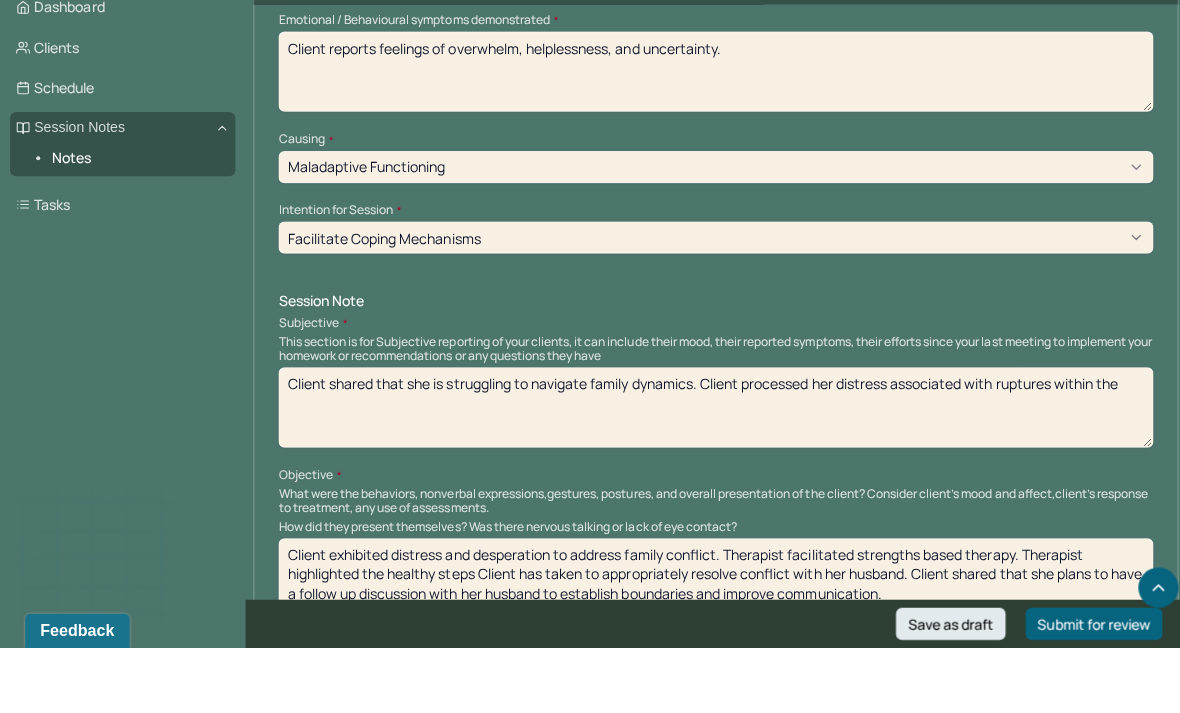 click on "Client shared that she is struggling to navigate family dynamics. Client processed" at bounding box center [712, 474] 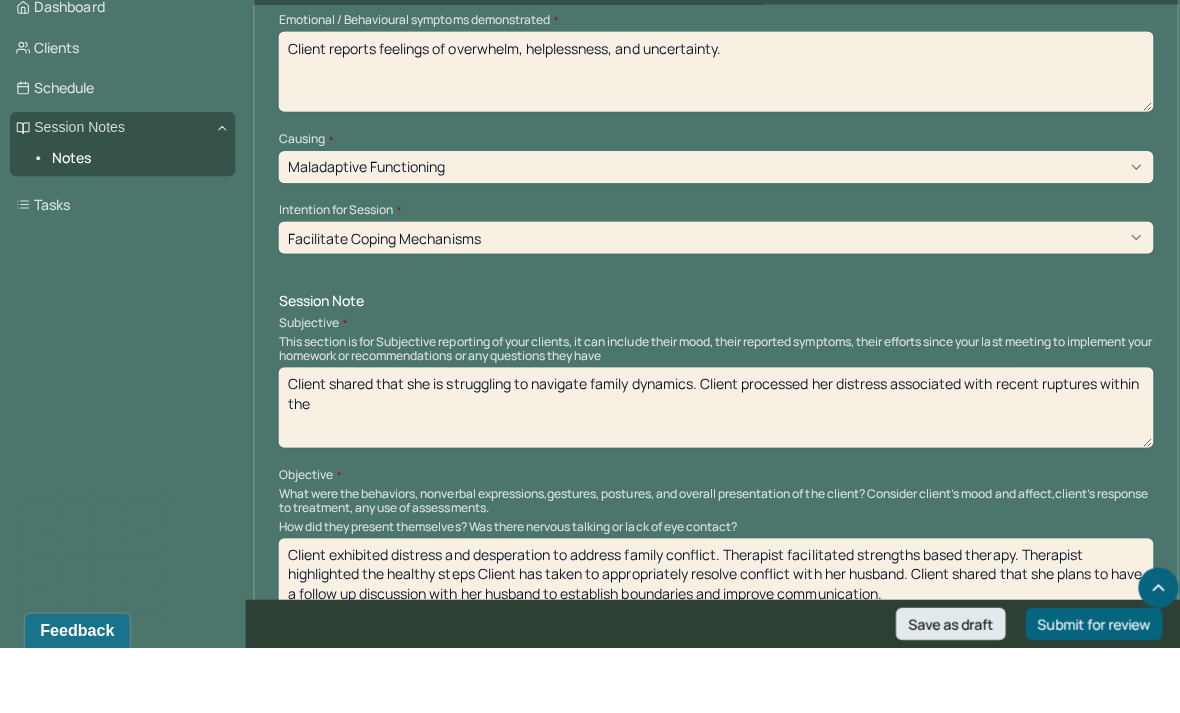 click on "Client shared that she is struggling to navigate family dynamics. Client processed her distress associated with ruptures within the" at bounding box center [712, 474] 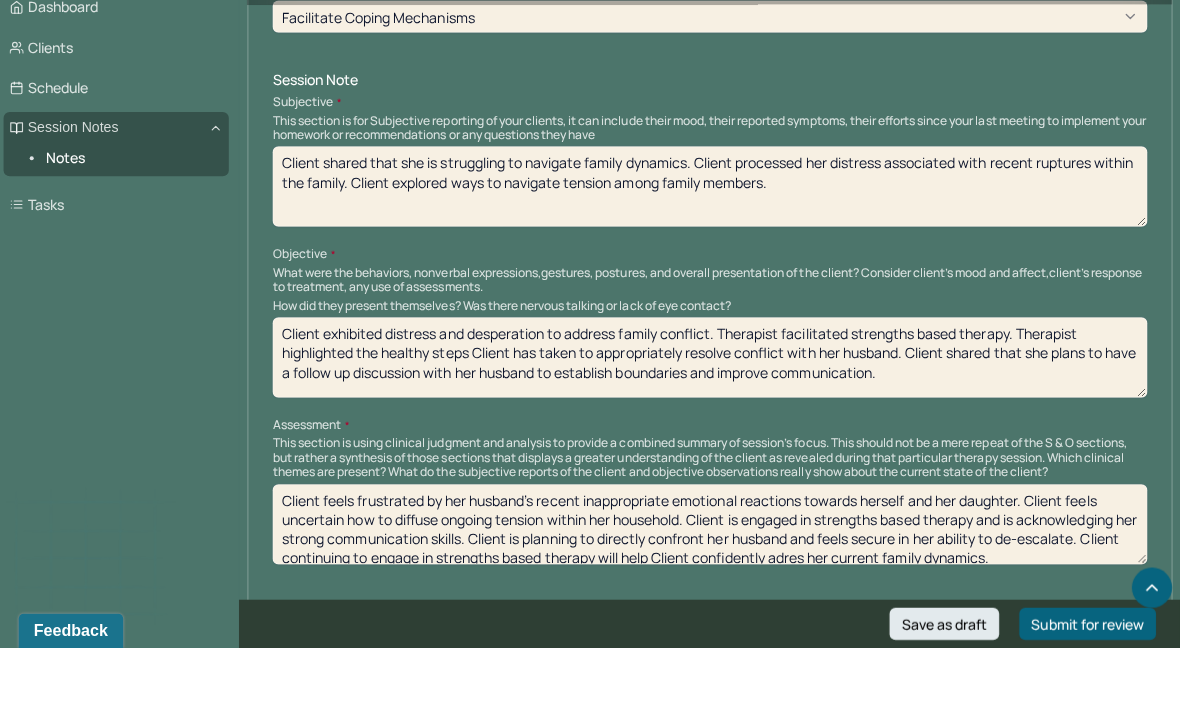 scroll, scrollTop: 1088, scrollLeft: 0, axis: vertical 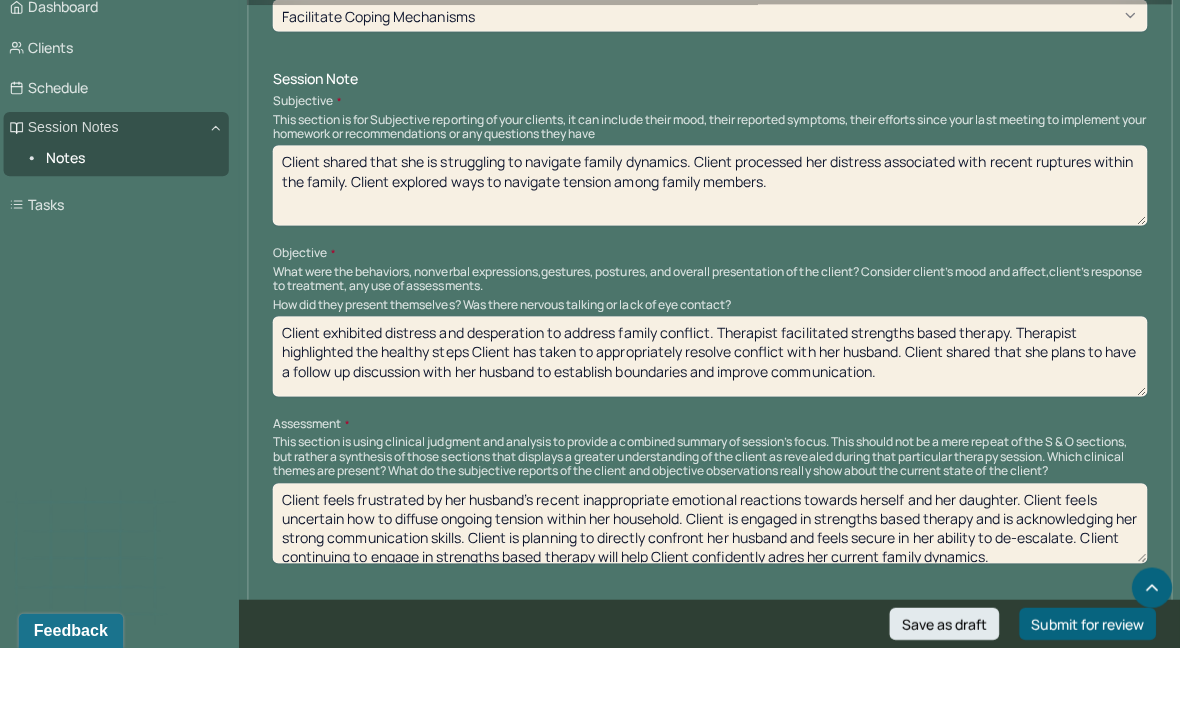 type on "Client shared that she is struggling to navigate family dynamics. Client processed her distress associated with recent ruptures within the family. Client explored ways to navigate tension among family members." 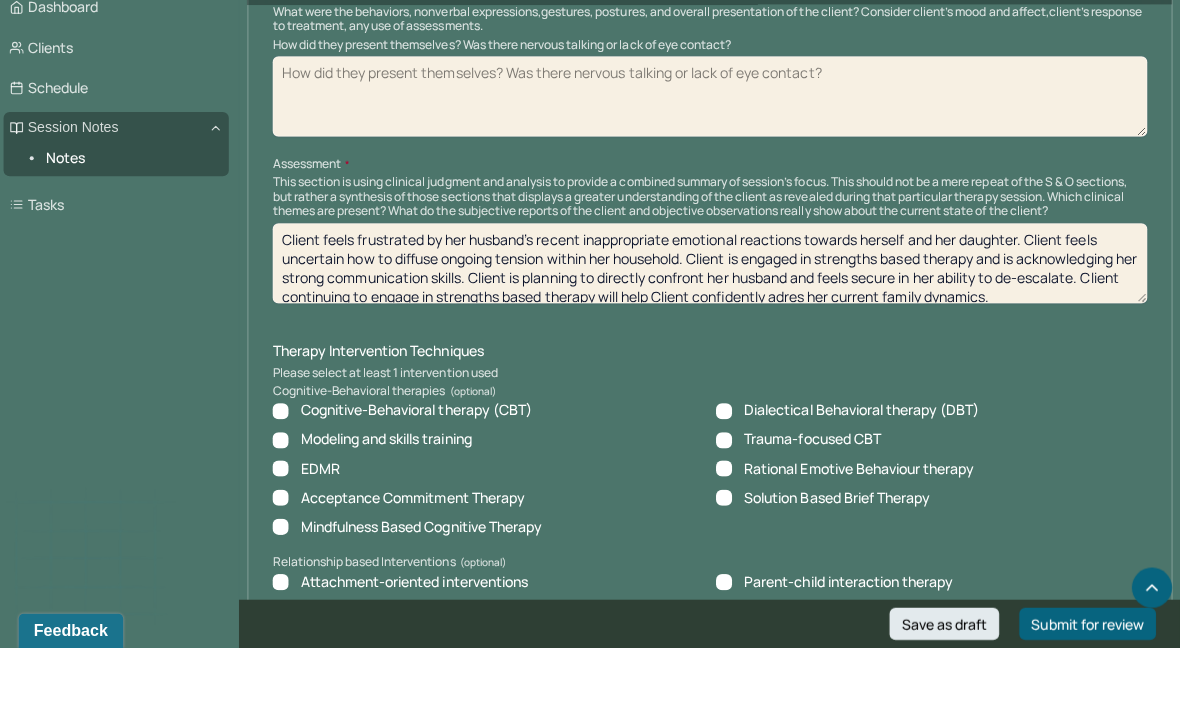 scroll, scrollTop: 1348, scrollLeft: 0, axis: vertical 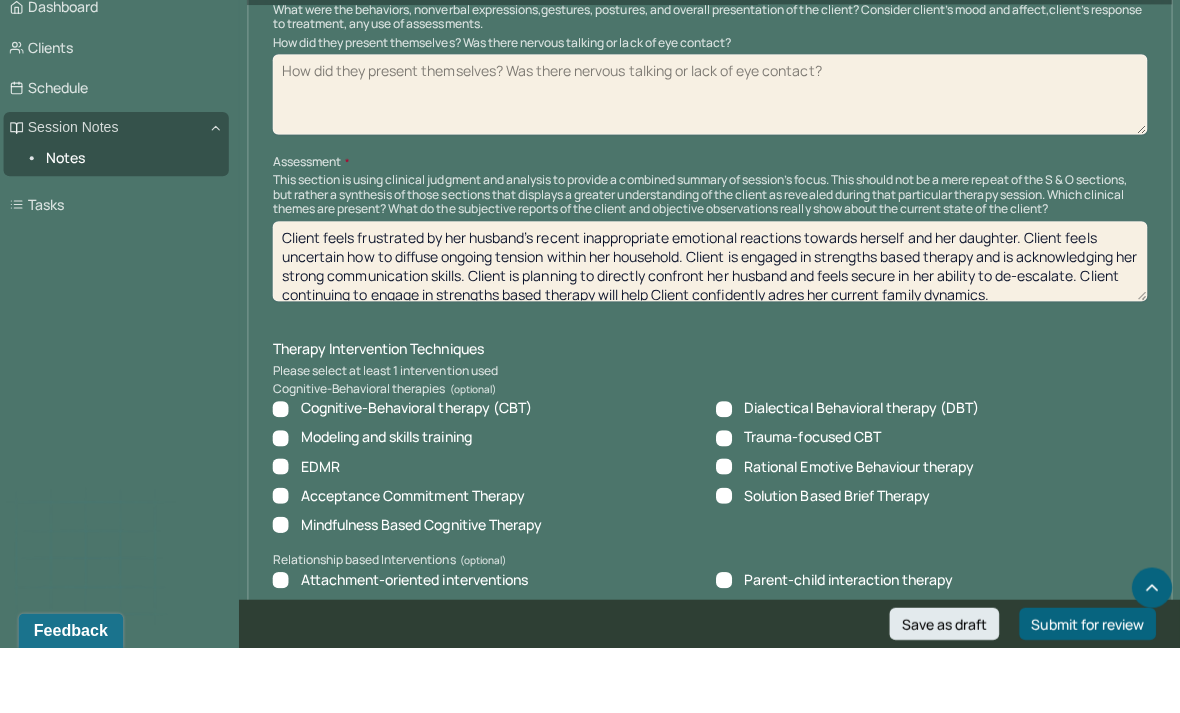 type 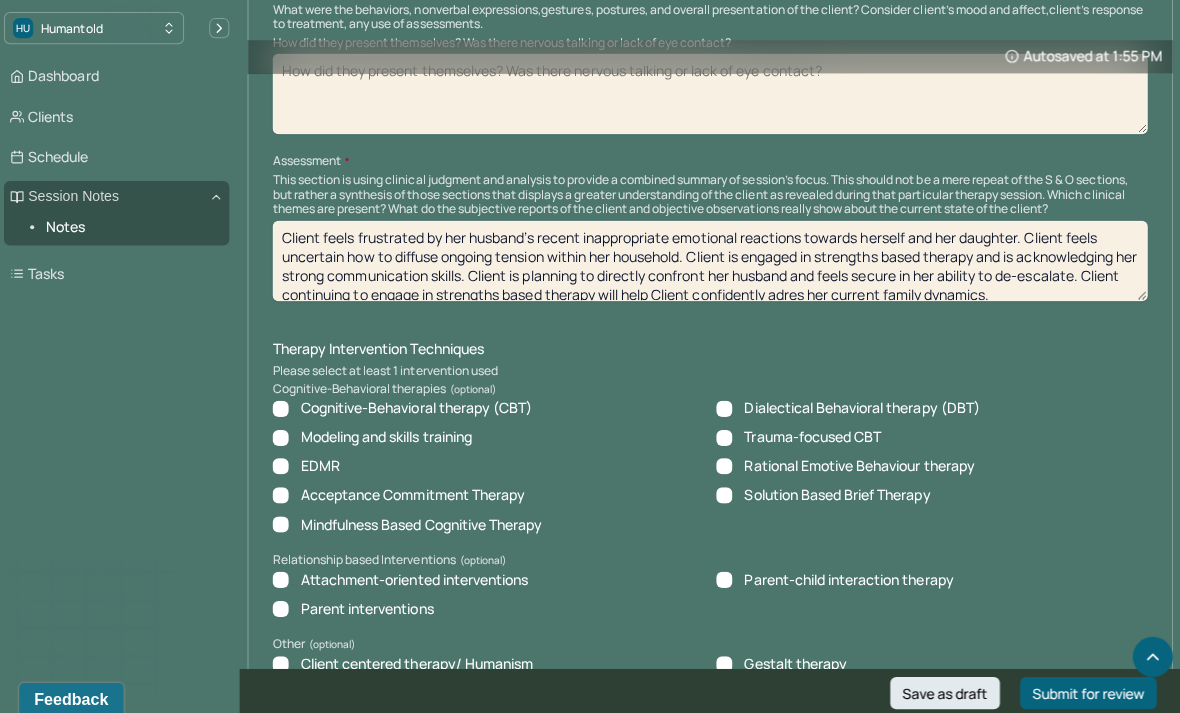 click on "Trauma-focused CBT" at bounding box center [800, 434] 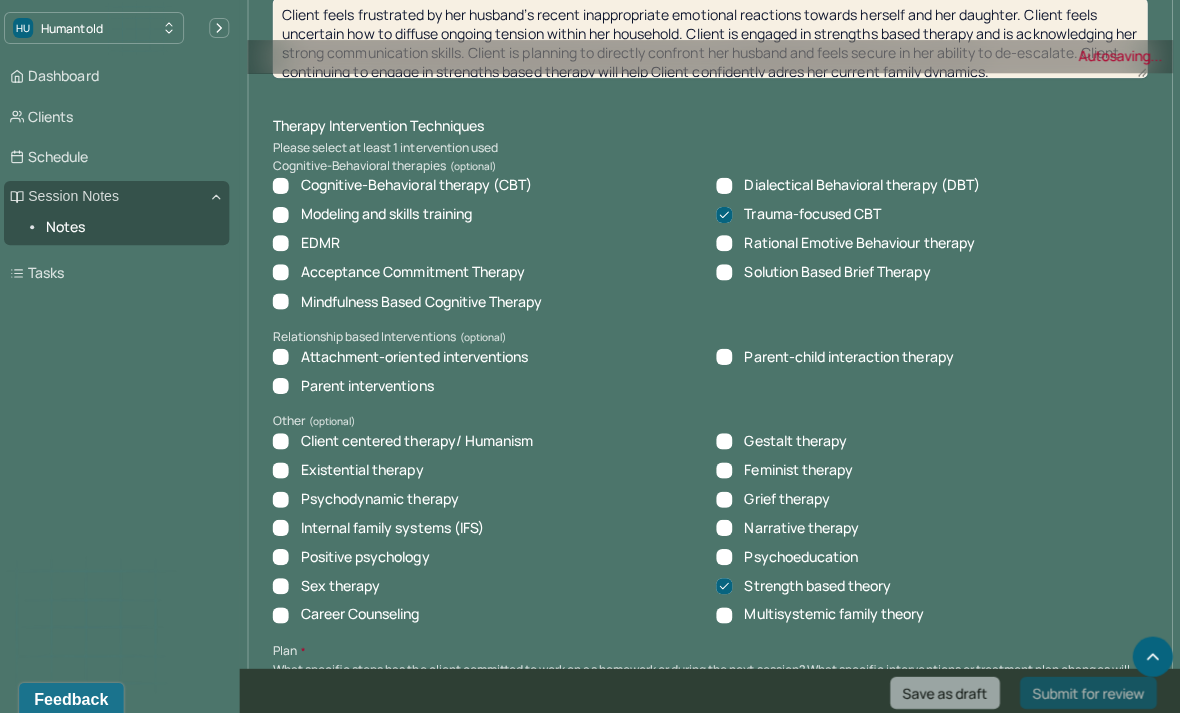 scroll, scrollTop: 1645, scrollLeft: 0, axis: vertical 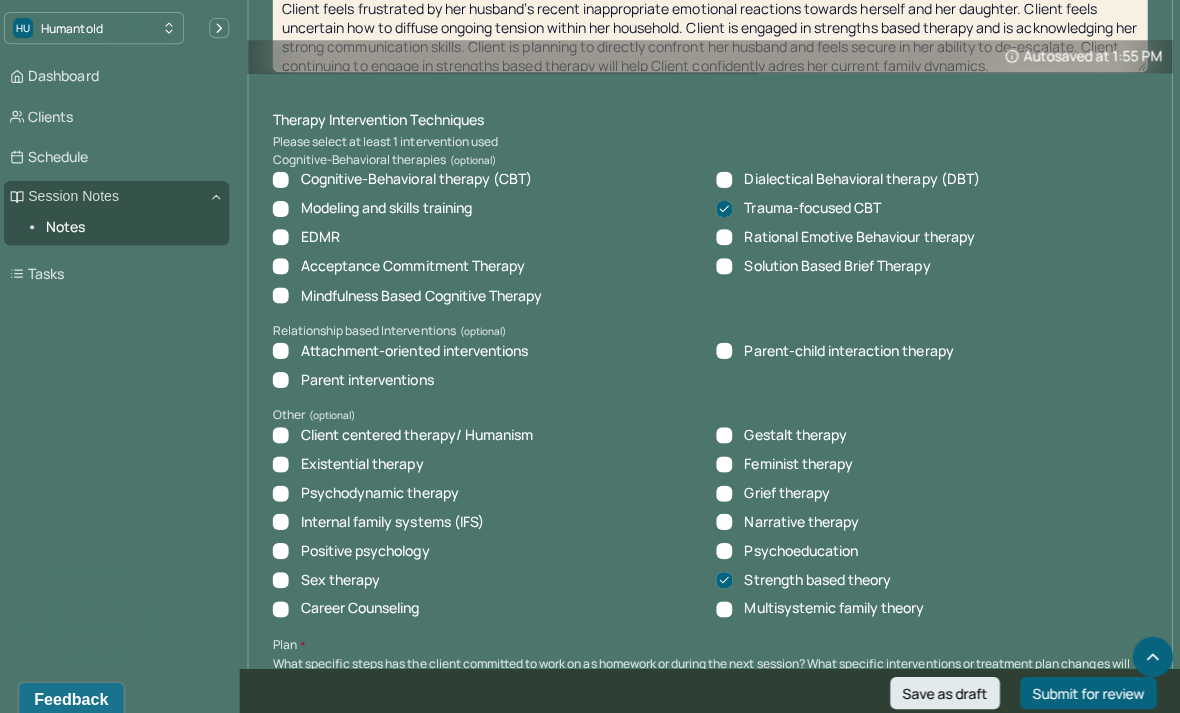 click on "Client centered therapy/ Humanism Gestalt therapy Existential therapy Feminist therapy Psychodynamic therapy Grief therapy Internal family systems (IFS) Narrative therapy Positive psychology Psychoeducation Sex therapy Strength based theory Career Counseling Multisystemic family theory" at bounding box center [712, 520] 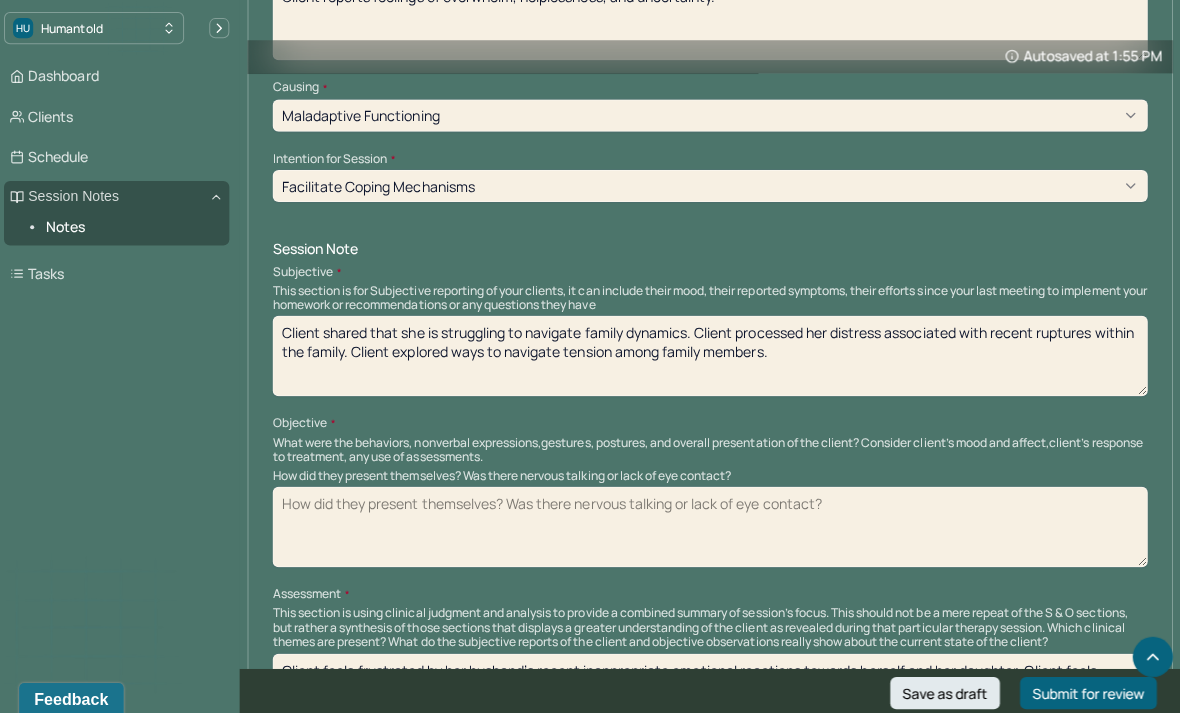 click on "How did they present themselves? Was there nervous talking or lack of eye contact?" at bounding box center [712, 524] 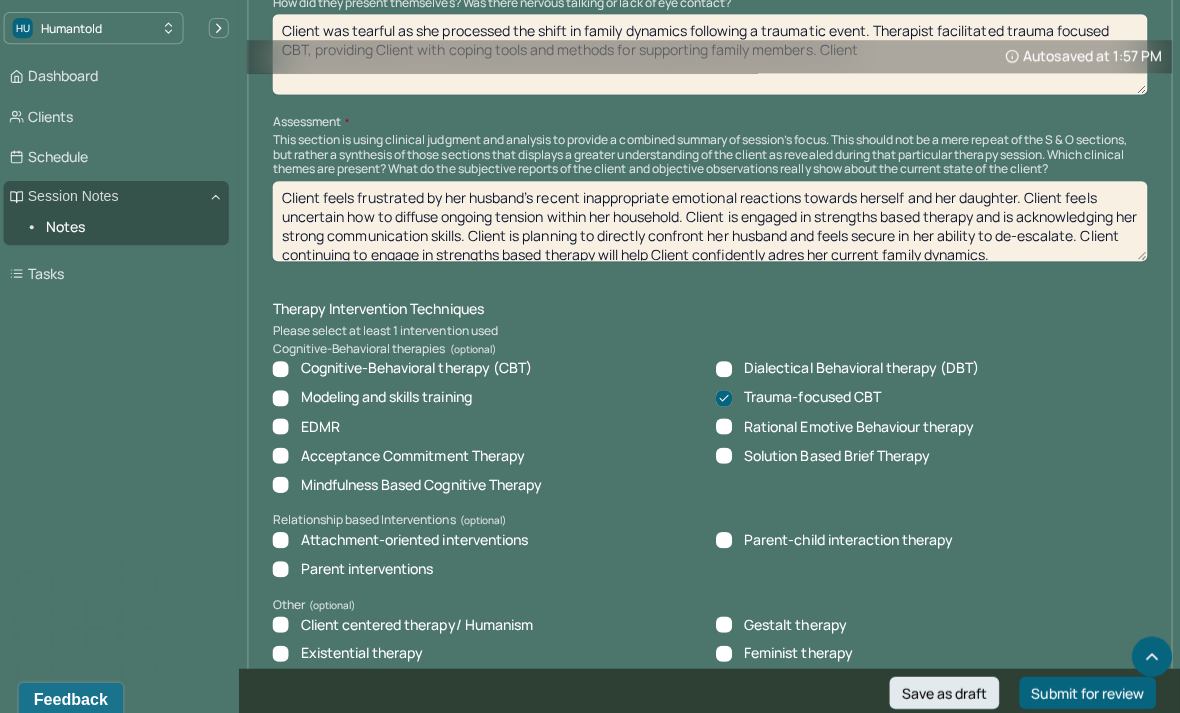 scroll, scrollTop: 1455, scrollLeft: 0, axis: vertical 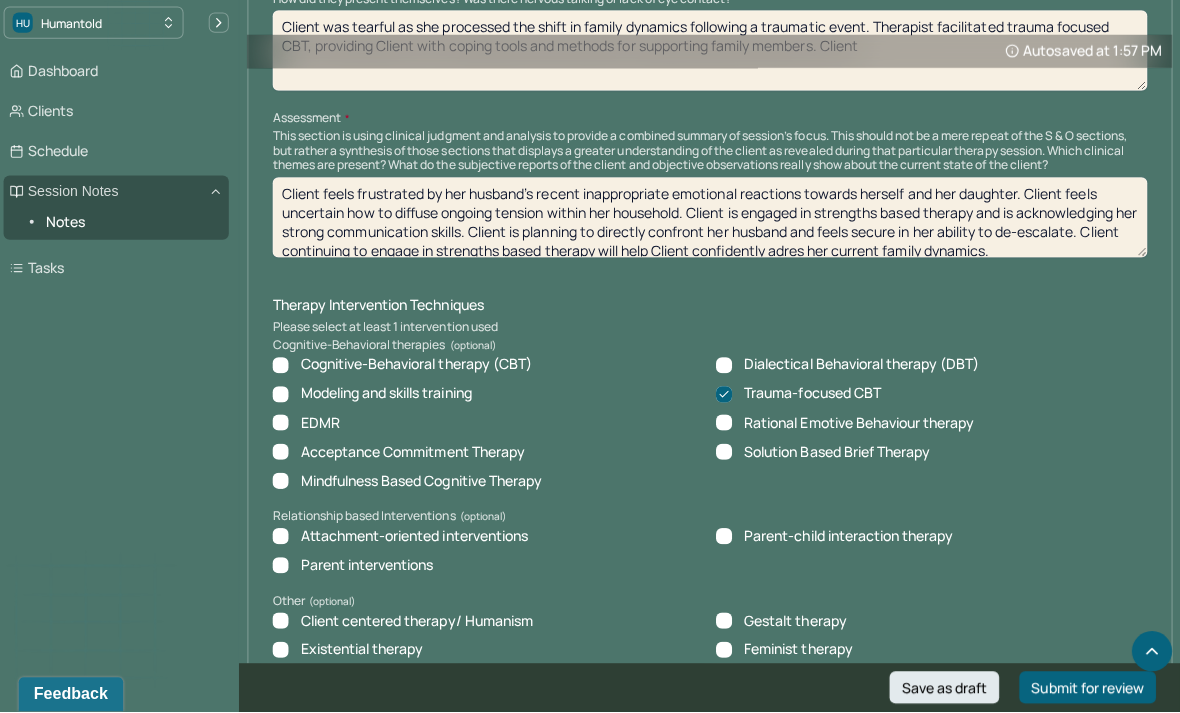 type on "Client was tearful as she processed the shift in family dynamics following a traumatic event. Therapist facilitated trauma focused CBT, providing Client with coping tools and methods for supporting family members. Client" 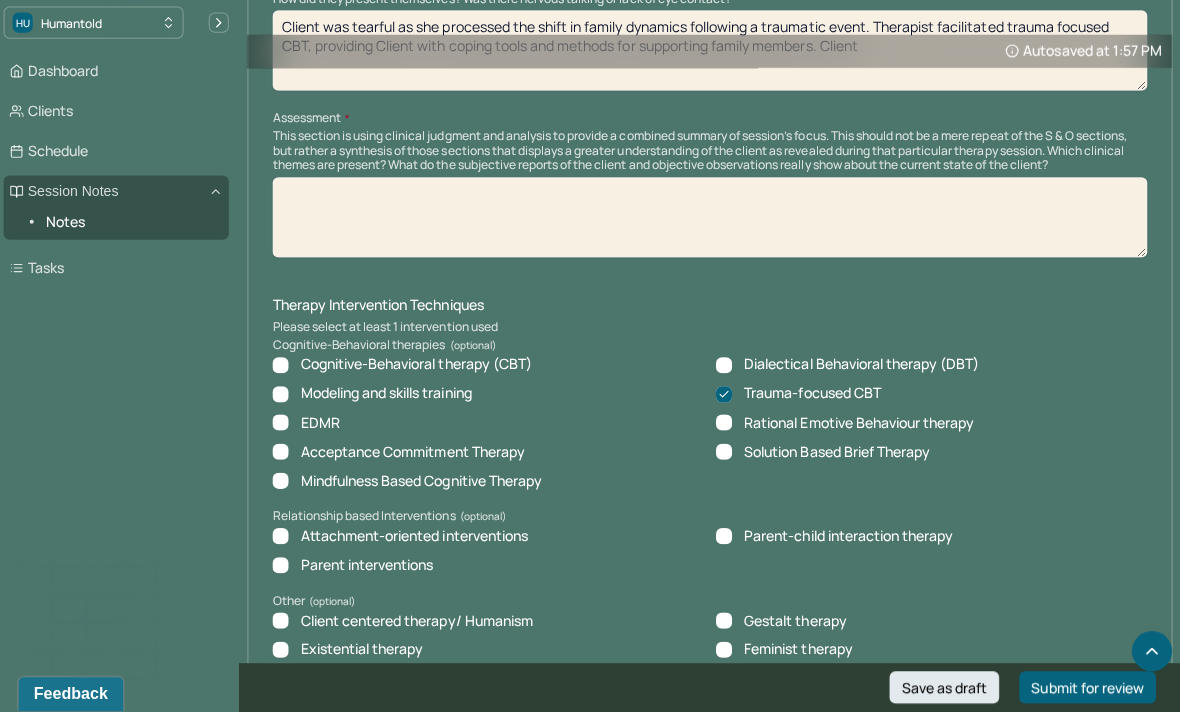 scroll, scrollTop: 0, scrollLeft: 0, axis: both 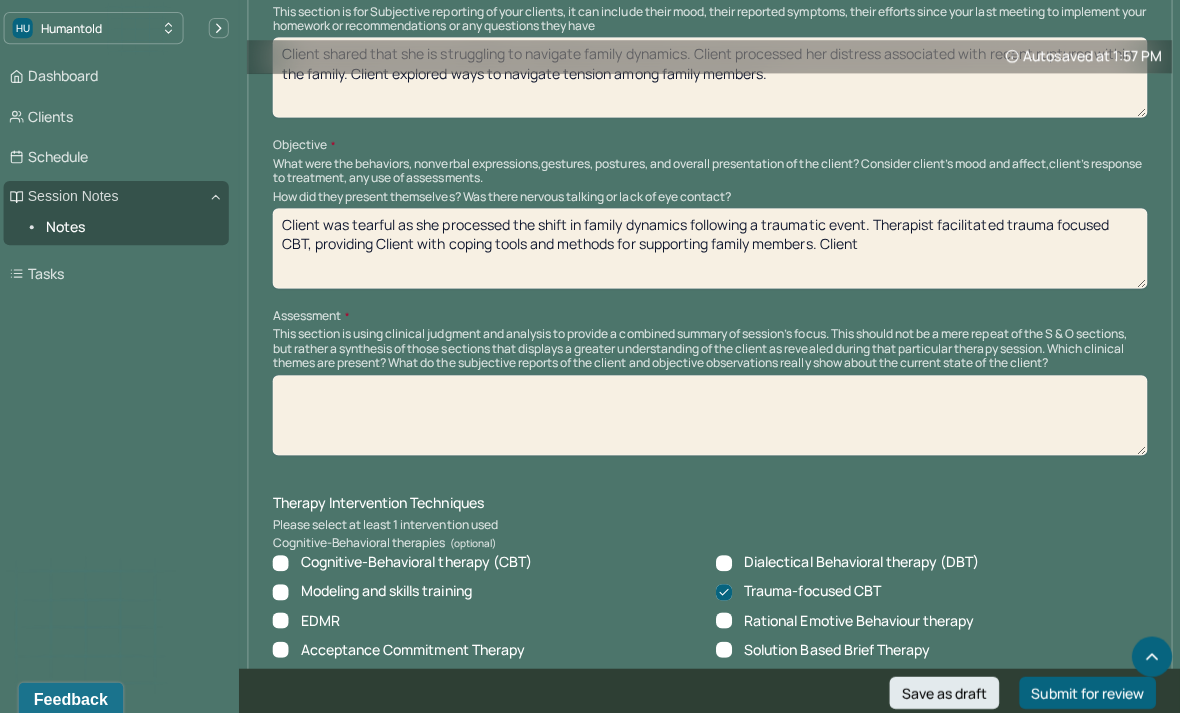 type 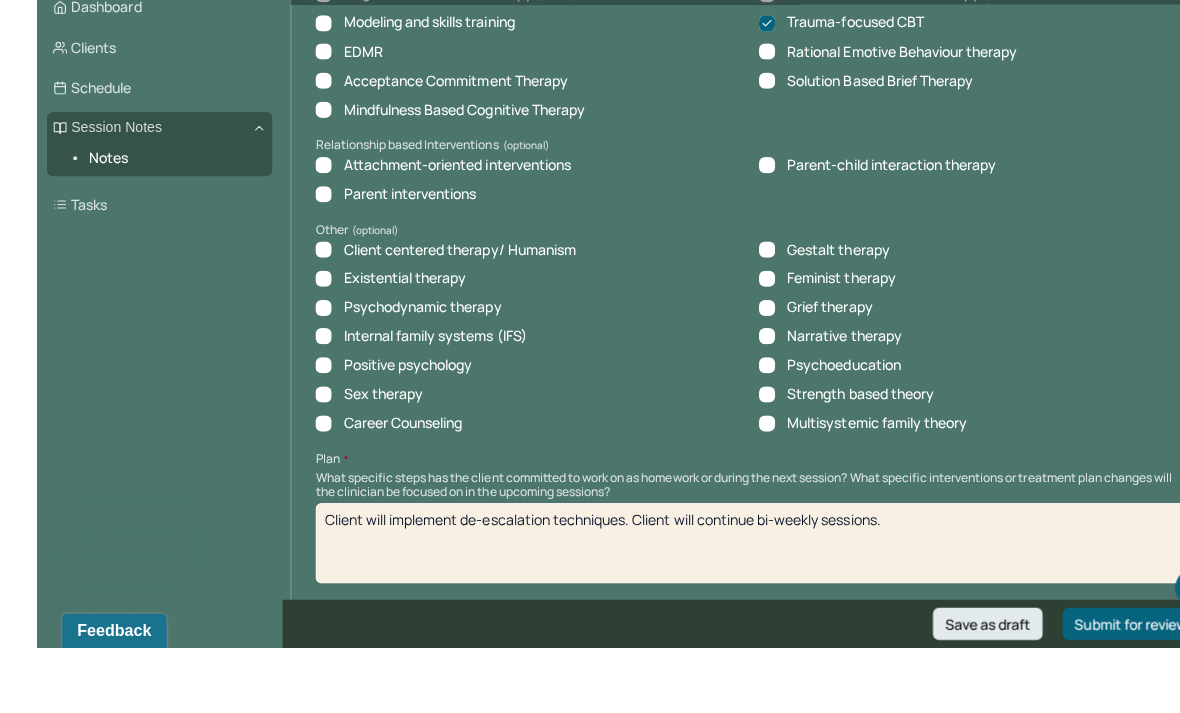 scroll, scrollTop: 1815, scrollLeft: 0, axis: vertical 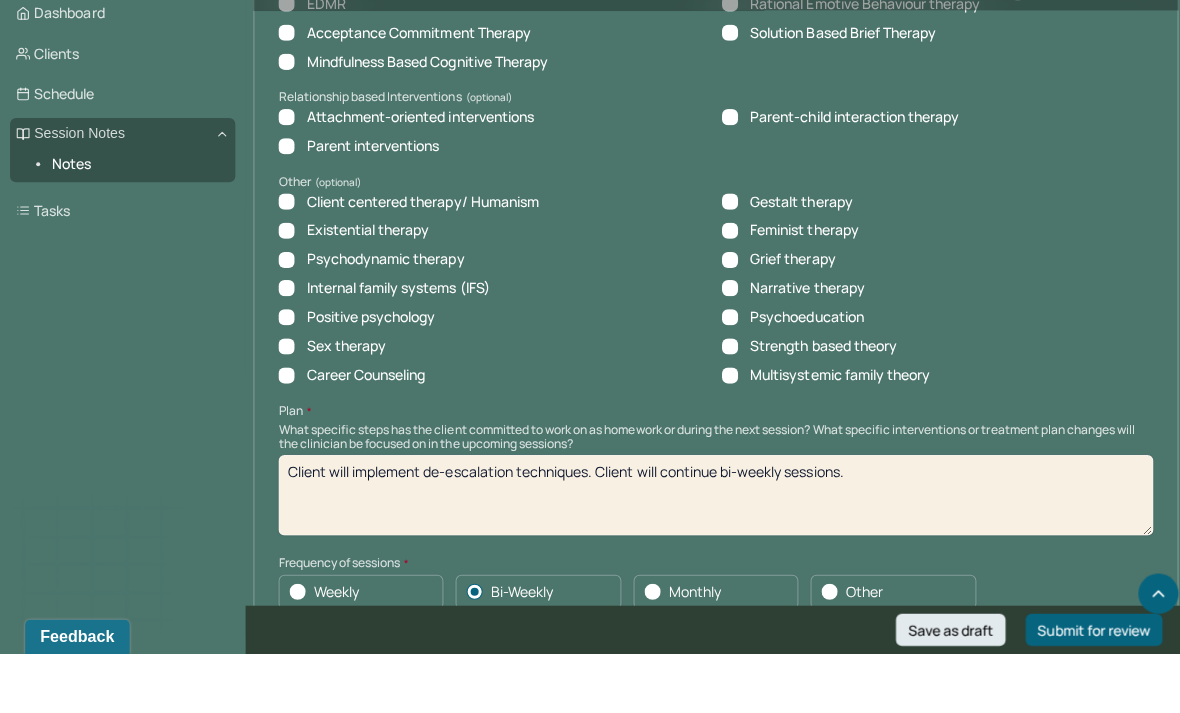type on "Client was tearful as she processed the shift in family dynamics following a traumatic event. Therapist facilitated trauma focused CBT, providing Client with coping tools and methods for supporting family members. Client Identified her need for space from certain family members and was confident in her ability to assert her boundaries." 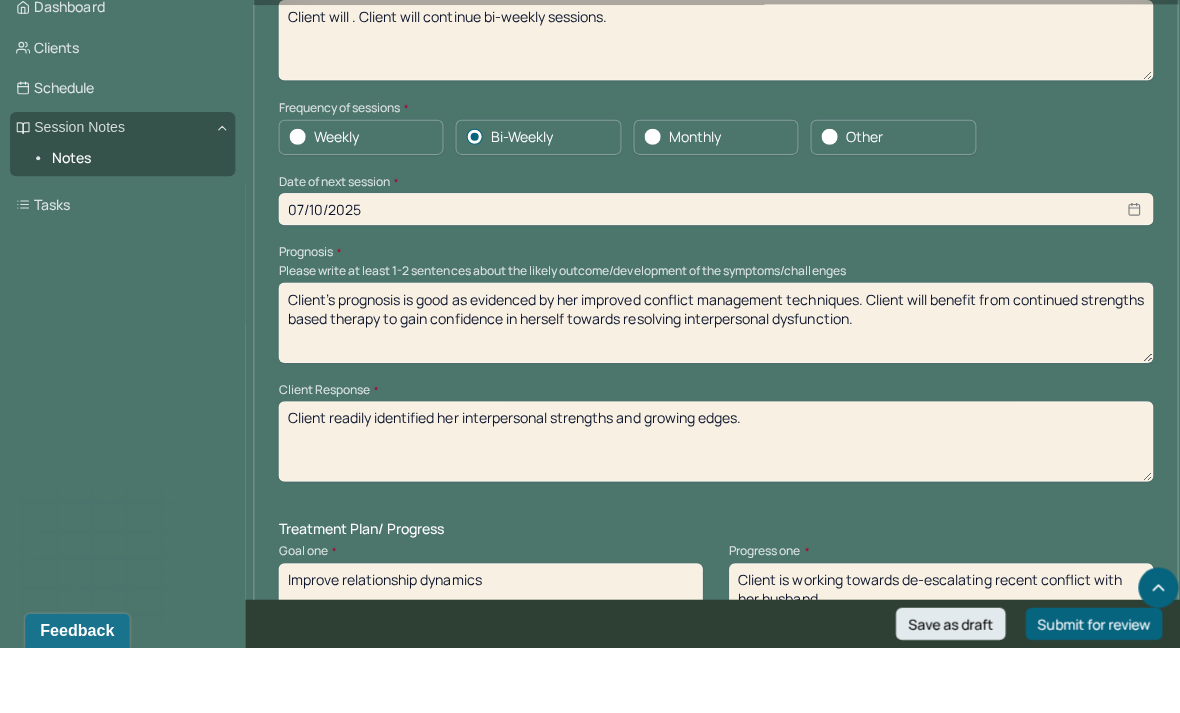 scroll, scrollTop: 2283, scrollLeft: 0, axis: vertical 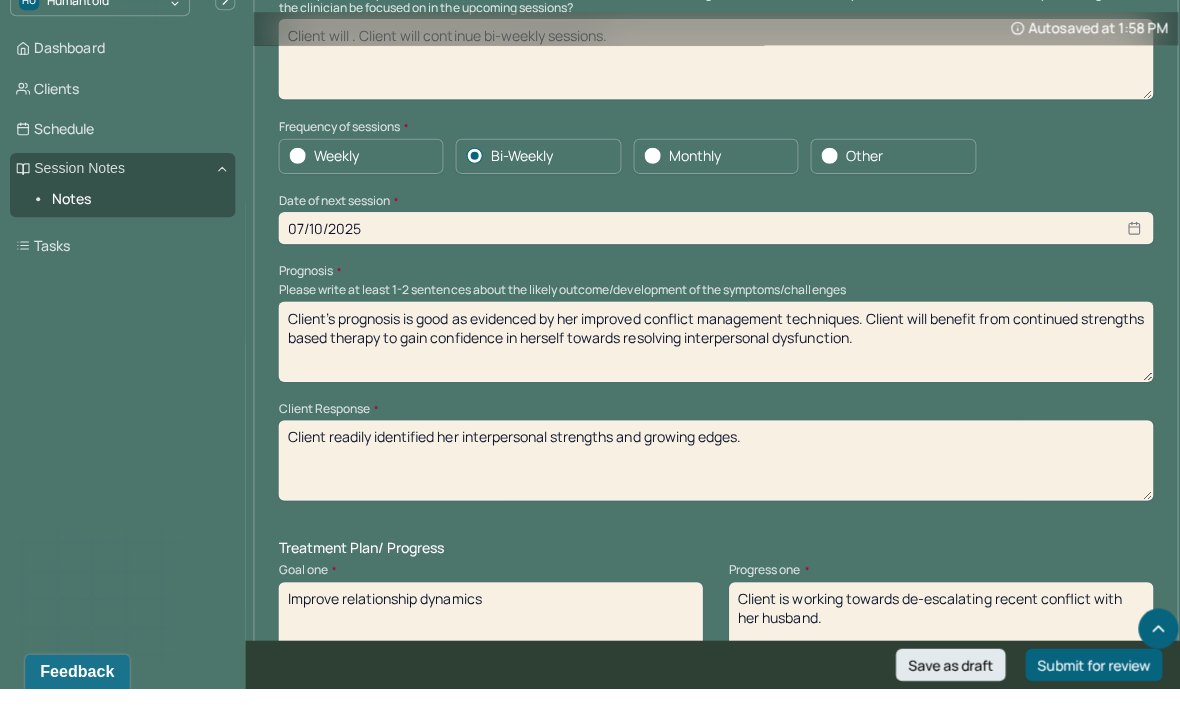 type on "Client will . Client will continue bi-weekly sessions." 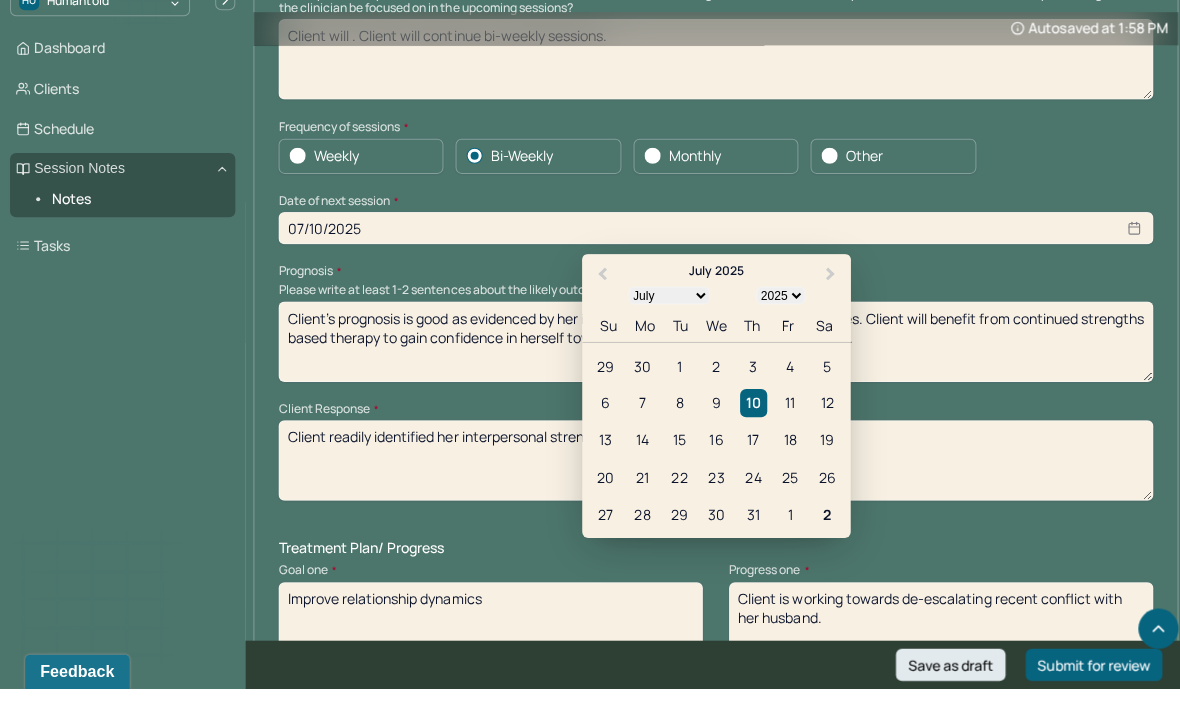 click on "January February March April May June July August September October November December" at bounding box center (665, 322) 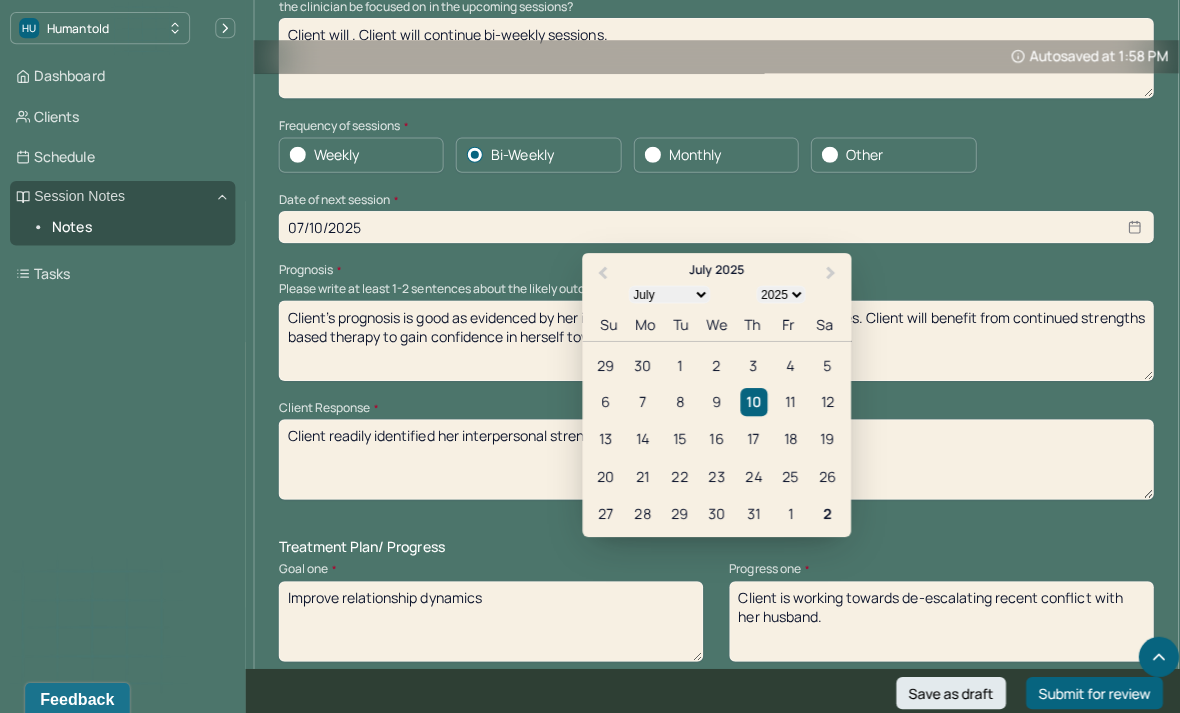 select on "7" 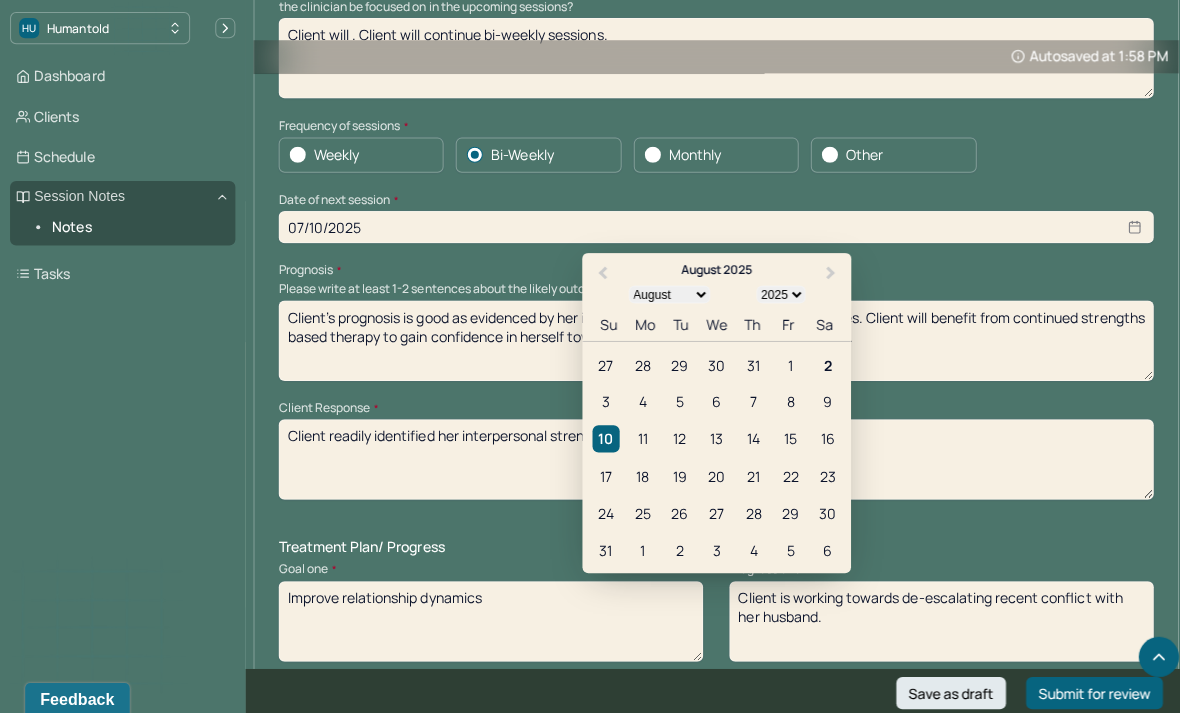 click on "15" at bounding box center [786, 436] 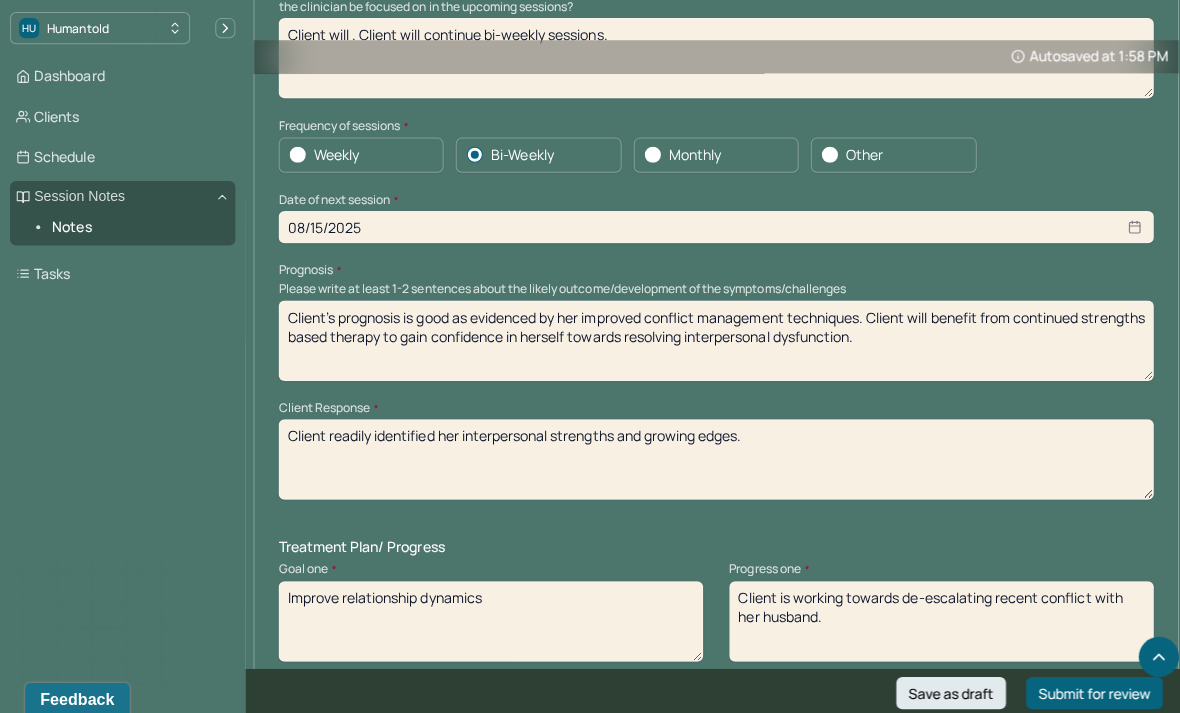 scroll, scrollTop: 2311, scrollLeft: 0, axis: vertical 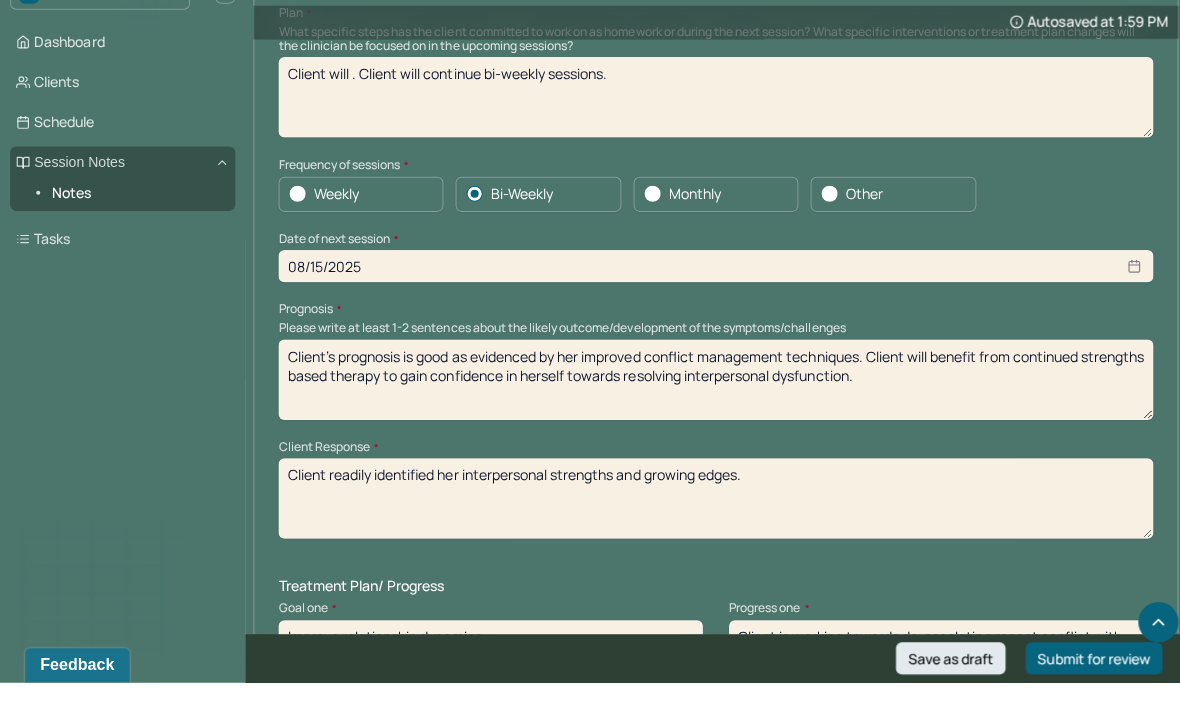 click on "Client’s prognosis is good as evidenced by her improved conflict management techniques. Client will benefit from continued strengths based therapy to gain confidence in herself towards resolving interpersonal dysfunction." at bounding box center [712, 412] 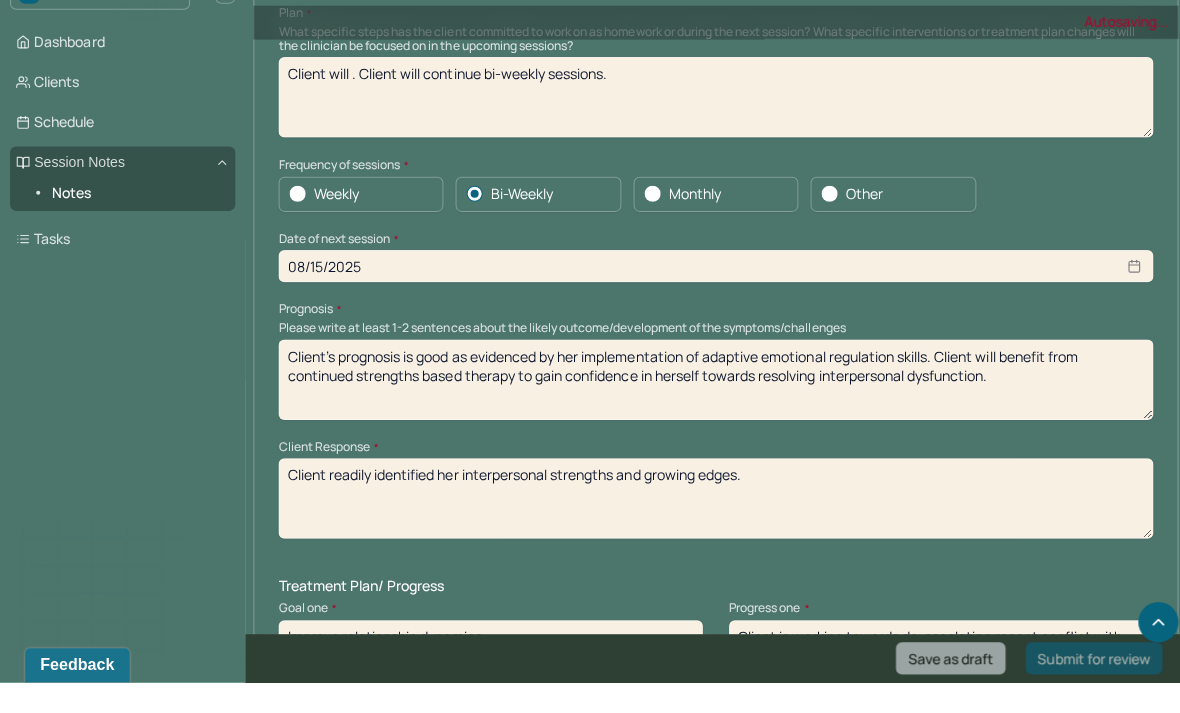 click on "Client’s prognosis is good as evidenced by her improved conflict management techniques. Client will benefit from continued strengths based therapy to gain confidence in herself towards resolving interpersonal dysfunction." at bounding box center (712, 412) 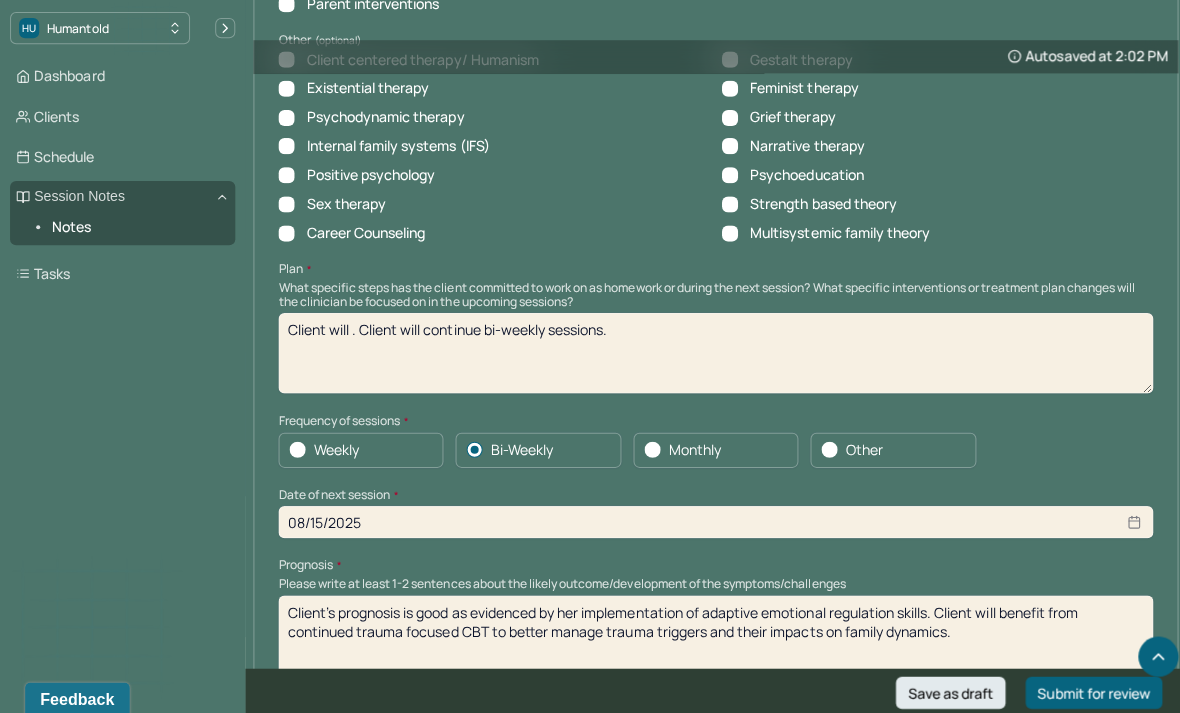 scroll, scrollTop: 2007, scrollLeft: 0, axis: vertical 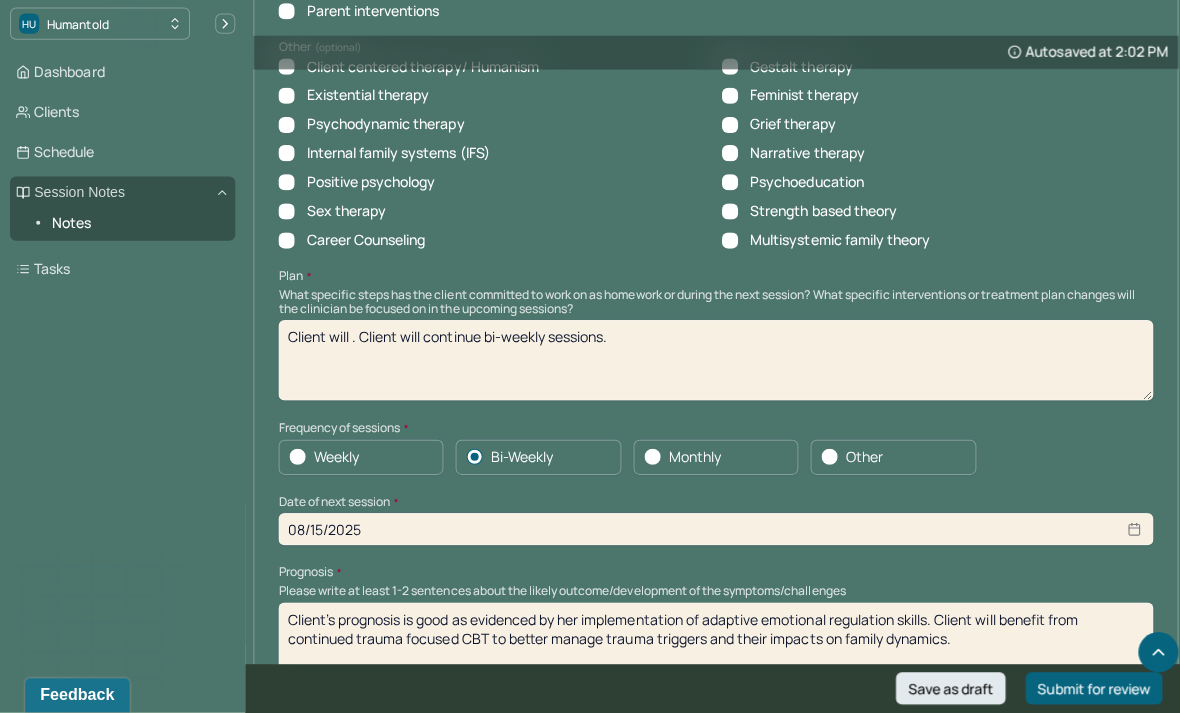 type on "Client’s prognosis is good as evidenced by her implementation of adaptive emotional regulation skills. Client will benefit from continued trauma focused CBT to better manage trauma triggers and their impacts on family dynamics." 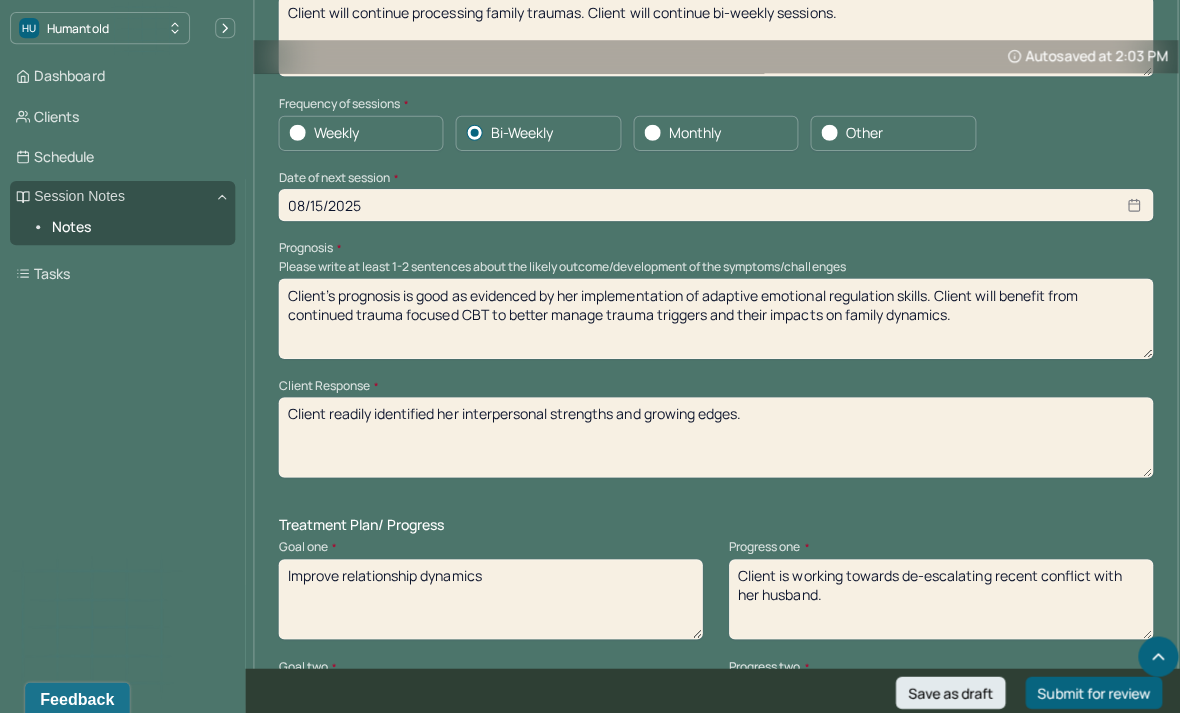 scroll, scrollTop: 2333, scrollLeft: 0, axis: vertical 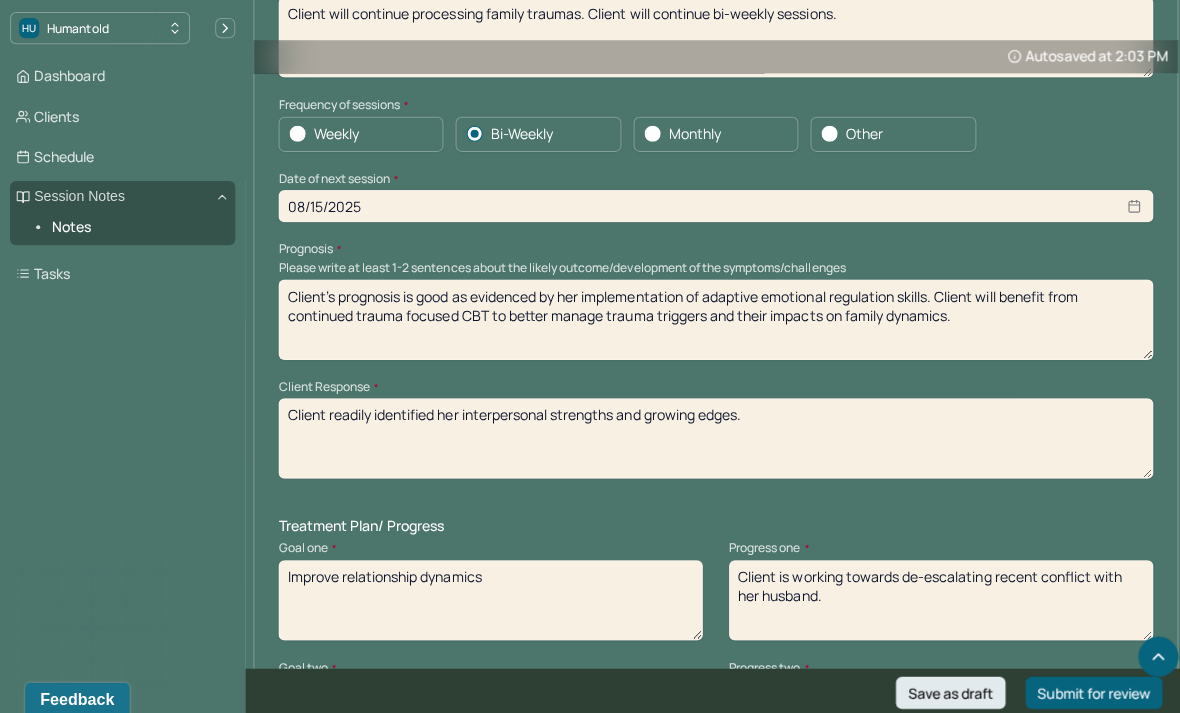 type on "Client will continue processing family traumas. Client will continue bi-weekly sessions." 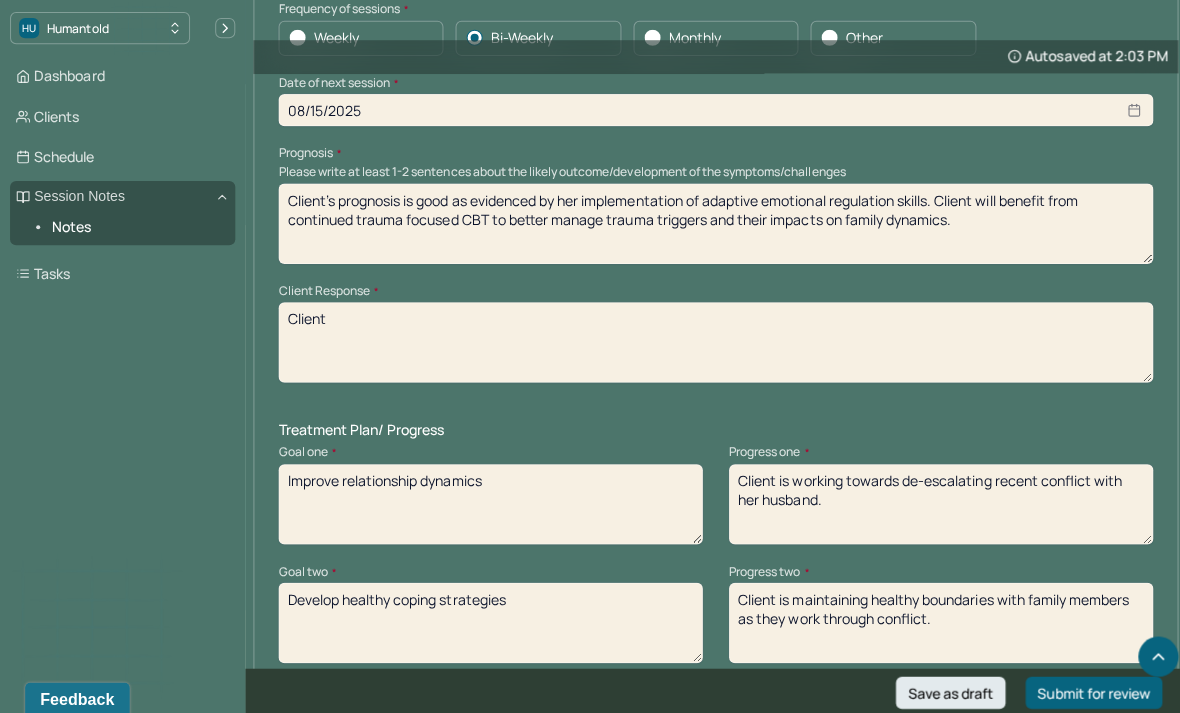 scroll, scrollTop: 2425, scrollLeft: 0, axis: vertical 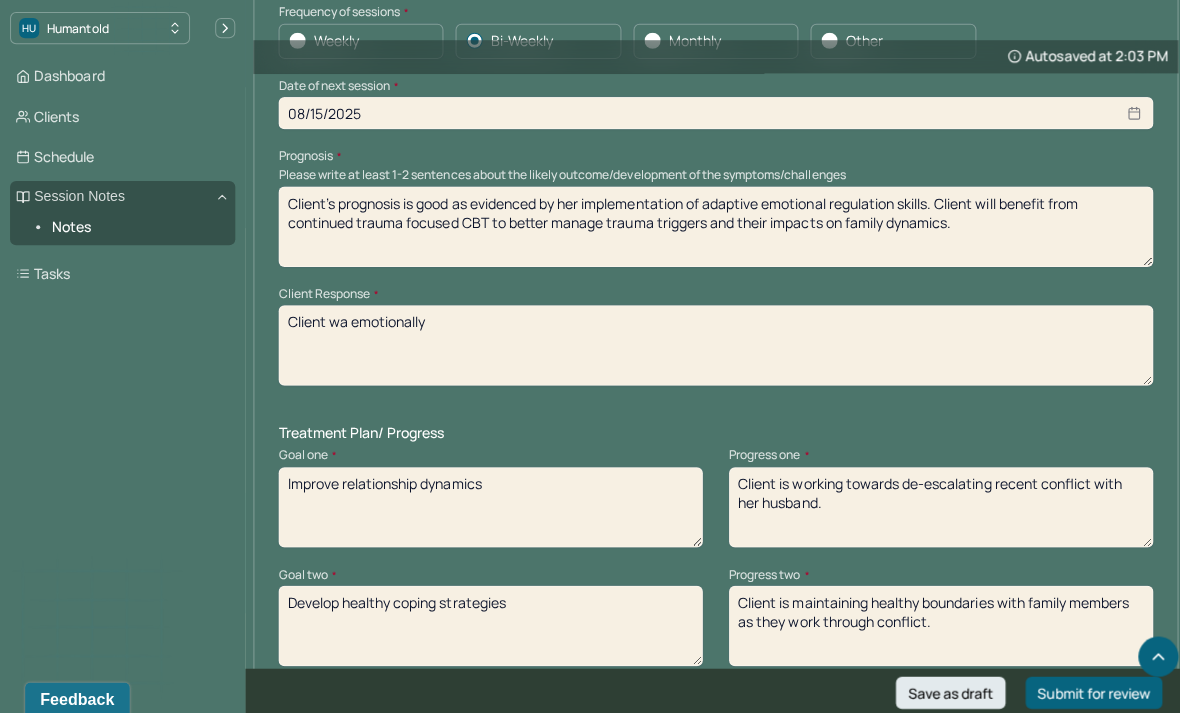 click on "Client wa emotionally" at bounding box center [712, 344] 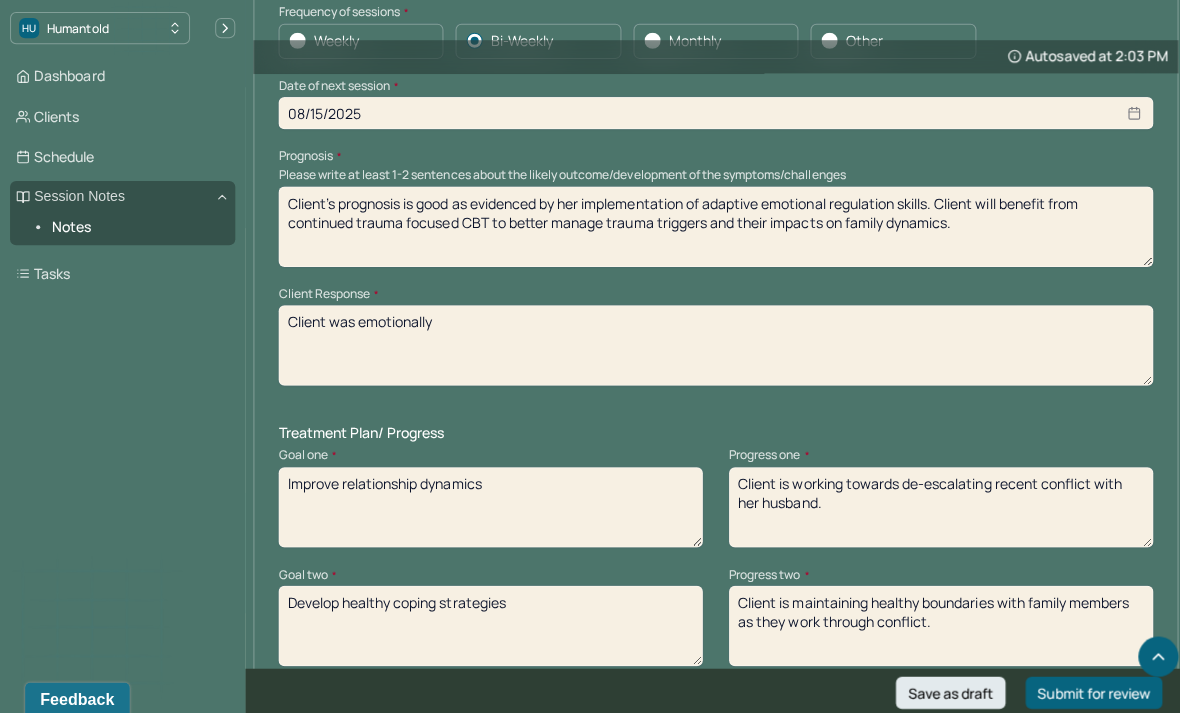 click on "Client wa emotionally" at bounding box center (712, 344) 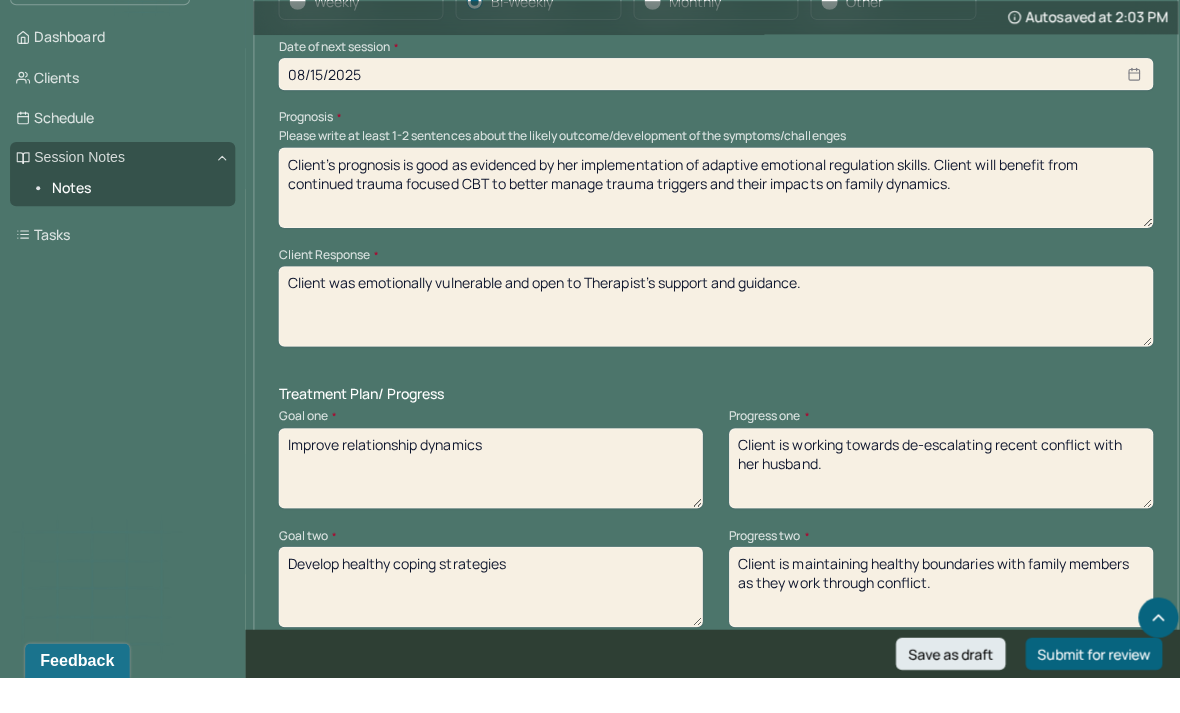scroll, scrollTop: 2472, scrollLeft: 0, axis: vertical 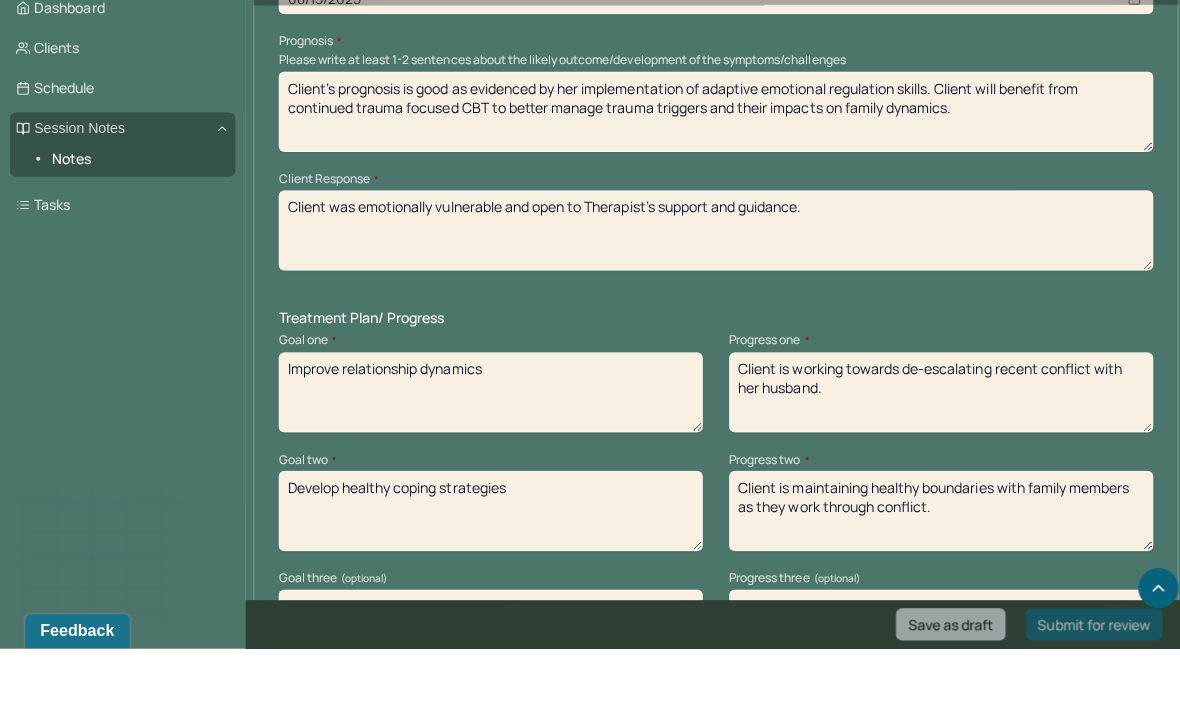 type on "Client was emotionally vulnerable and open to Therapist’s support and guidance." 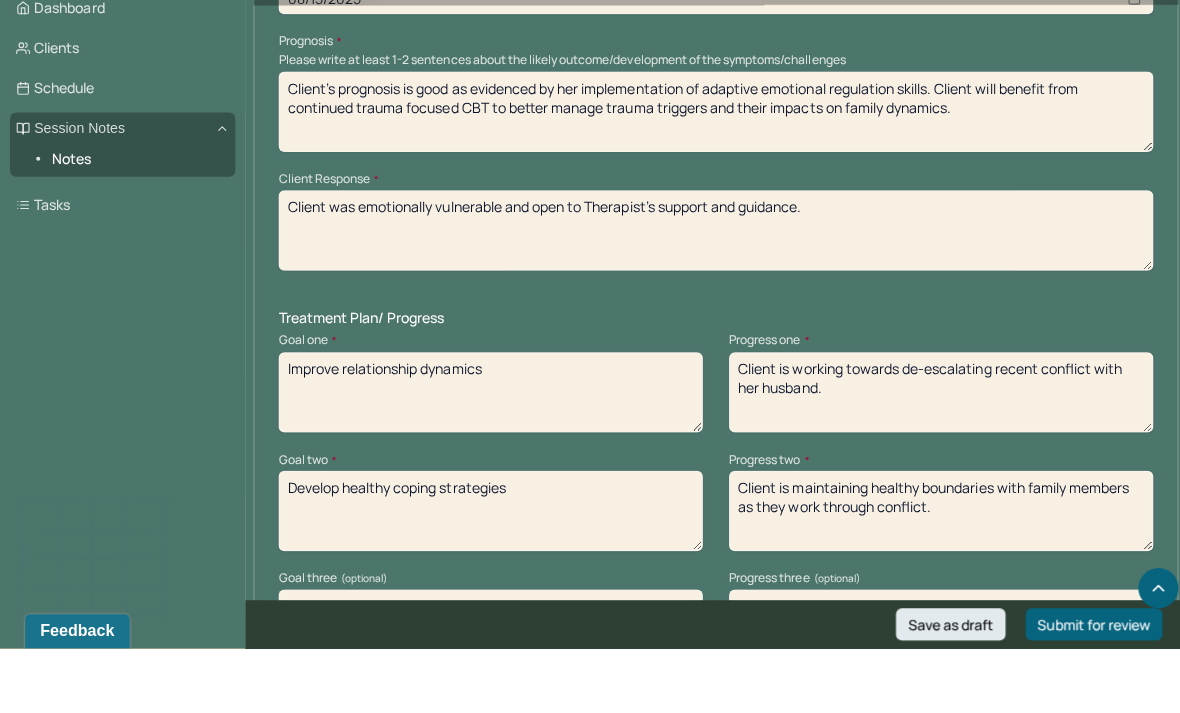 click on "Client is working towards de-escalating recent conflict with her husband." at bounding box center [936, 458] 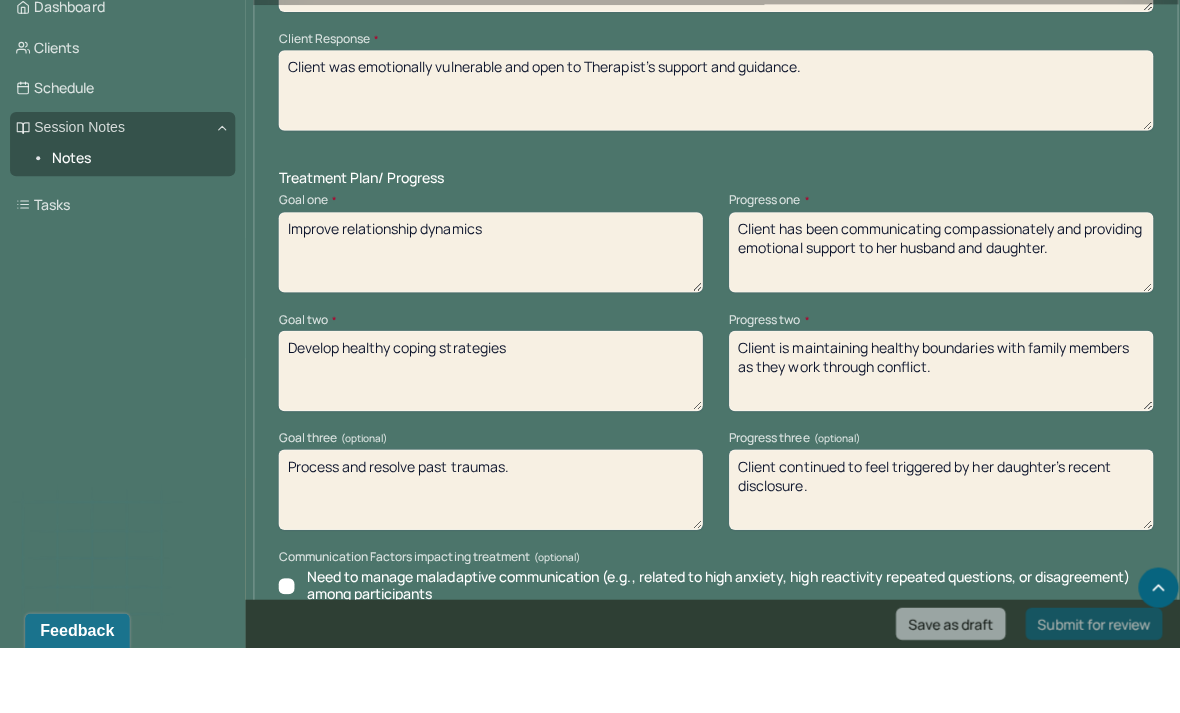 scroll, scrollTop: 2611, scrollLeft: 0, axis: vertical 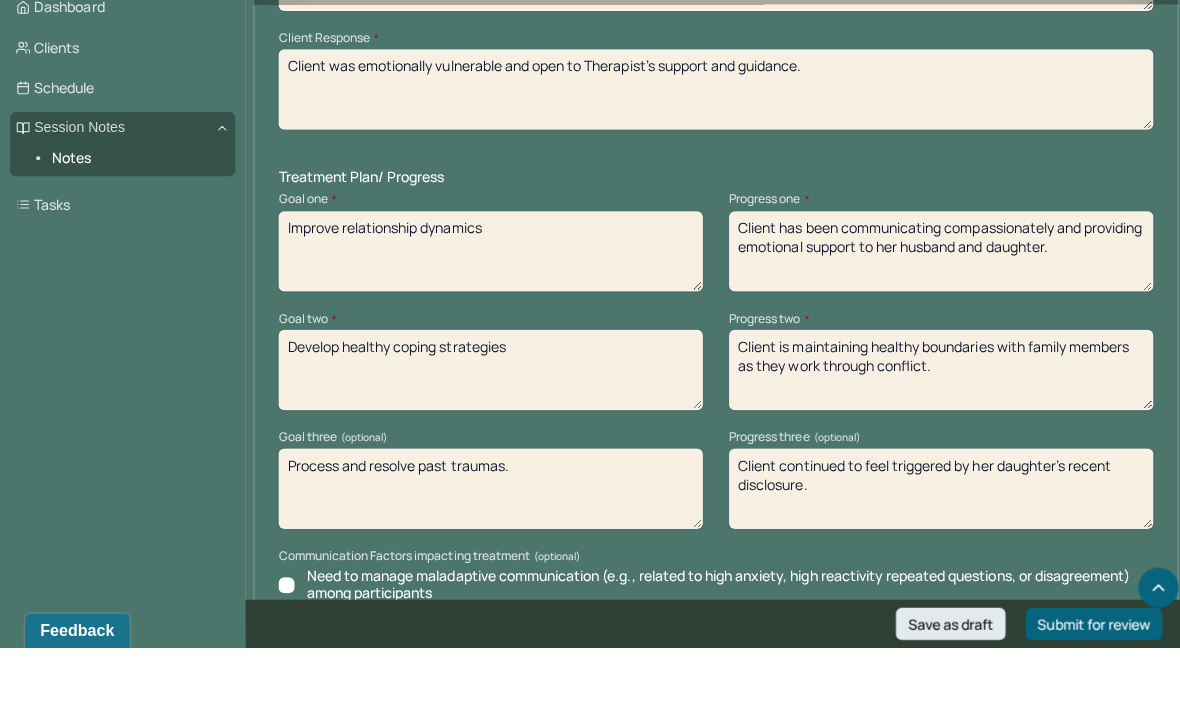 type on "Client has been communicating compassionately and providing emotional support to her husband and daughter." 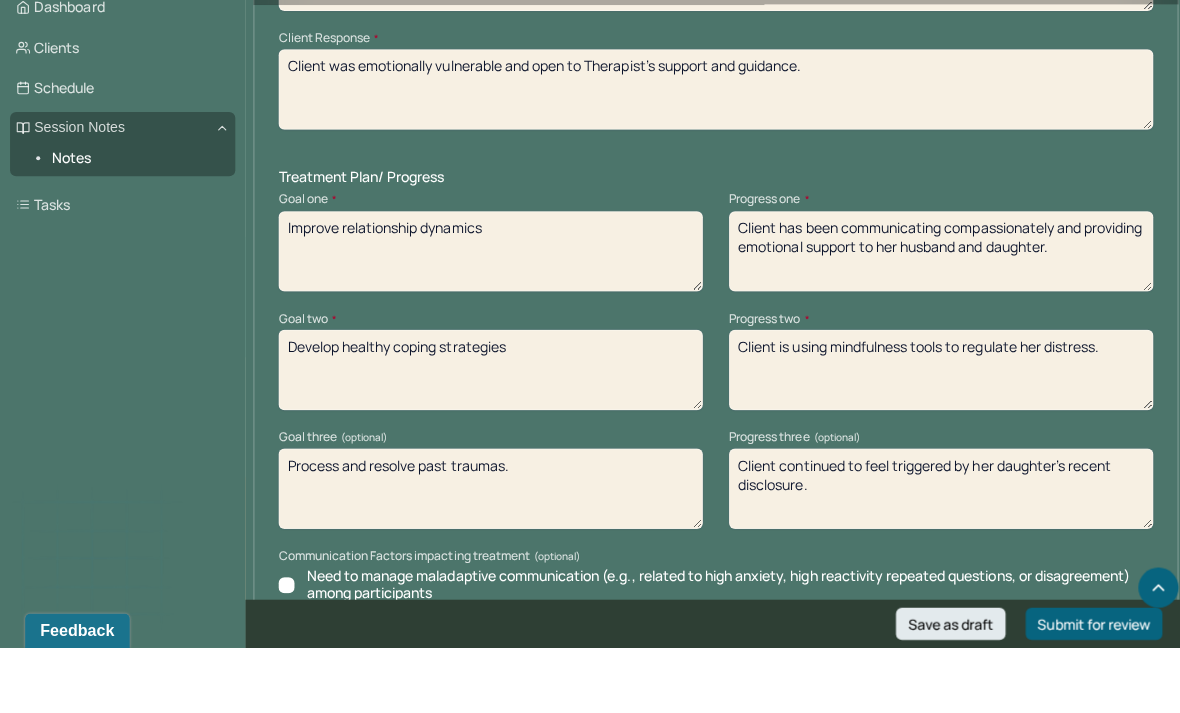type on "Client is using mindfulness tools to regulate her distress." 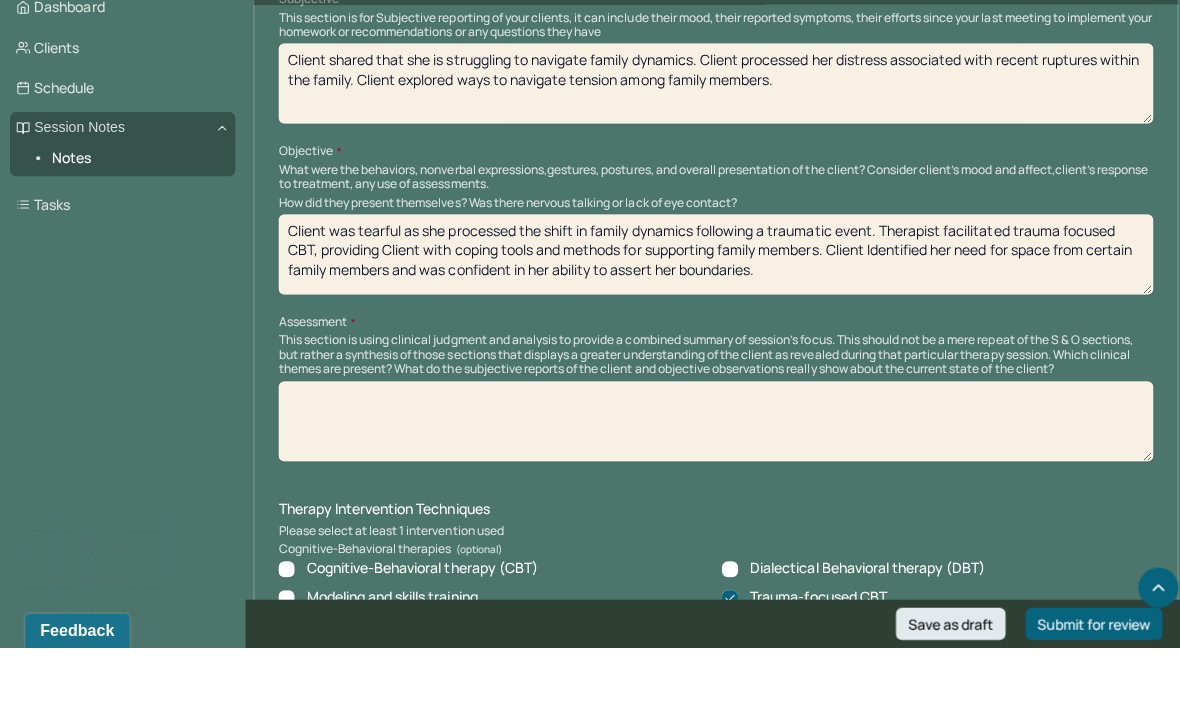 scroll, scrollTop: 1203, scrollLeft: 0, axis: vertical 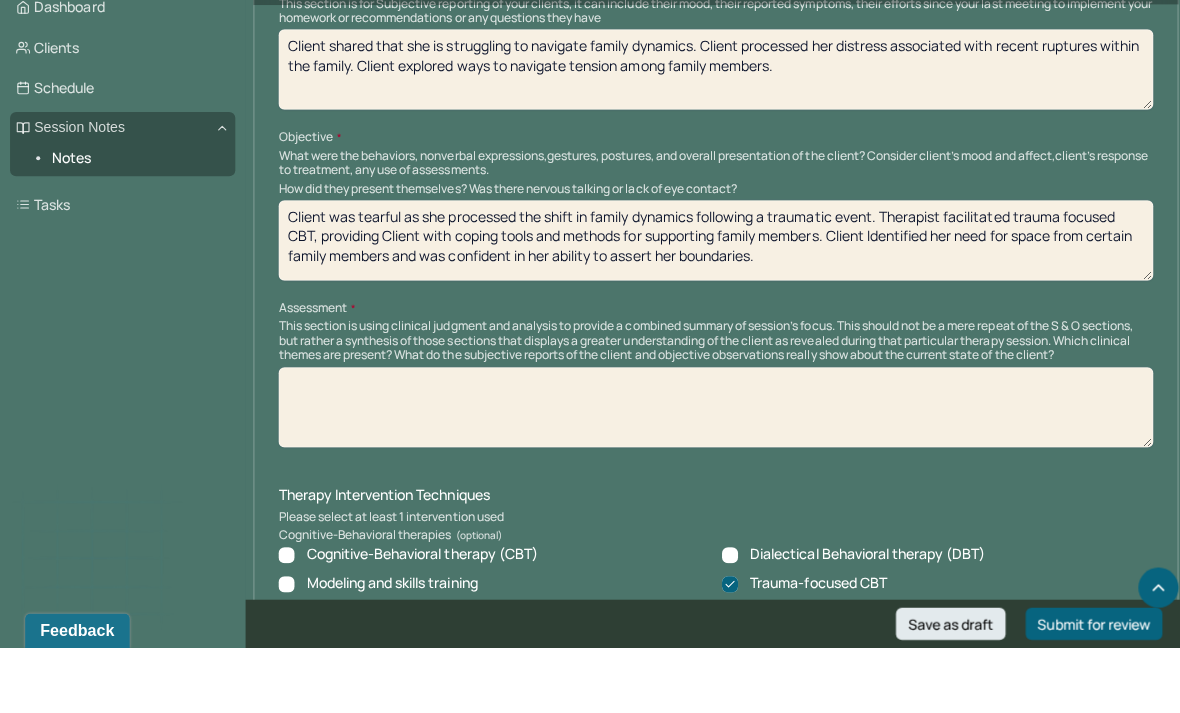 type on "Client is implementing boundaries with family members as she copes with trauma triggers." 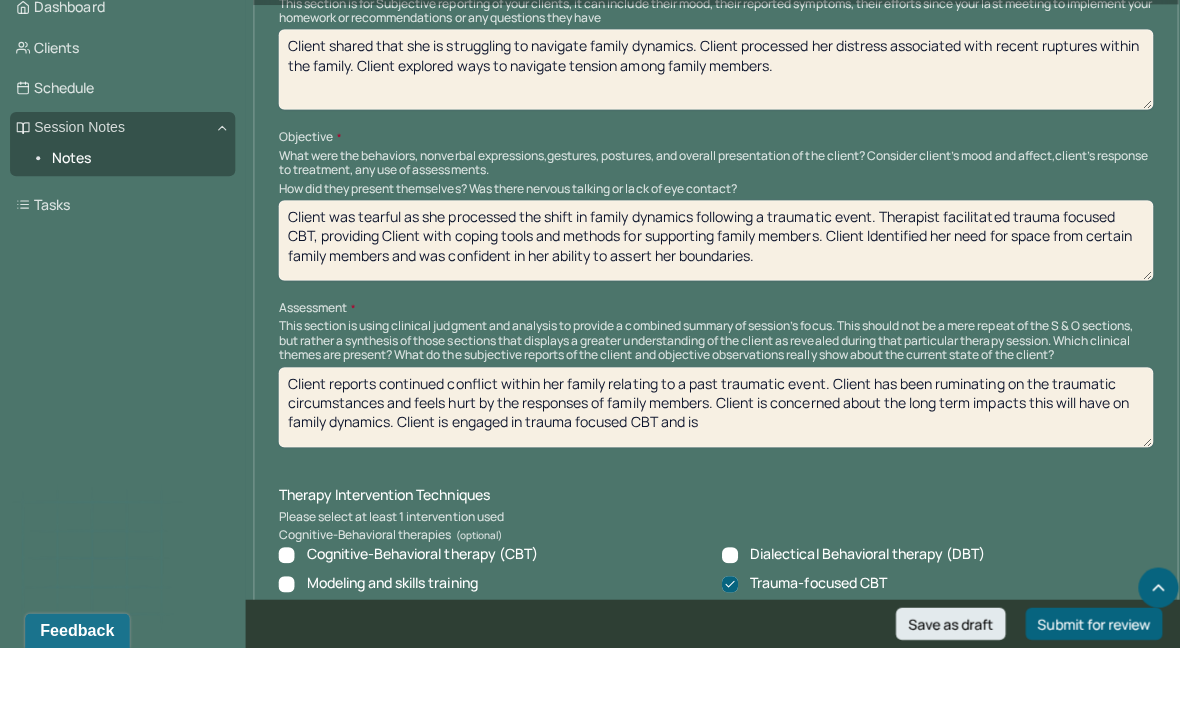 scroll, scrollTop: 1205, scrollLeft: 0, axis: vertical 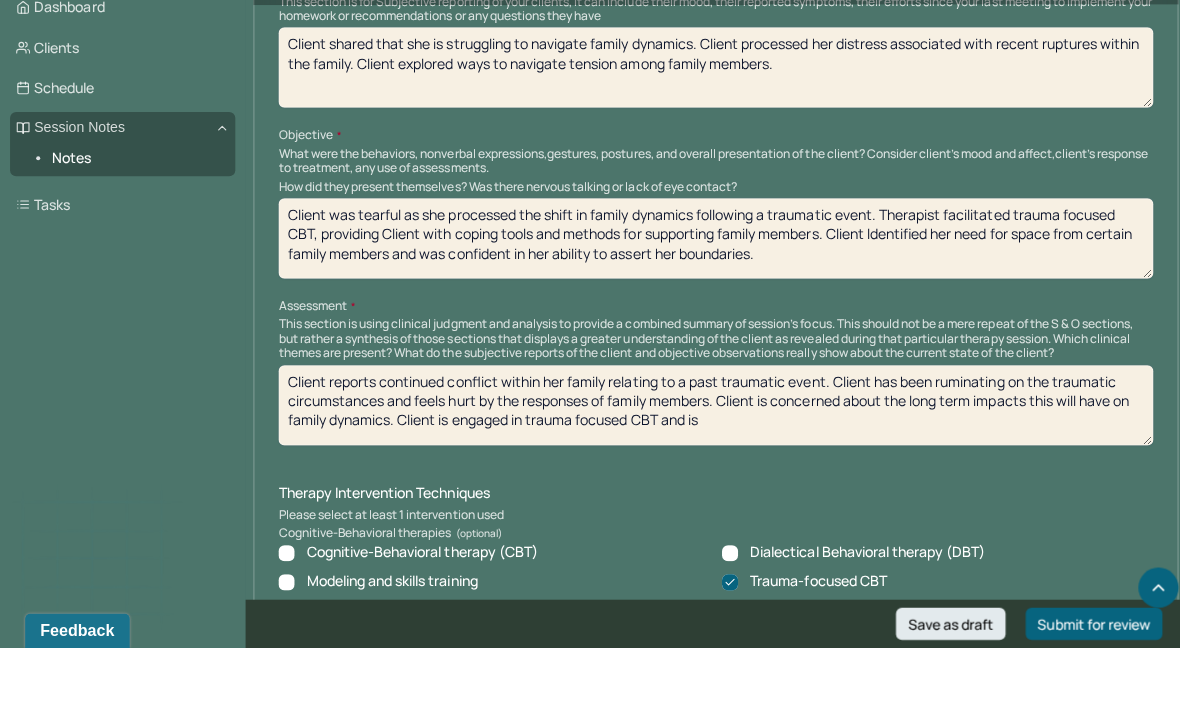 click on "Client reports continued conflict within her family relating to a past traumatic event. Client has been ruminating on the traumatic circumstances and feels hurt by the responses of family members. Client is concerned about the long term impacts this will have on family dynamics. Client is engaged in trauma focused CBT and is" at bounding box center [712, 472] 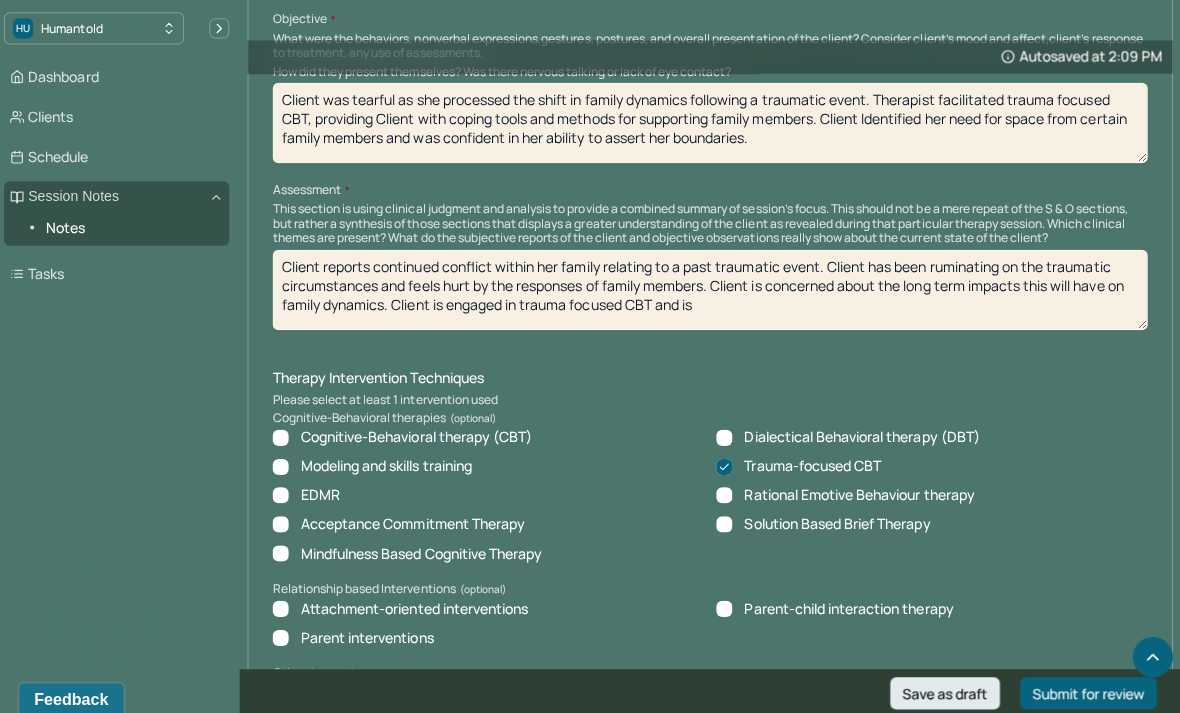 scroll, scrollTop: 1383, scrollLeft: 0, axis: vertical 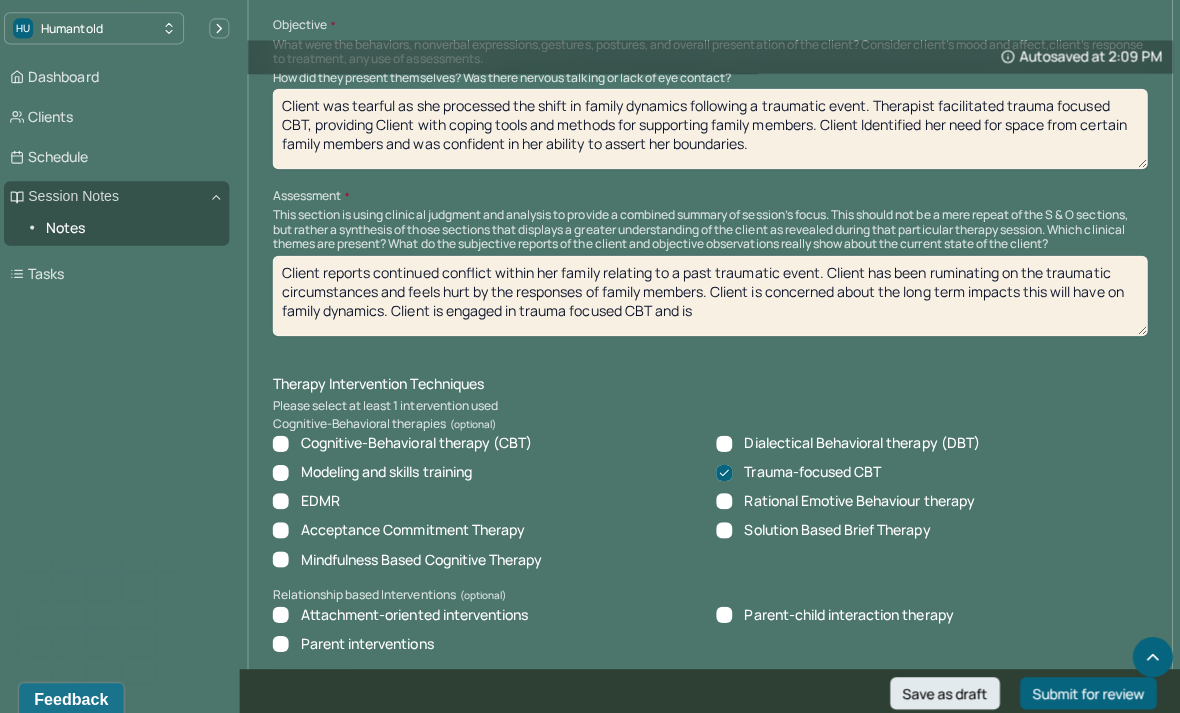 click on "Client reports continued conflict within her family relating to a past traumatic event. Client has been ruminating on the traumatic circumstances and feels hurt by the responses of family members. Client is concerned about the long term impacts this will have on family dynamics. Client is engaged in trauma focused CBT and is" at bounding box center (712, 294) 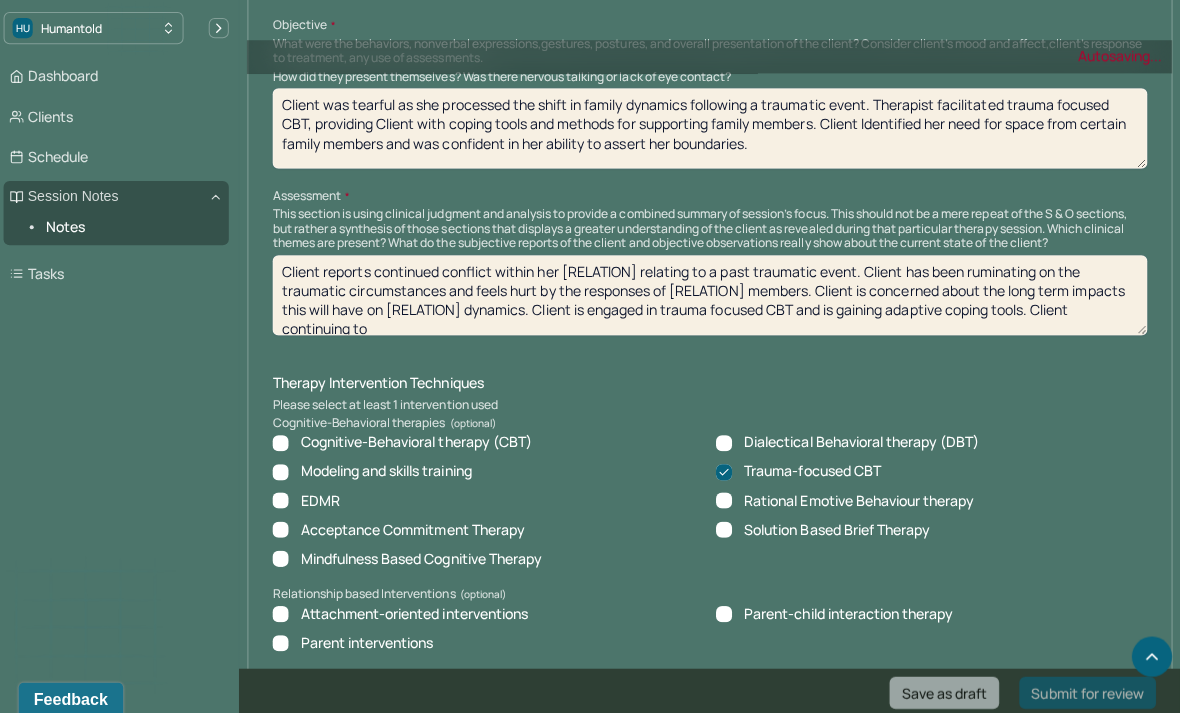 click on "Client reports continued conflict within her family relating to a past traumatic event. Client has been ruminating on the traumatic circumstances and feels hurt by the responses of family members. Client is concerned about the long term impacts this will have on family dynamics. Client is engaged in trauma focused CBT and is gaining adaptive coping tools" at bounding box center (712, 294) 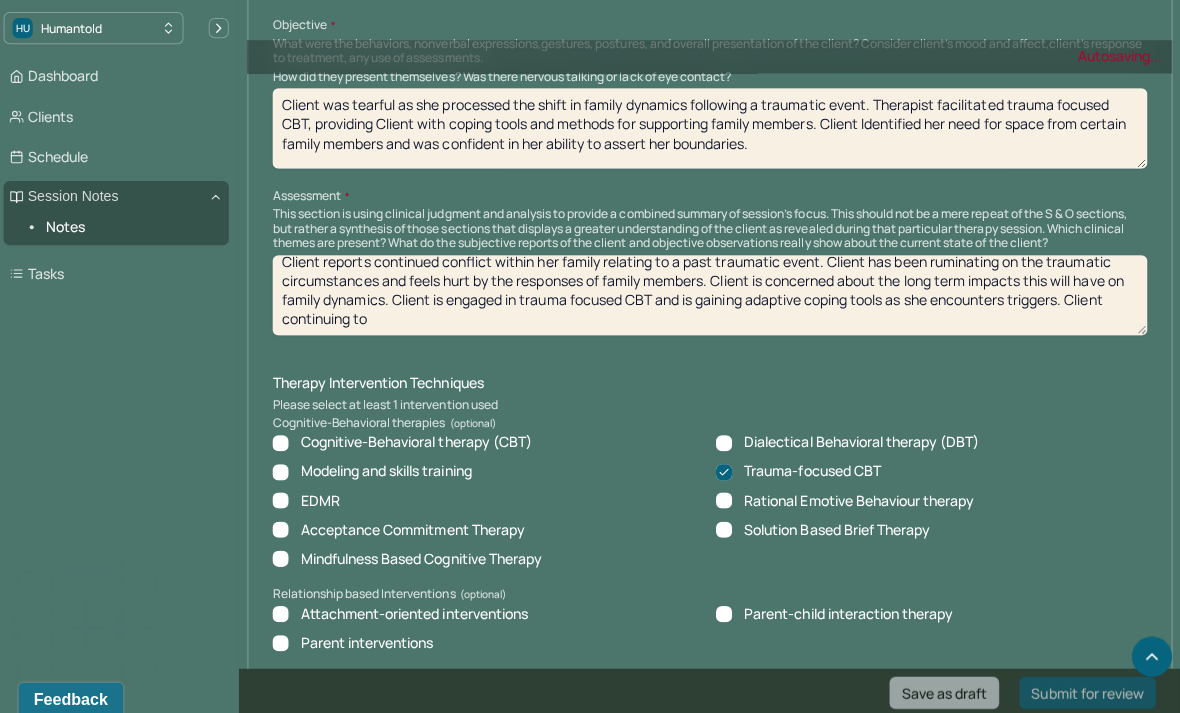 scroll, scrollTop: 13, scrollLeft: 0, axis: vertical 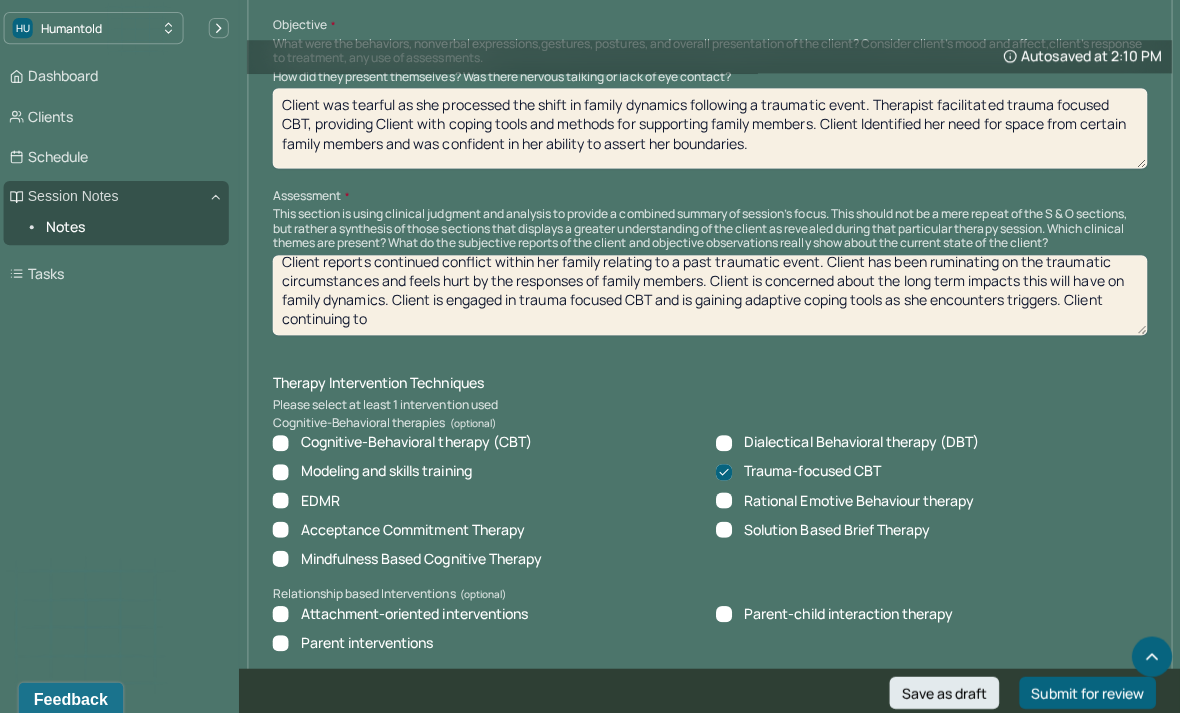 click on "Client reports continued conflict within her family relating to a past traumatic event. Client has been ruminating on the traumatic circumstances and feels hurt by the responses of family members. Client is concerned about the long term impacts this will have on family dynamics. Client is engaged in trauma focused CBT and is gaining adaptive coping tools as she encounters triggers. Client continuing to" at bounding box center [712, 294] 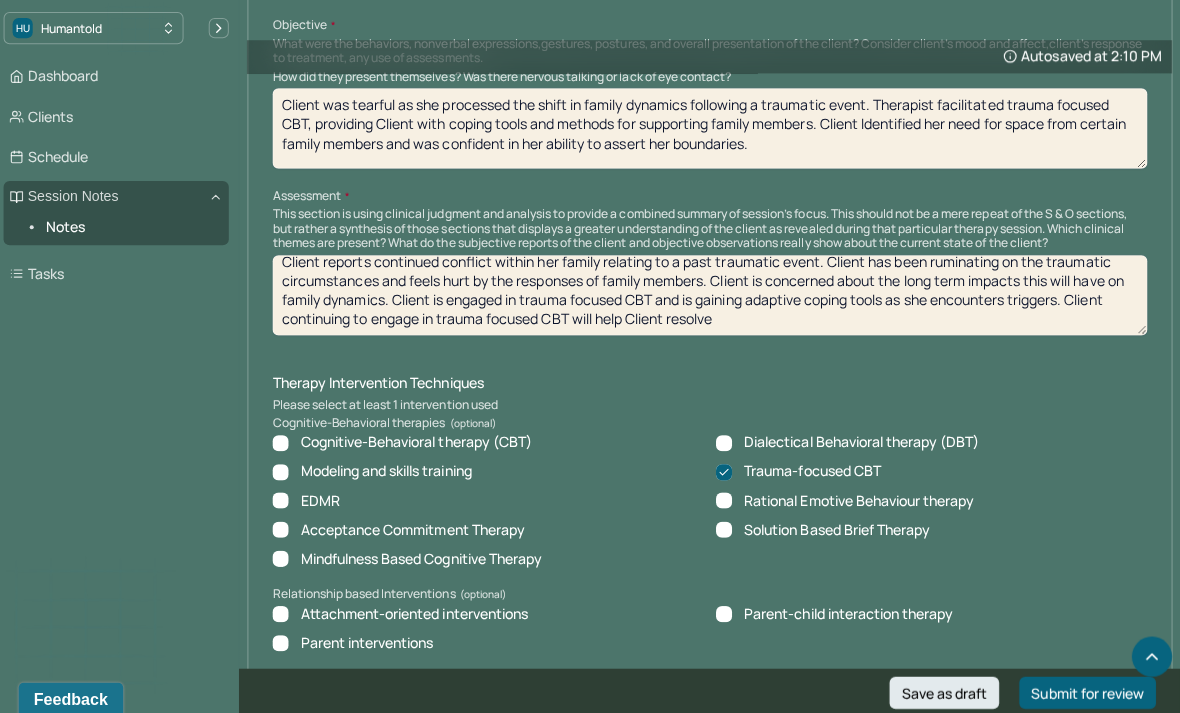 type on "Client reports continued conflict within her family relating to a past traumatic event. Client has been ruminating on the traumatic circumstances and feels hurt by the responses of family members. Client is concerned about the long term impacts this will have on family dynamics. Client is engaged in trauma focused CBT and is gaining adaptive coping tools as she encounters triggers. Client continuing to engage in trauma focused CBT will help Client resolve" 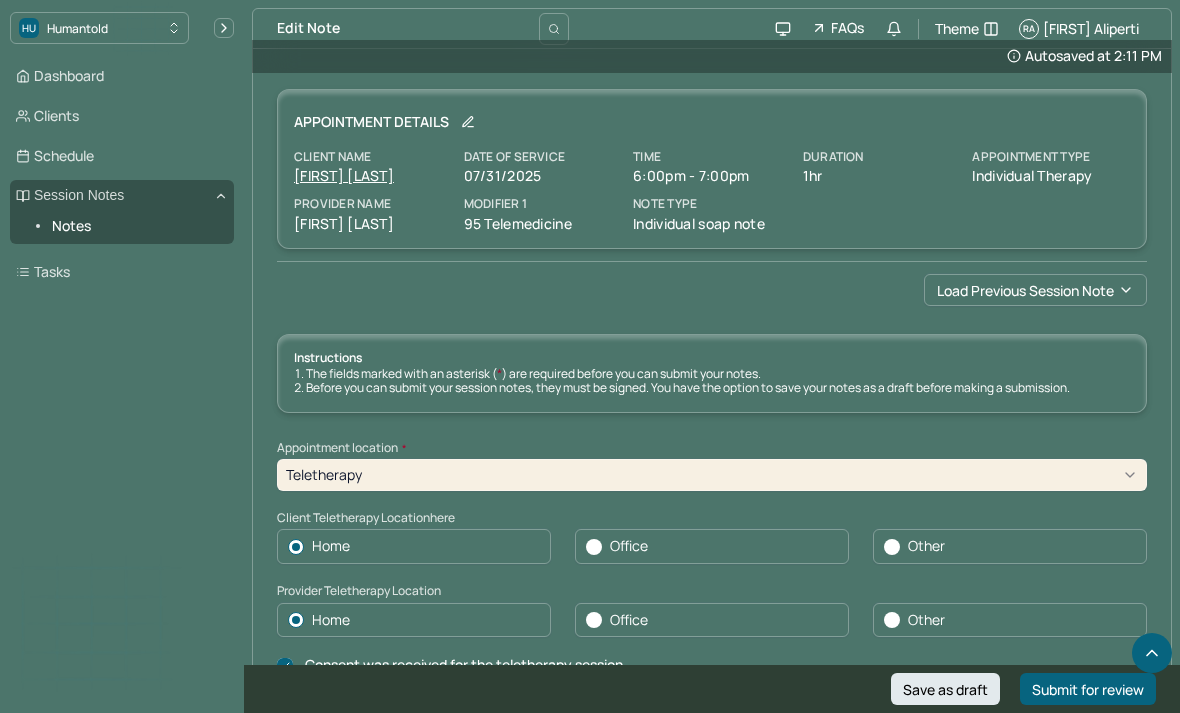 scroll, scrollTop: 1383, scrollLeft: 6, axis: both 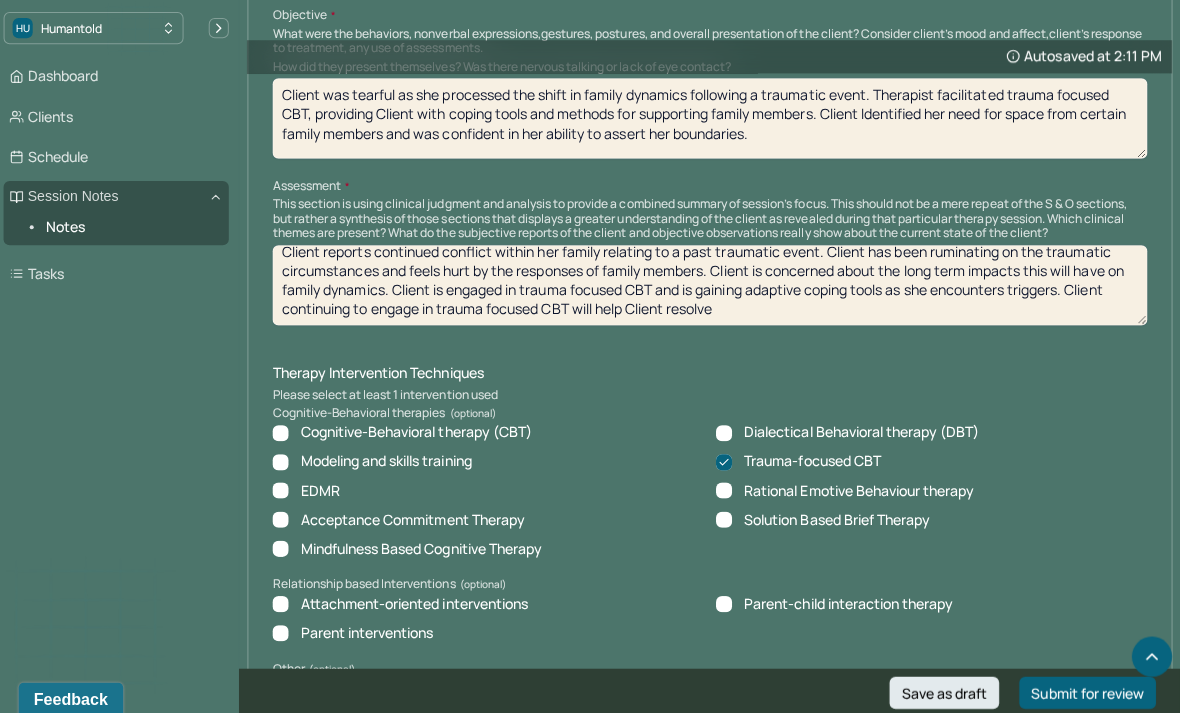 click on "Client reports continued conflict within her family relating to a past traumatic event. Client has been ruminating on the traumatic circumstances and feels hurt by the responses of family members. Client is concerned about the long term impacts this will have on family dynamics. Client is engaged in trauma focused CBT and is gaining adaptive coping tools as she encounters triggers. Client continuing to engage in trauma focused CBT will help Client resolve" at bounding box center (712, 284) 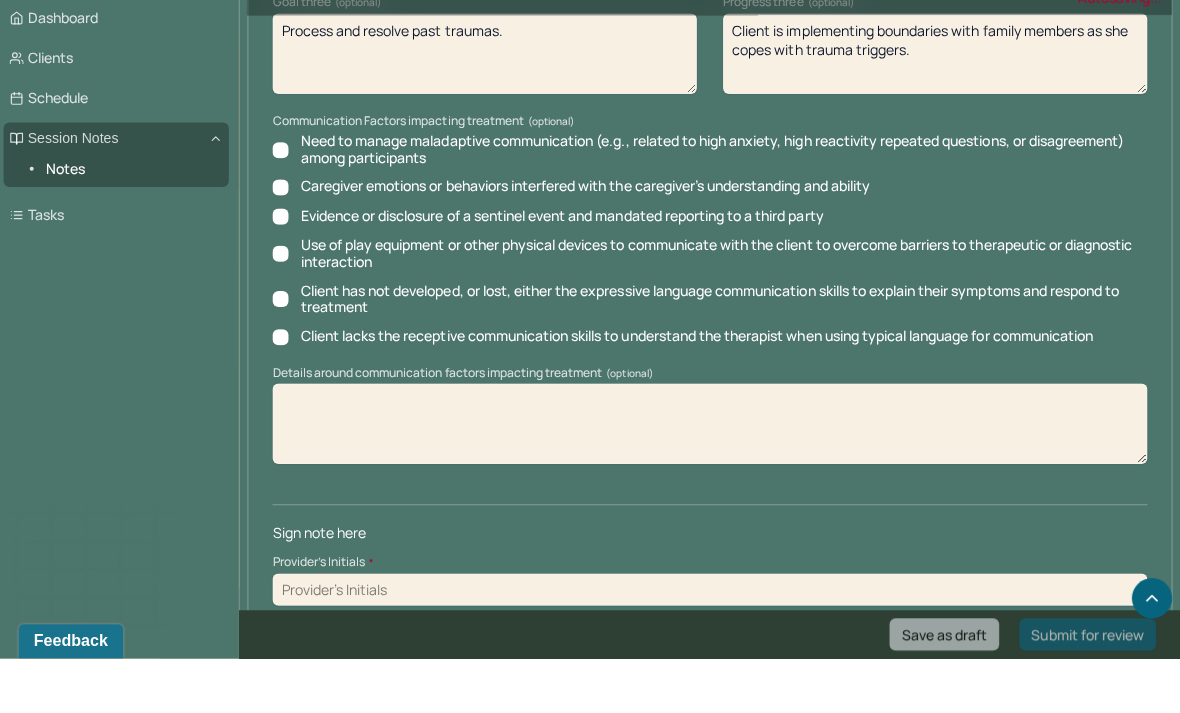 scroll, scrollTop: 3046, scrollLeft: 0, axis: vertical 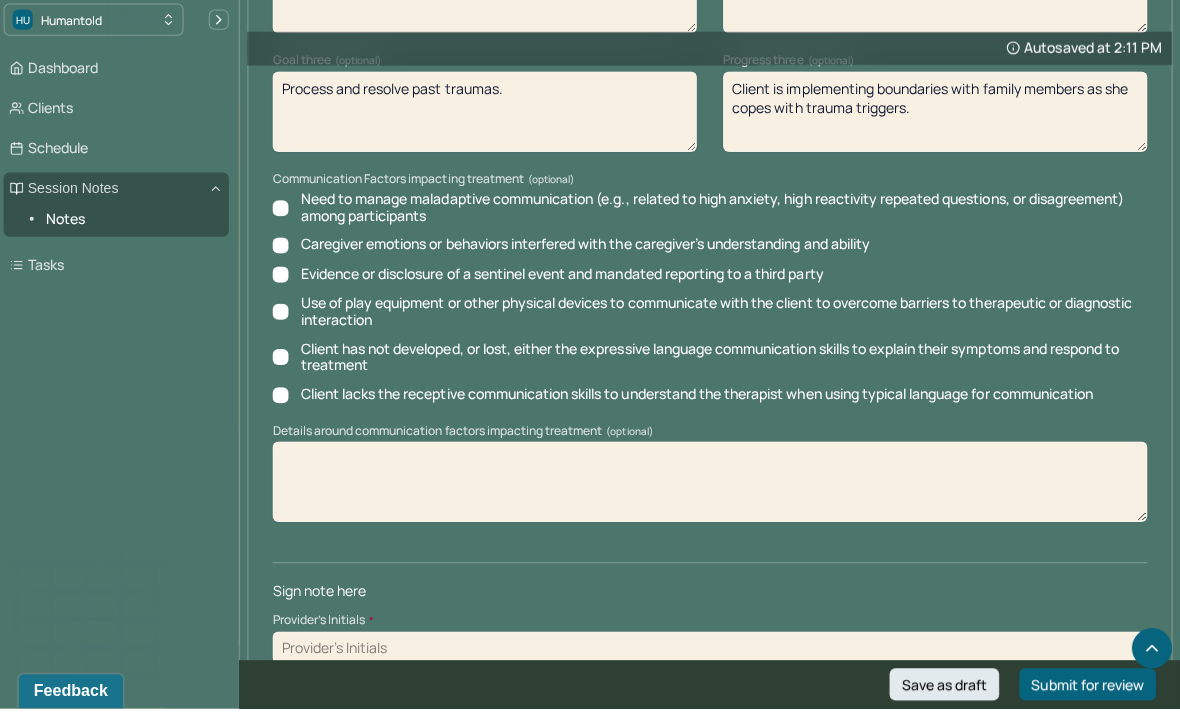 type on "Client reports continued conflict within her family relating to a past traumatic event. Client has been ruminating on the traumatic circumstances and feels hurt by the responses of family members. Client is concerned about the long term impacts this will have on family dynamics. Client is engaged in trauma focused CBT and is gaining adaptive coping tools as she encounters triggers. Client continuing to engage in trauma focused CBT will help Client minimize her distress relating to this traumatic experience." 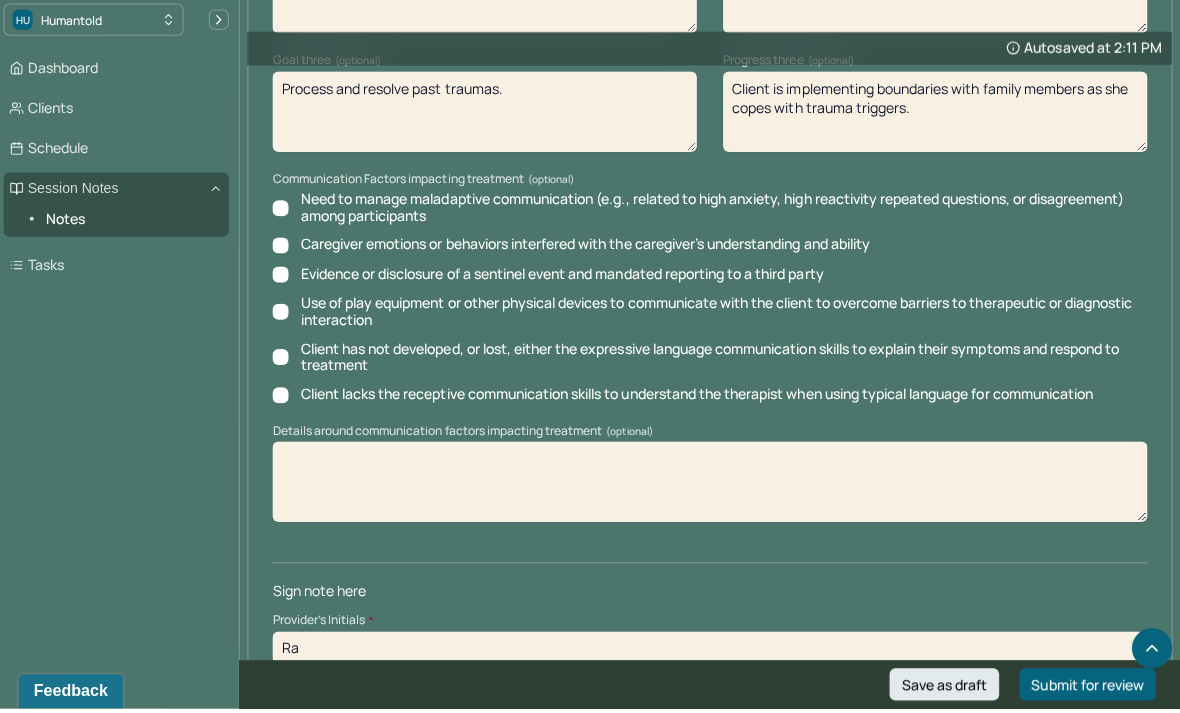 type on "Ra" 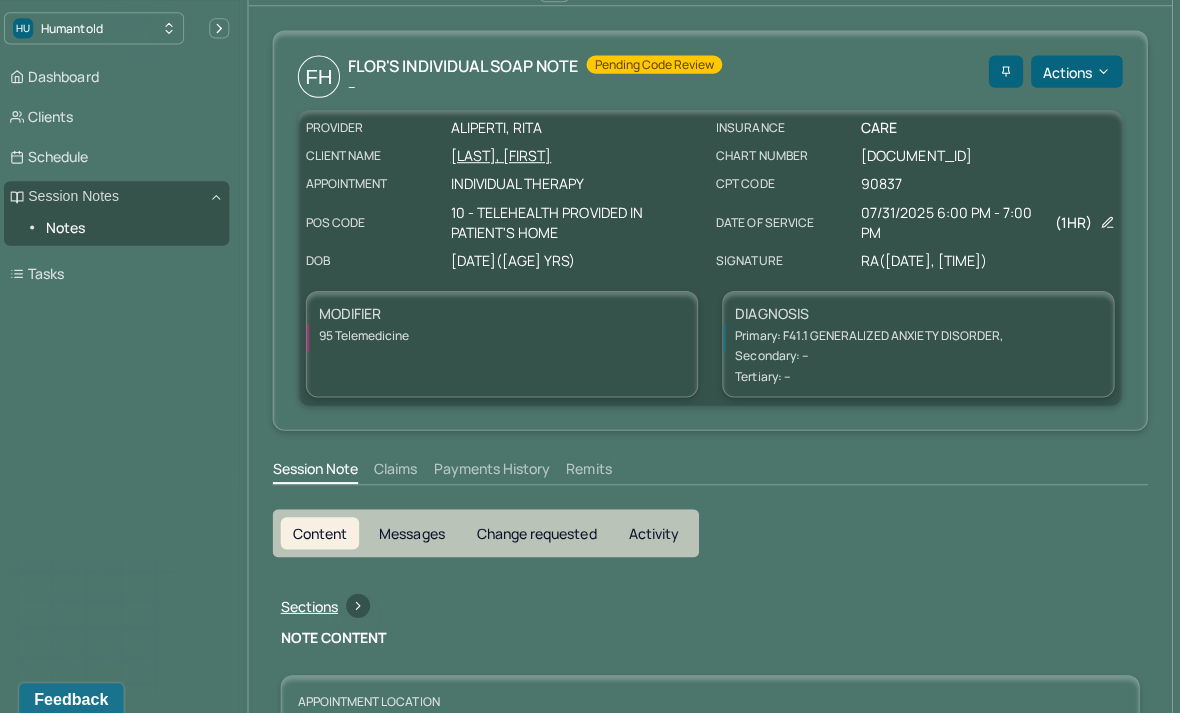scroll, scrollTop: 42, scrollLeft: 0, axis: vertical 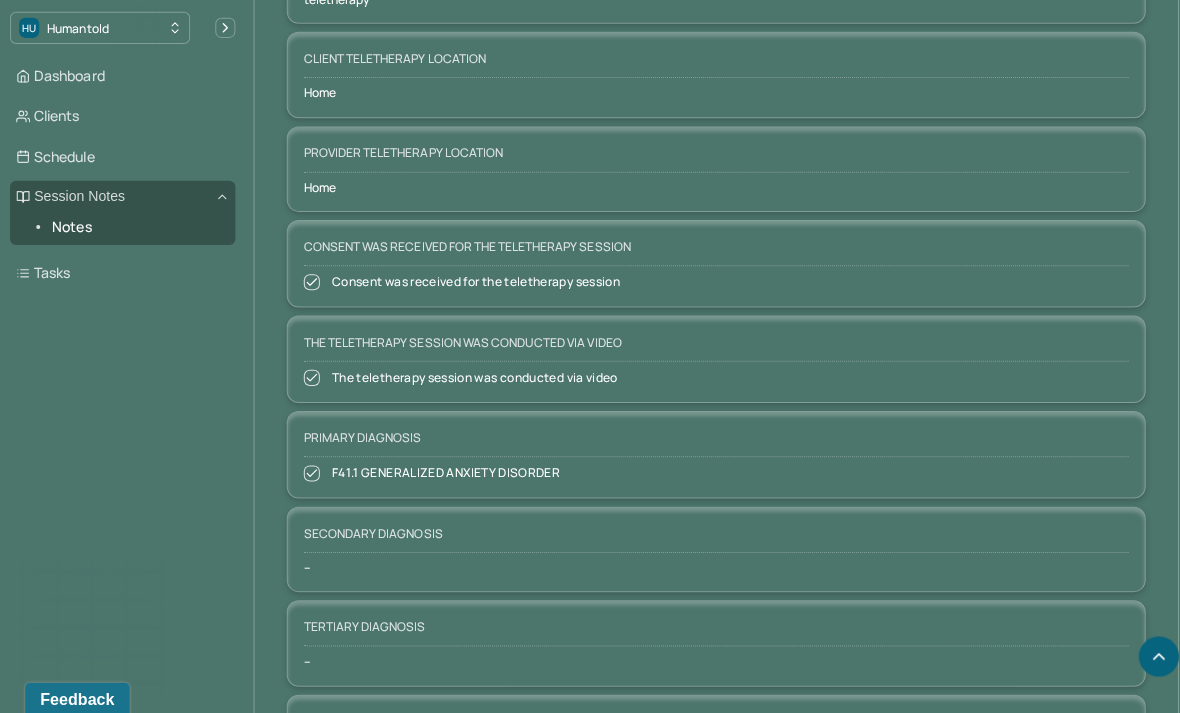 click on "Dashboard" at bounding box center (122, 76) 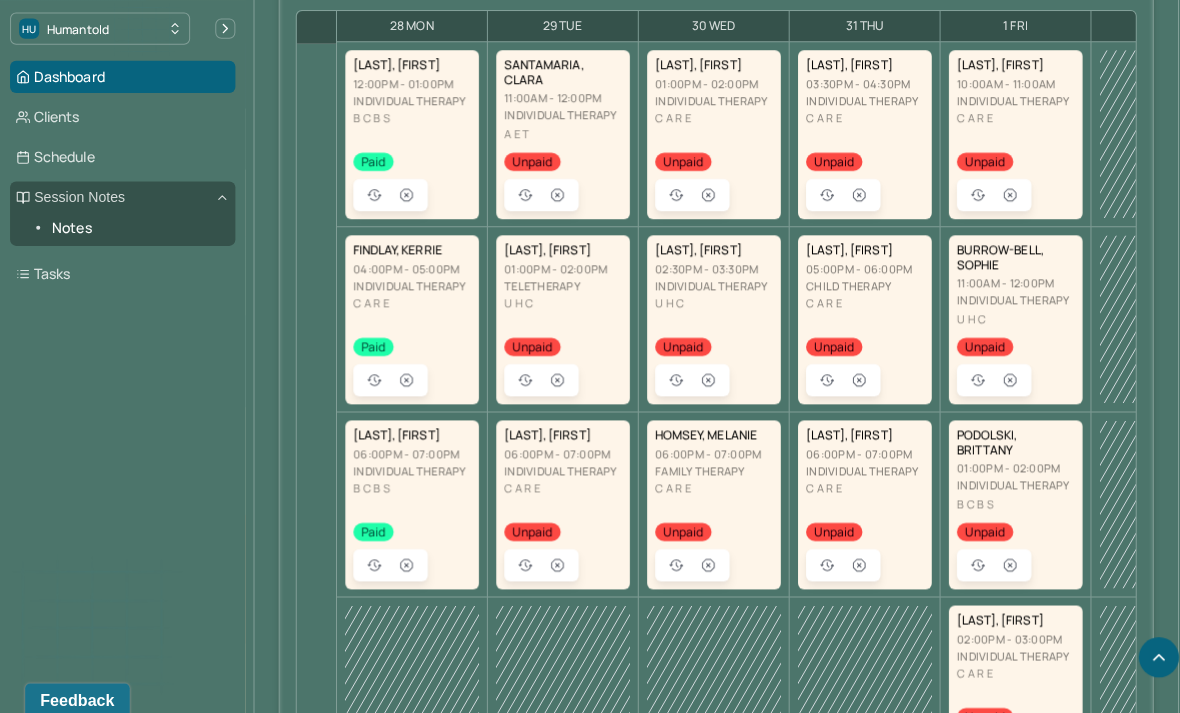 scroll, scrollTop: 1196, scrollLeft: 0, axis: vertical 